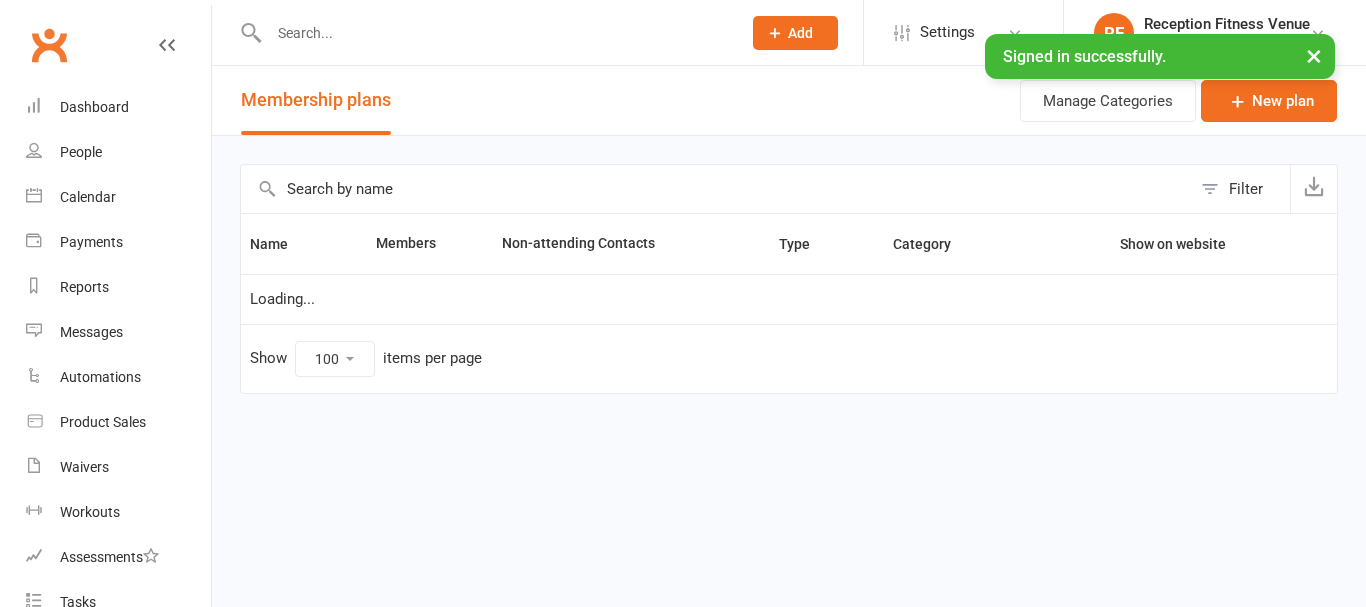 select on "100" 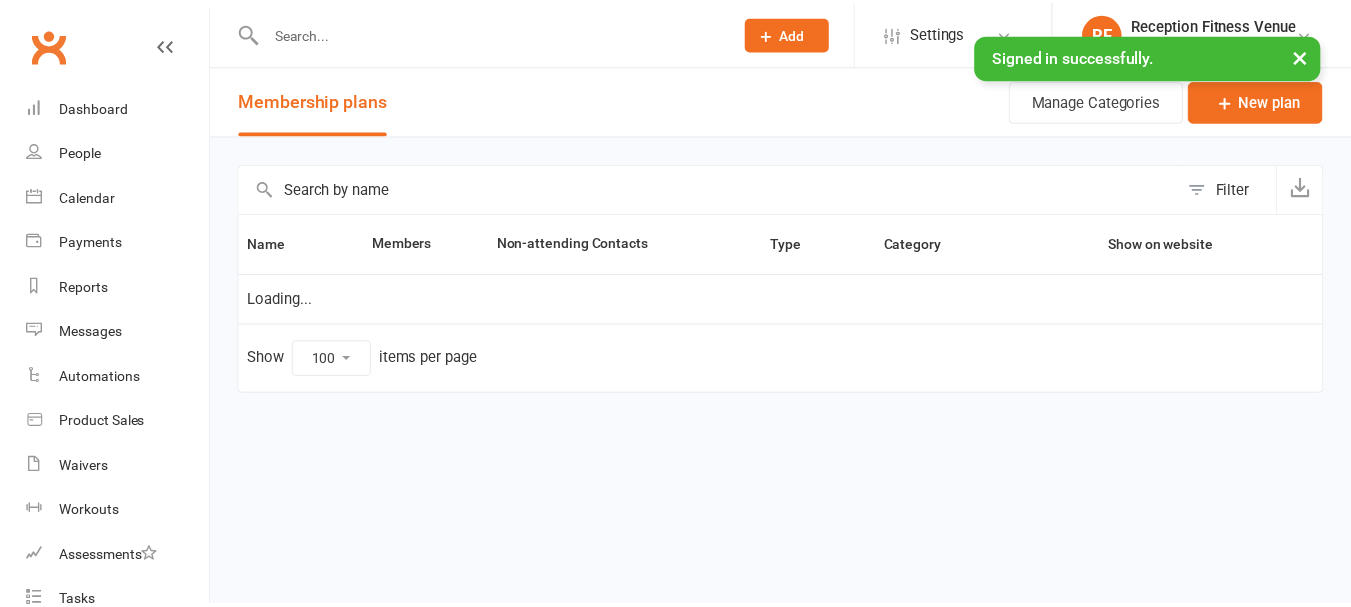 scroll, scrollTop: 0, scrollLeft: 0, axis: both 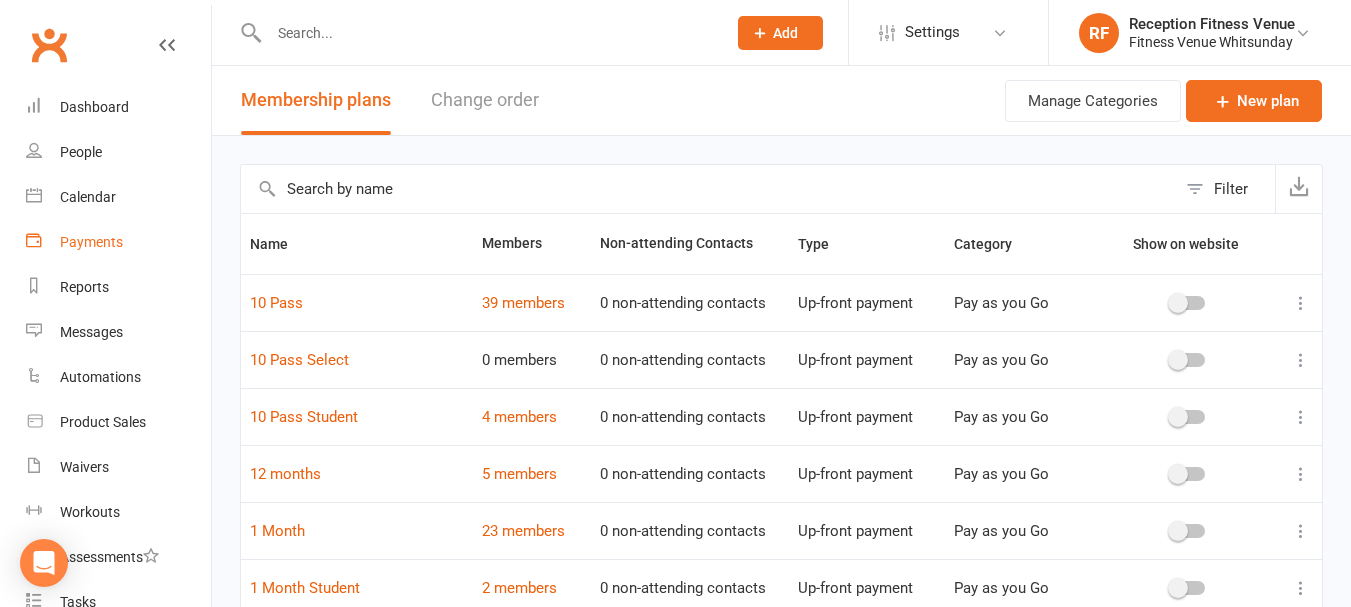 drag, startPoint x: 132, startPoint y: 241, endPoint x: 1297, endPoint y: 385, distance: 1173.8658 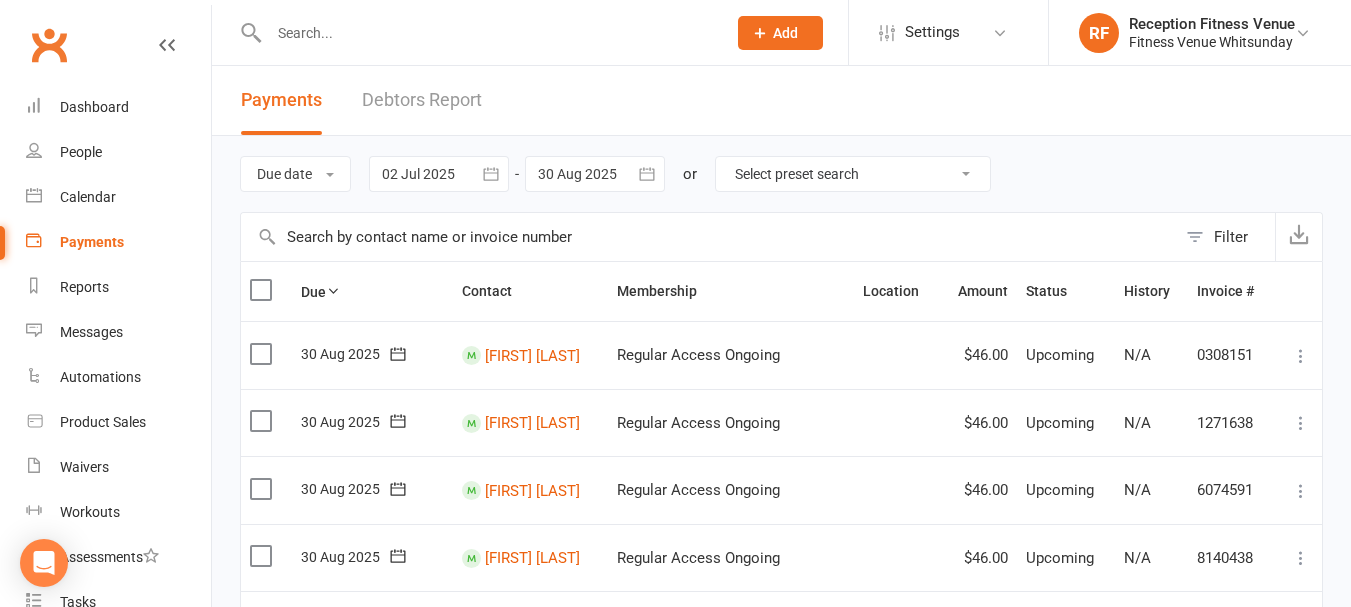 click at bounding box center [708, 237] 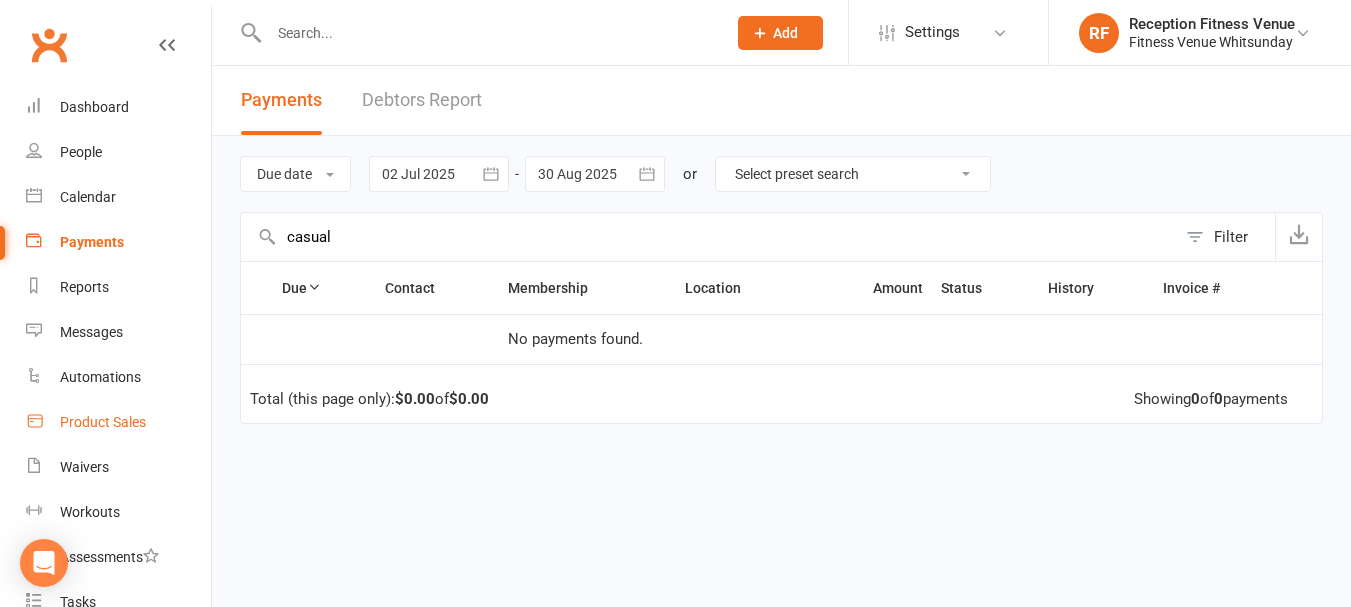 type on "casual" 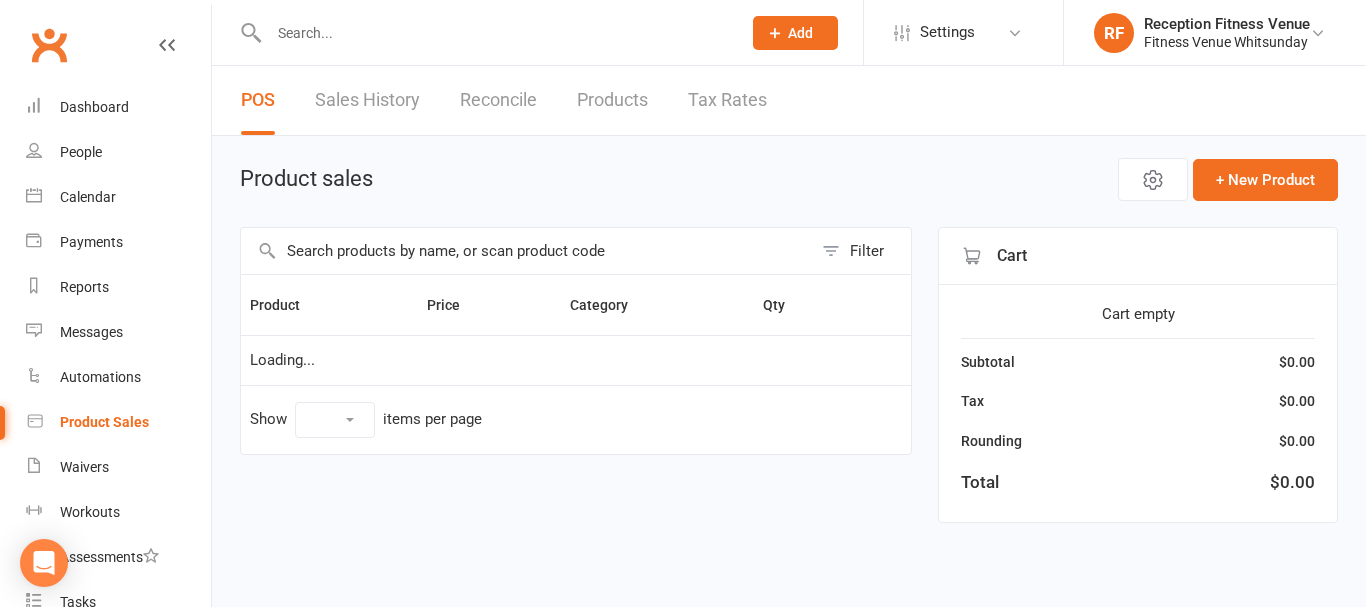click at bounding box center [526, 251] 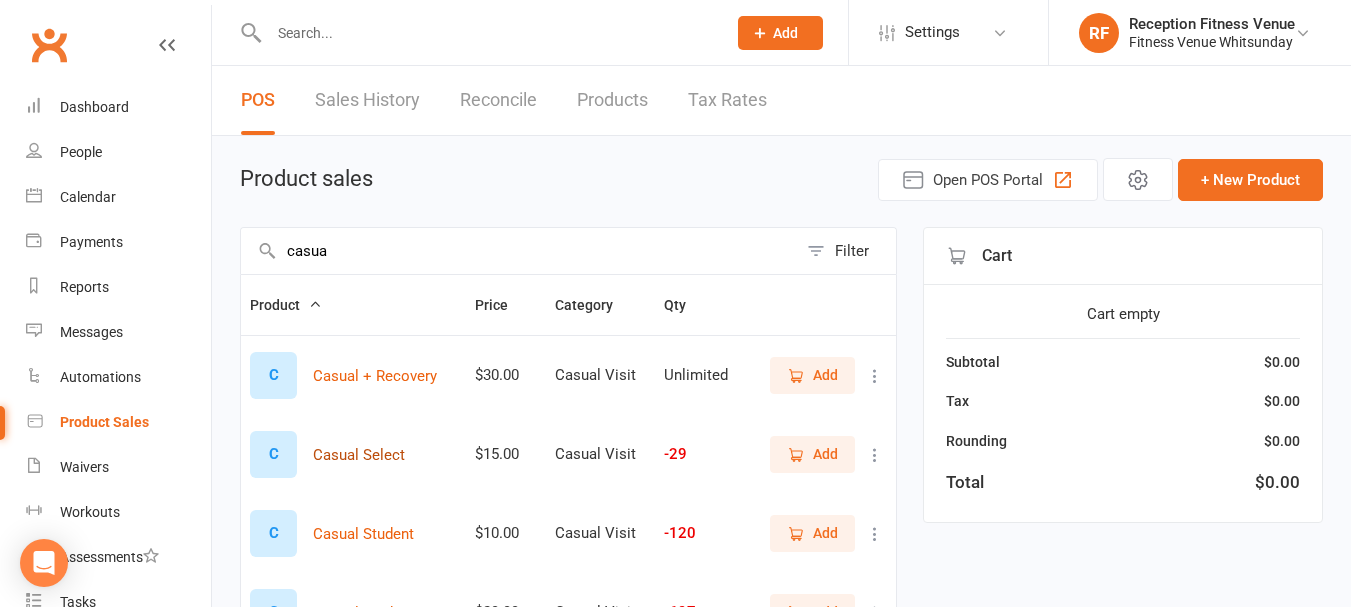scroll, scrollTop: 200, scrollLeft: 0, axis: vertical 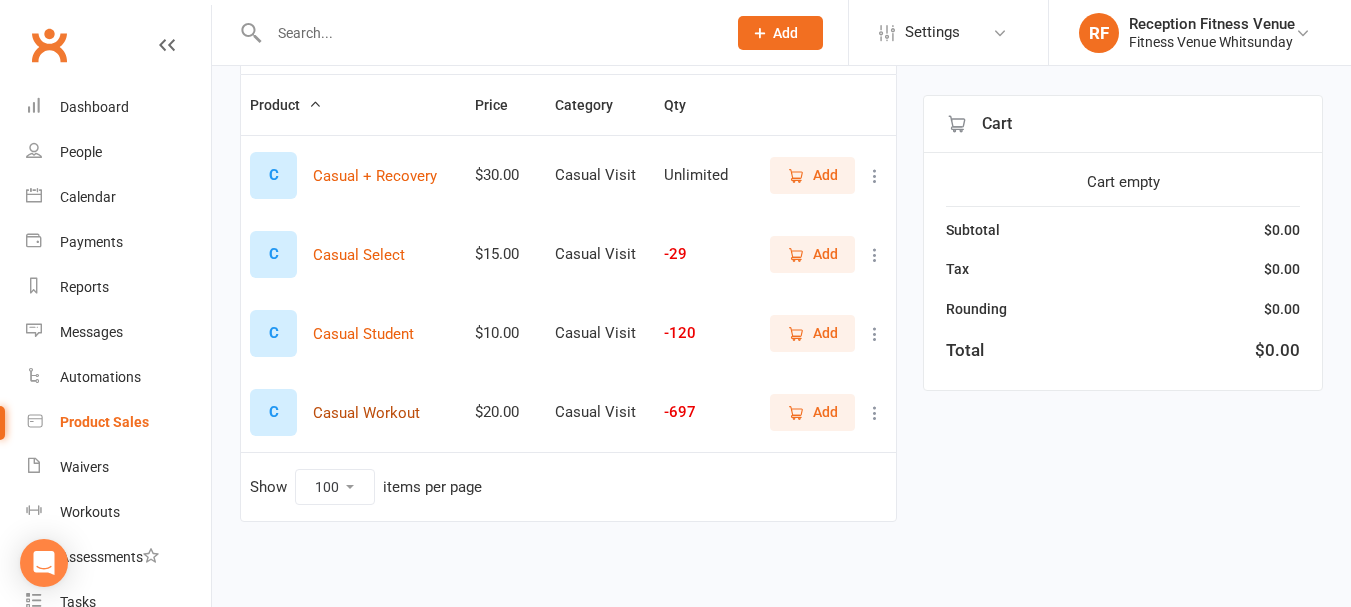 type on "casua" 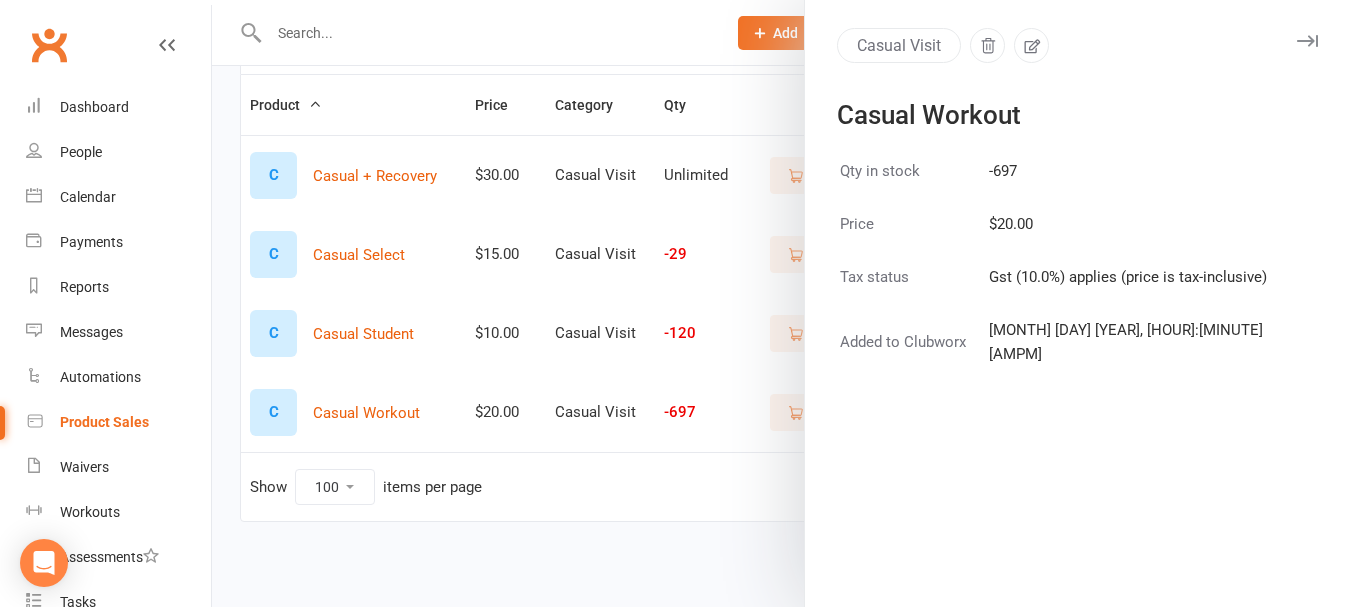 click at bounding box center [781, 303] 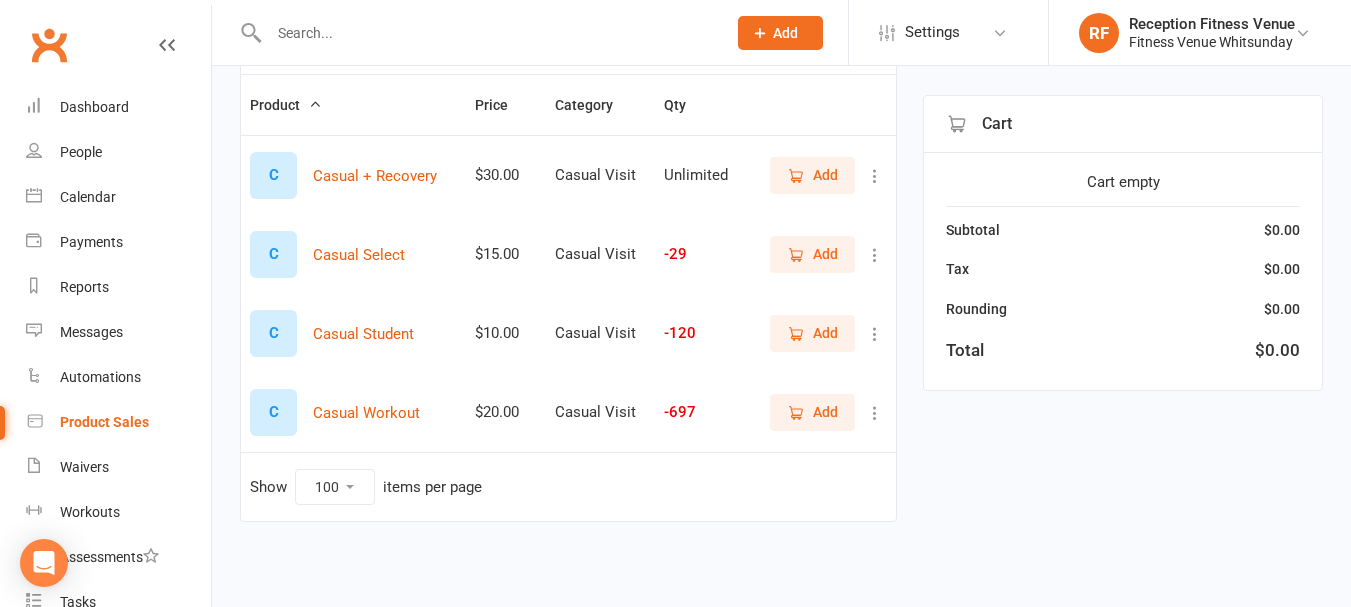 click on "Add" at bounding box center (825, 412) 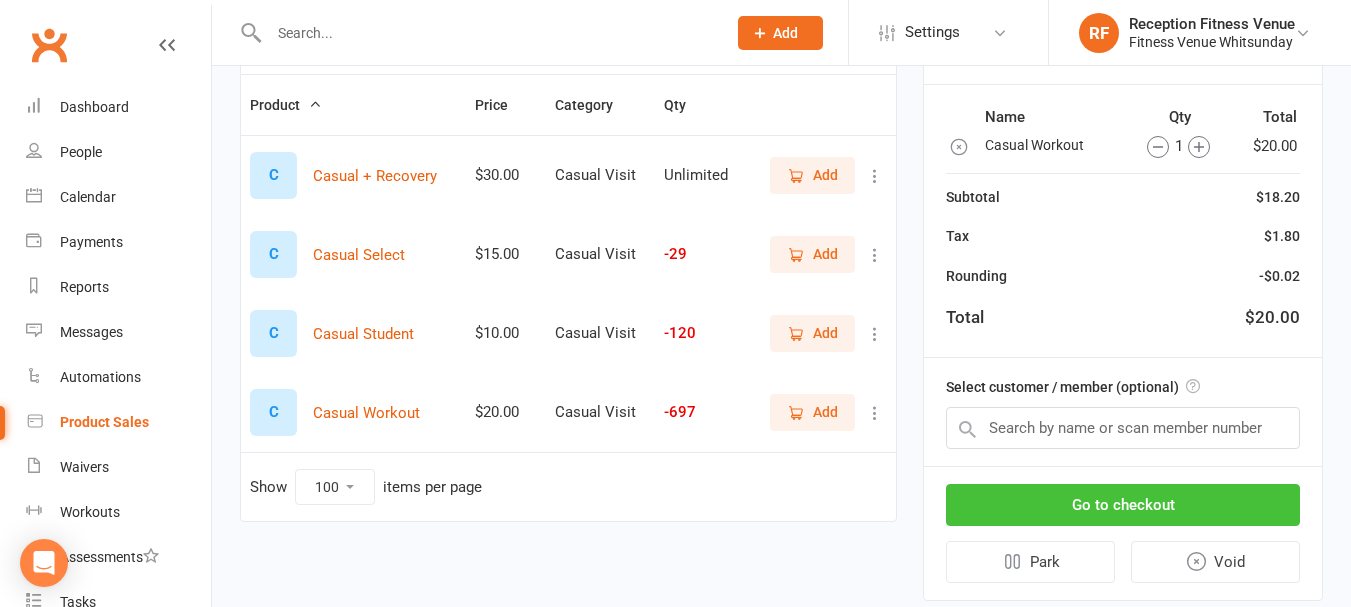 click on "Go to checkout" at bounding box center (1123, 505) 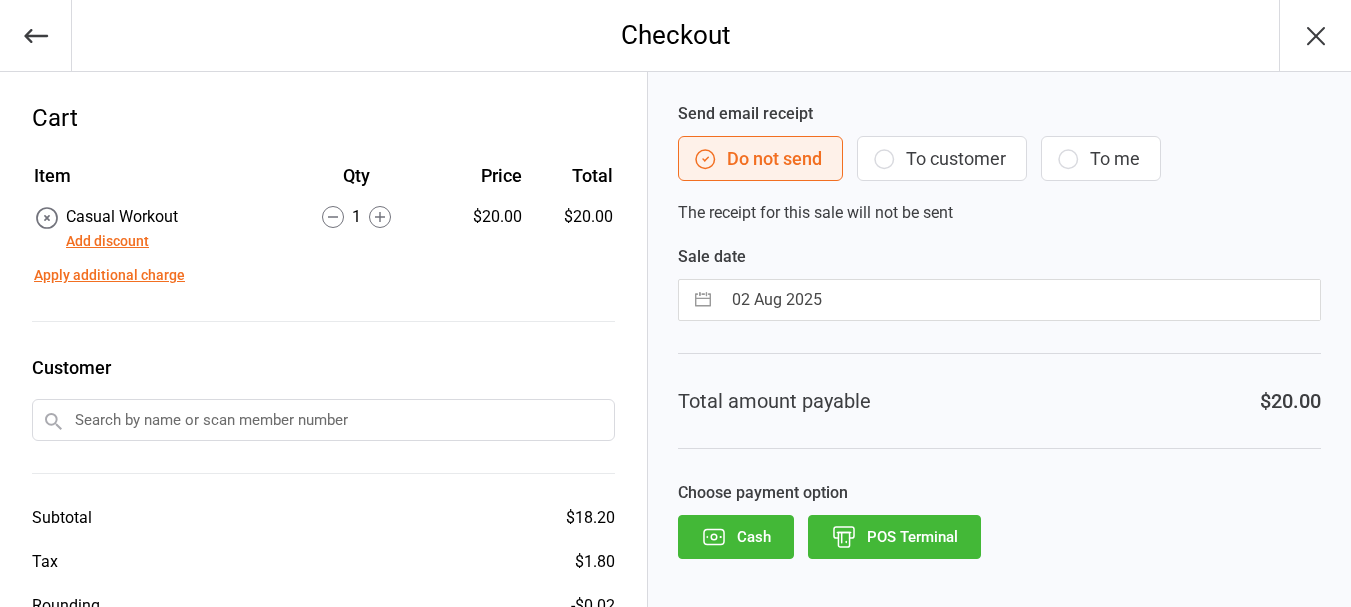 scroll, scrollTop: 0, scrollLeft: 0, axis: both 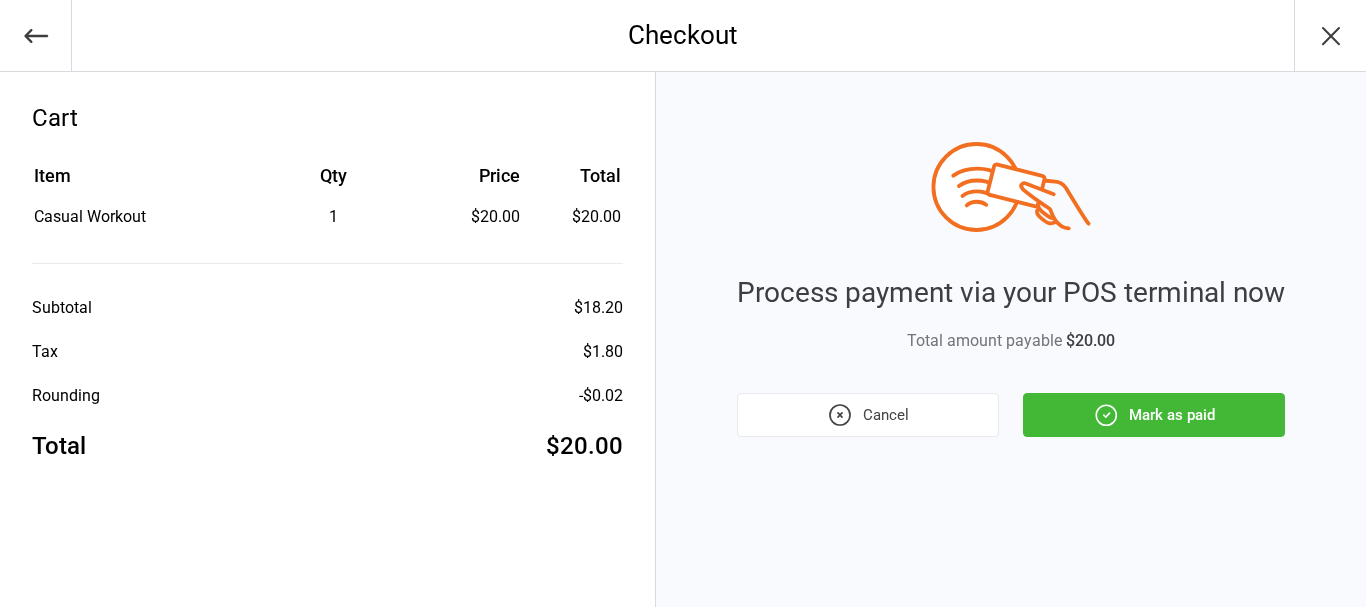 click on "Mark as paid" at bounding box center (1154, 415) 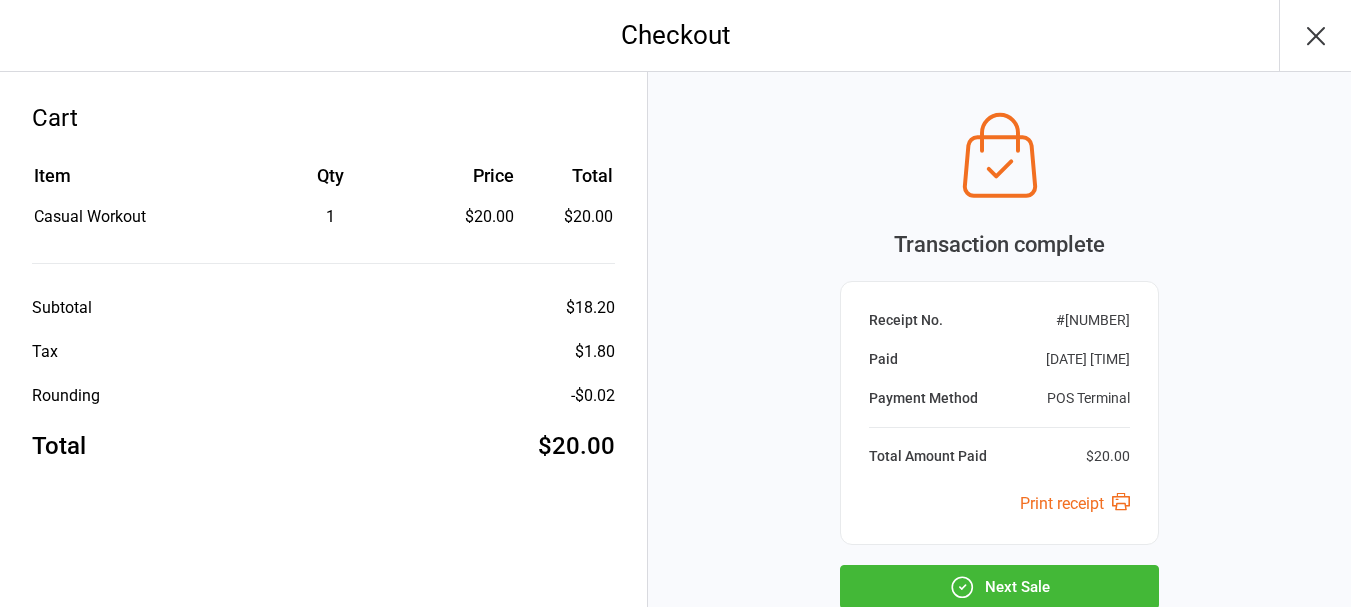 click on "Next Sale" at bounding box center [999, 587] 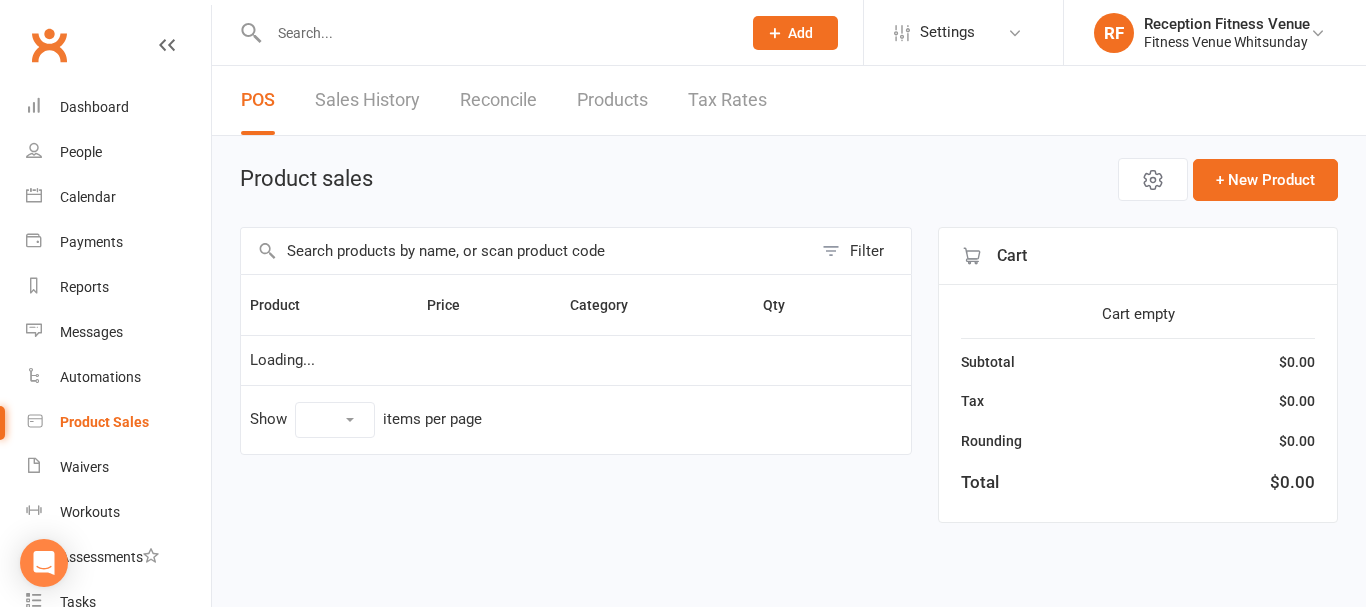 scroll, scrollTop: 0, scrollLeft: 0, axis: both 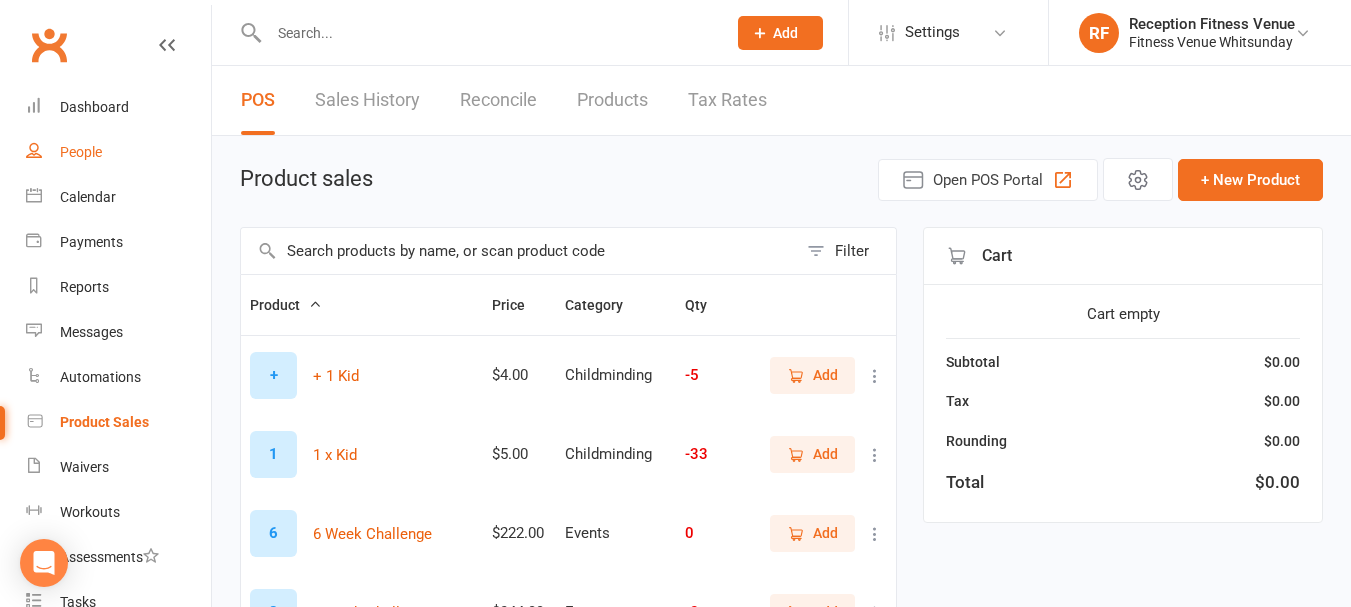 click on "People" at bounding box center [118, 152] 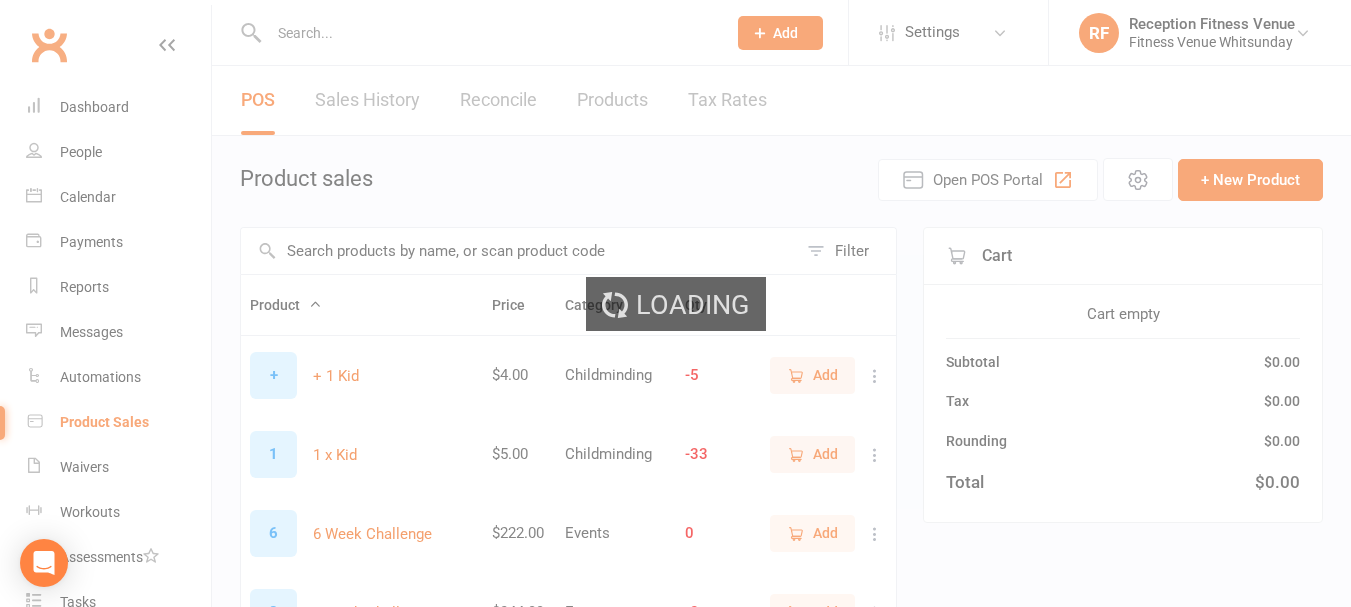 select on "100" 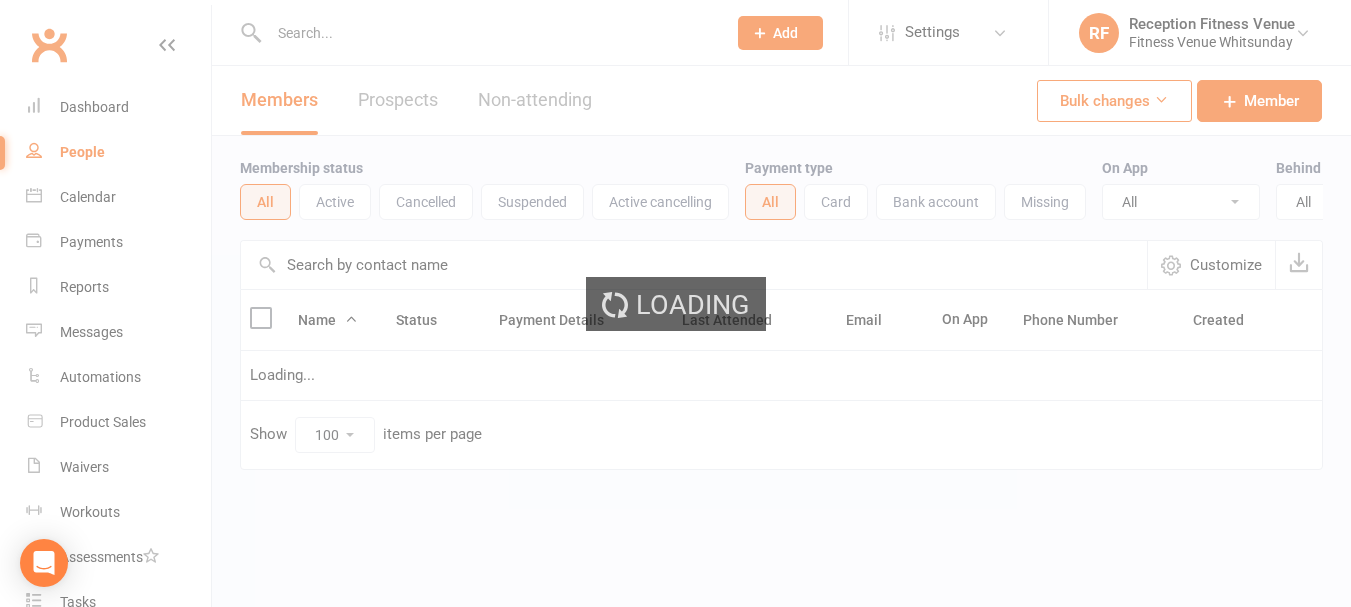 click on "Loading" at bounding box center [675, 303] 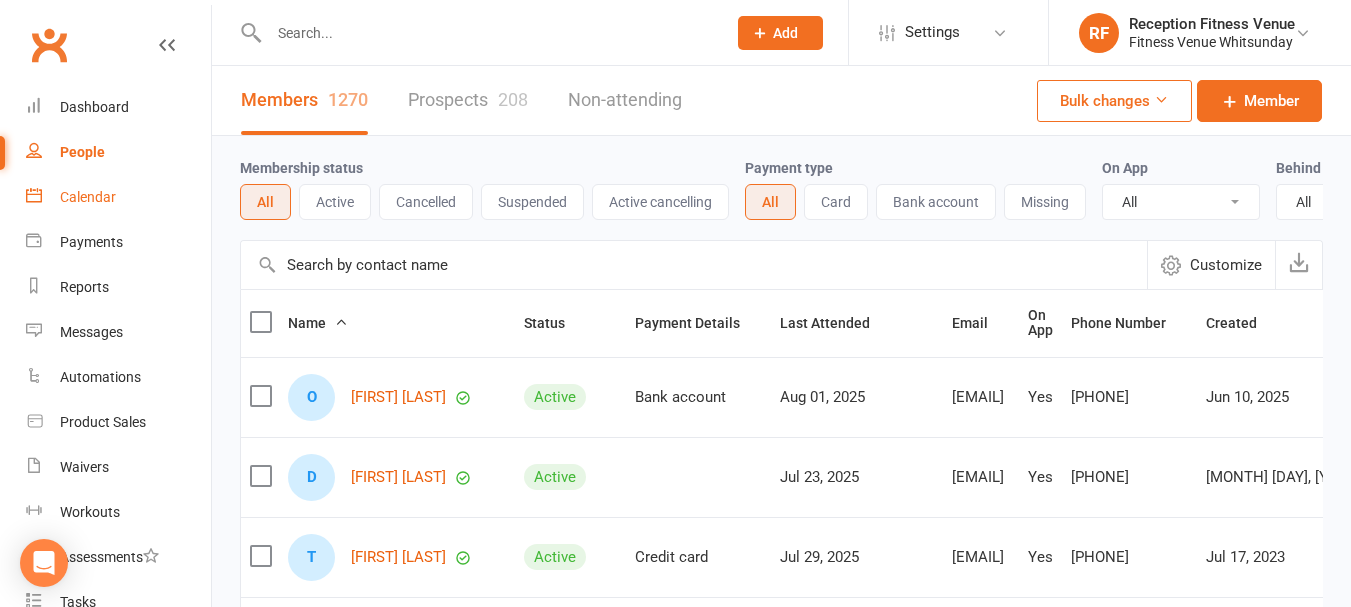 click on "Calendar" at bounding box center [88, 197] 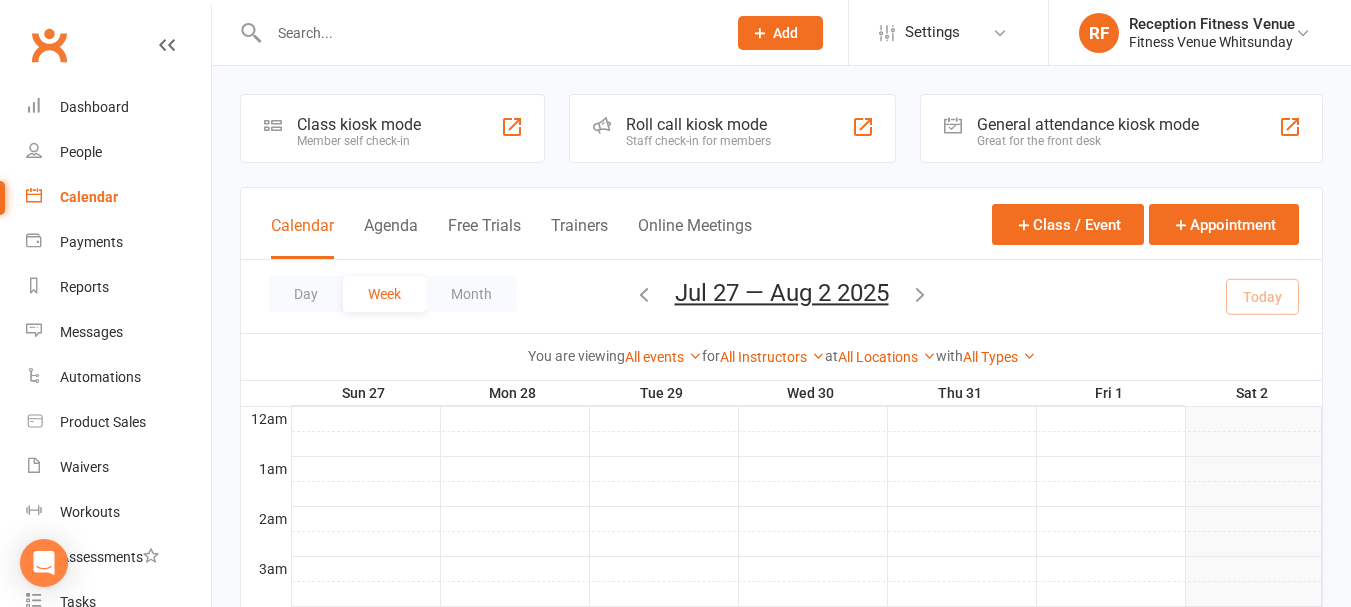 click on "Great for the front desk" at bounding box center [1088, 141] 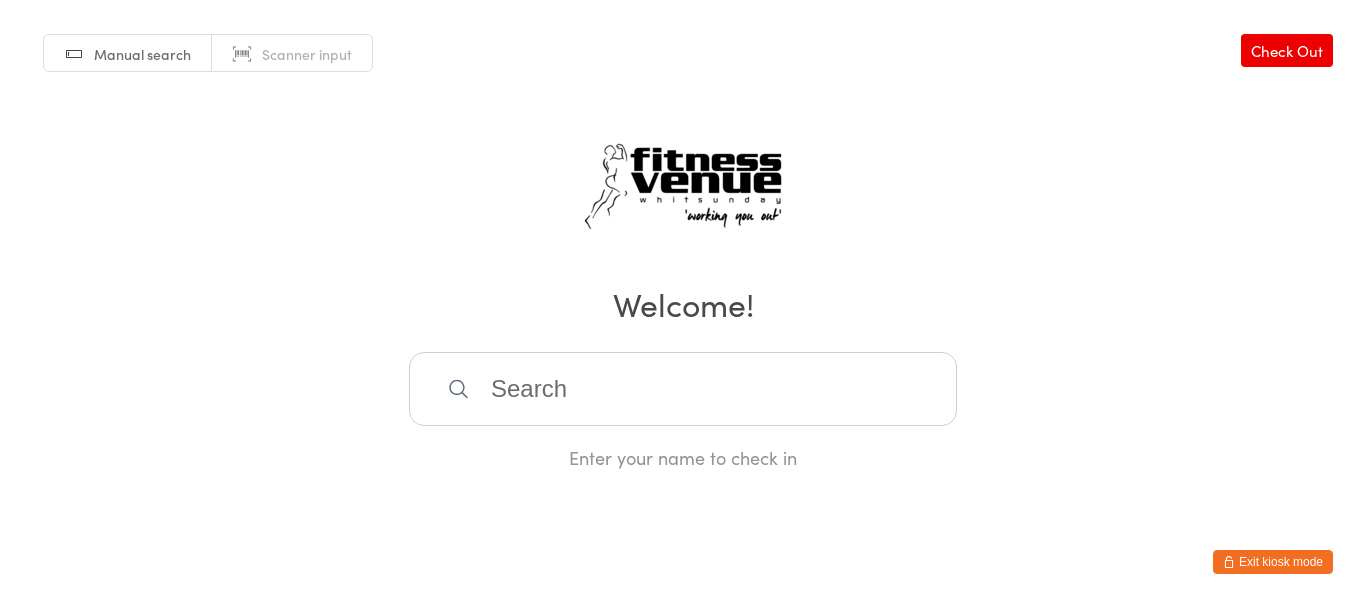 scroll, scrollTop: 0, scrollLeft: 0, axis: both 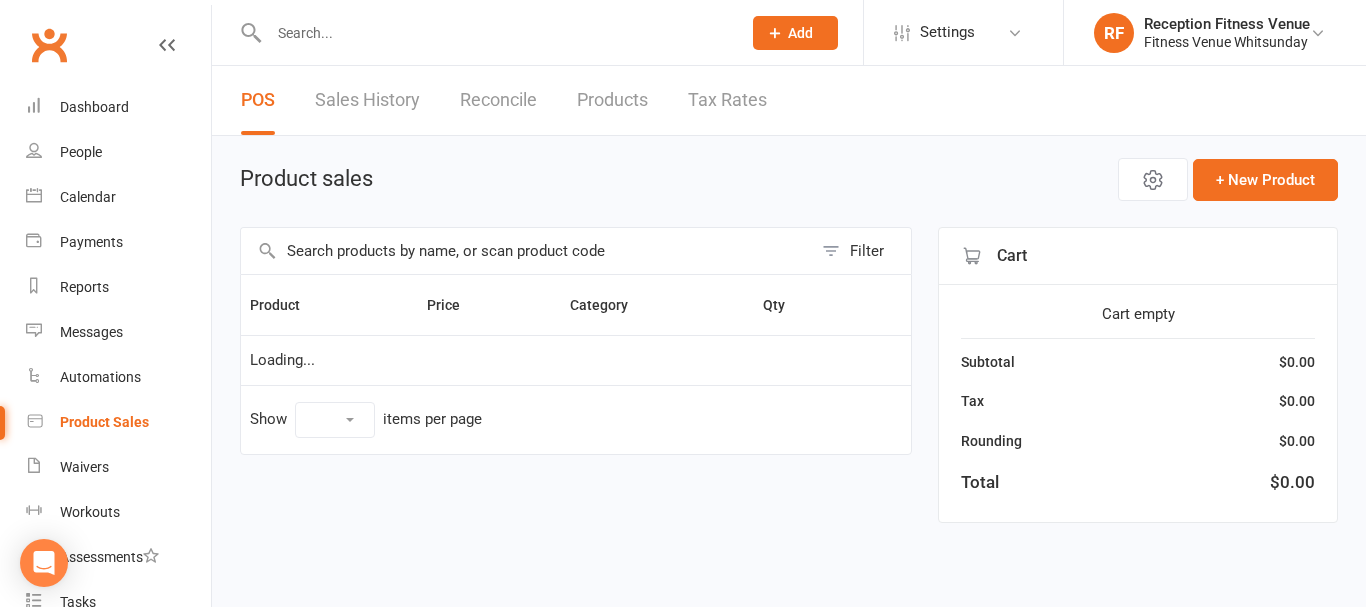 select on "100" 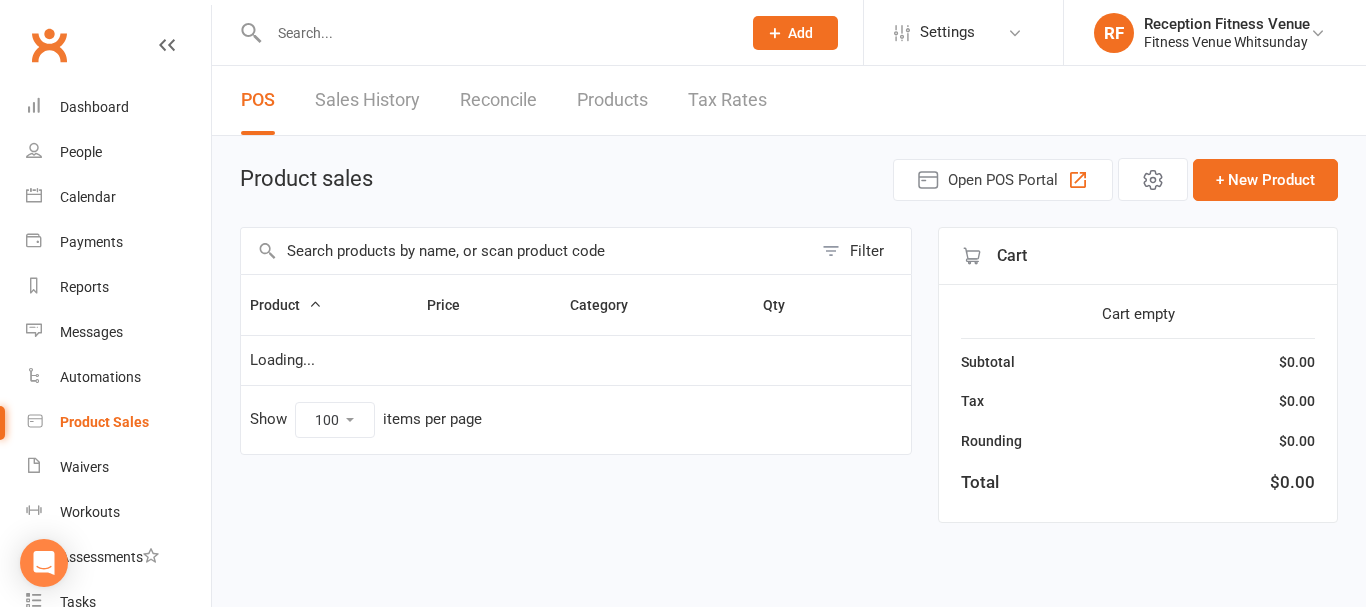 click at bounding box center [526, 251] 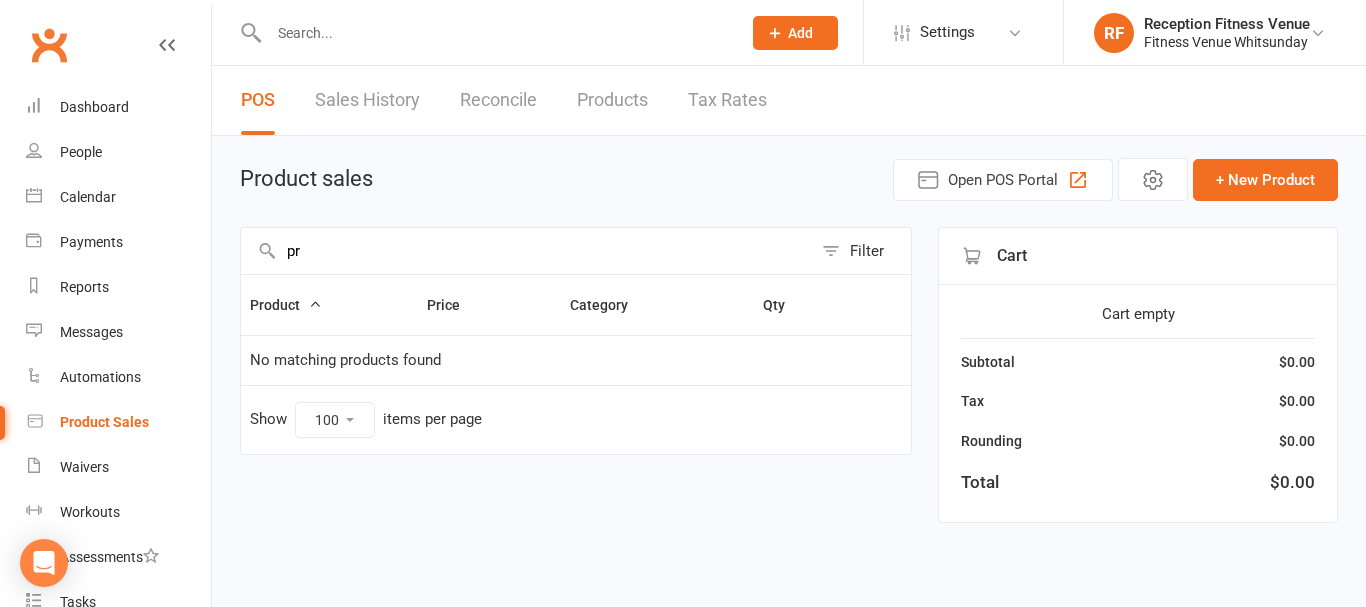 type on "p" 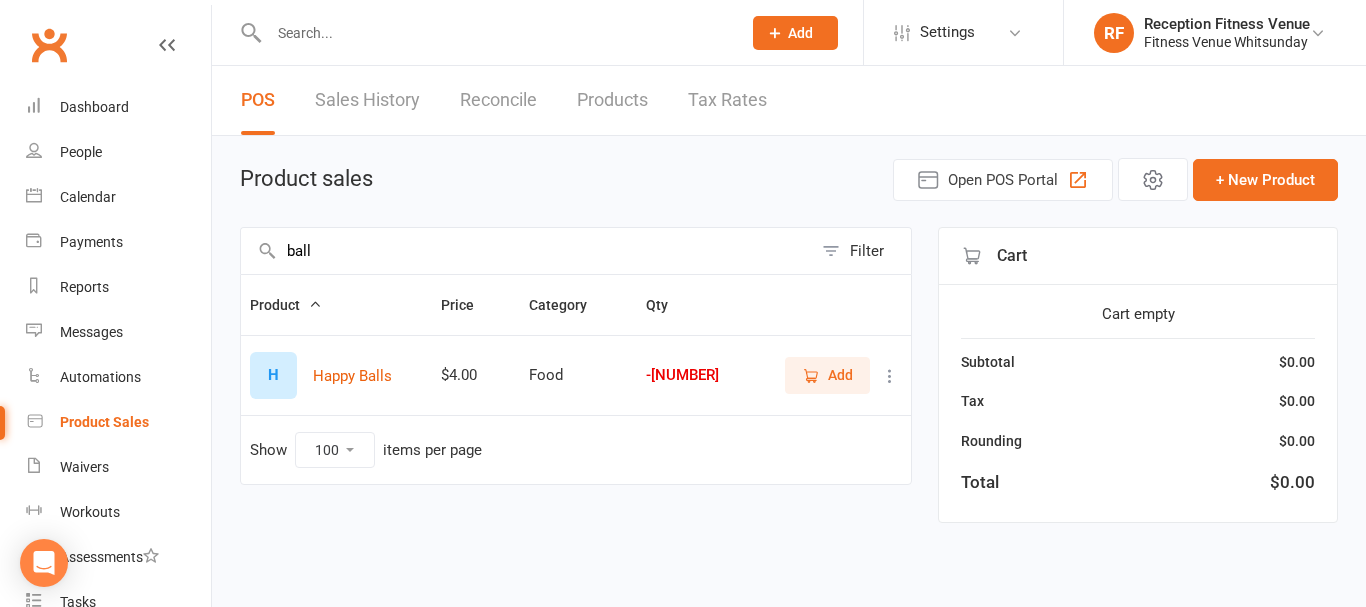 type on "ball" 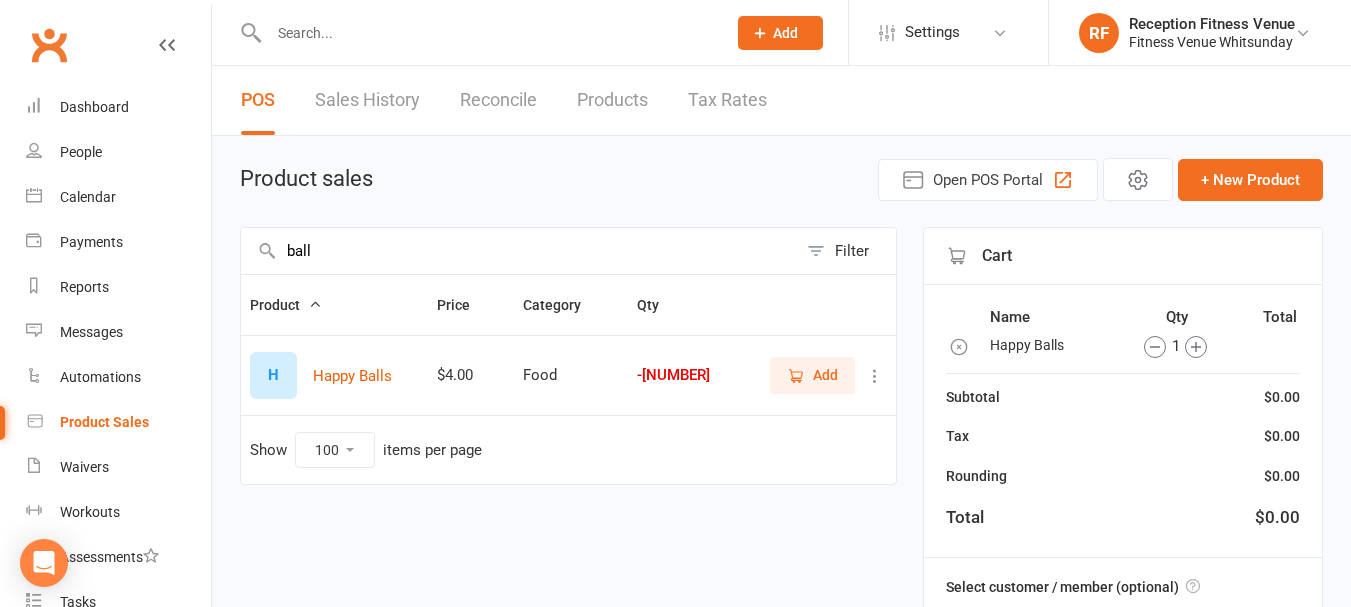 click on "Add" at bounding box center (812, 375) 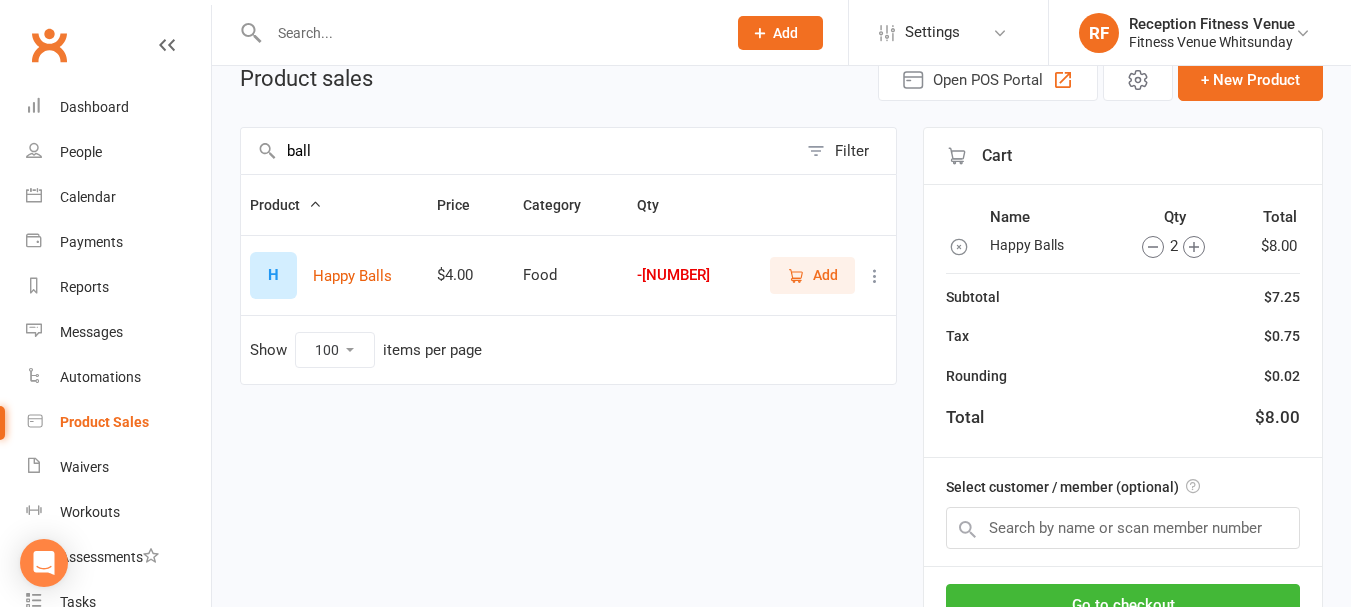scroll, scrollTop: 200, scrollLeft: 0, axis: vertical 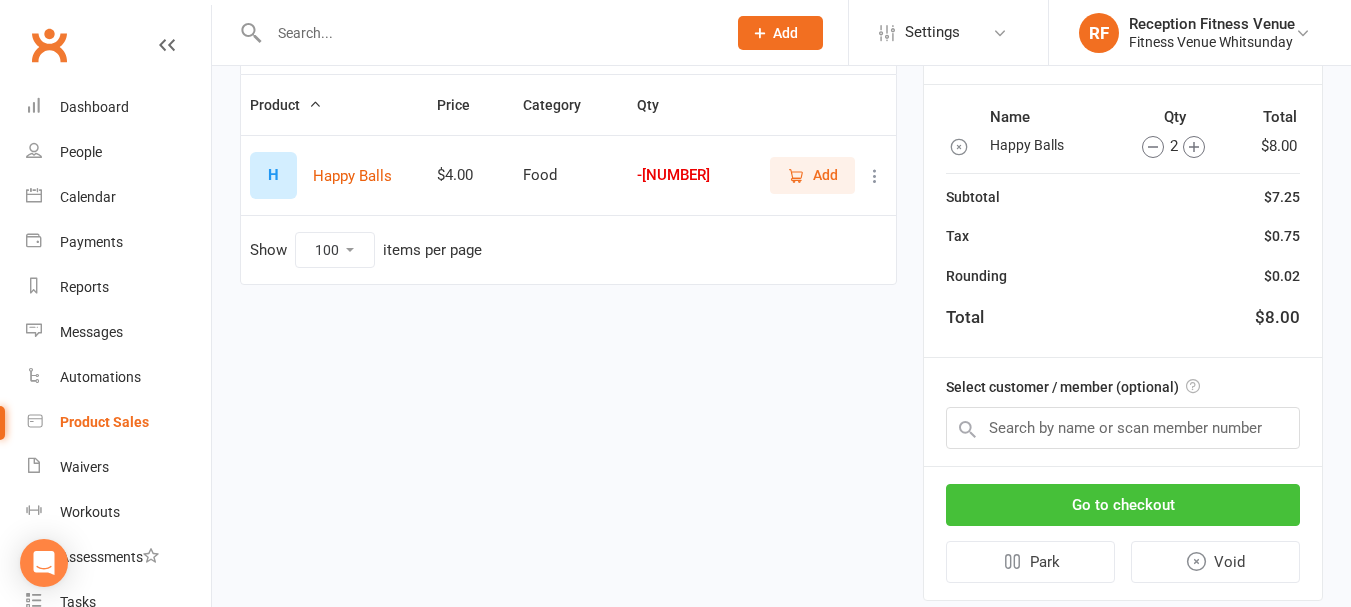 click on "Go to checkout" at bounding box center [1123, 505] 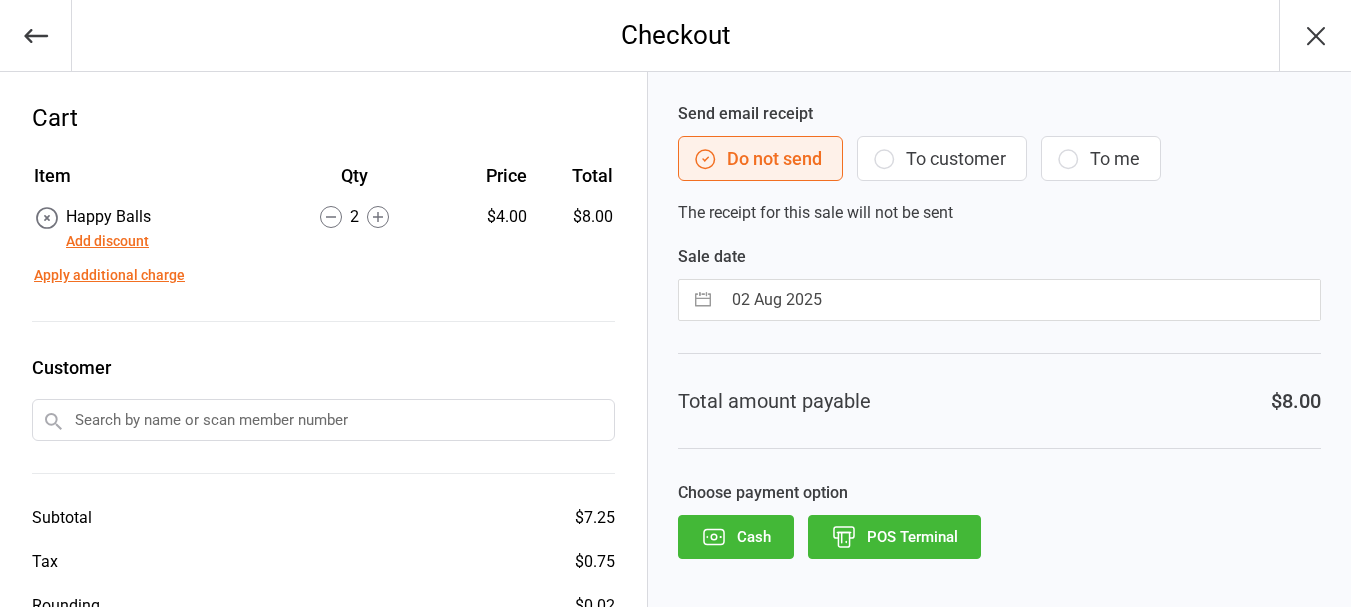 scroll, scrollTop: 0, scrollLeft: 0, axis: both 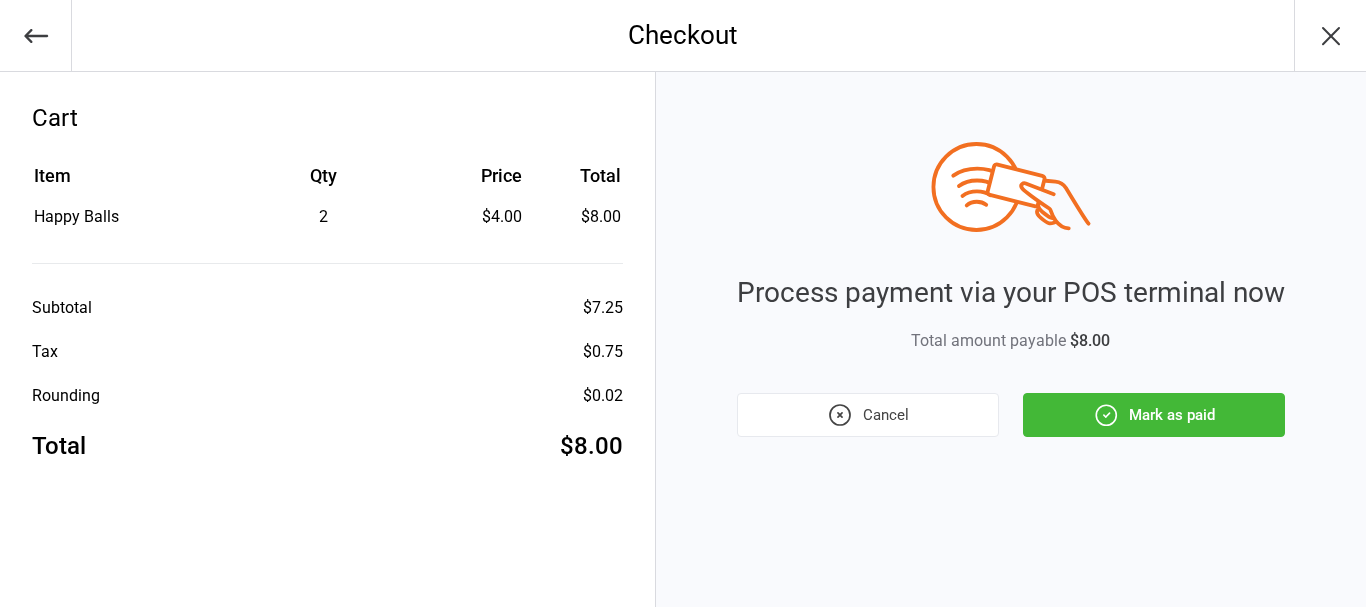 click on "Mark as paid" at bounding box center (1154, 415) 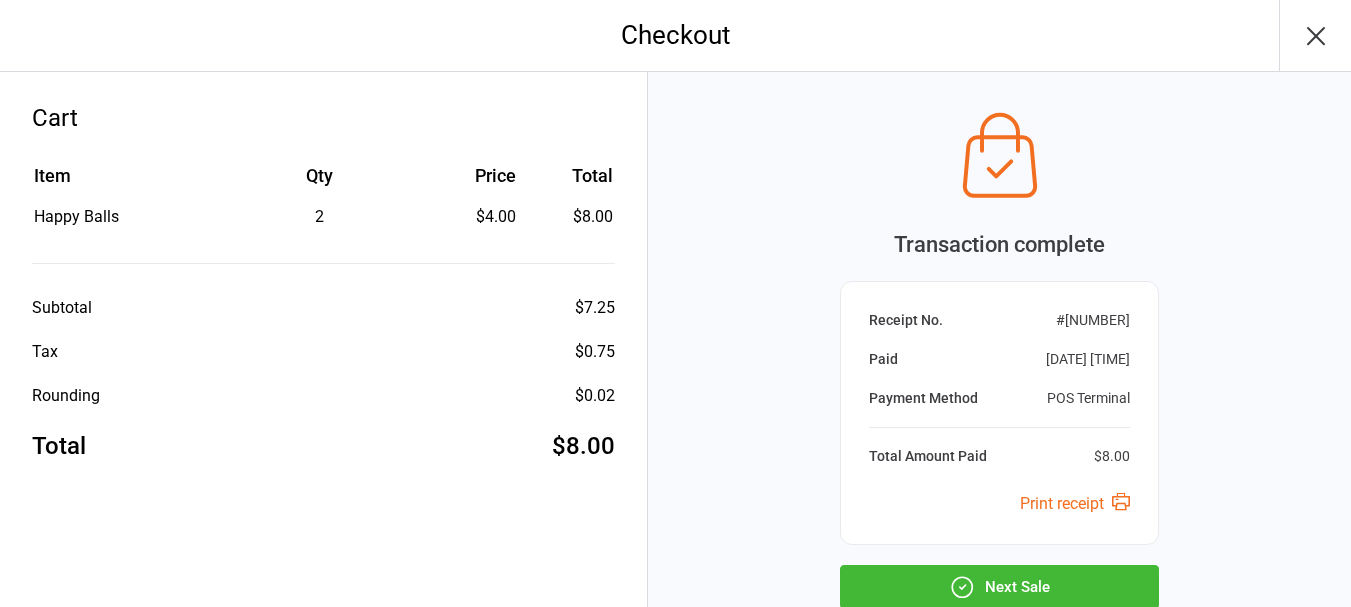 click on "Next Sale" at bounding box center (999, 587) 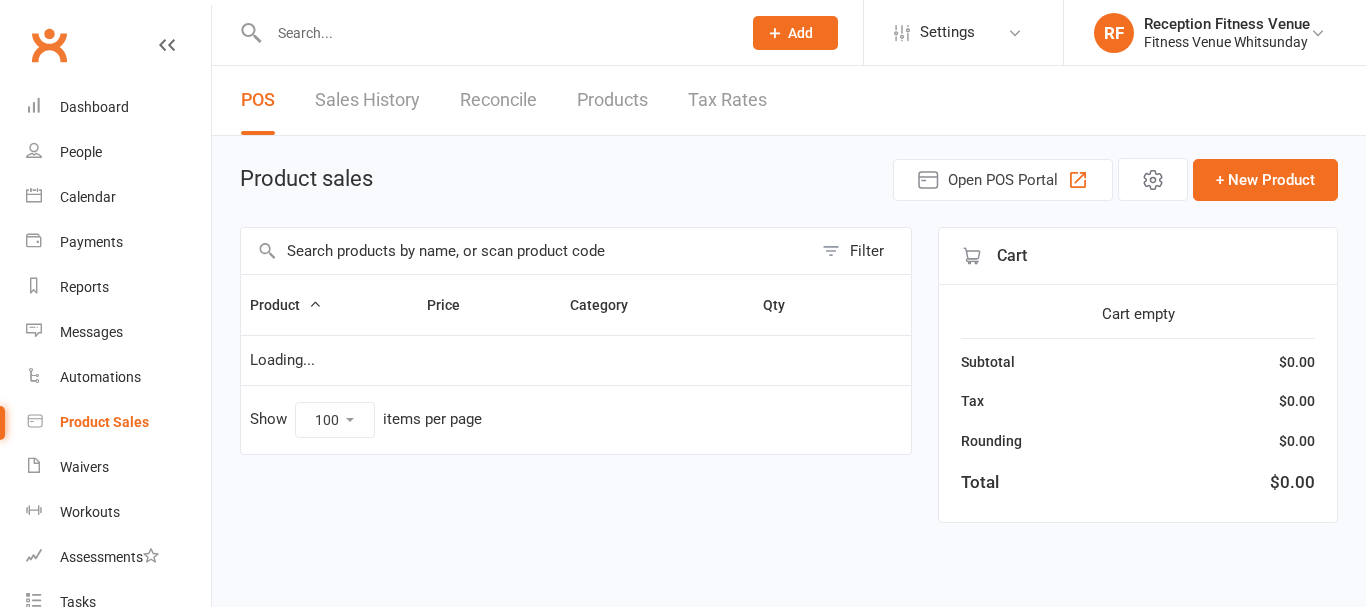 select on "100" 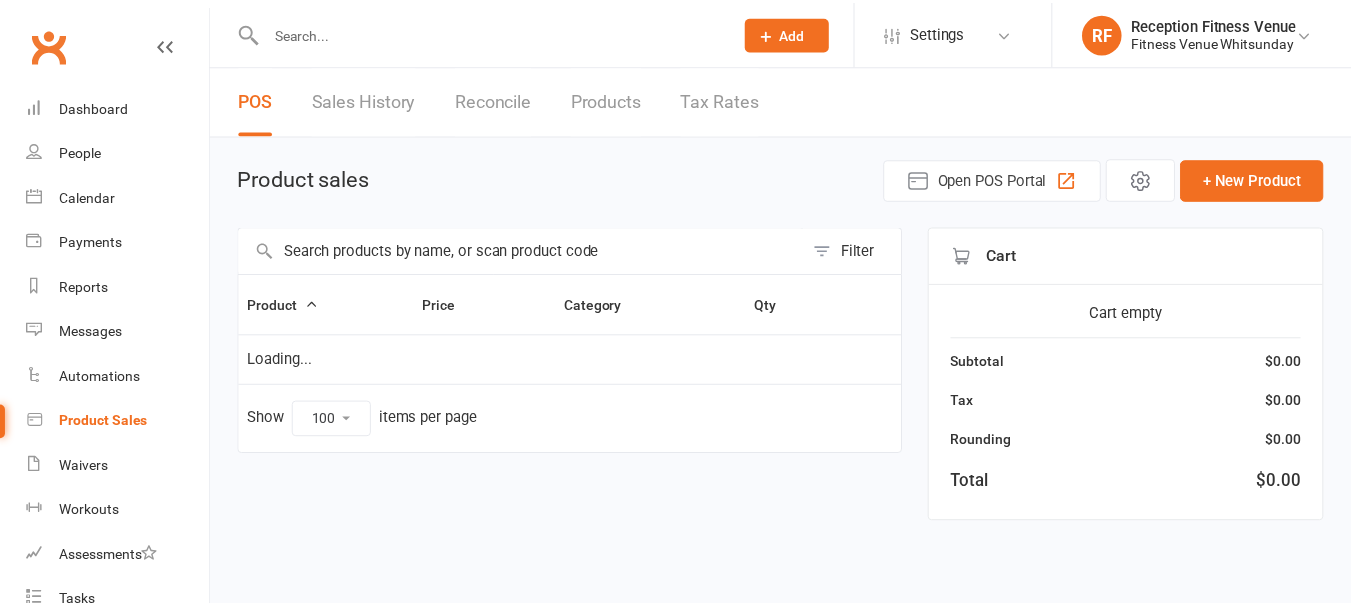 scroll, scrollTop: 0, scrollLeft: 0, axis: both 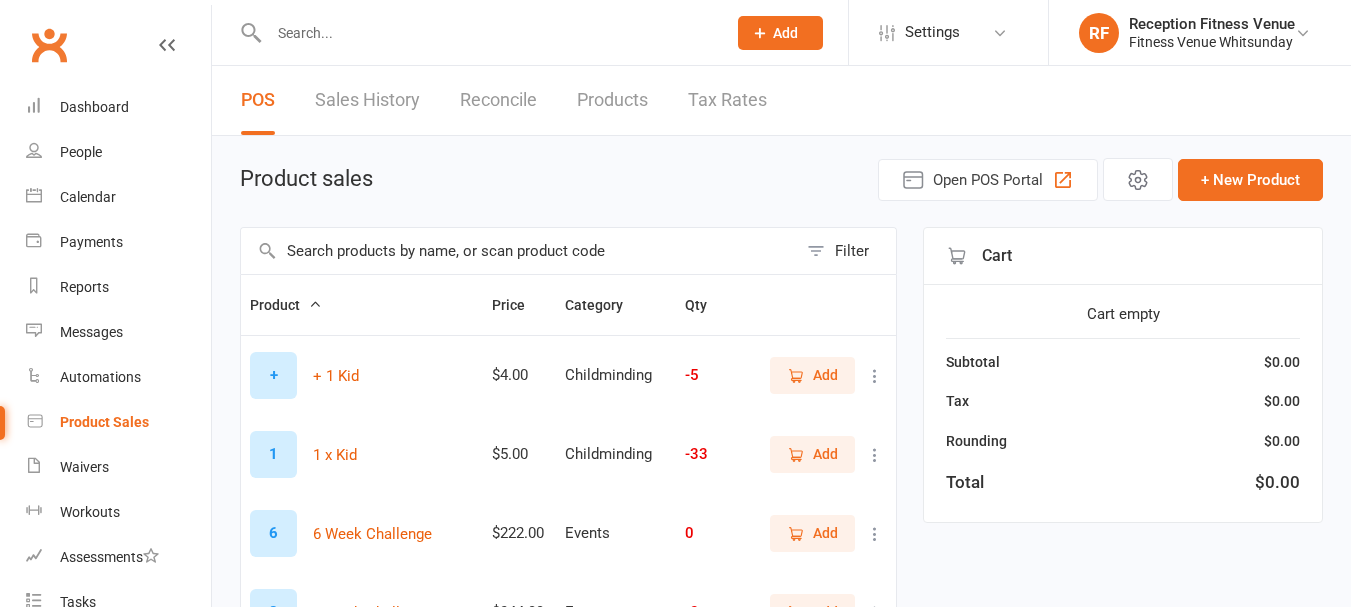 click at bounding box center (519, 251) 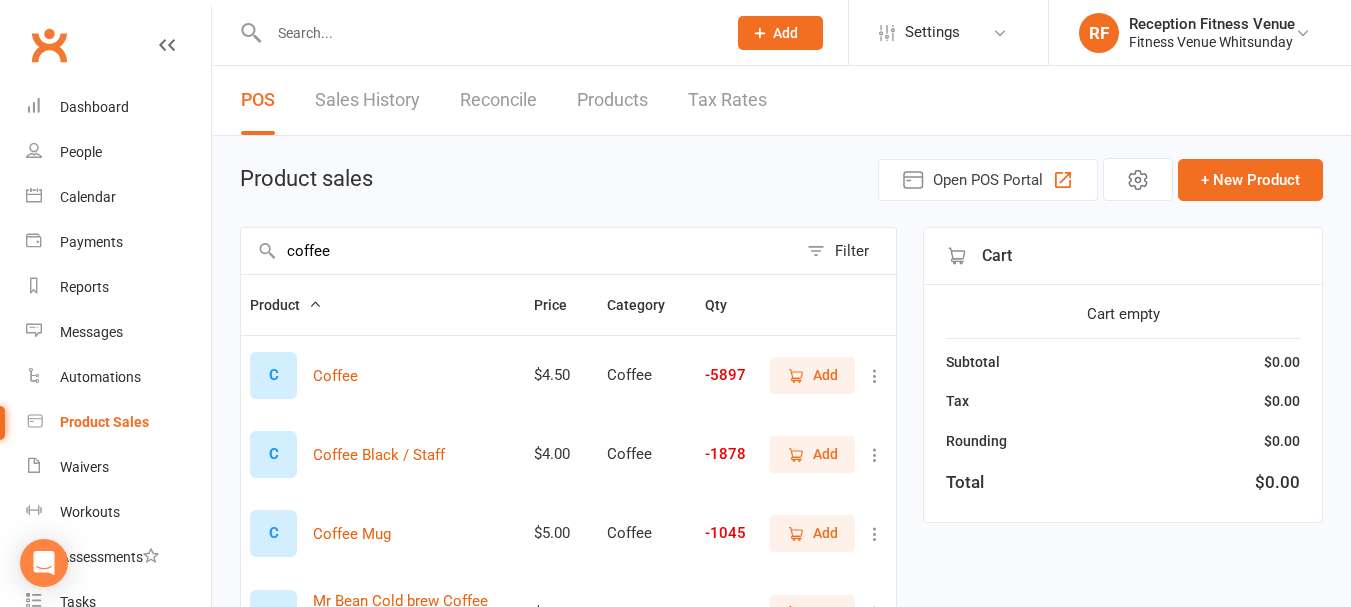 scroll, scrollTop: 200, scrollLeft: 0, axis: vertical 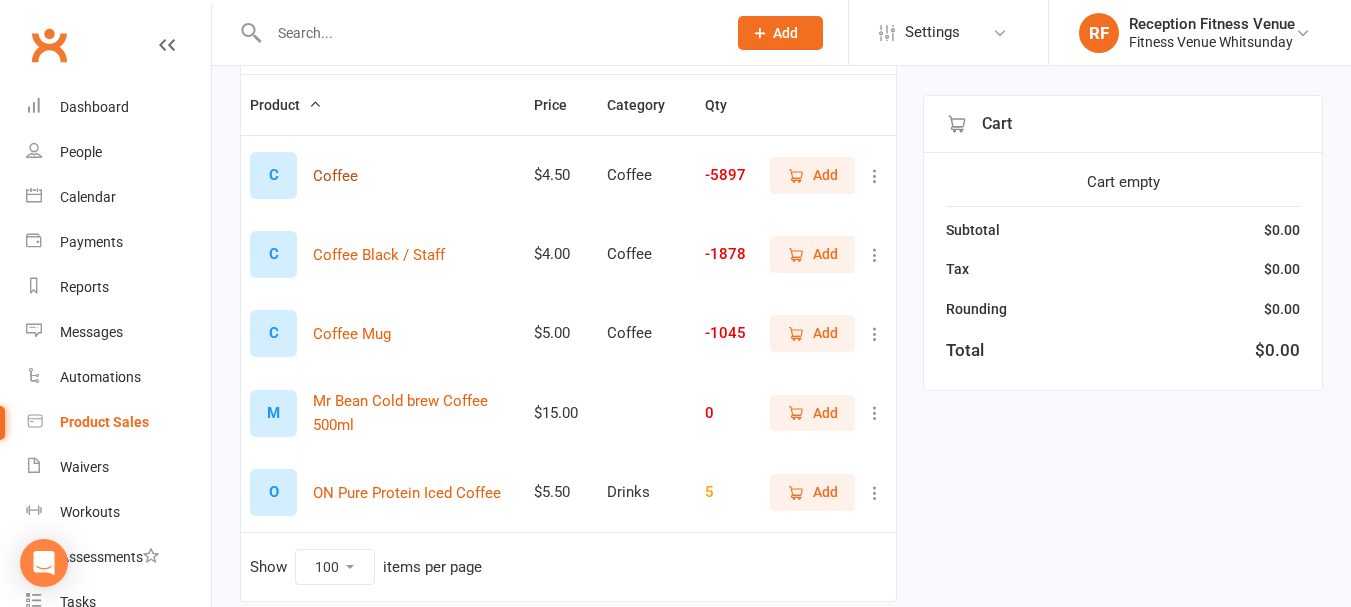 type on "coffee" 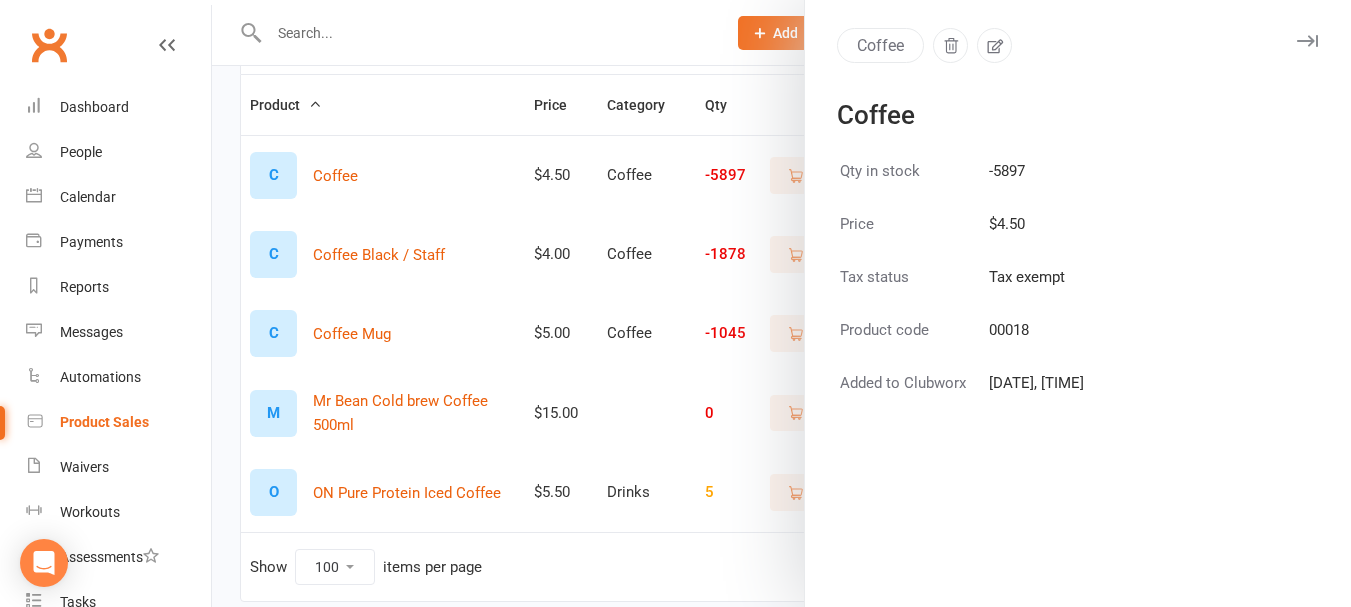 click at bounding box center [781, 303] 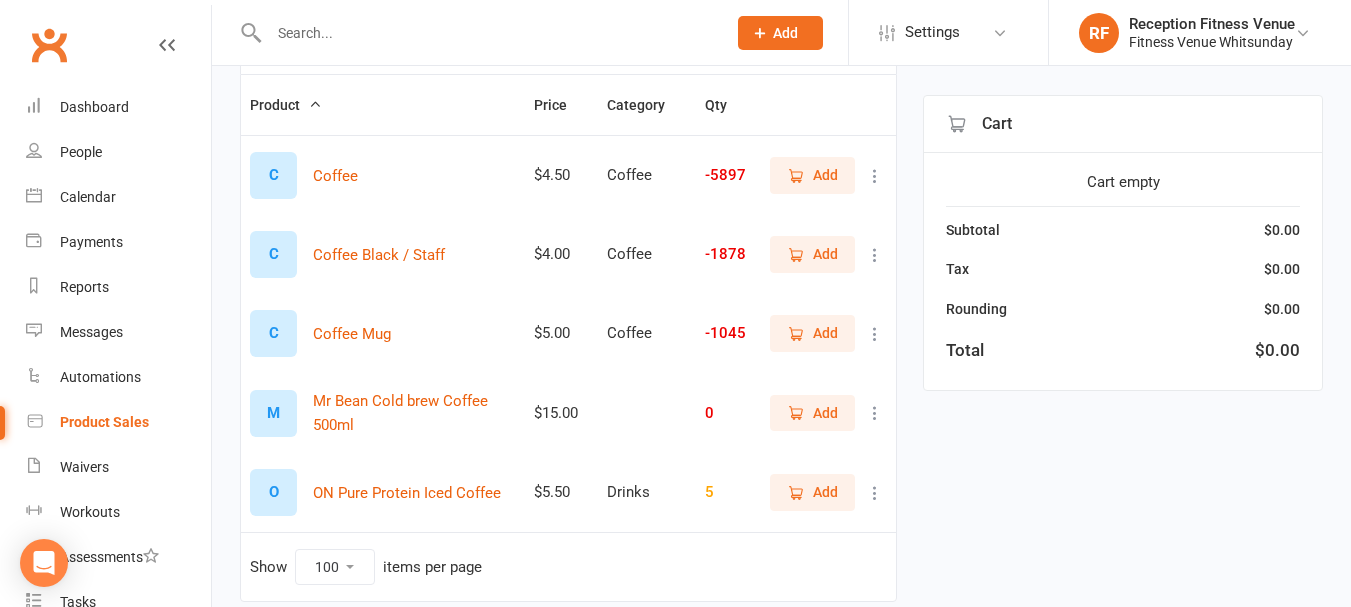 click on "Add" at bounding box center [812, 175] 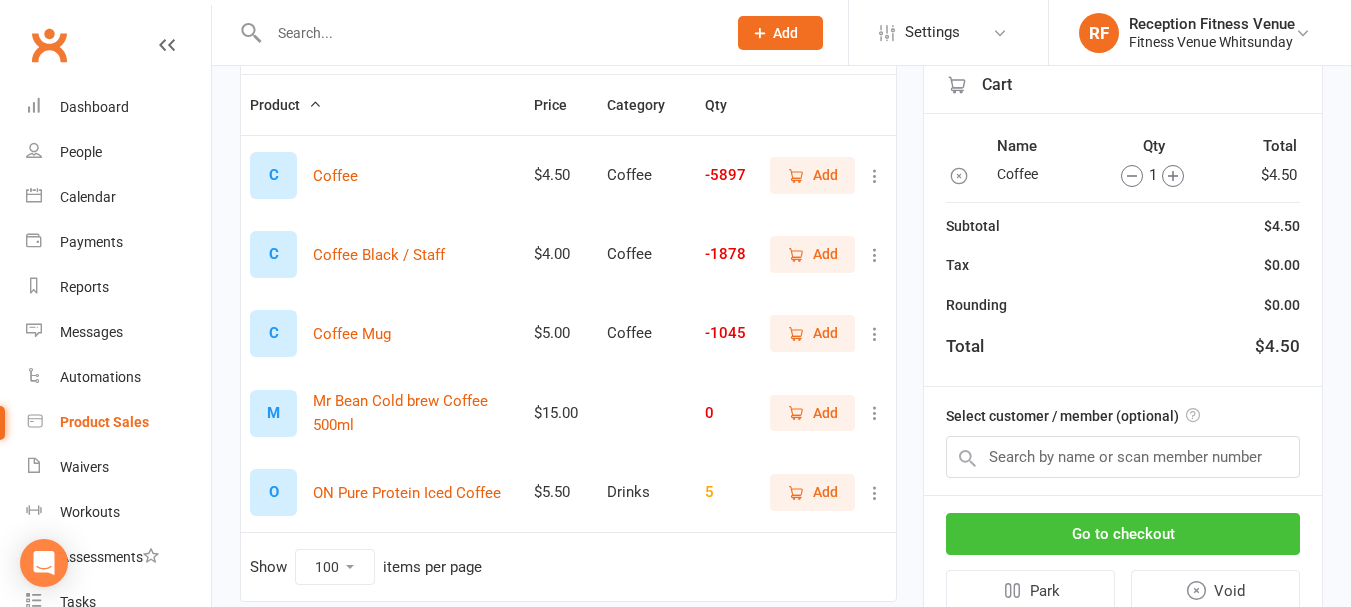 click on "Go to checkout" at bounding box center [1123, 534] 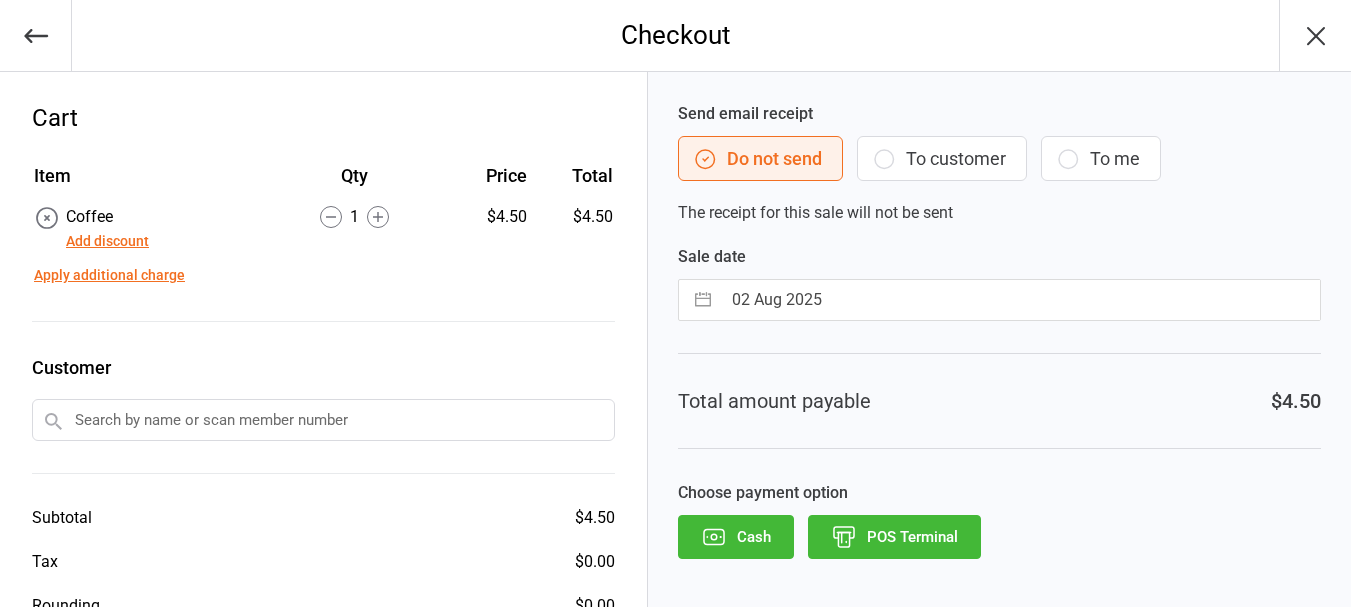 scroll, scrollTop: 0, scrollLeft: 0, axis: both 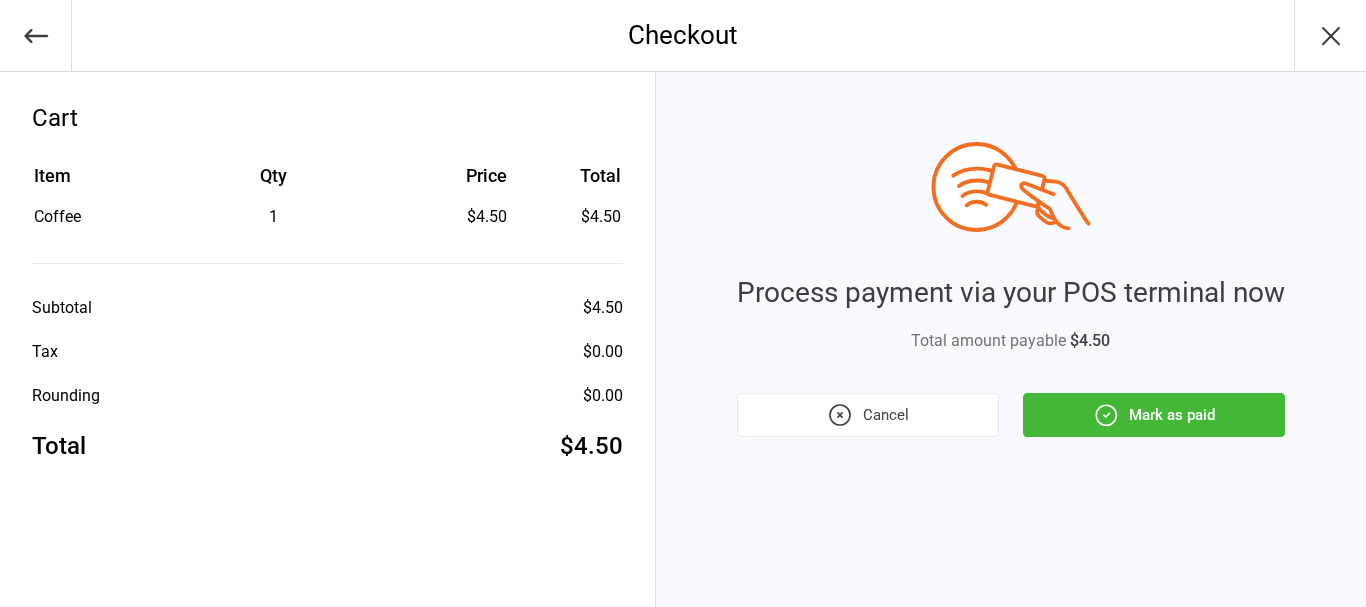 click on "Mark as paid" at bounding box center [1154, 415] 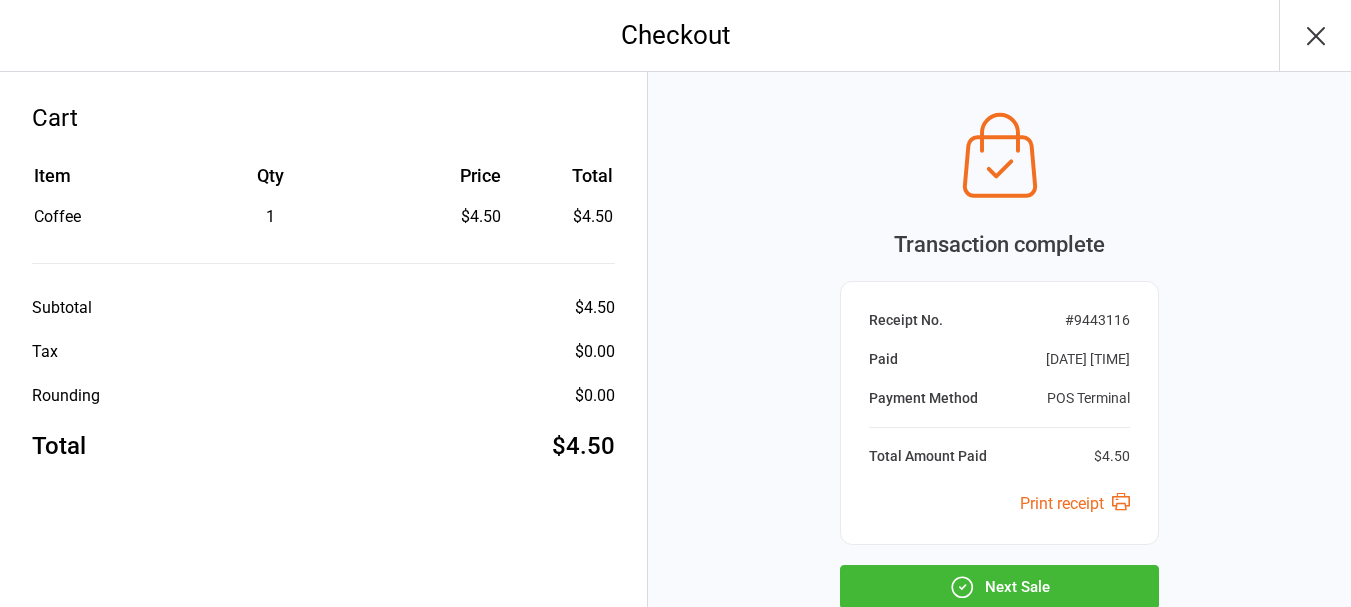 drag, startPoint x: 1158, startPoint y: 364, endPoint x: 1120, endPoint y: 375, distance: 39.56008 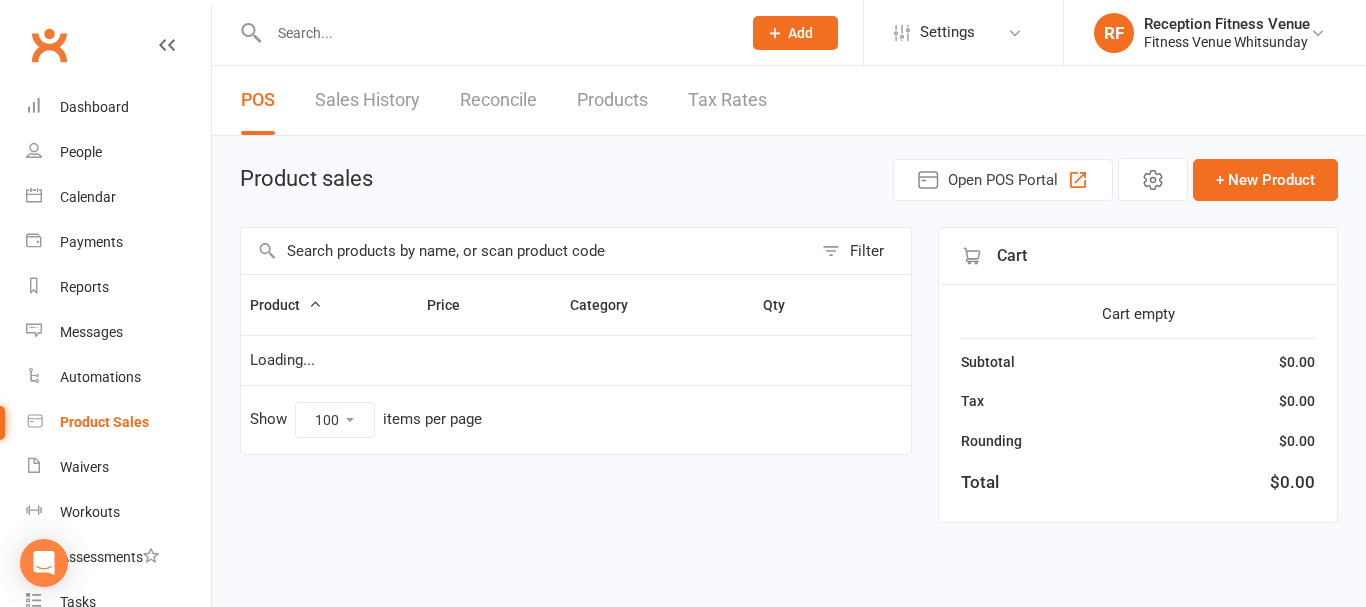 select on "100" 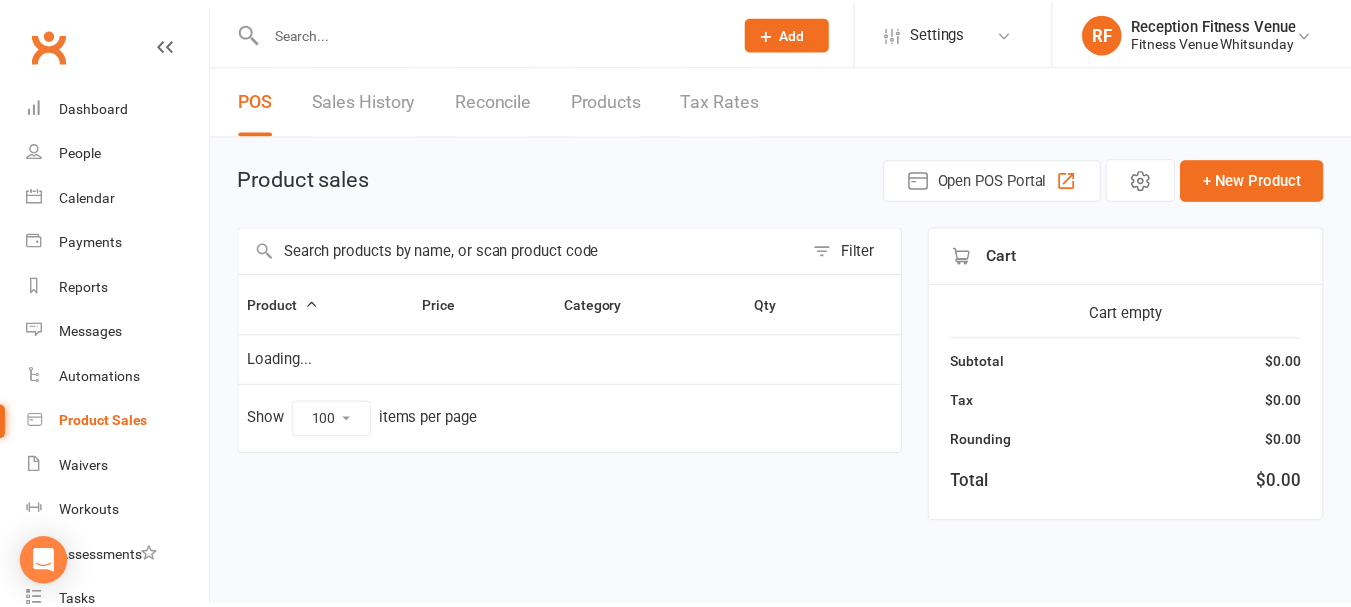 scroll, scrollTop: 0, scrollLeft: 0, axis: both 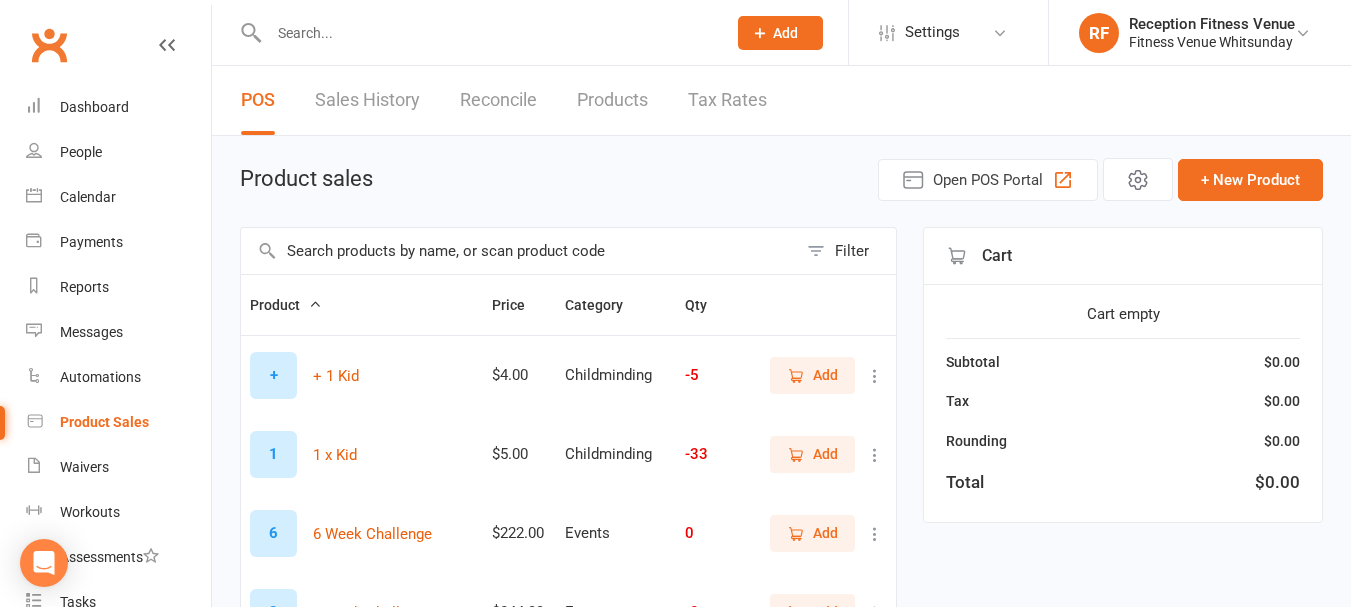 click at bounding box center [519, 251] 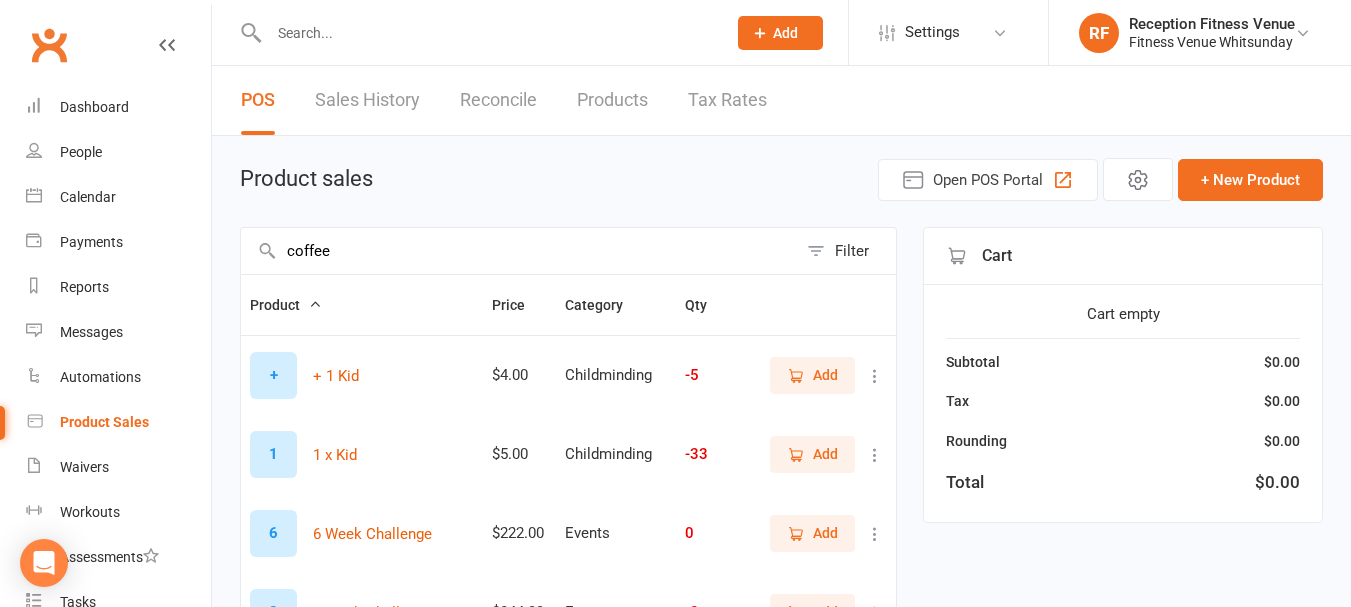 type on "coffee" 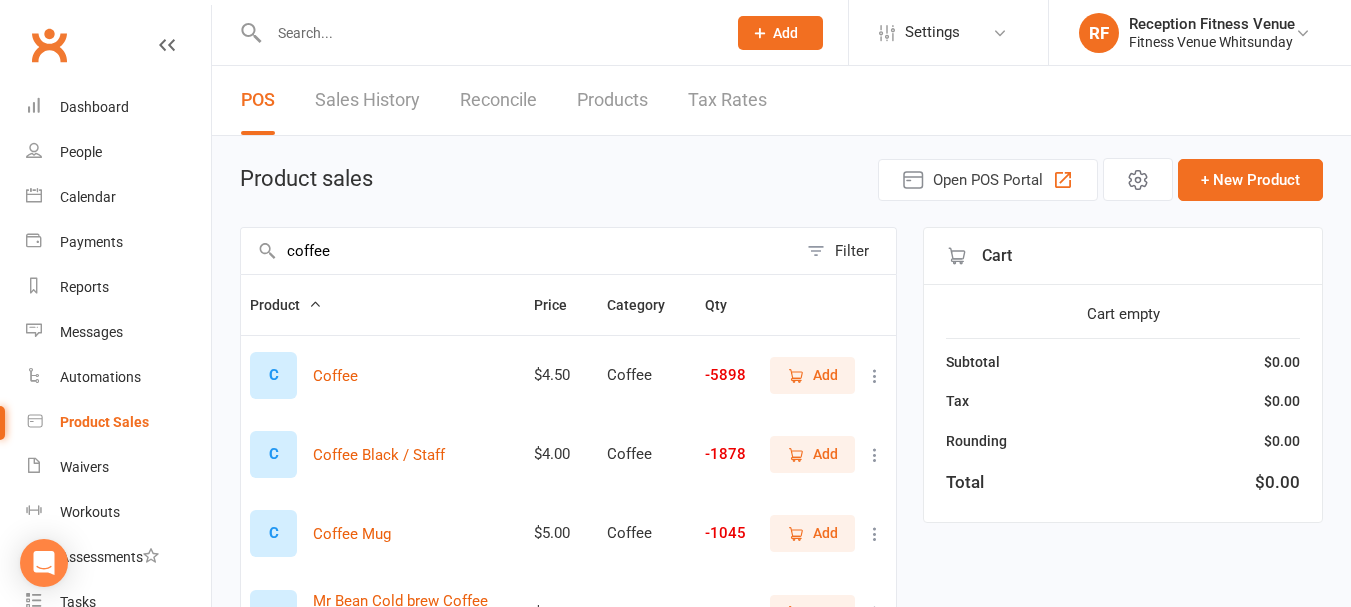 click on "Add" at bounding box center (825, 375) 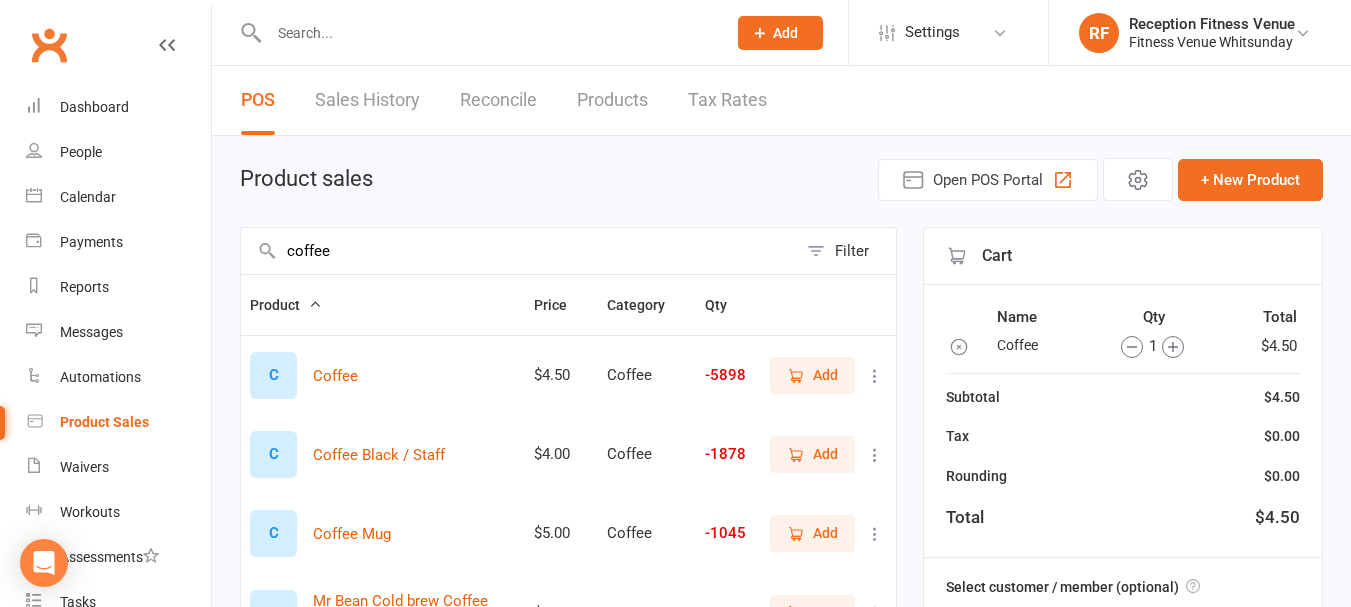 scroll, scrollTop: 280, scrollLeft: 0, axis: vertical 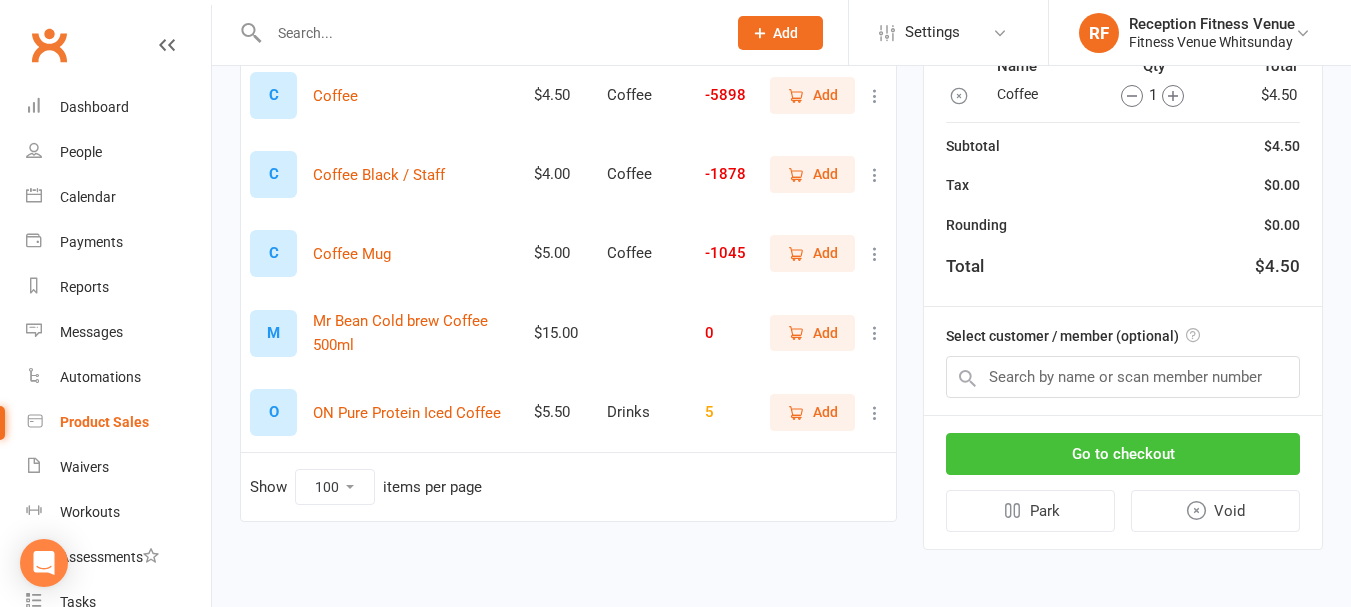 click on "Go to checkout" at bounding box center [1123, 454] 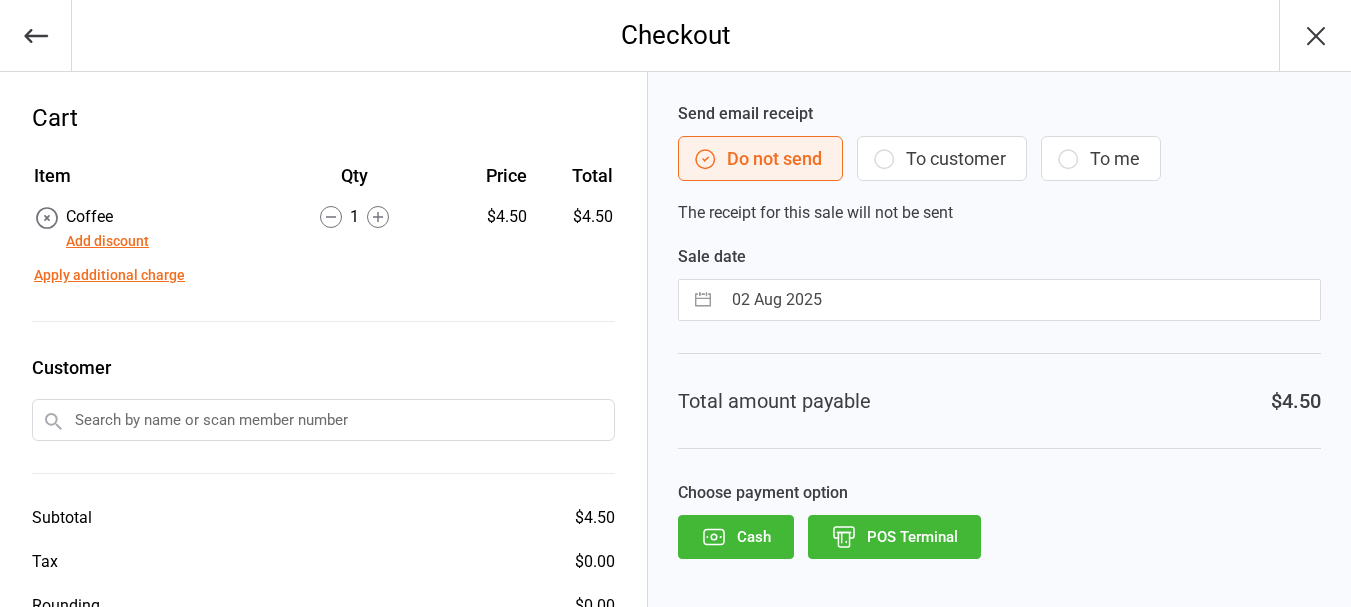 scroll, scrollTop: 0, scrollLeft: 0, axis: both 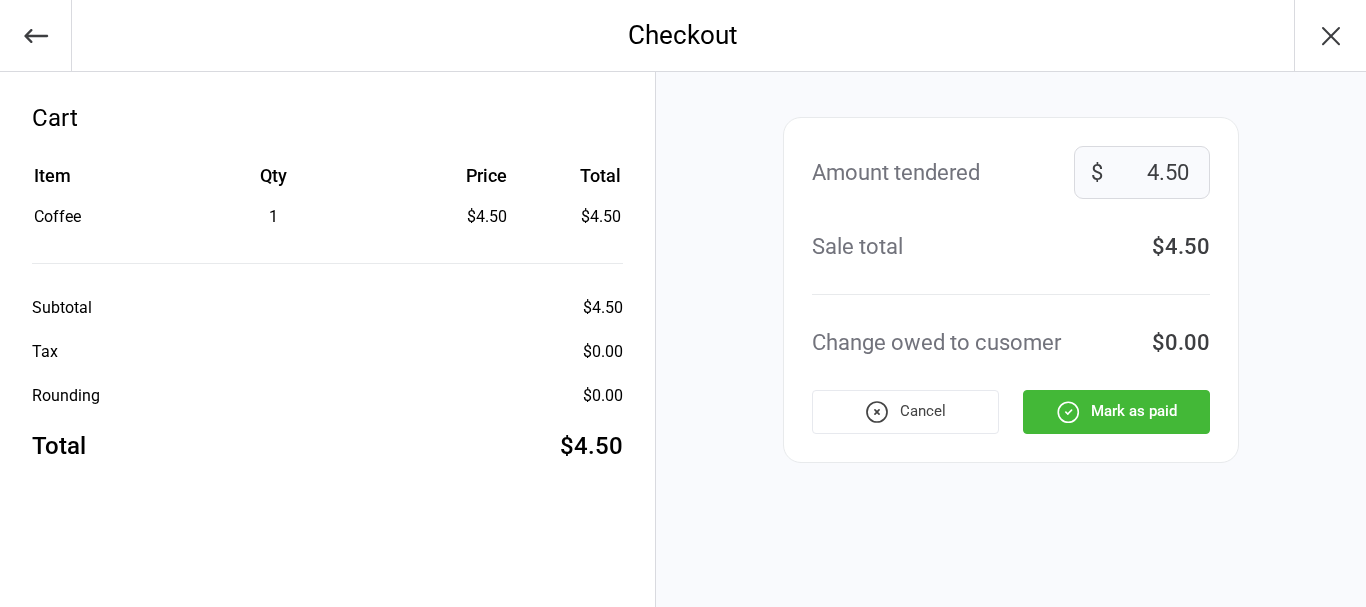click on "Mark as paid" at bounding box center [1116, 412] 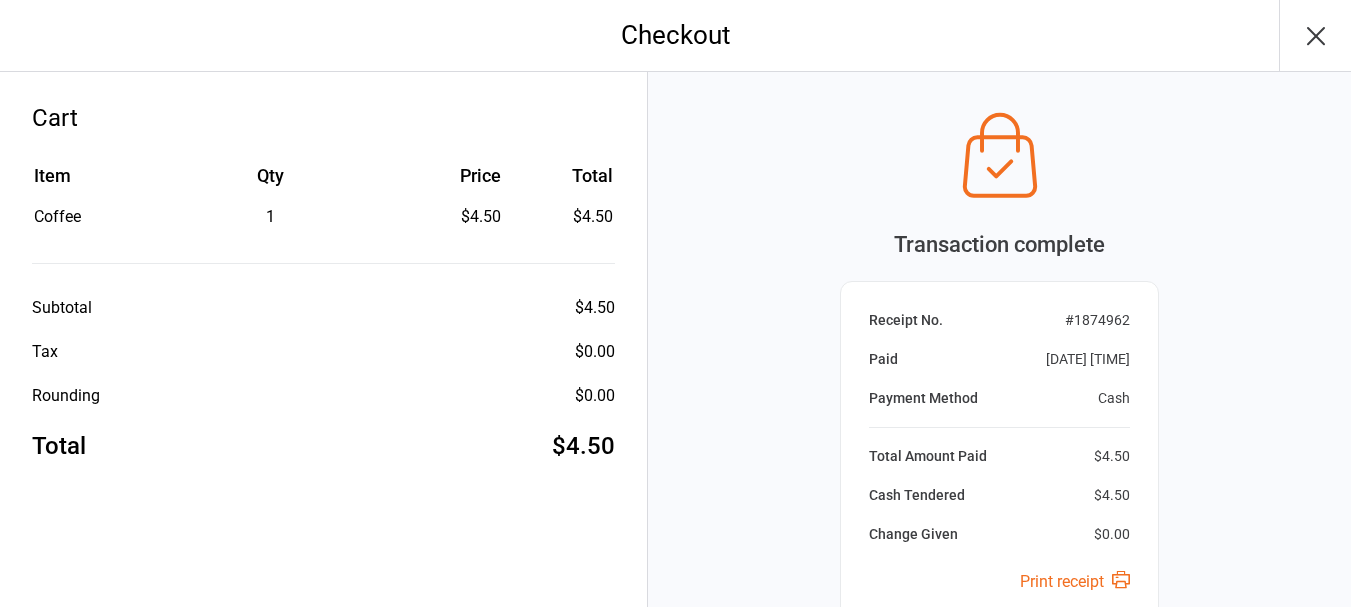 scroll, scrollTop: 210, scrollLeft: 0, axis: vertical 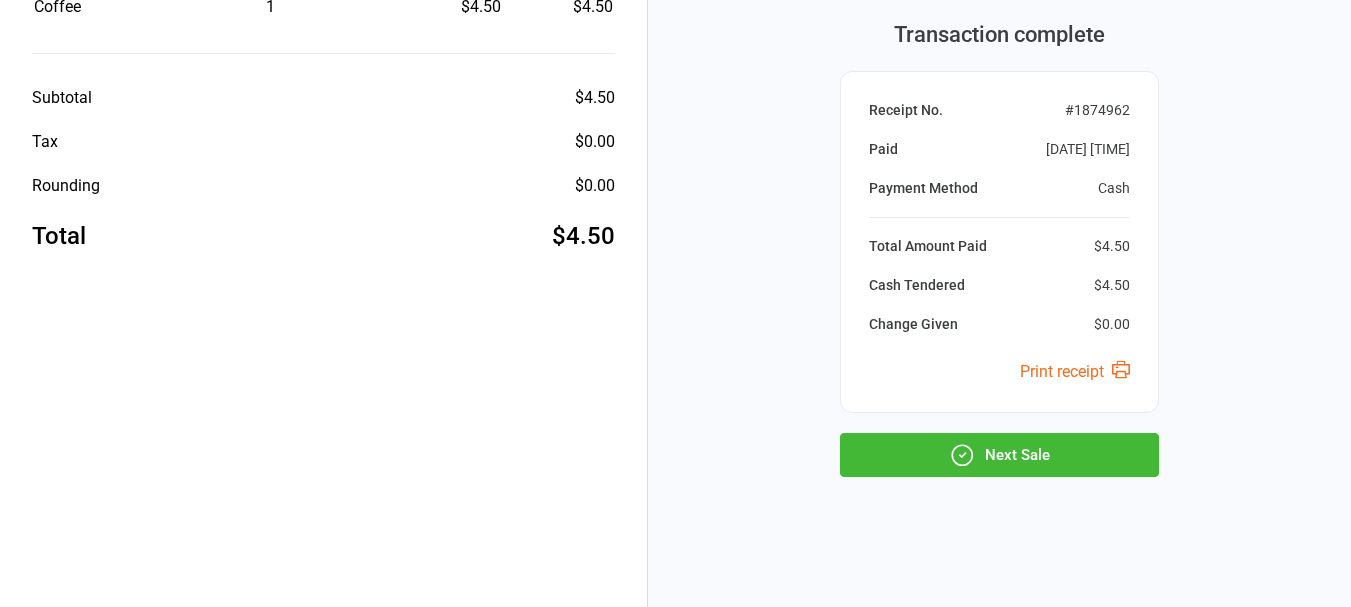 click on "Next Sale" at bounding box center [999, 455] 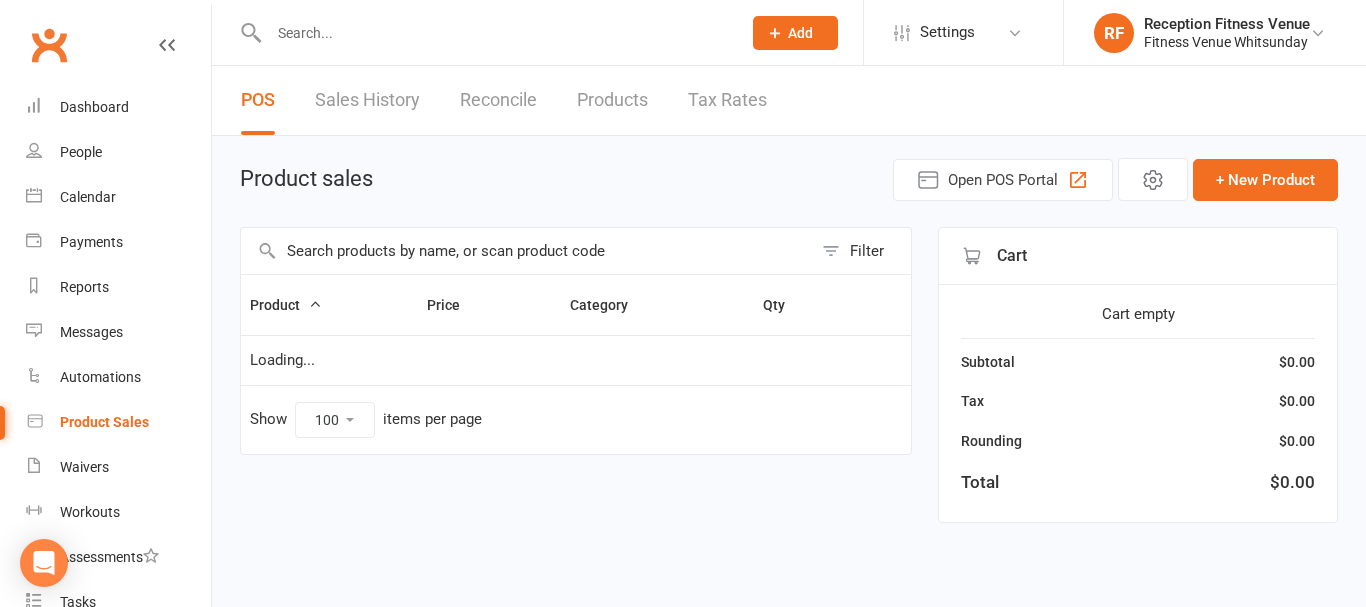 select on "100" 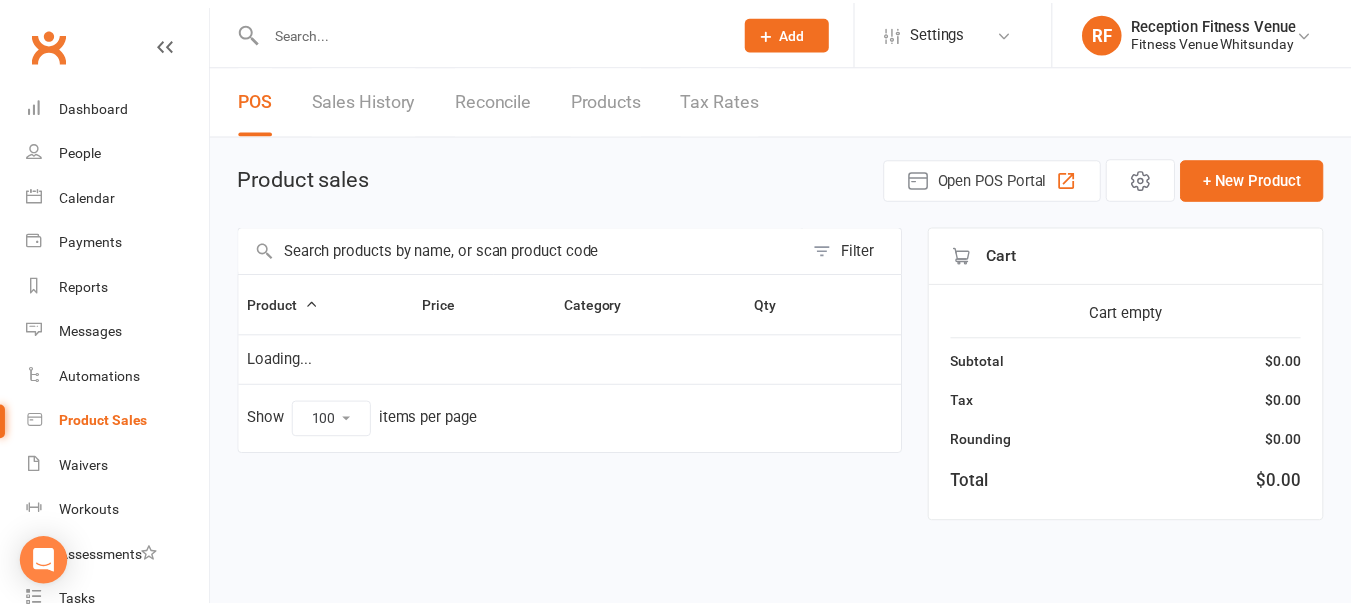 scroll, scrollTop: 0, scrollLeft: 0, axis: both 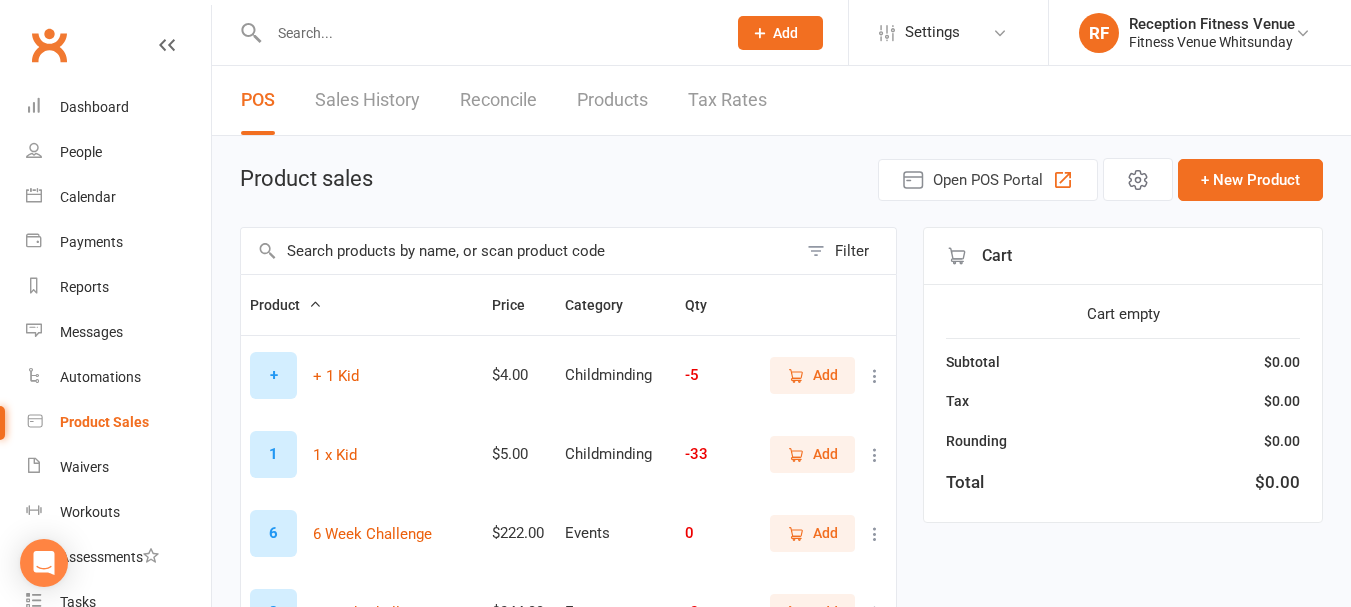 click at bounding box center [519, 251] 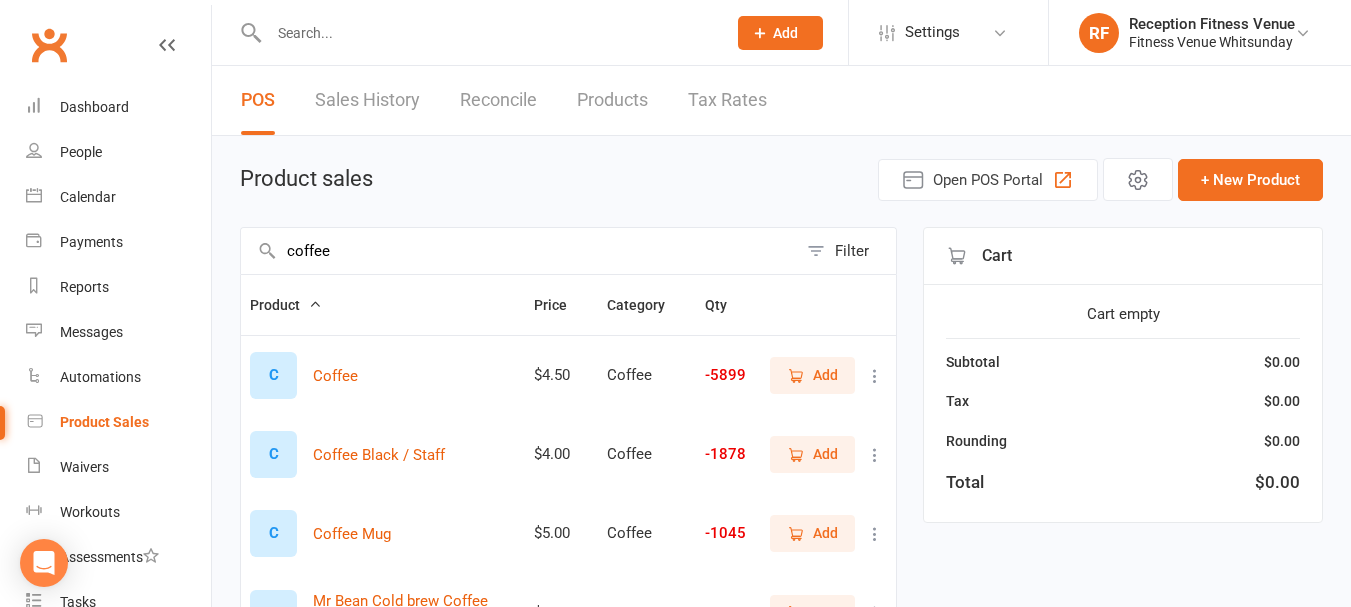 type on "coffee" 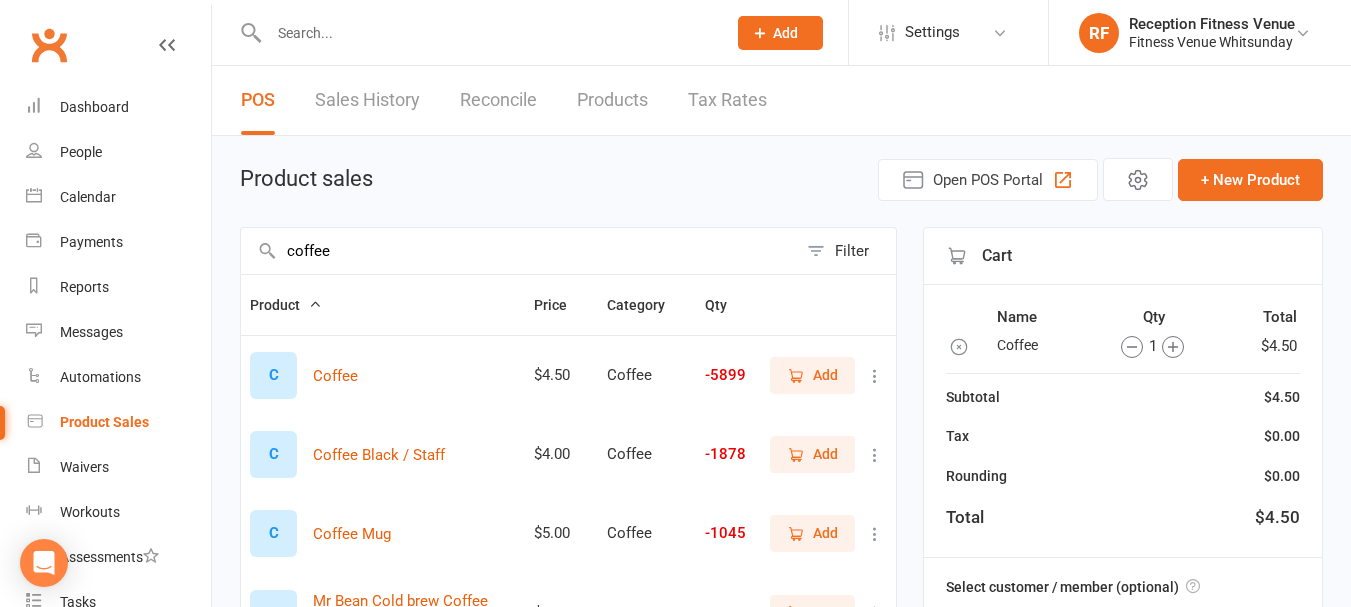 scroll, scrollTop: 280, scrollLeft: 0, axis: vertical 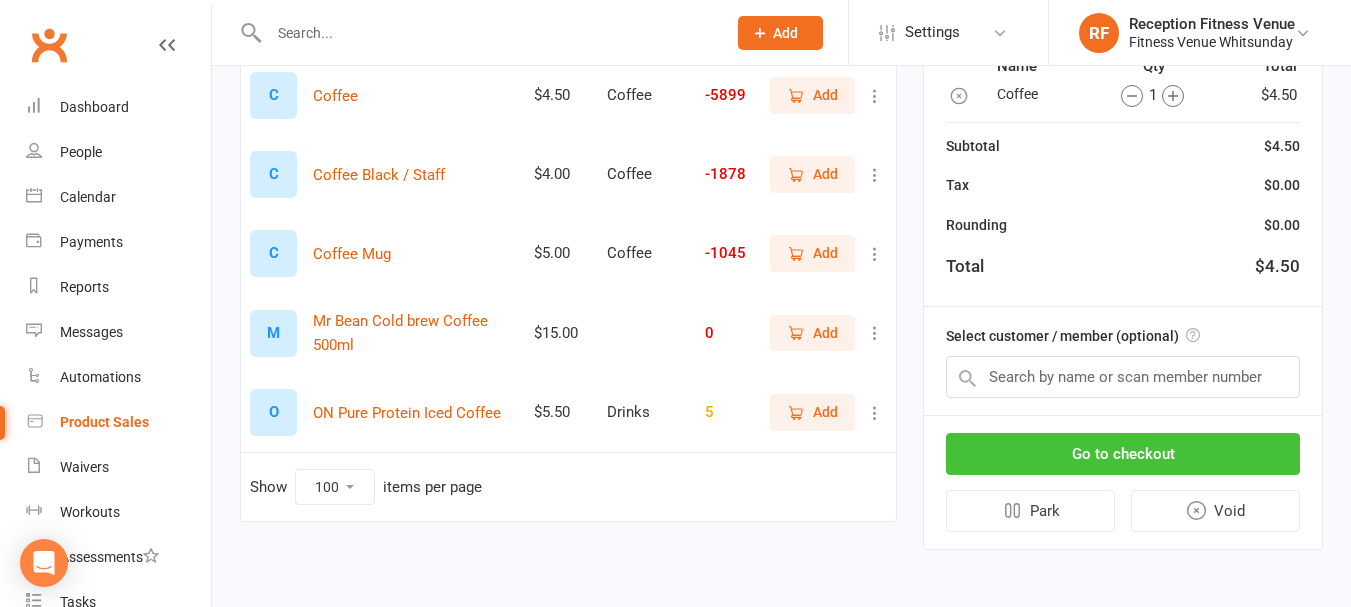 click on "Go to checkout" at bounding box center [1123, 454] 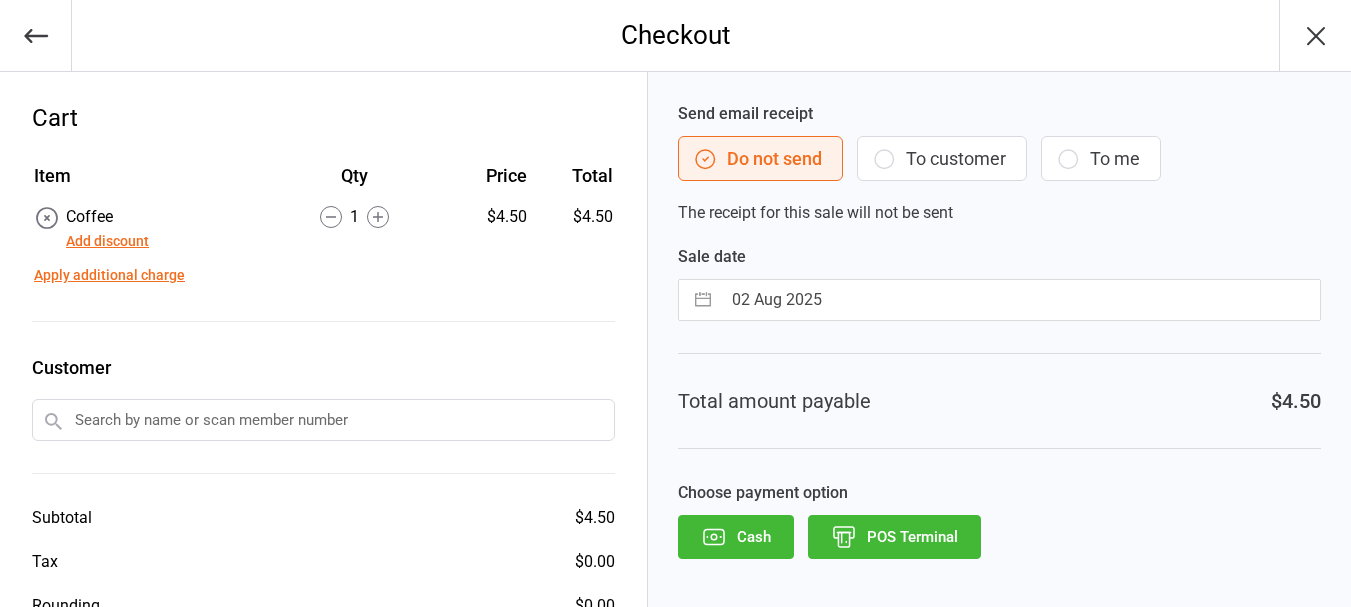 scroll, scrollTop: 0, scrollLeft: 0, axis: both 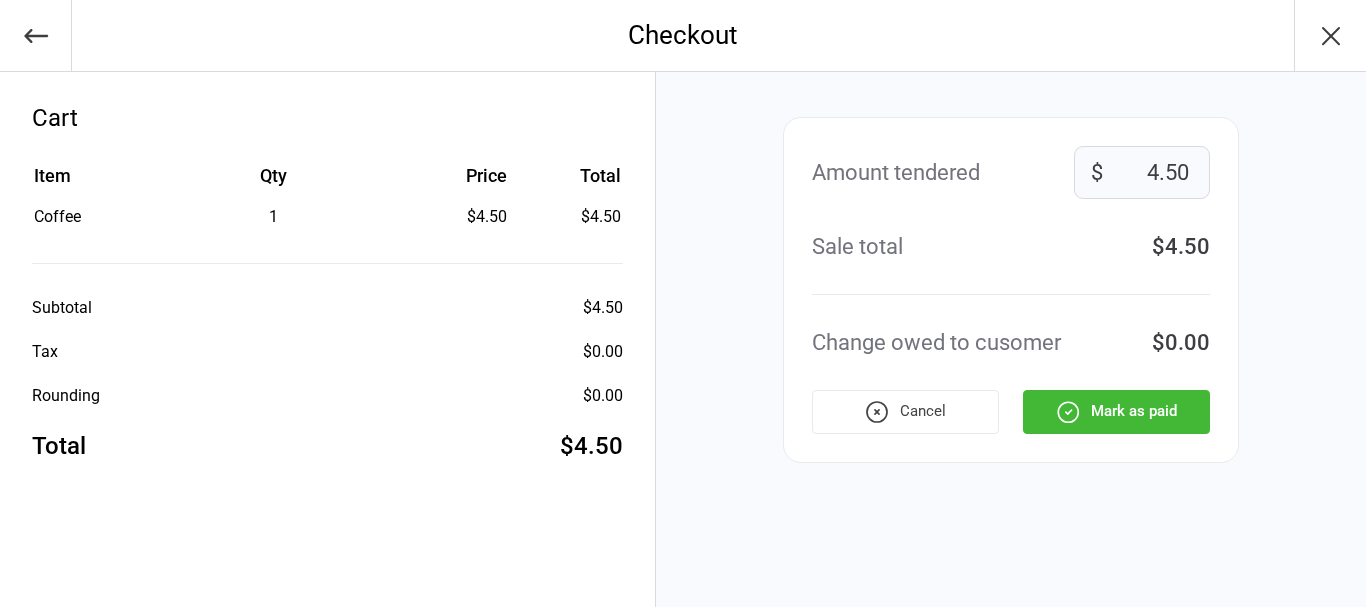 drag, startPoint x: 1149, startPoint y: 175, endPoint x: 1281, endPoint y: 179, distance: 132.0606 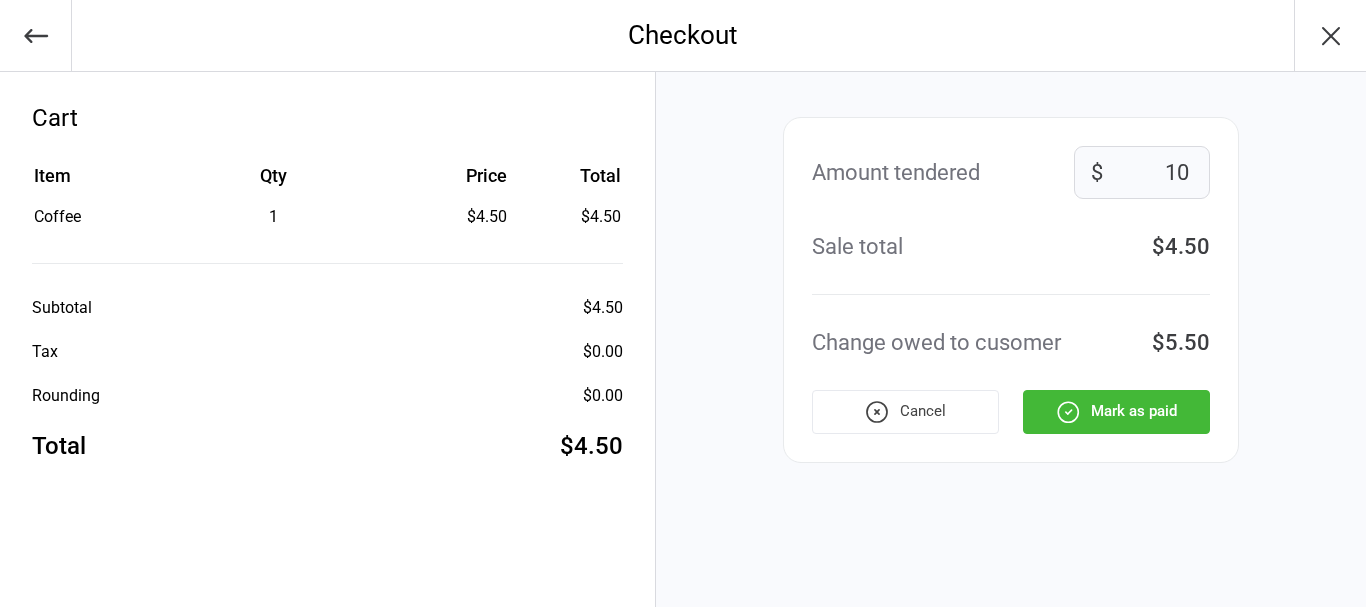 type on "10" 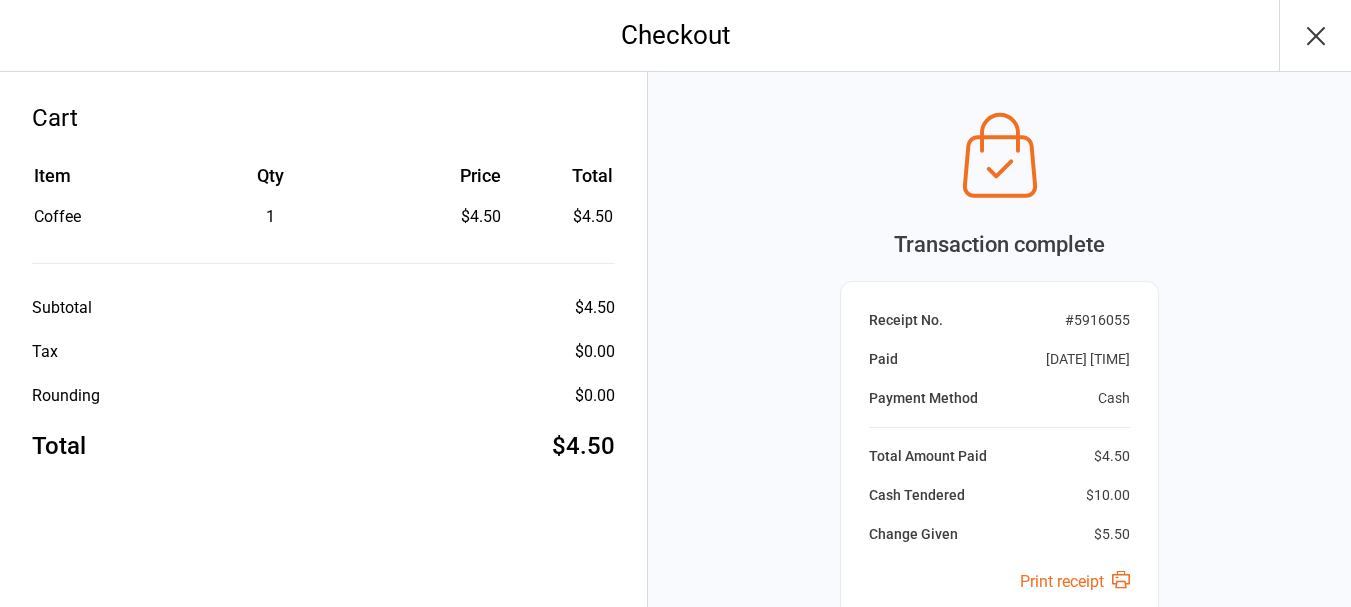 click at bounding box center (1315, 35) 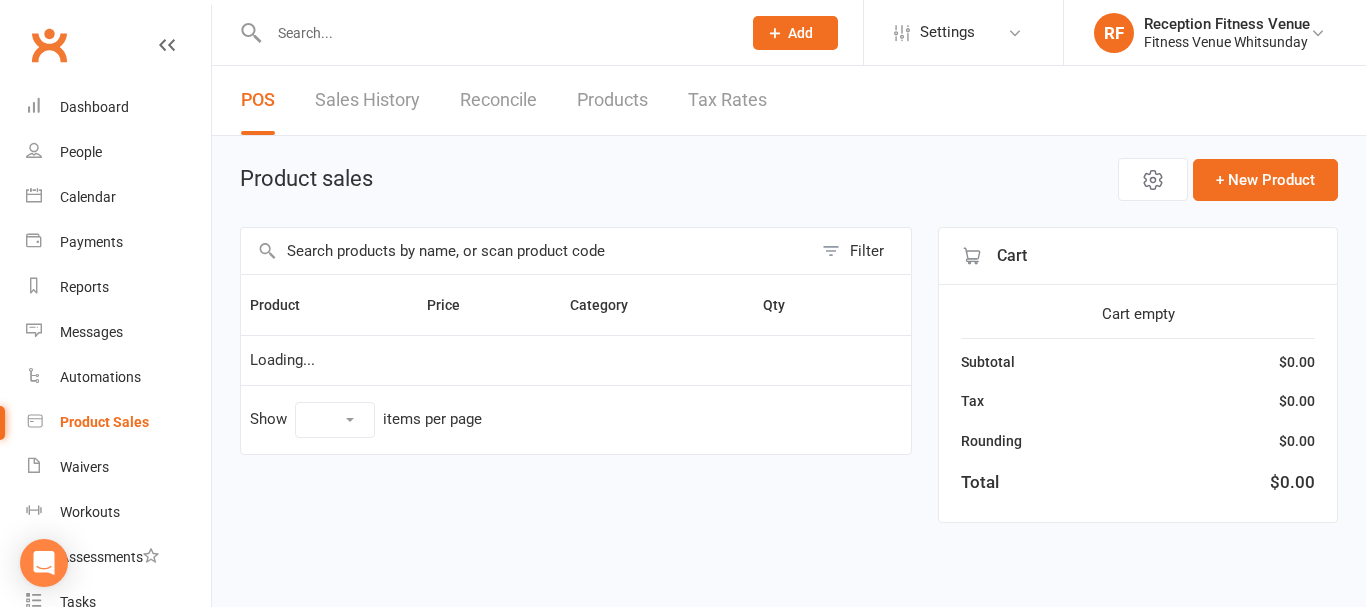 scroll, scrollTop: 0, scrollLeft: 0, axis: both 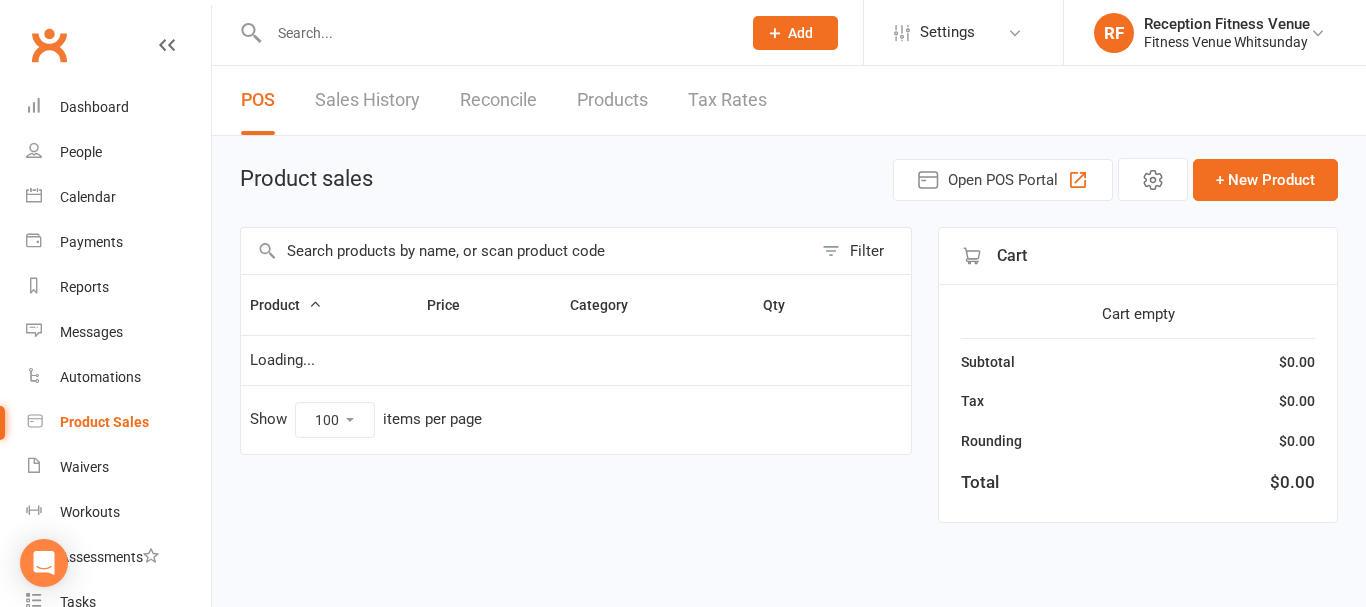 click at bounding box center [526, 251] 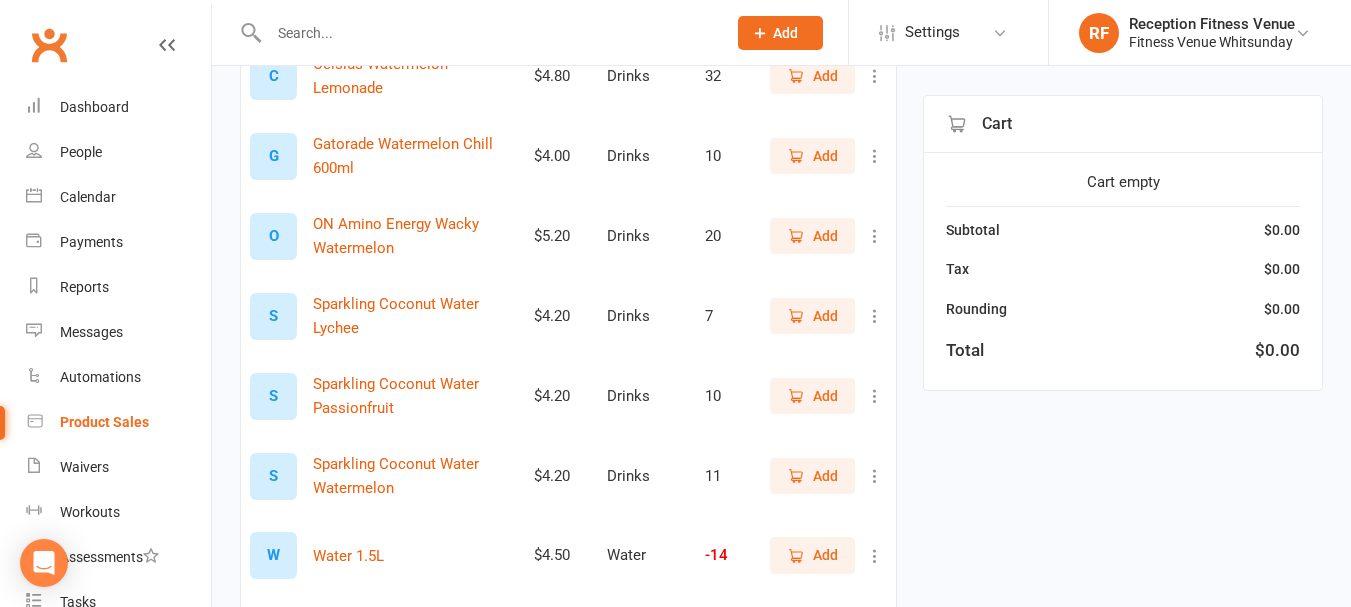 scroll, scrollTop: 400, scrollLeft: 0, axis: vertical 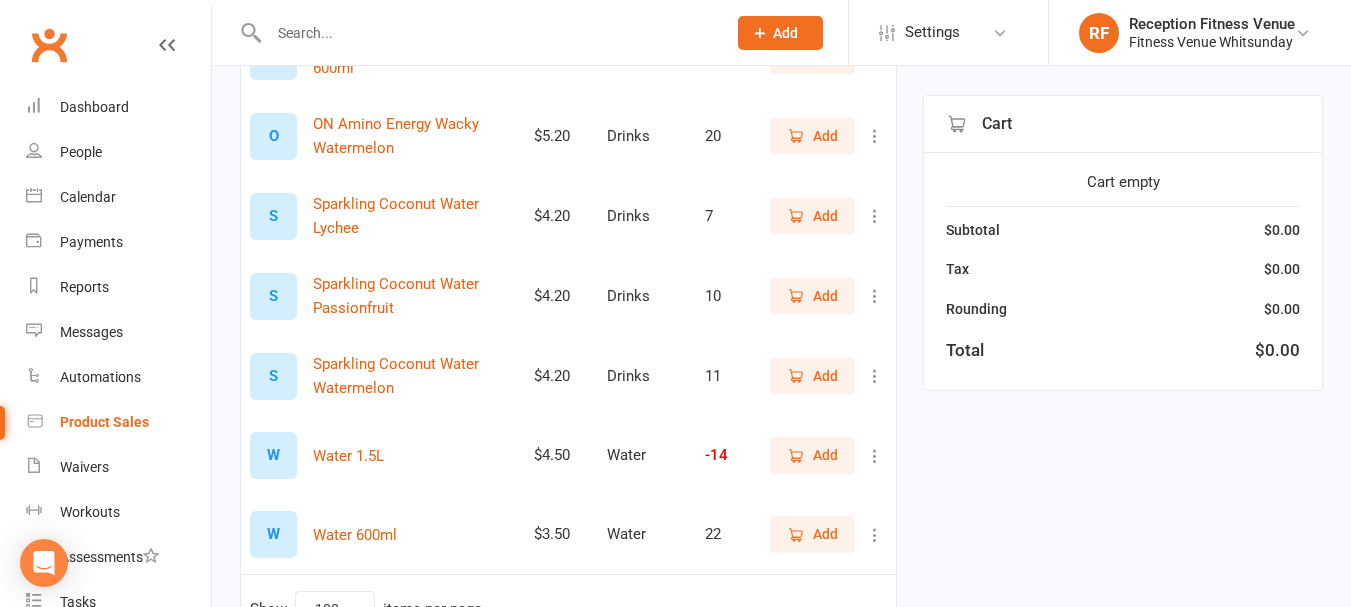 type on "water" 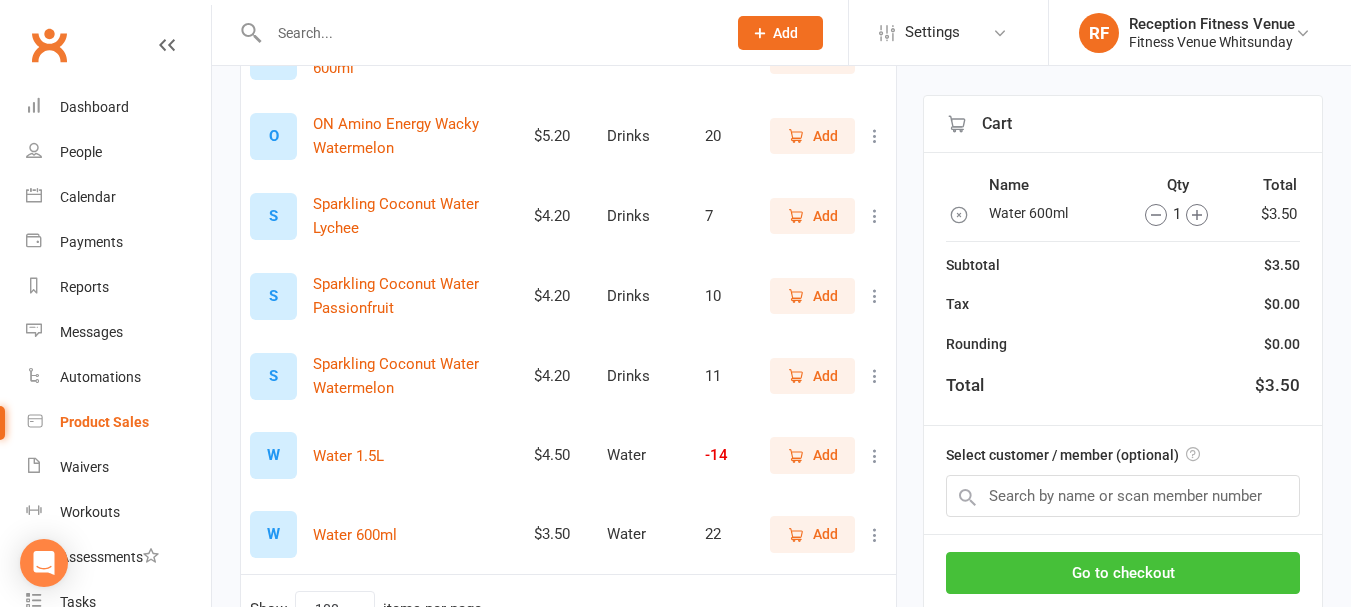 click on "Go to checkout" at bounding box center [1123, 573] 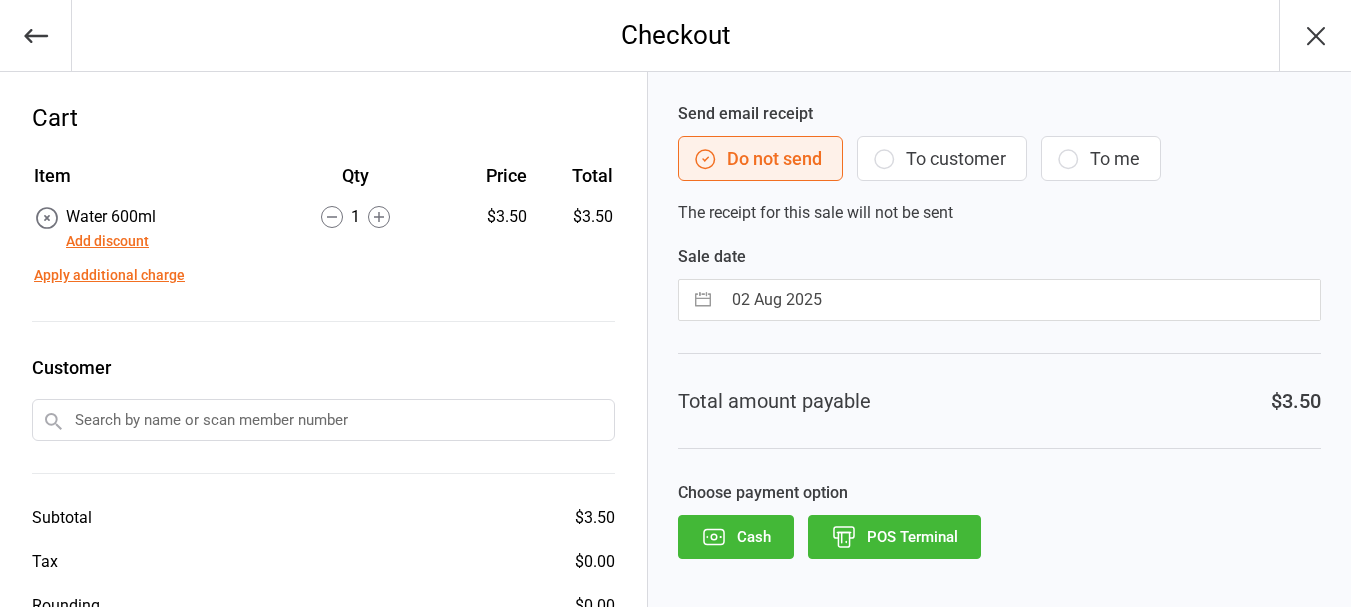 scroll, scrollTop: 0, scrollLeft: 0, axis: both 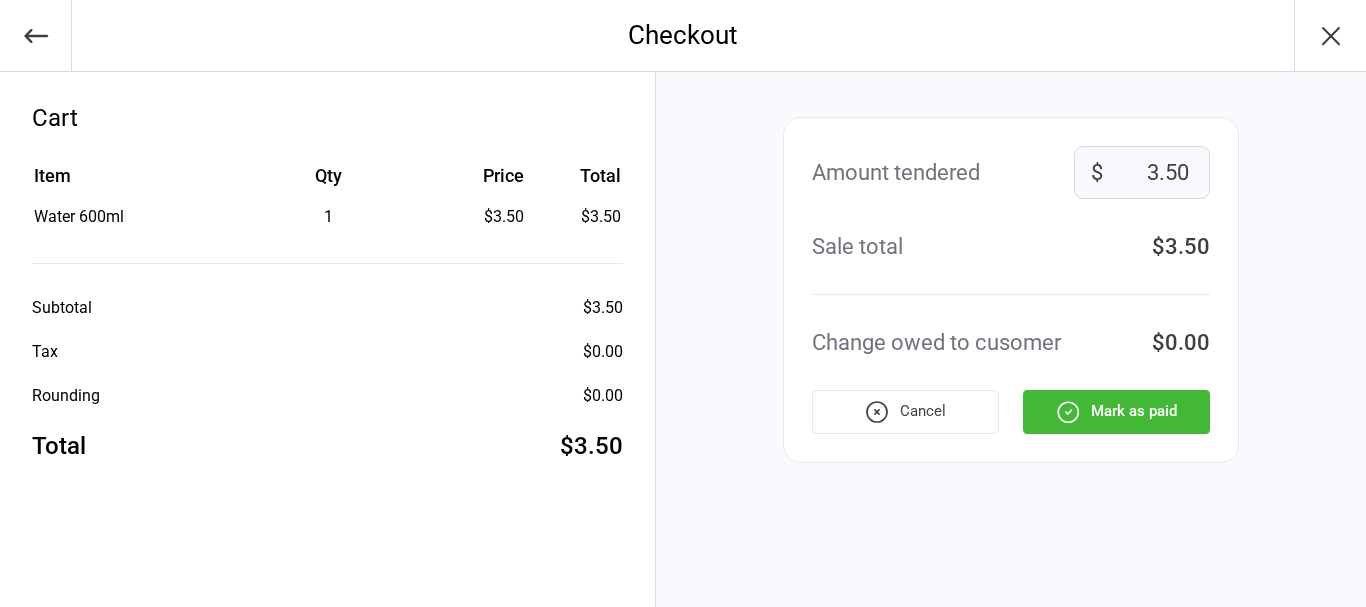 drag, startPoint x: 1143, startPoint y: 172, endPoint x: 1245, endPoint y: 135, distance: 108.503456 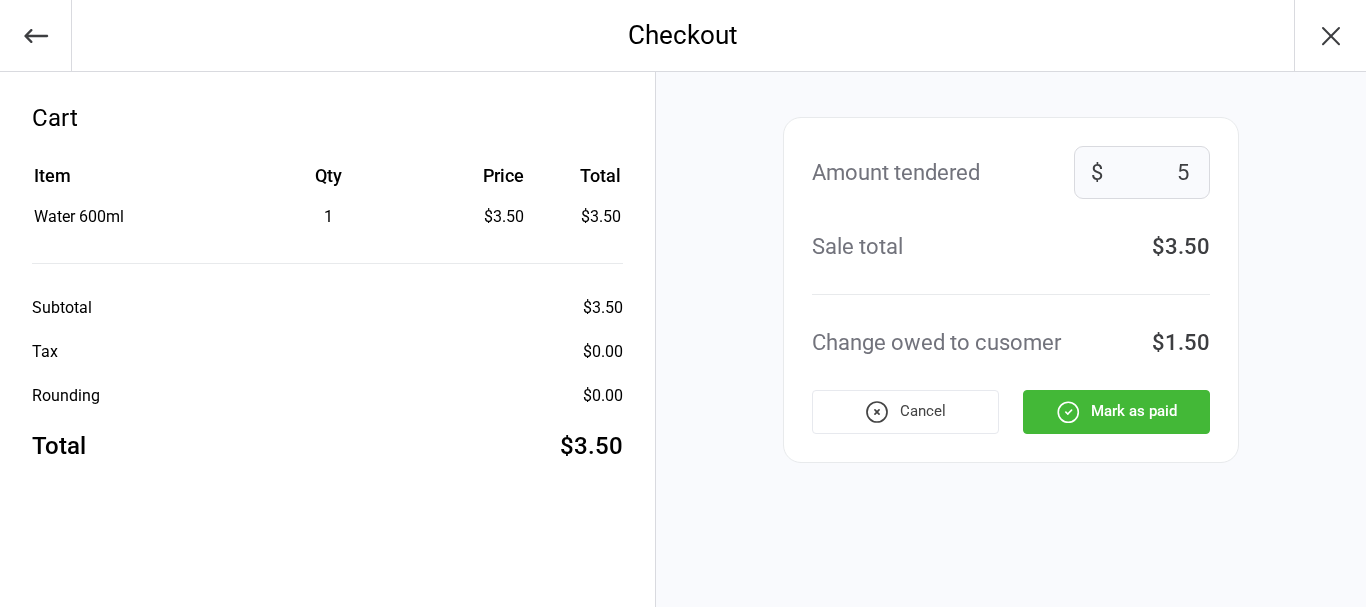 type on "5" 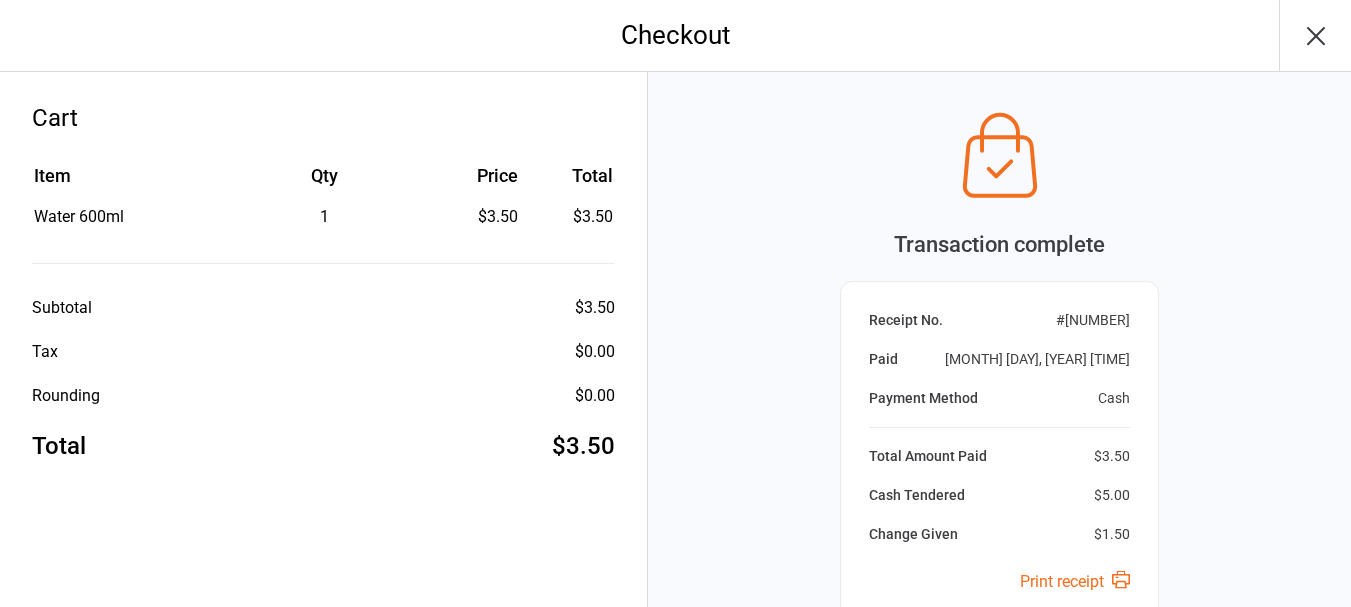 scroll, scrollTop: 210, scrollLeft: 0, axis: vertical 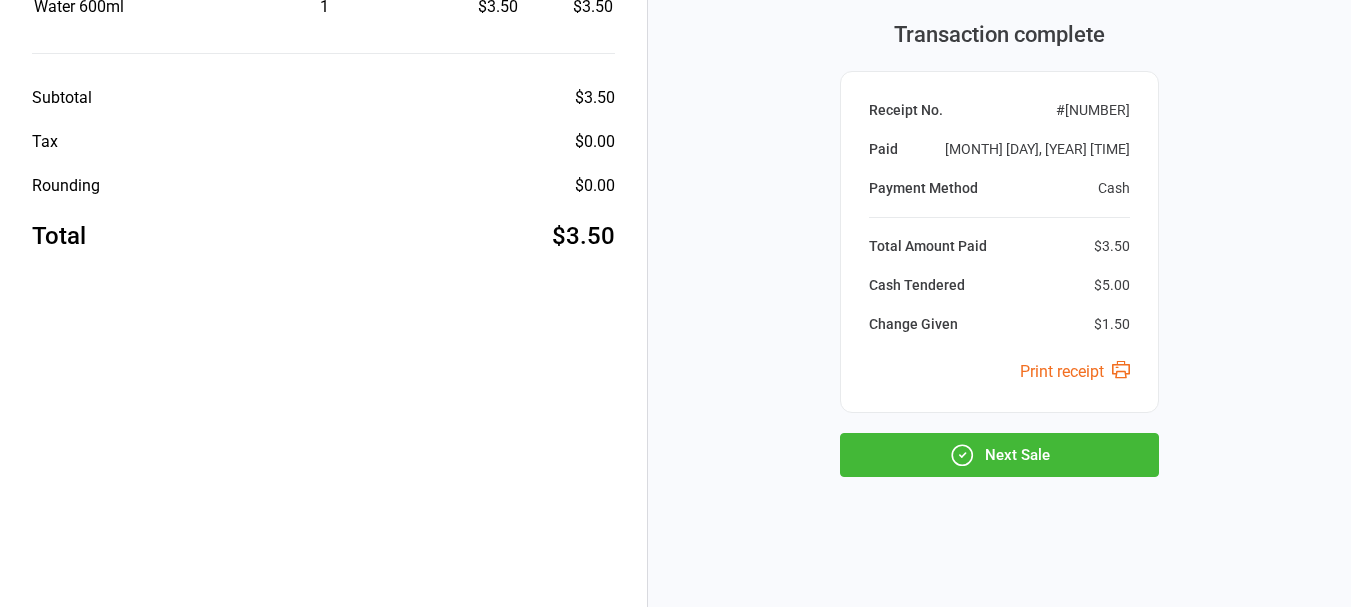 click on "Next Sale" at bounding box center [999, 455] 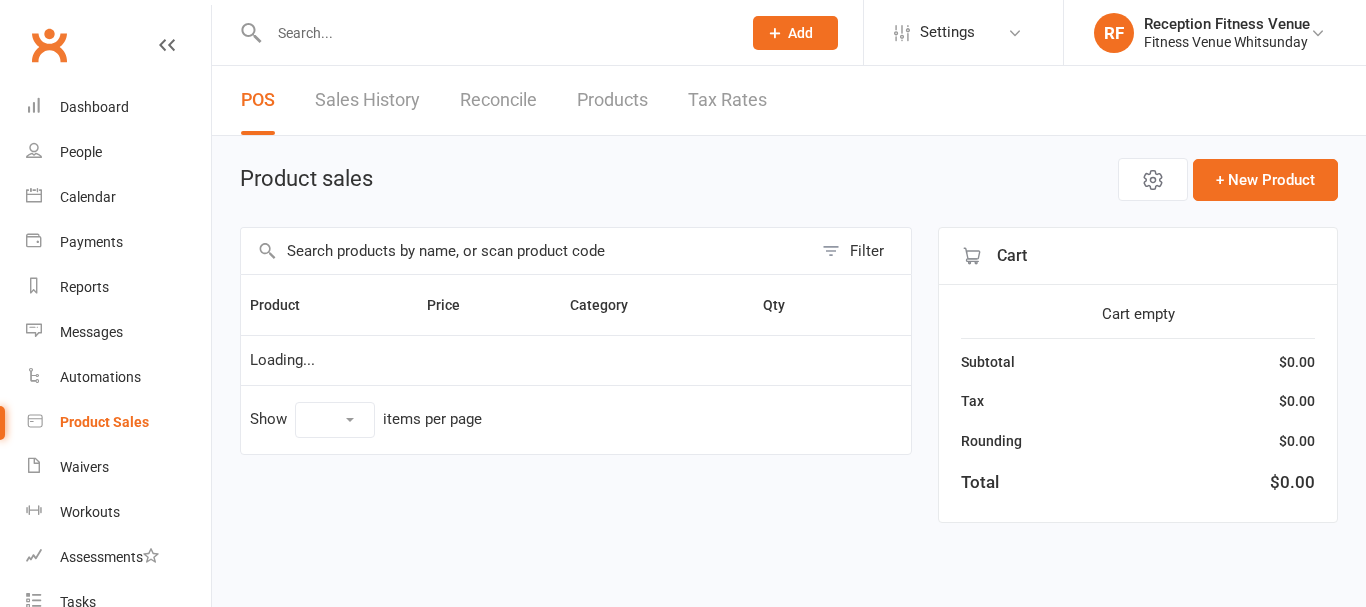 select on "100" 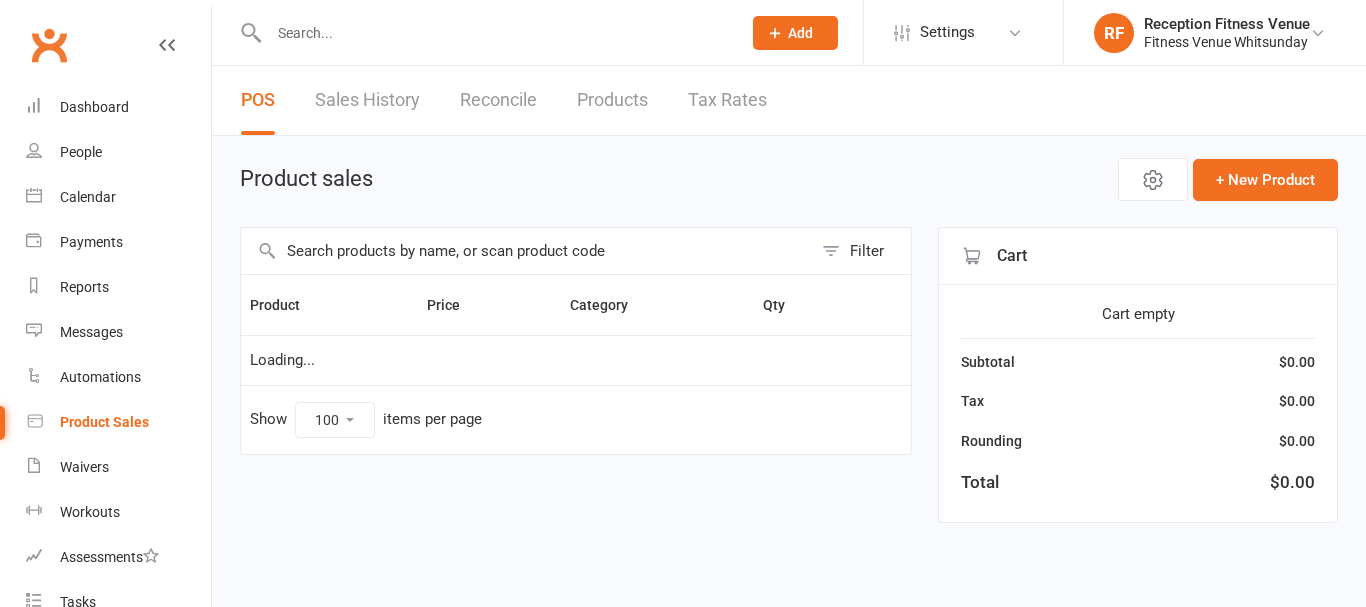 scroll, scrollTop: 0, scrollLeft: 0, axis: both 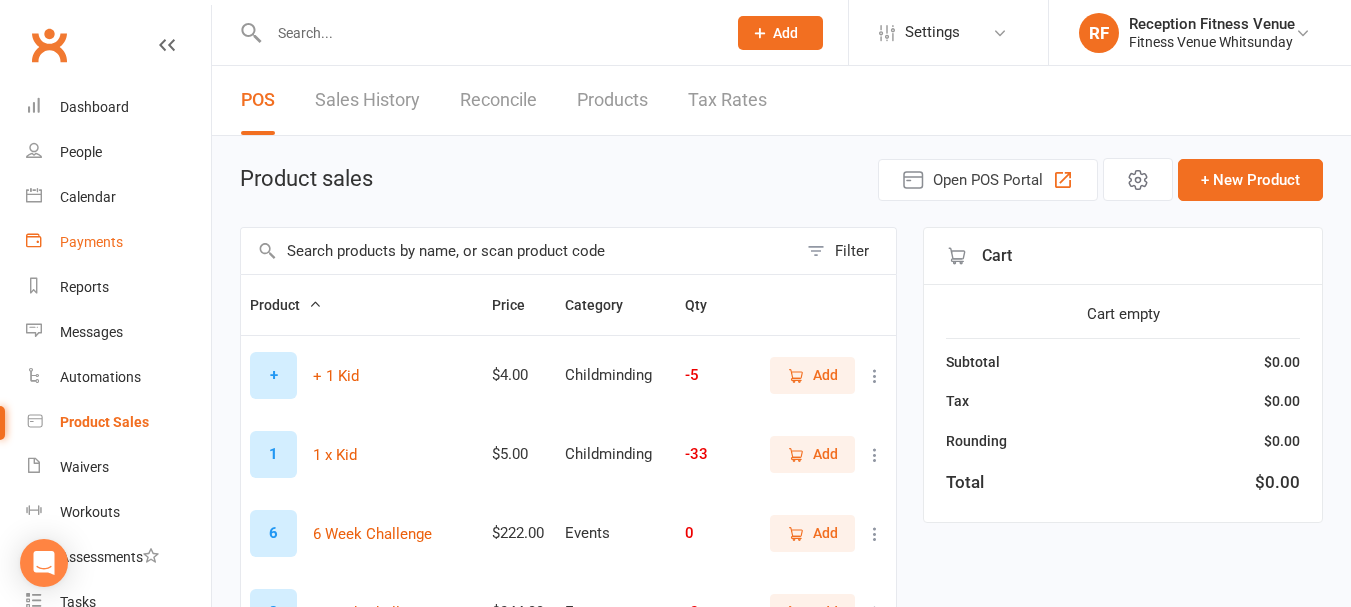 click on "Payments" at bounding box center [118, 242] 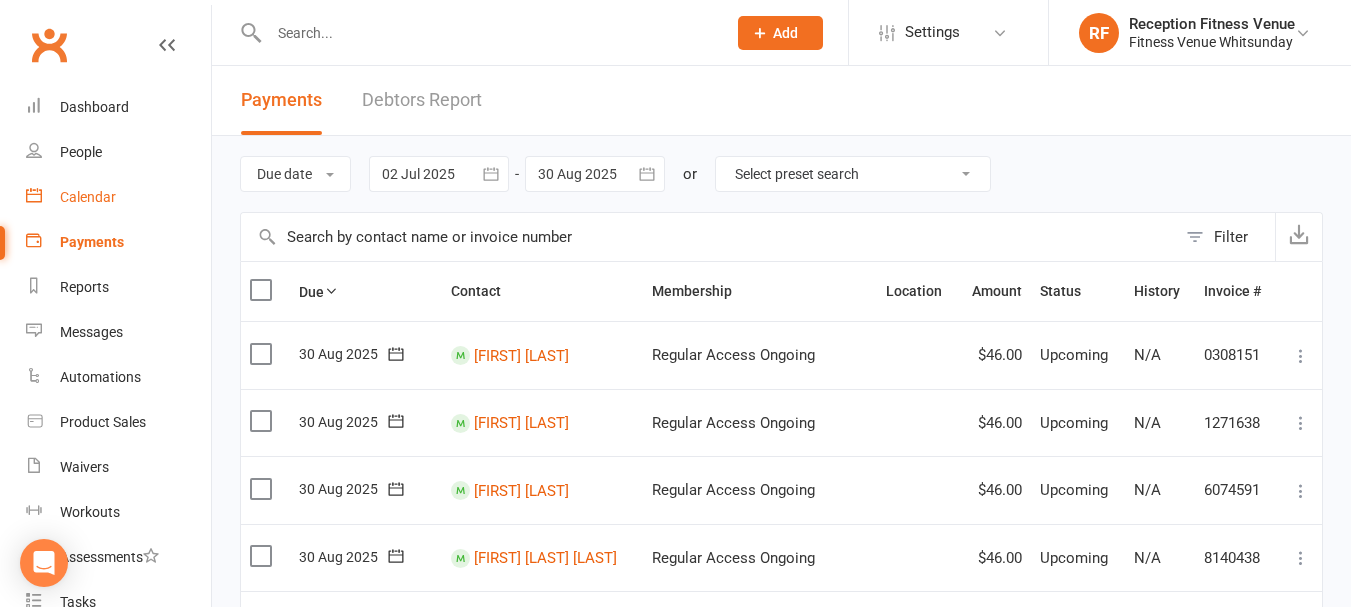 click on "Calendar" at bounding box center [118, 197] 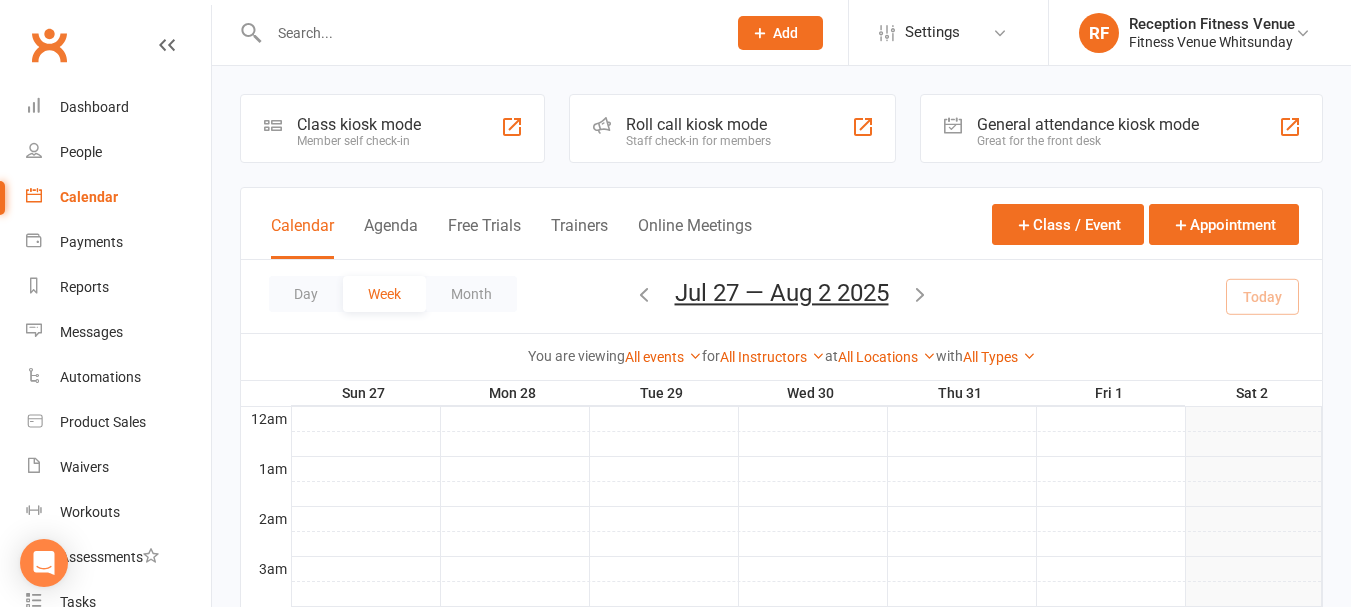 click on "General attendance kiosk mode" at bounding box center [1088, 124] 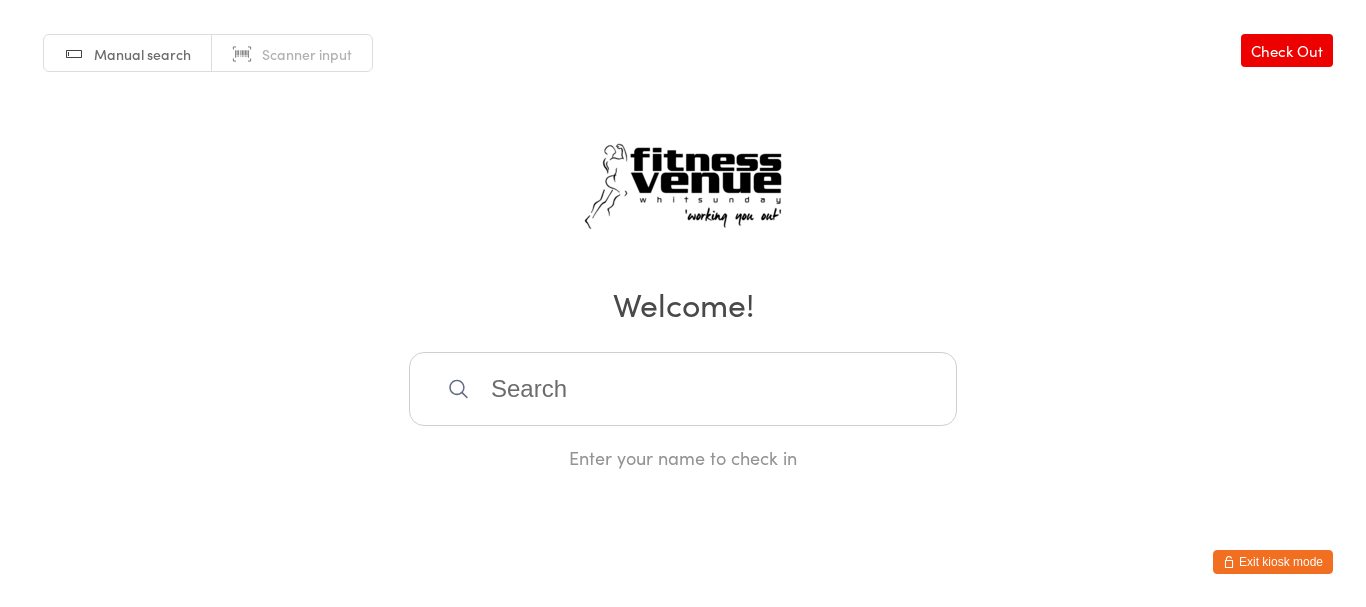scroll, scrollTop: 0, scrollLeft: 0, axis: both 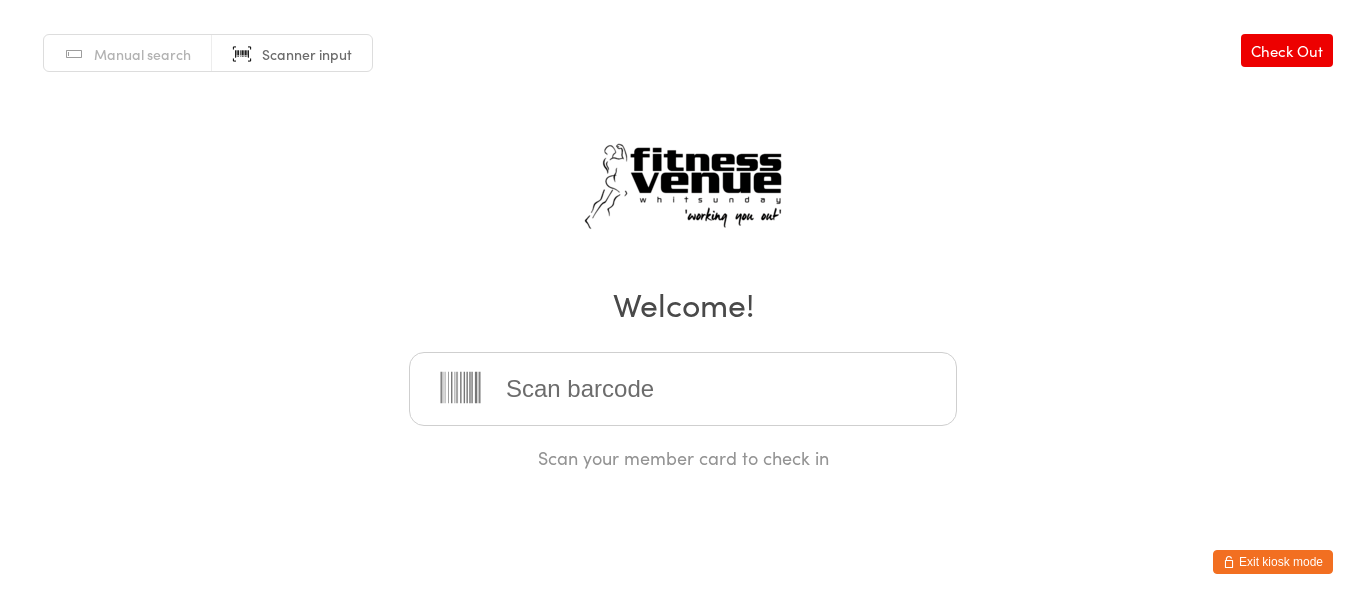 click on "Exit kiosk mode" at bounding box center [1273, 562] 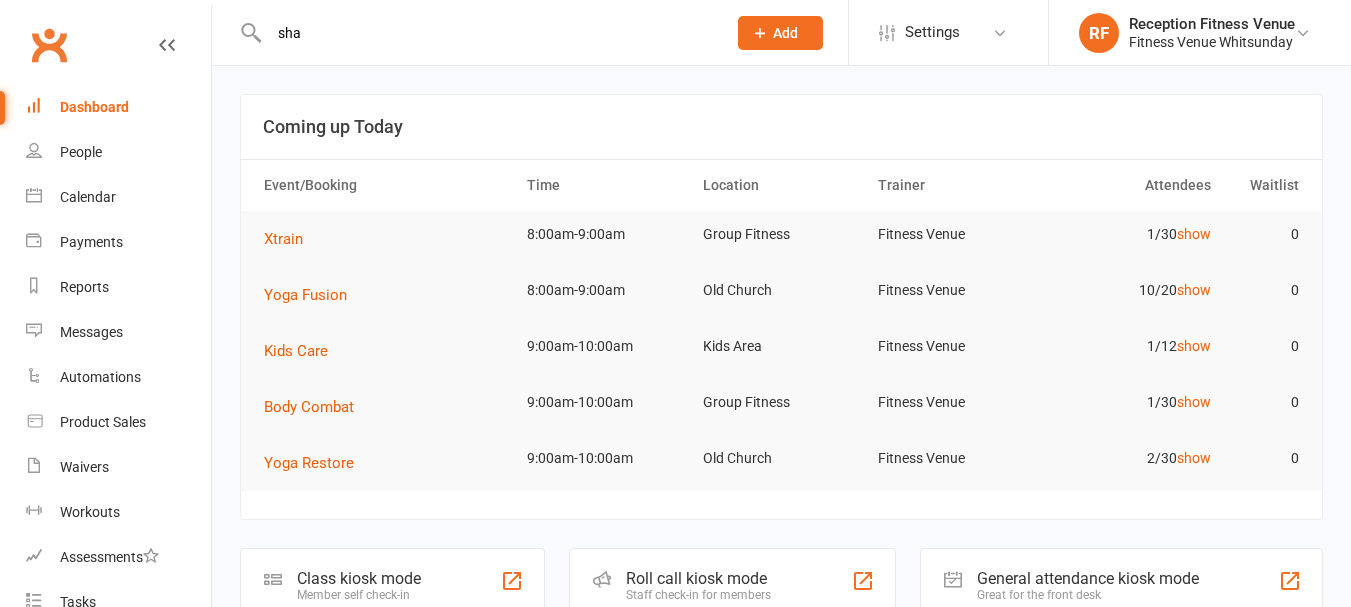 scroll, scrollTop: 0, scrollLeft: 0, axis: both 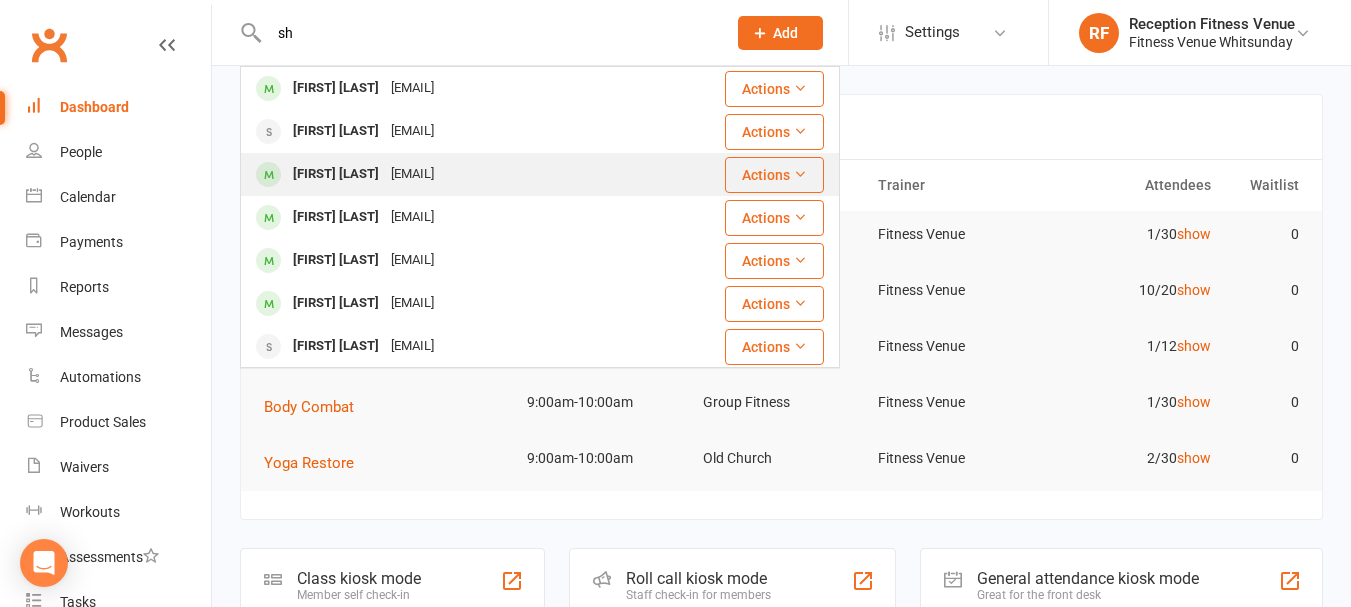 type on "s" 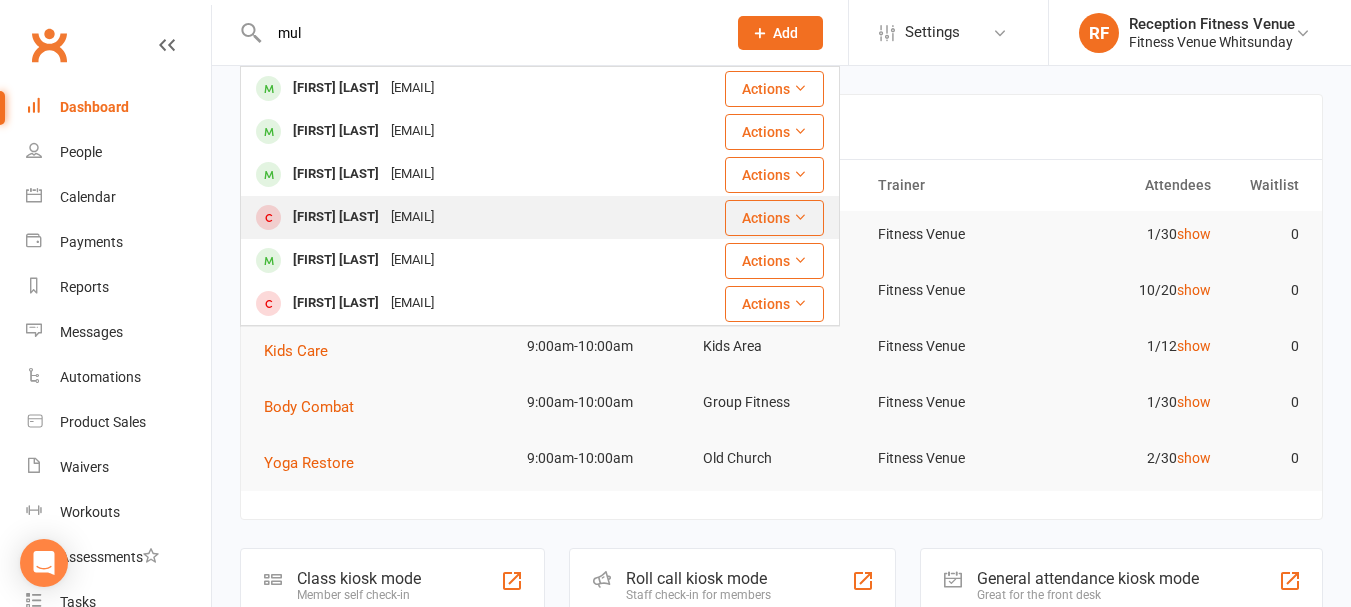 type on "mul" 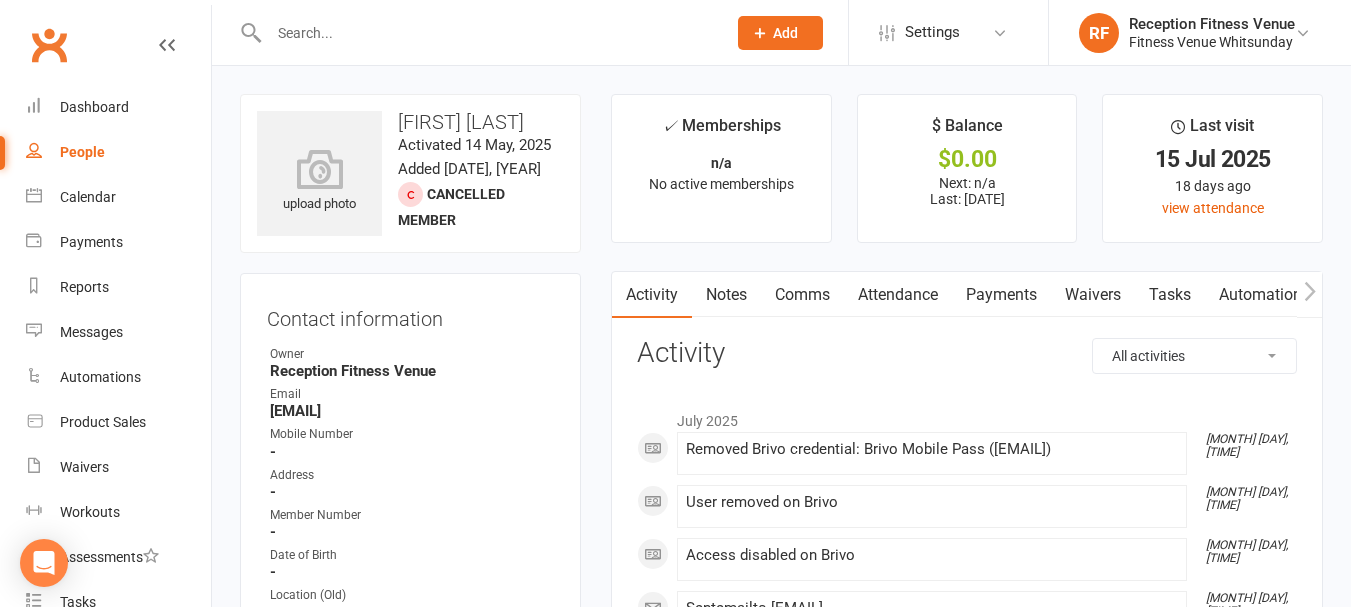click on "[EMAIL]" at bounding box center [412, 411] 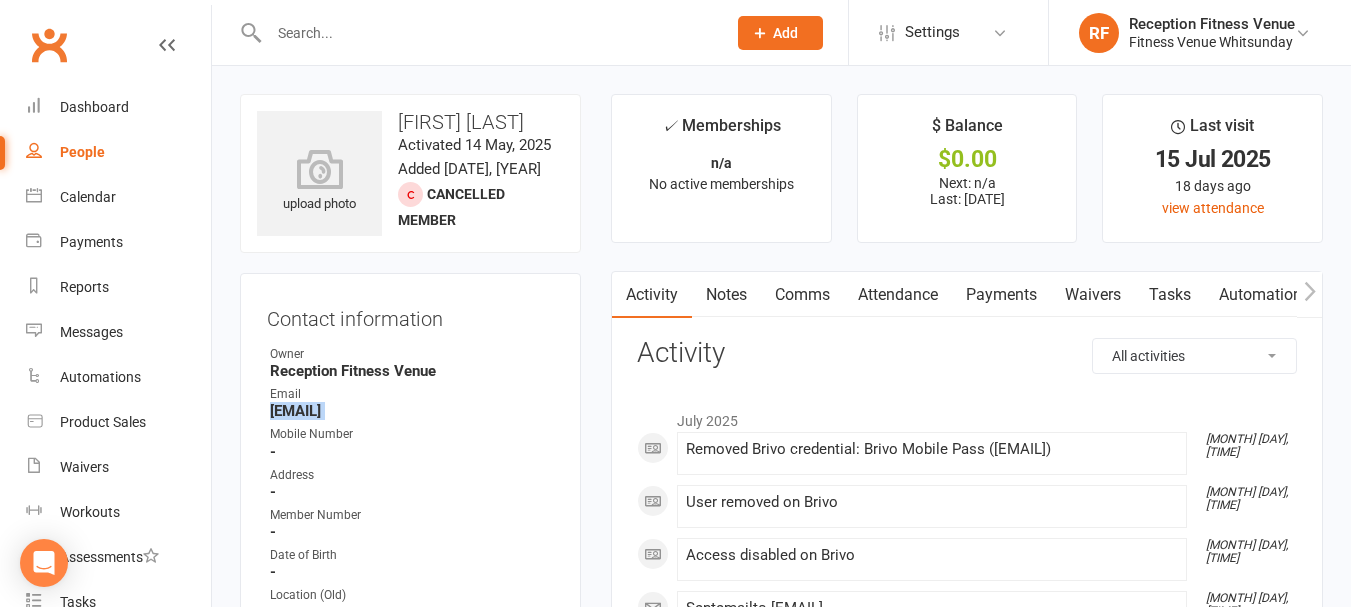 click on "[EMAIL]" at bounding box center (412, 411) 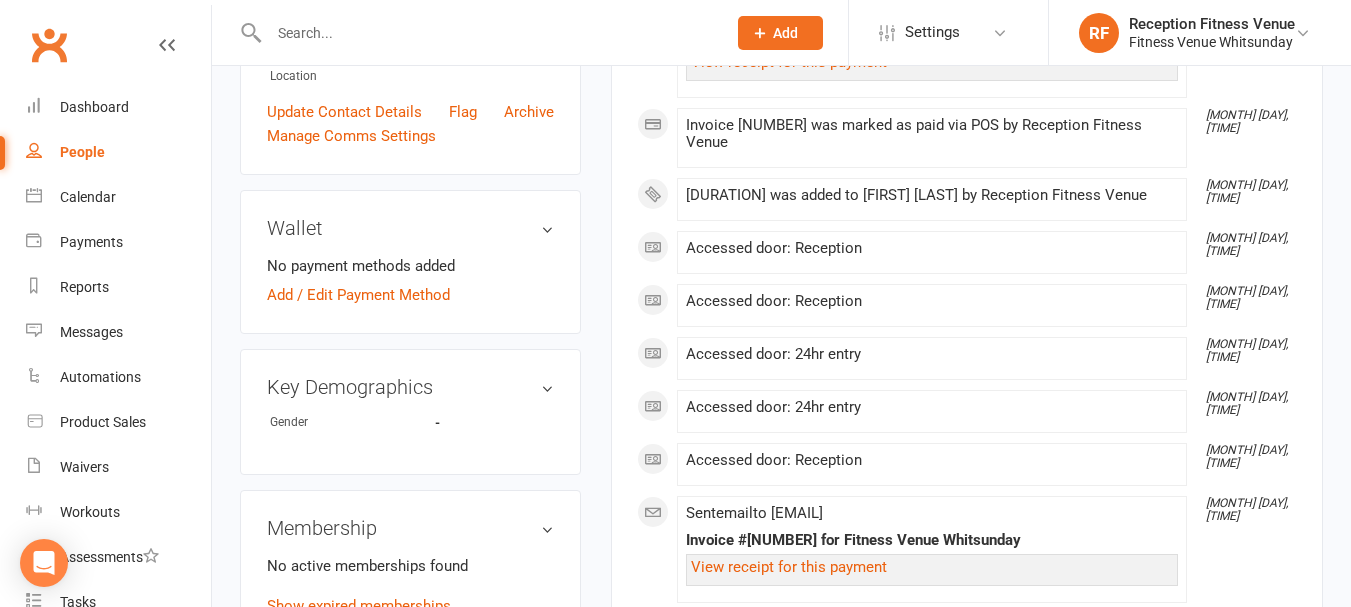 scroll, scrollTop: 900, scrollLeft: 0, axis: vertical 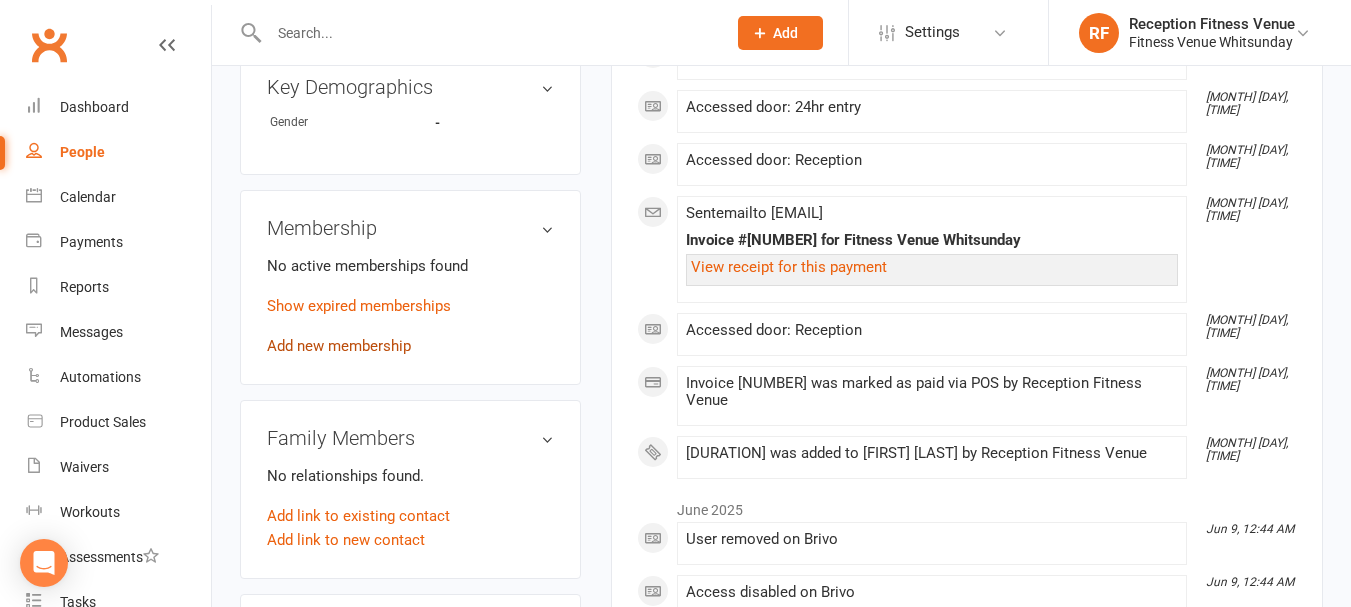 click on "Add new membership" at bounding box center [339, 346] 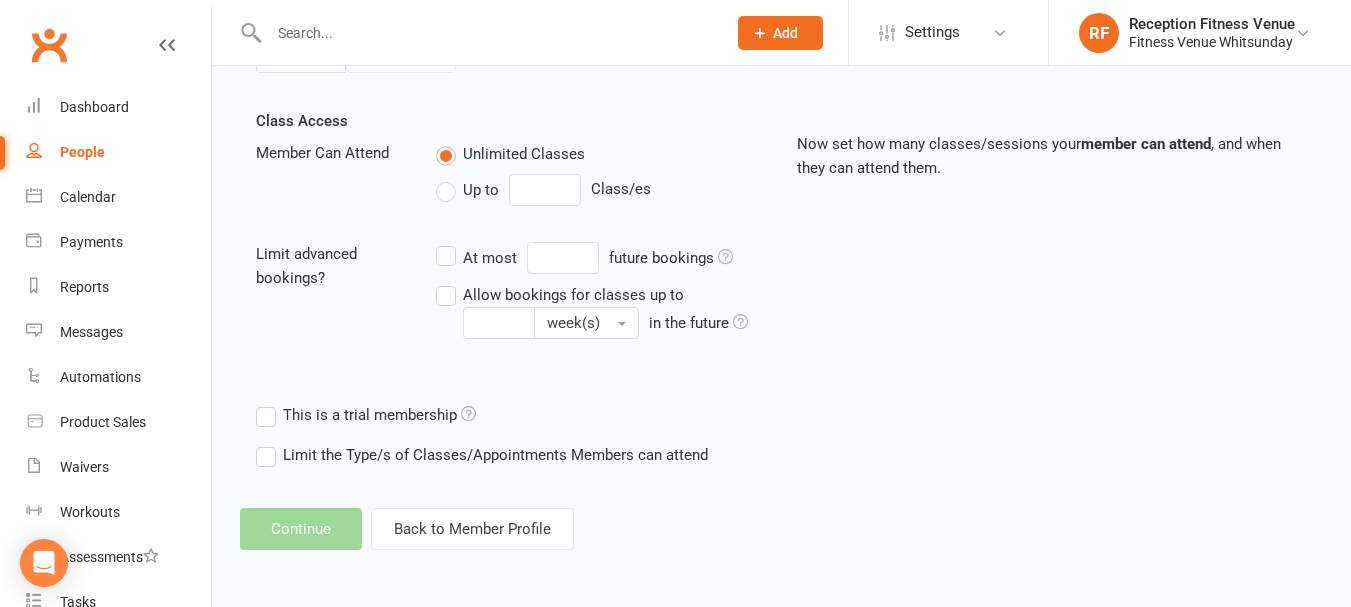 scroll, scrollTop: 0, scrollLeft: 0, axis: both 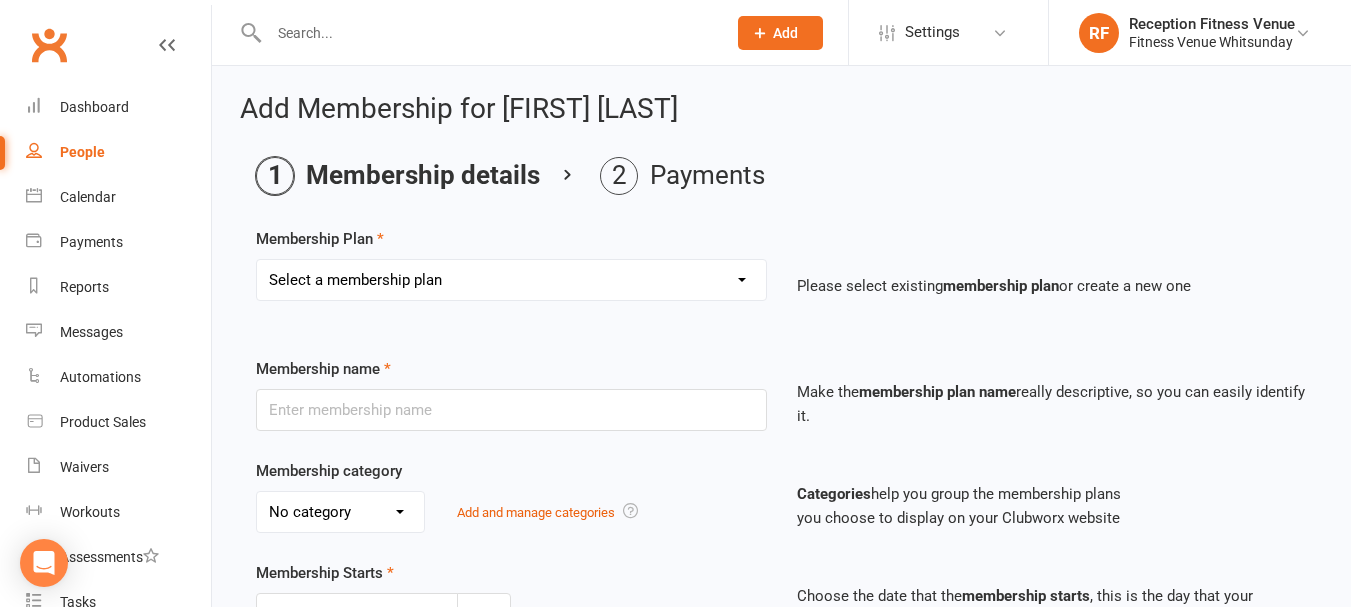 click on "Select a membership plan Create new Membership Plan Regular Access Ongoing Regular Ongoing Mates Rates Base Rate 1 month Select Rate 1 Month 3 Months 6 Months 12 months 10 Pass 10 Pass Select 1 Week Workcover 8 Week Challenge FV Staff 1 Month Student Regular Kids Personal Training PAYG Student Ongoing Casual Attendance 10 Pass Student 5 Pass Infrared Sauna 1 Week Student 2 Weeks 6 Week Reset" at bounding box center [511, 280] 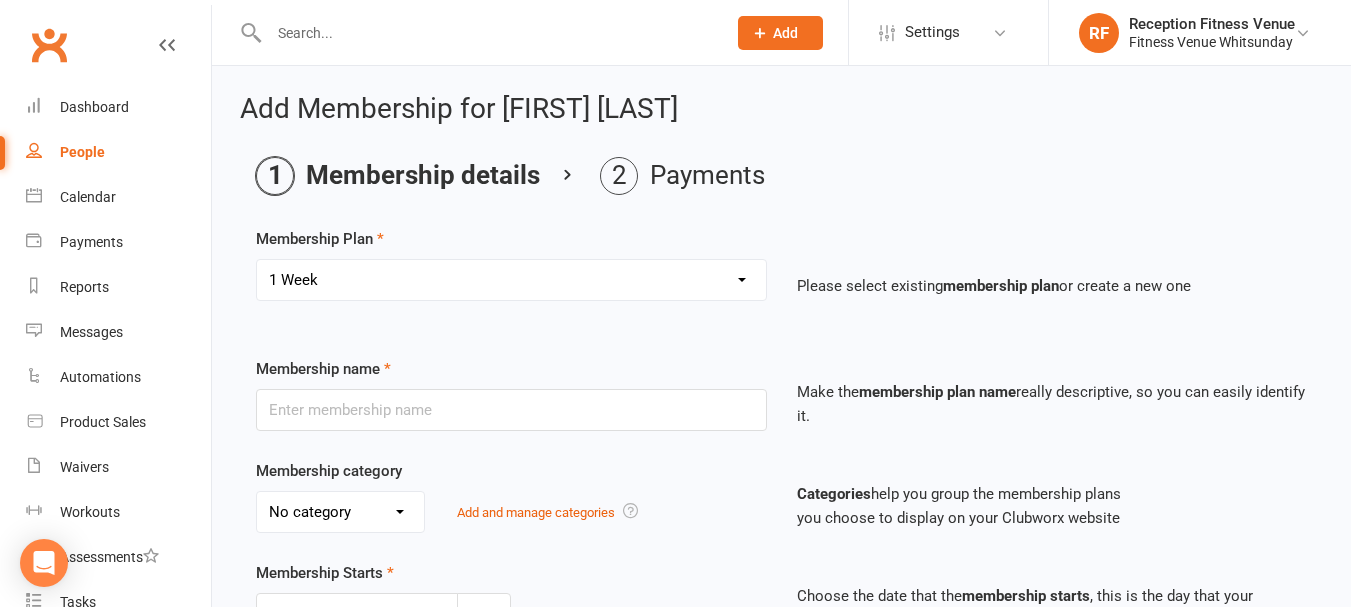 click on "Select a membership plan Create new Membership Plan Regular Access Ongoing Regular Ongoing Mates Rates Base Rate 1 month Select Rate 1 Month 3 Months 6 Months 12 months 10 Pass 10 Pass Select 1 Week Workcover 8 Week Challenge FV Staff 1 Month Student Regular Kids Personal Training PAYG Student Ongoing Casual Attendance 10 Pass Student 5 Pass Infrared Sauna 1 Week Student 2 Weeks 6 Week Reset" at bounding box center [511, 280] 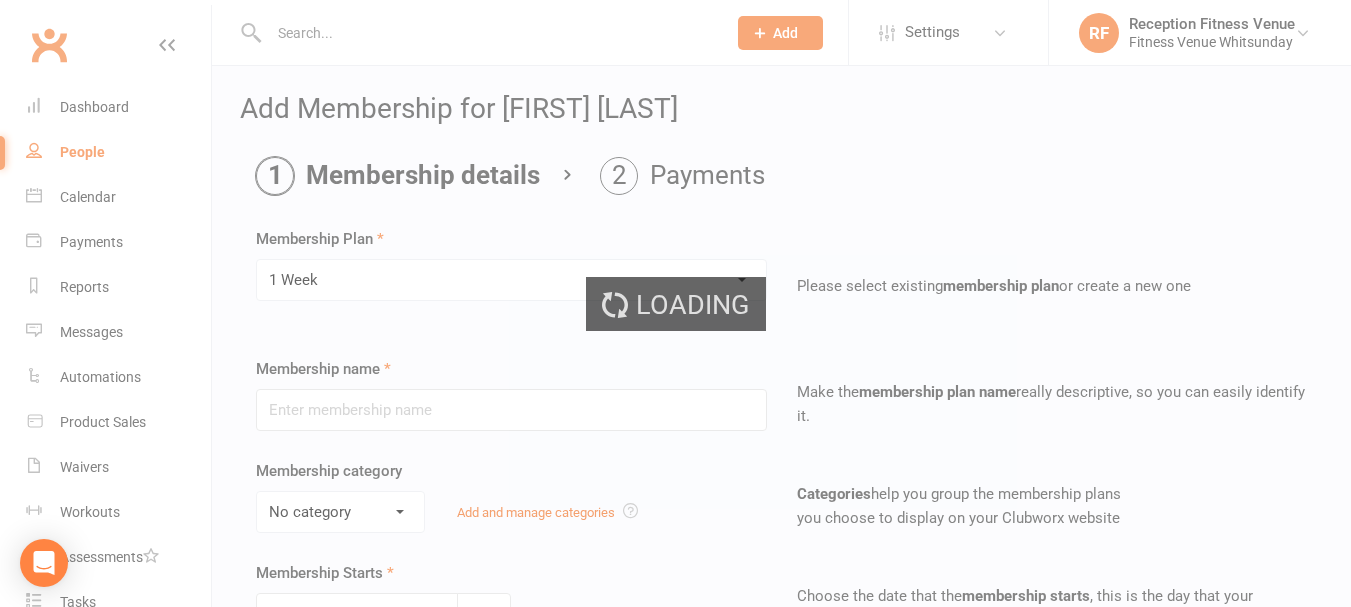 type on "1 Week" 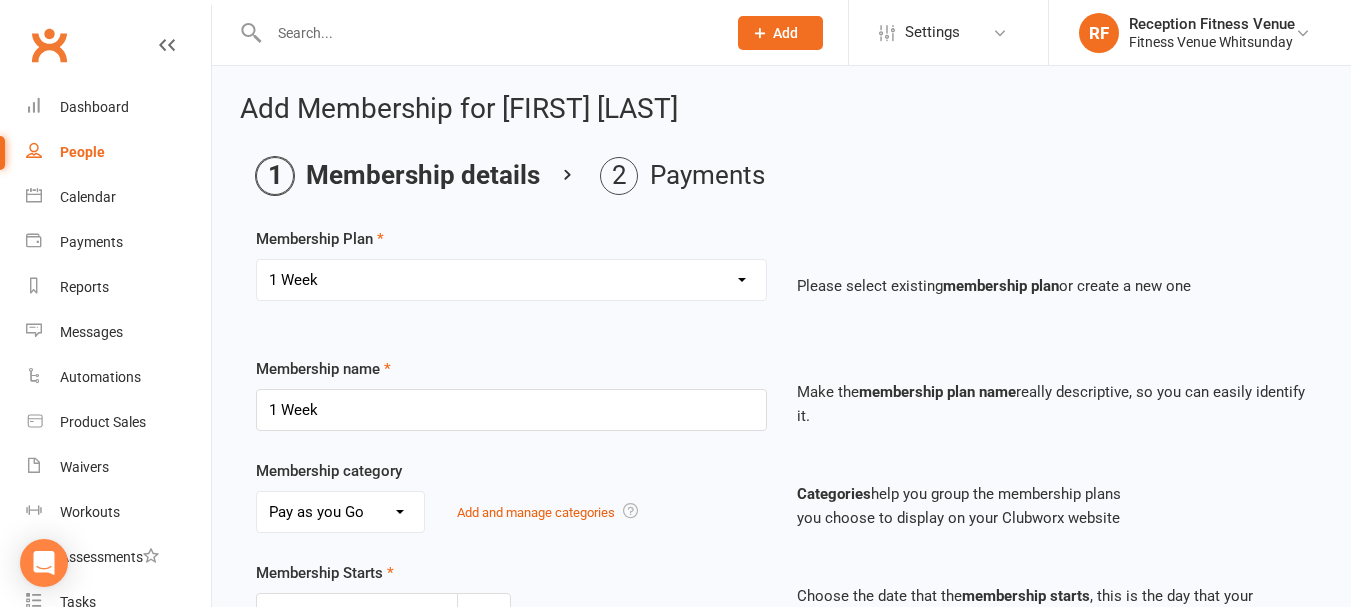 click on "Membership details Payments Membership Plan Select a membership plan Create new Membership Plan Regular Access Ongoing Regular Ongoing Mates Rates Base Rate 1 month Select Rate 1 Month 3 Months 6 Months 12 months 10 Pass 10 Pass Select 1 Week Workcover 8 Week Challenge FV Staff 1 Month Student Regular Kids Personal Training PAYG Student Ongoing Casual Attendance 10 Pass Student 5 Pass Infrared Sauna 1 Week Student 2 Weeks 6 Week Reset Please select existing  membership plan  or create a new one Membership name 1 Week Make the  membership plan name  really descriptive, so you can easily identify it. Membership category No category General Ongoing Payments Pay as you Go Add and manage categories   Categories  help you group the membership plans you choose to display on your Clubworx website Membership Starts 02 Aug 2025
August 2025
Sun Mon Tue Wed Thu Fri Sat
31
27
28
29" at bounding box center (781, 648) 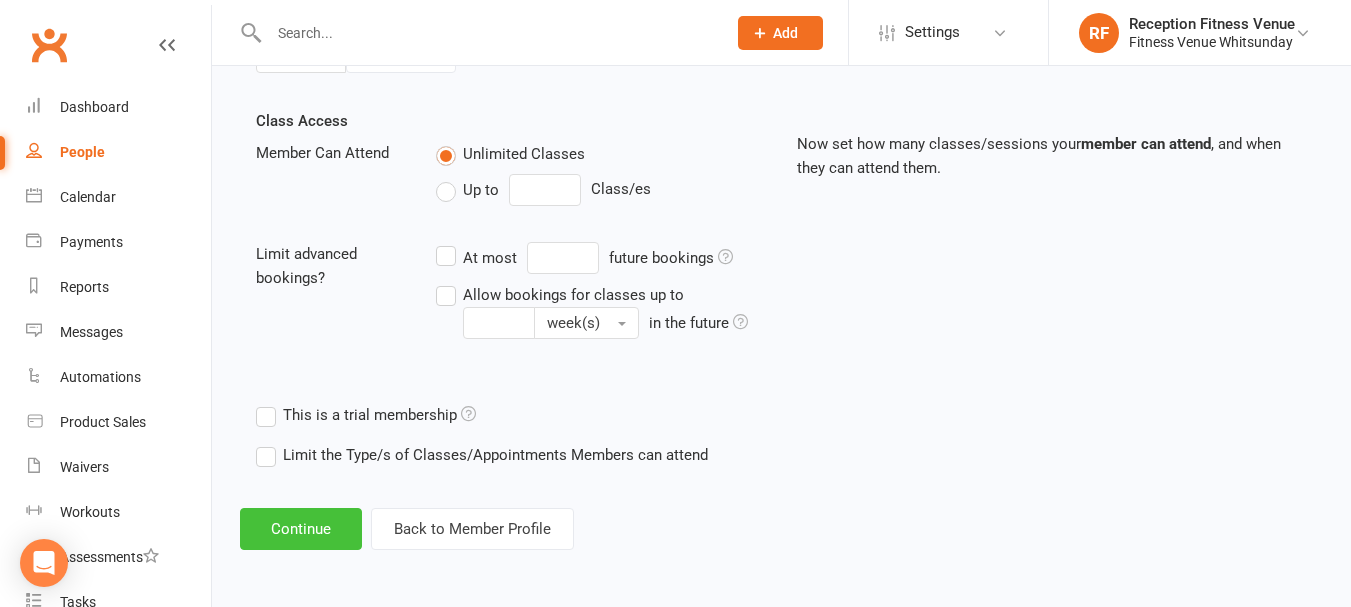 click on "Continue" at bounding box center (301, 529) 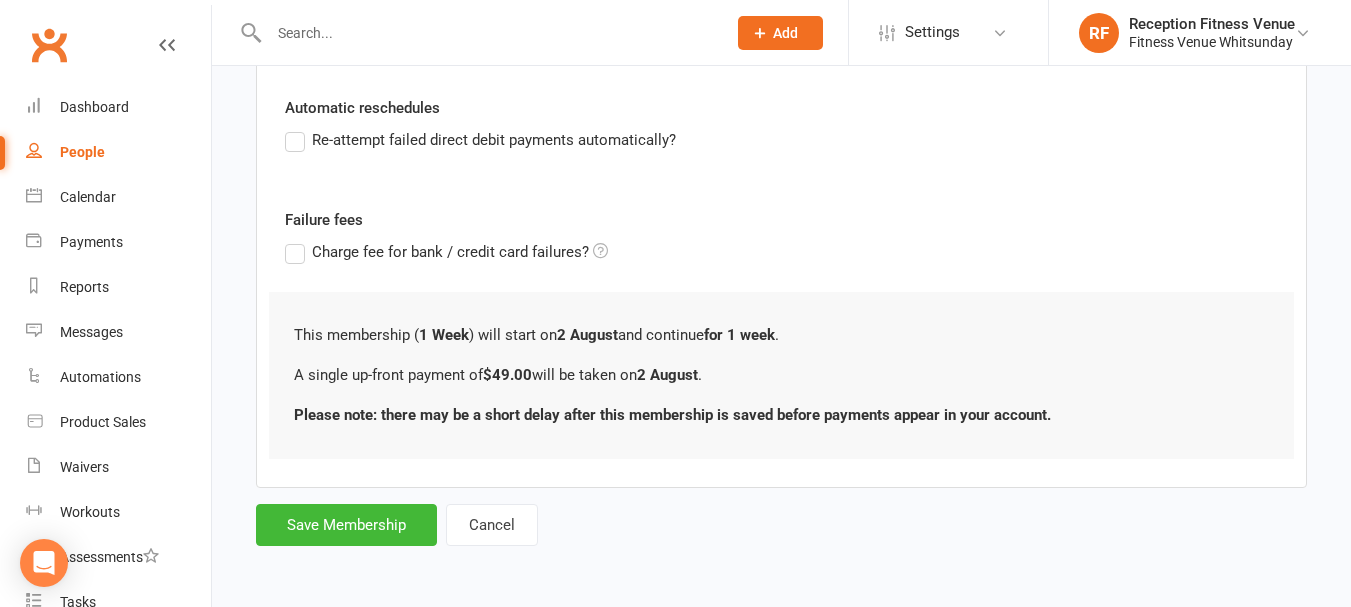 scroll, scrollTop: 0, scrollLeft: 0, axis: both 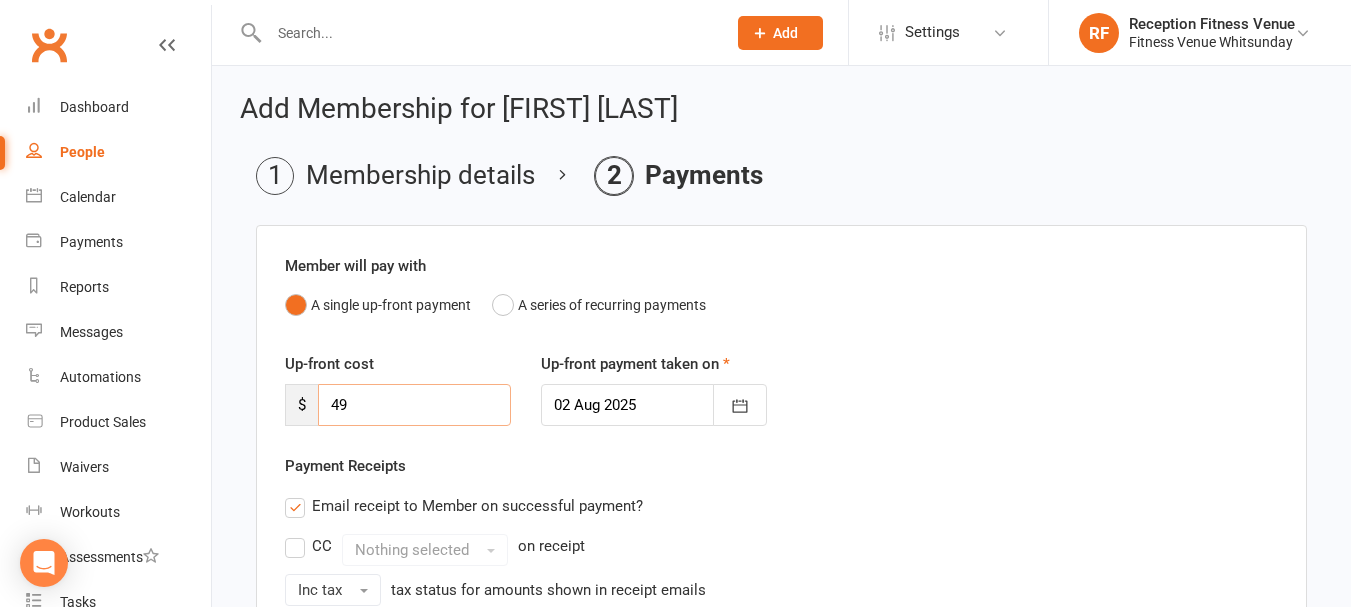 click on "49" at bounding box center (414, 405) 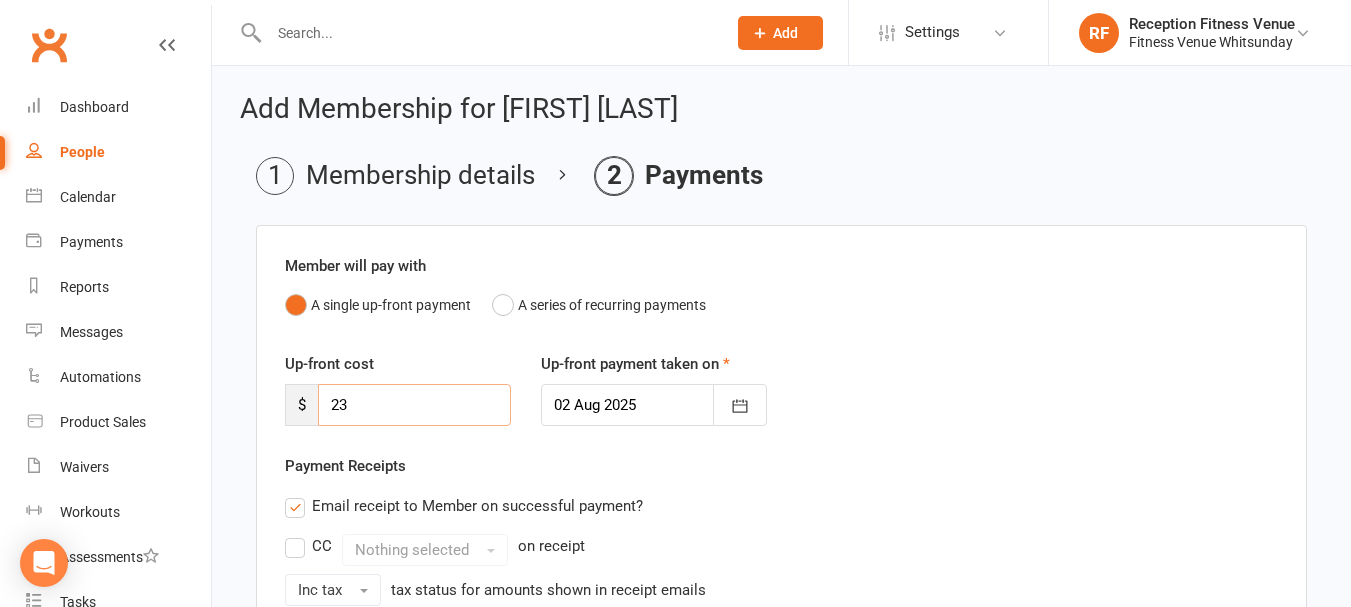 scroll, scrollTop: 562, scrollLeft: 0, axis: vertical 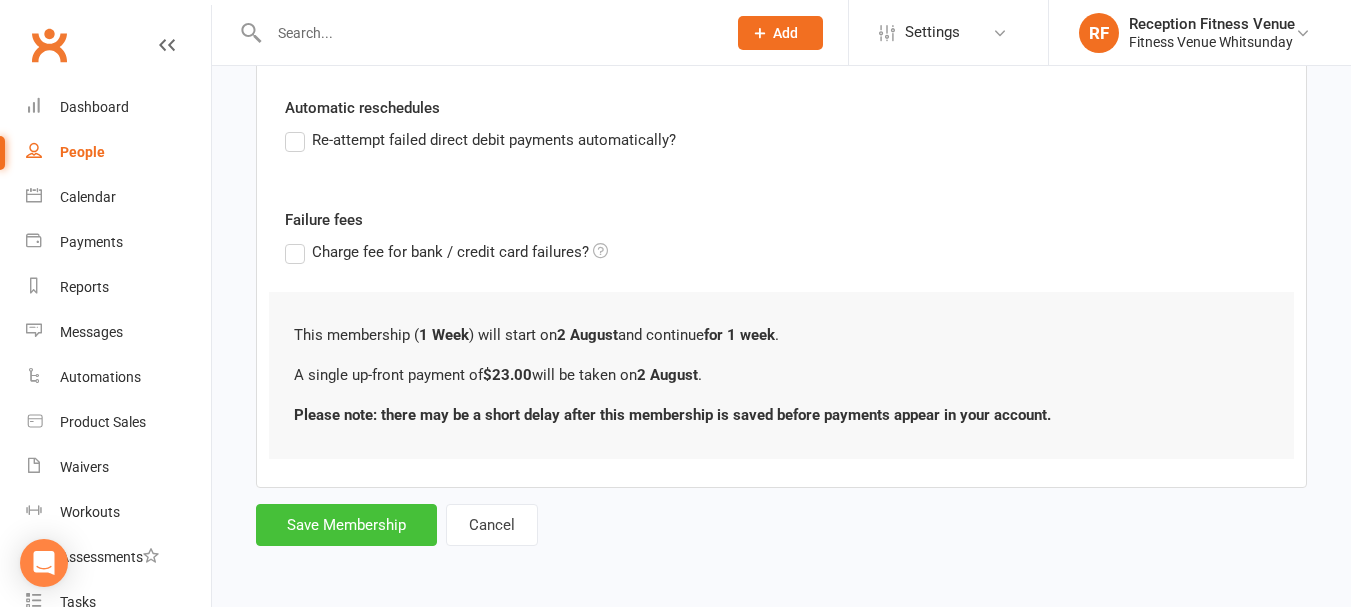 type on "23" 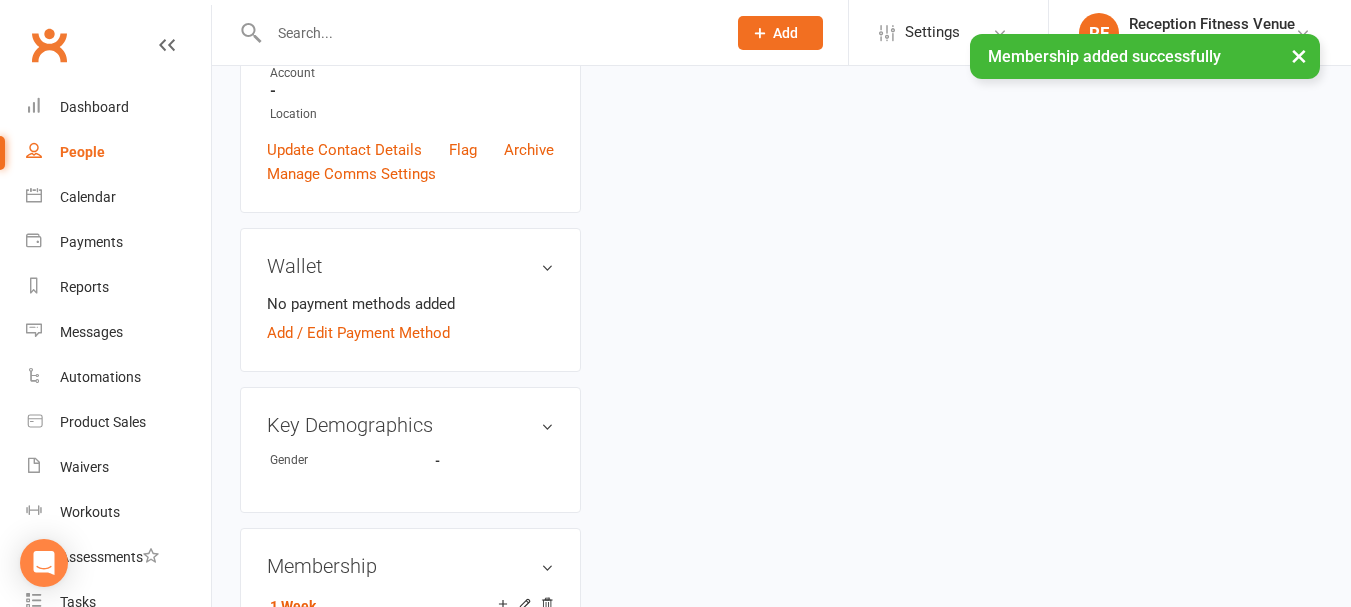 scroll, scrollTop: 0, scrollLeft: 0, axis: both 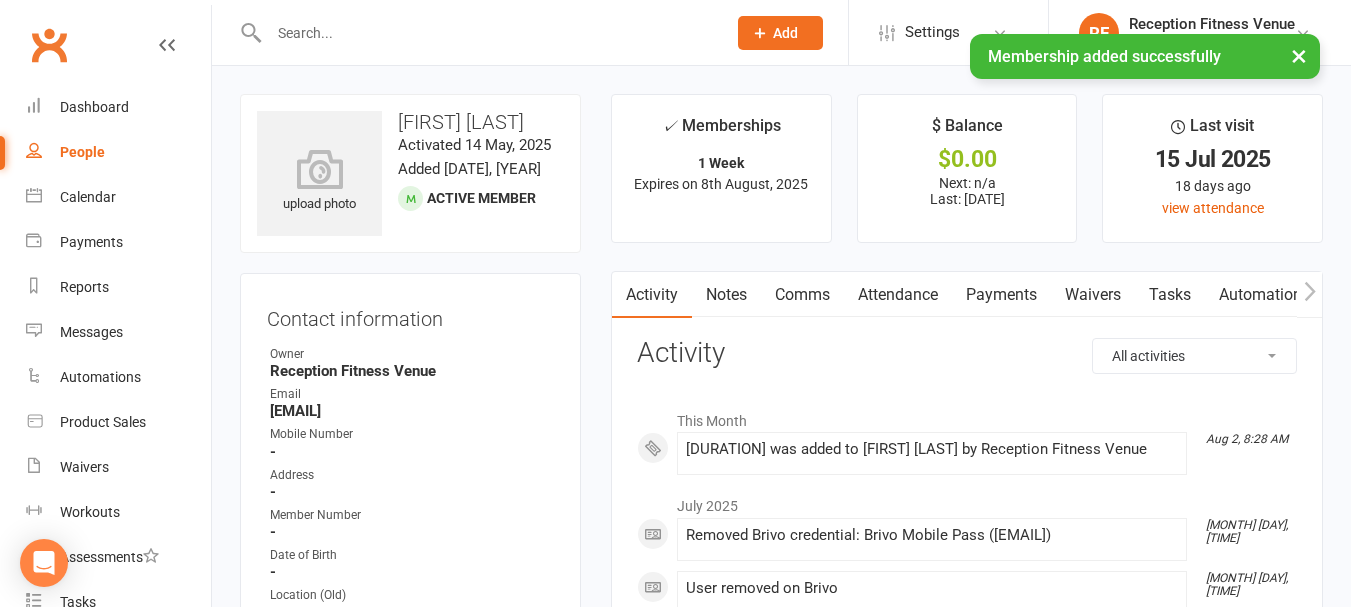 click 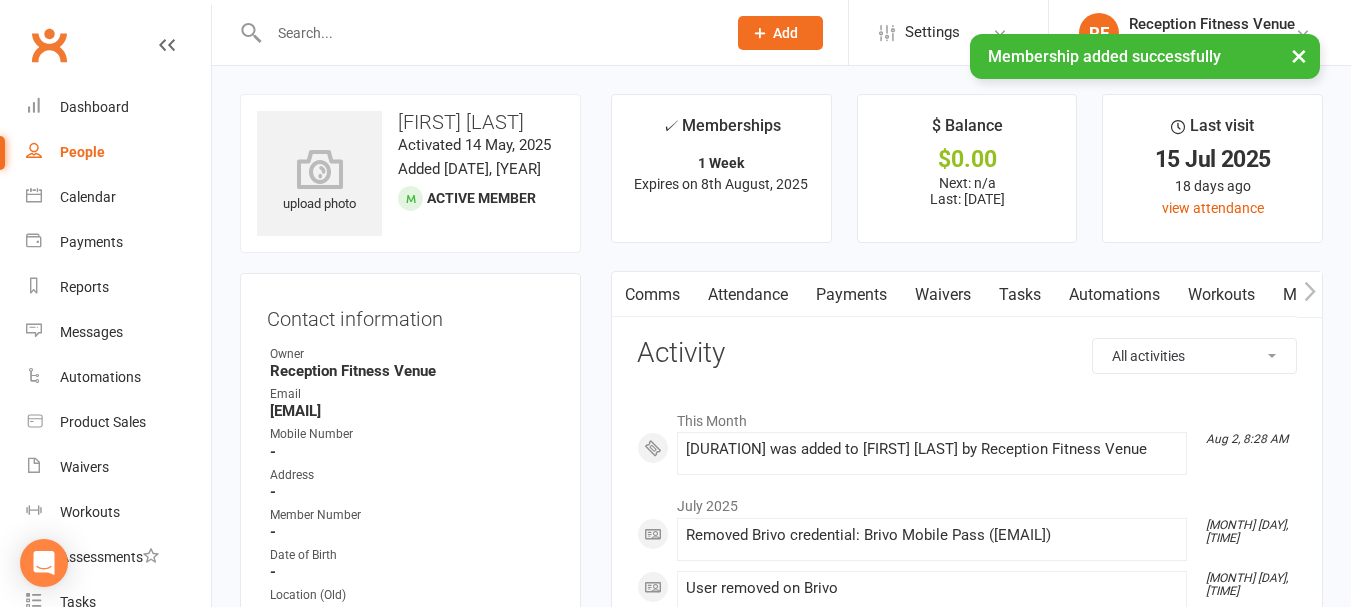 click 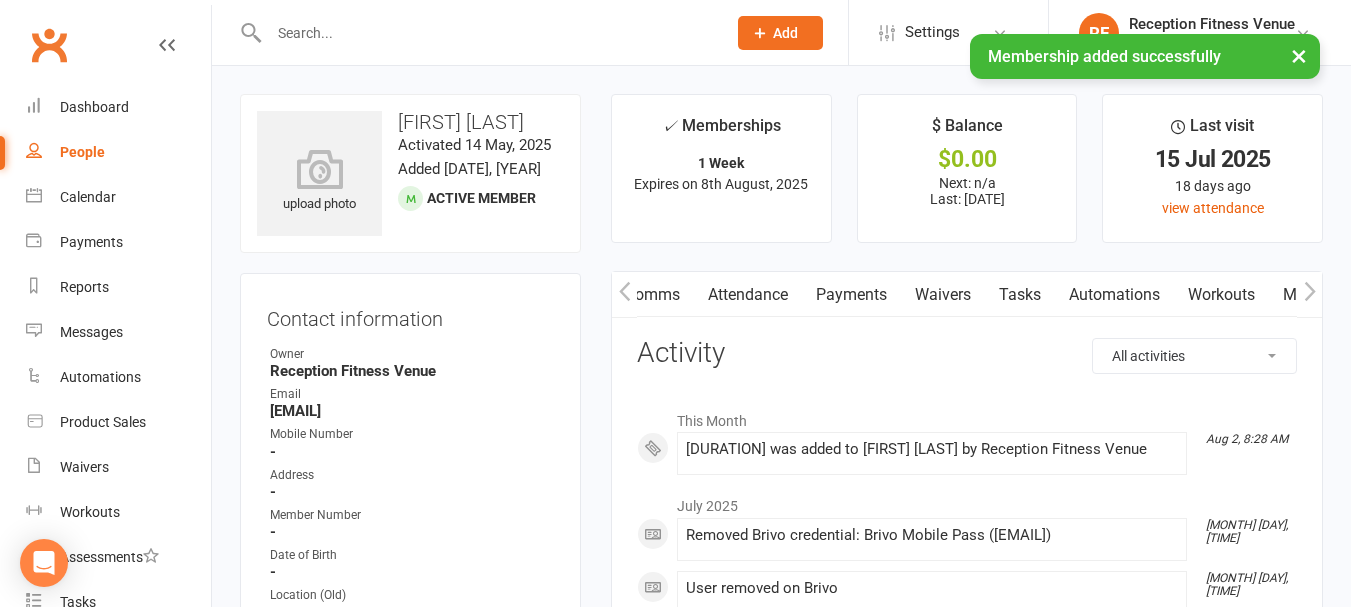 click 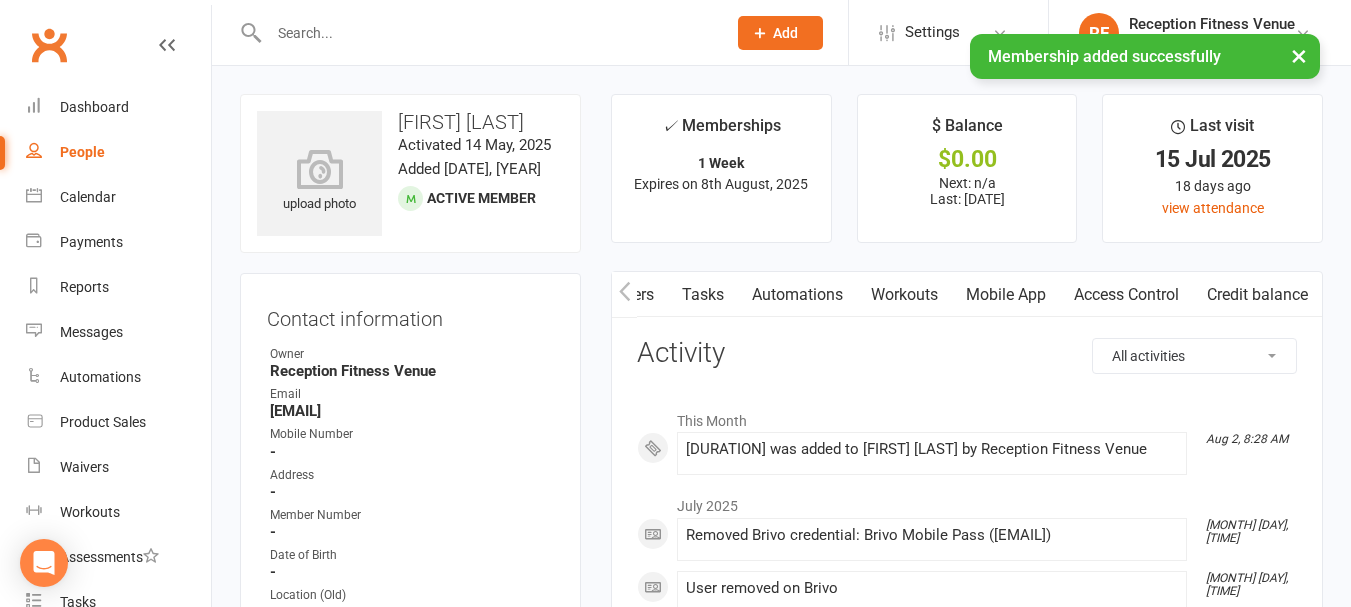 click on "Access Control" at bounding box center (1126, 295) 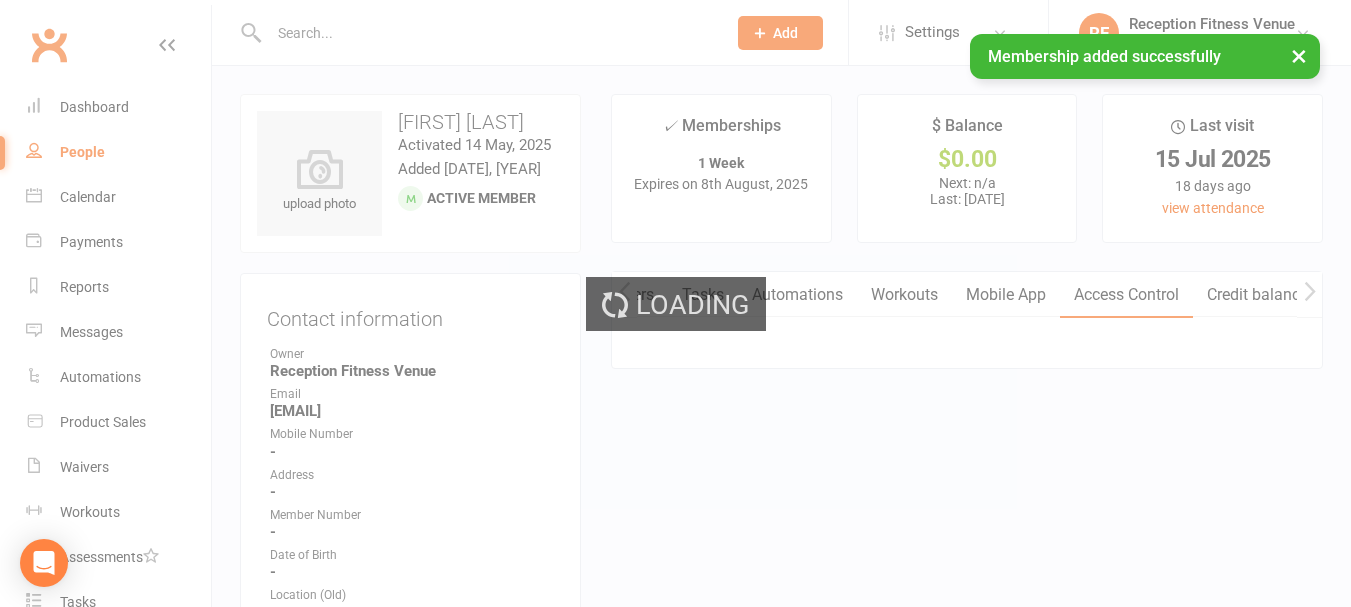 scroll, scrollTop: 0, scrollLeft: 466, axis: horizontal 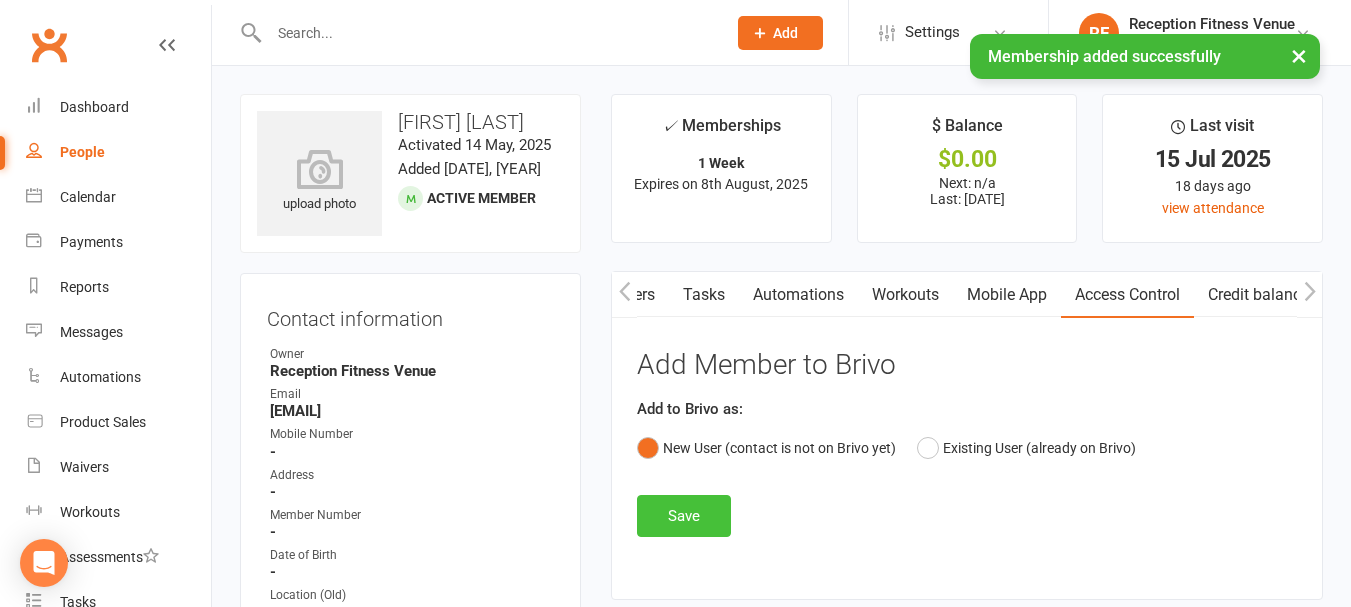 click on "Save" at bounding box center (684, 516) 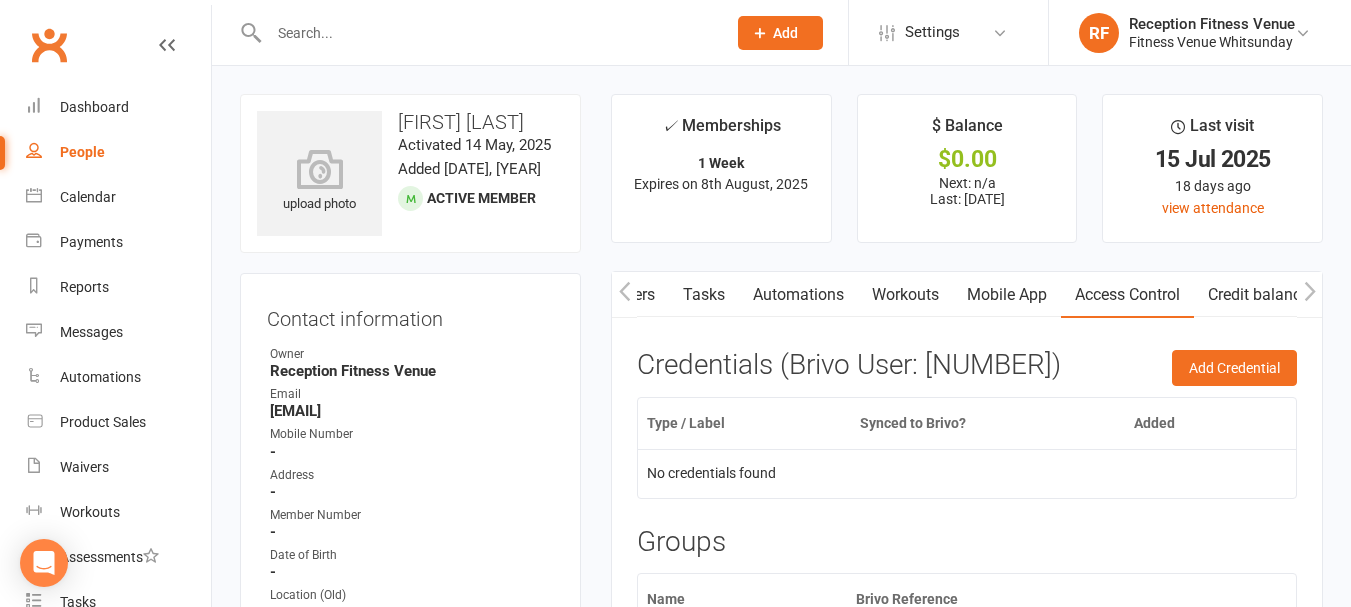 click on "Mobile App" at bounding box center (1007, 295) 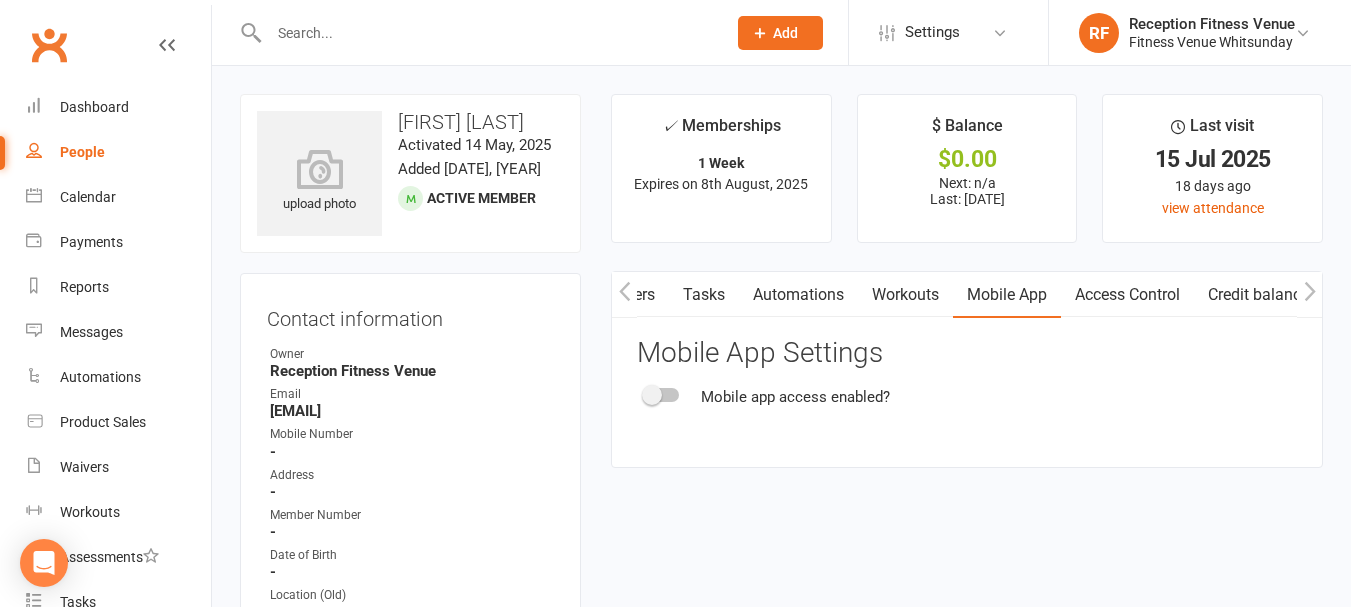 click at bounding box center [624, 294] 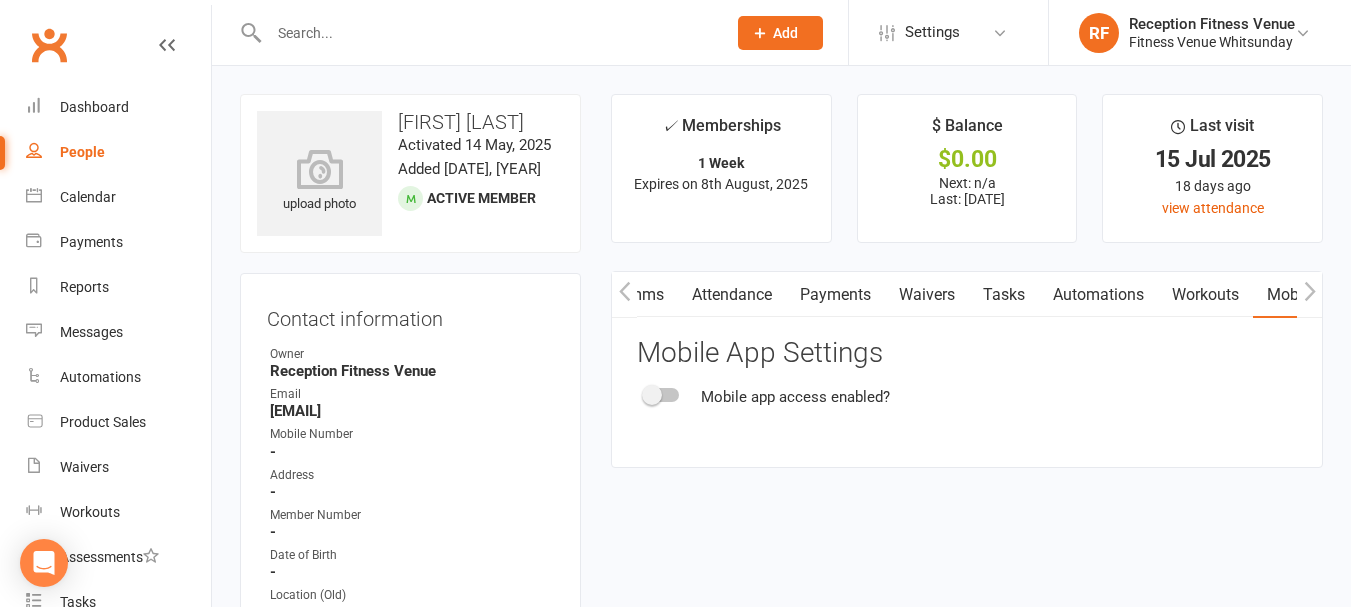 click at bounding box center [624, 294] 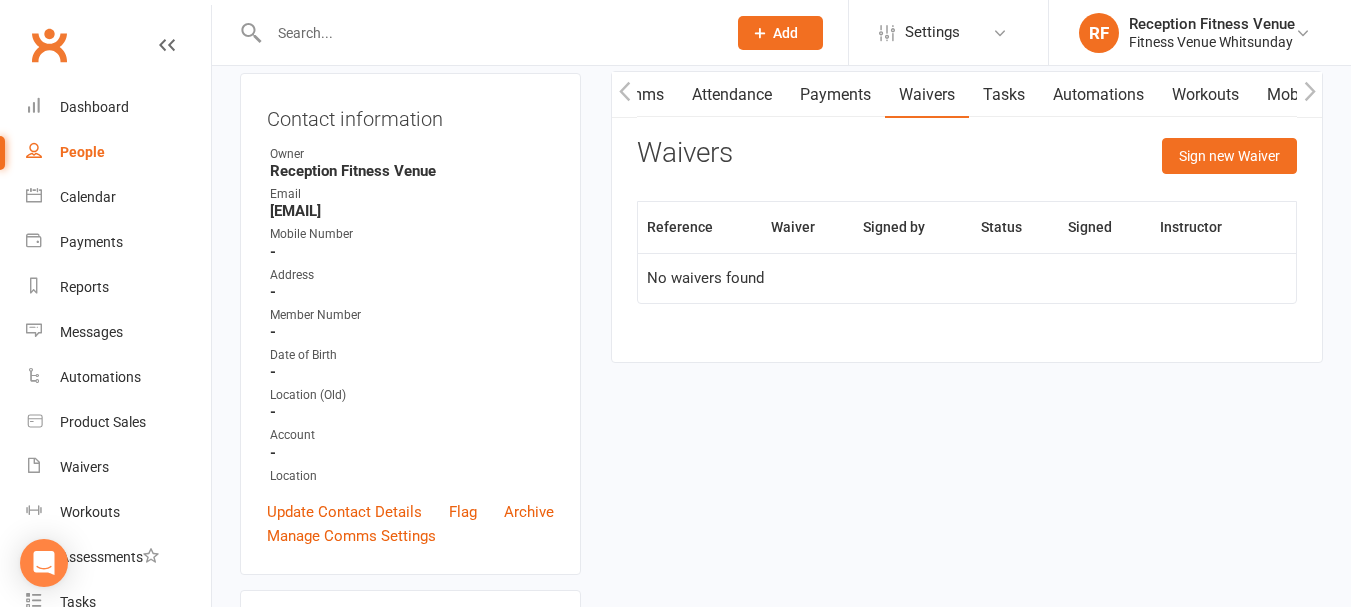 scroll, scrollTop: 0, scrollLeft: 0, axis: both 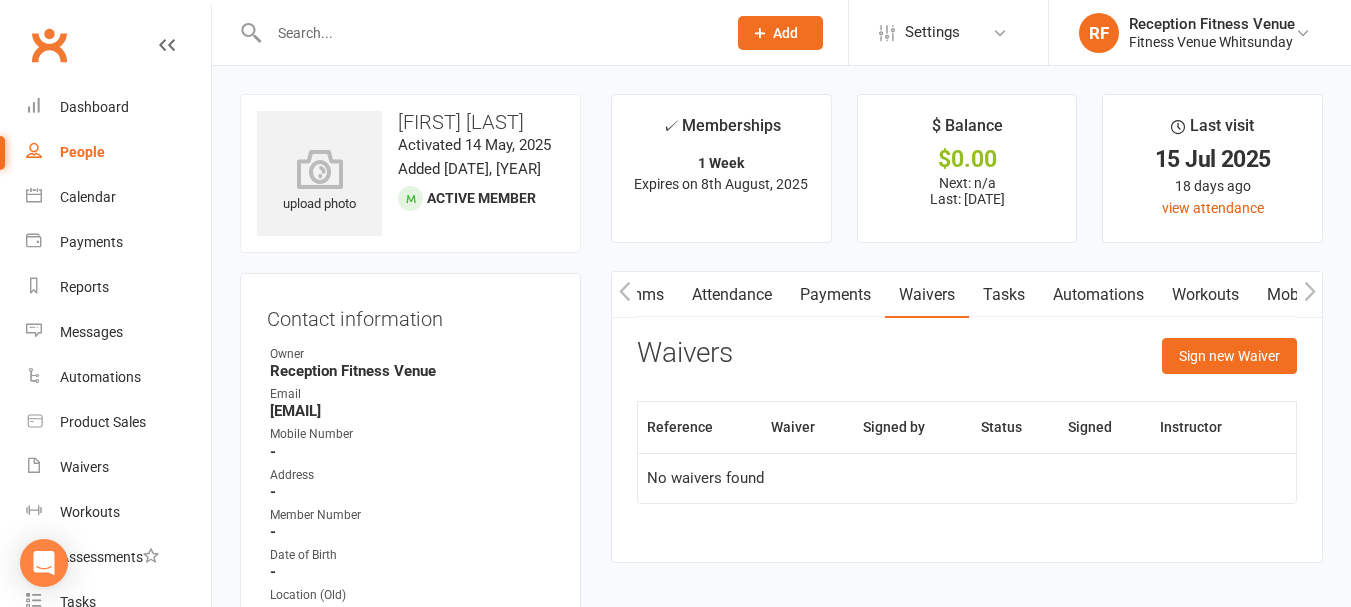 click on "Payments" at bounding box center [835, 295] 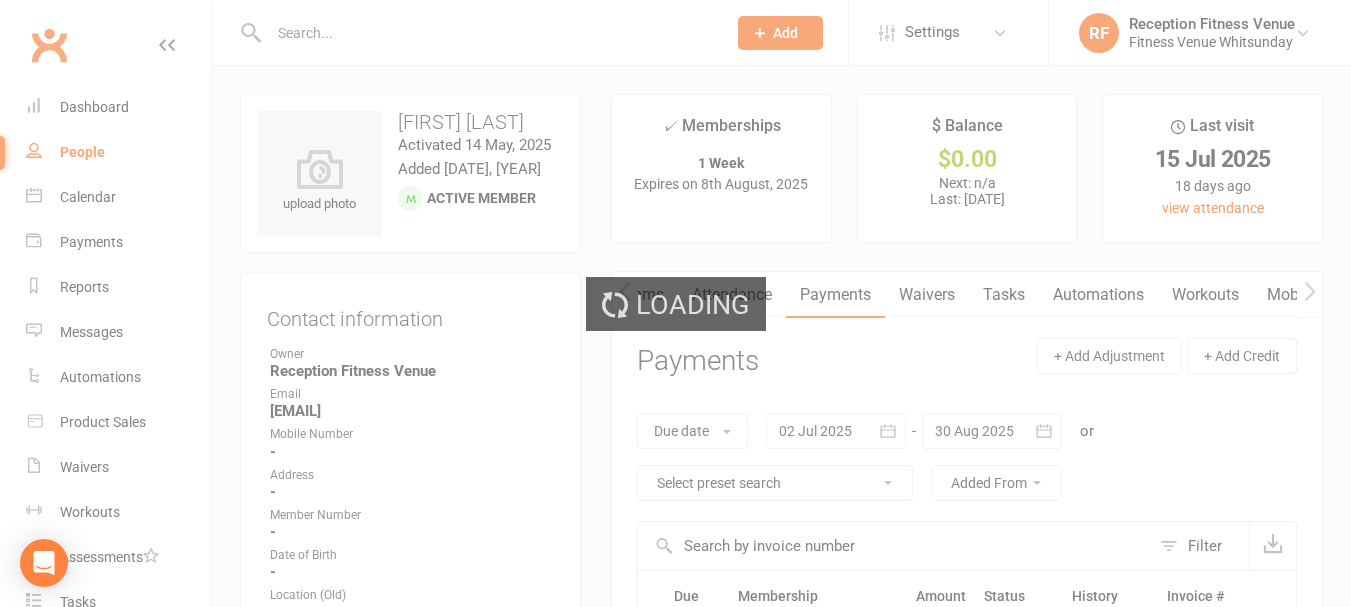 scroll, scrollTop: 200, scrollLeft: 0, axis: vertical 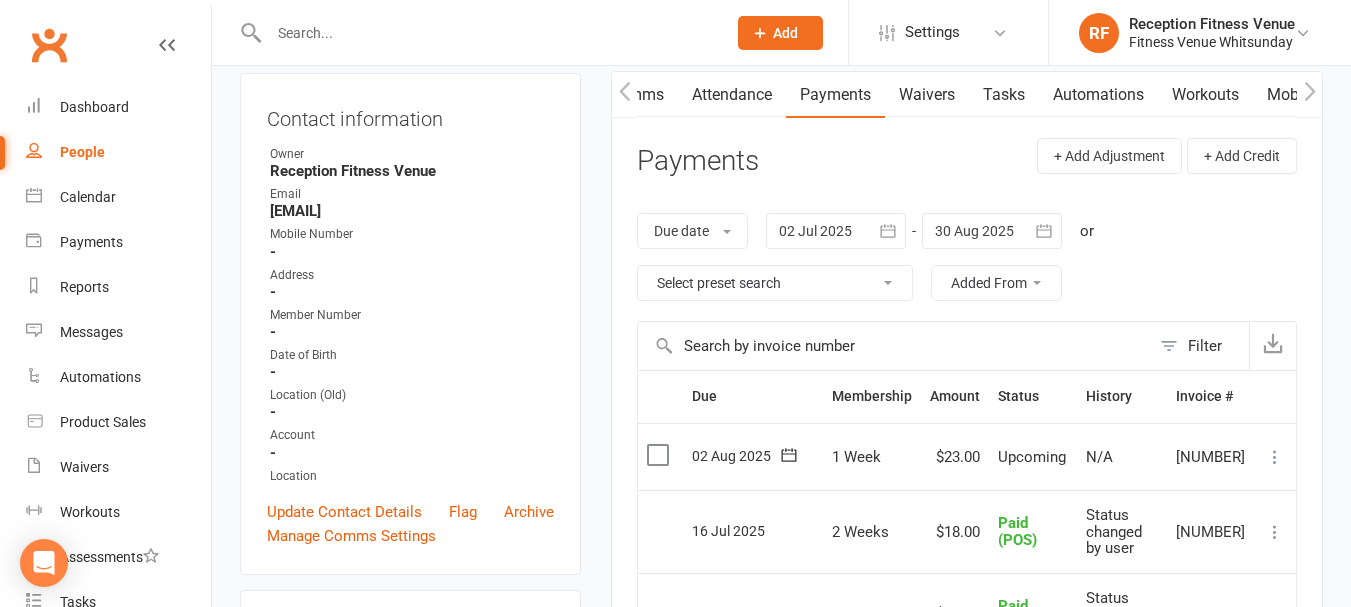 click at bounding box center [660, 455] 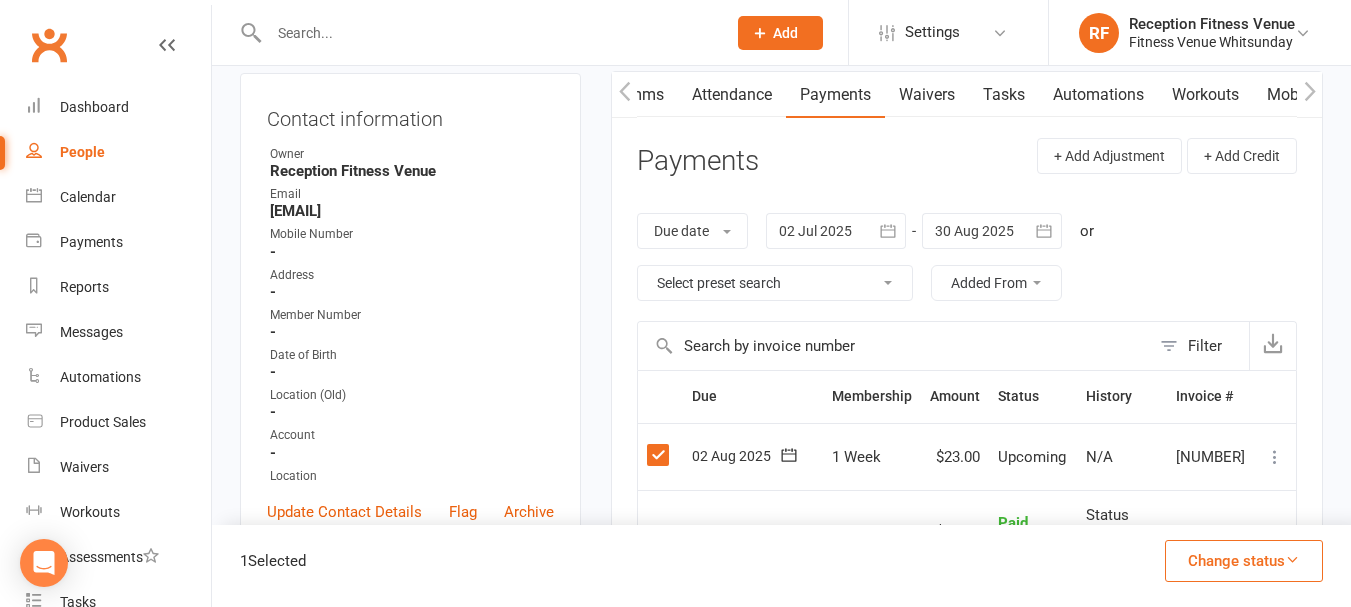 click on "Change status" at bounding box center (1244, 561) 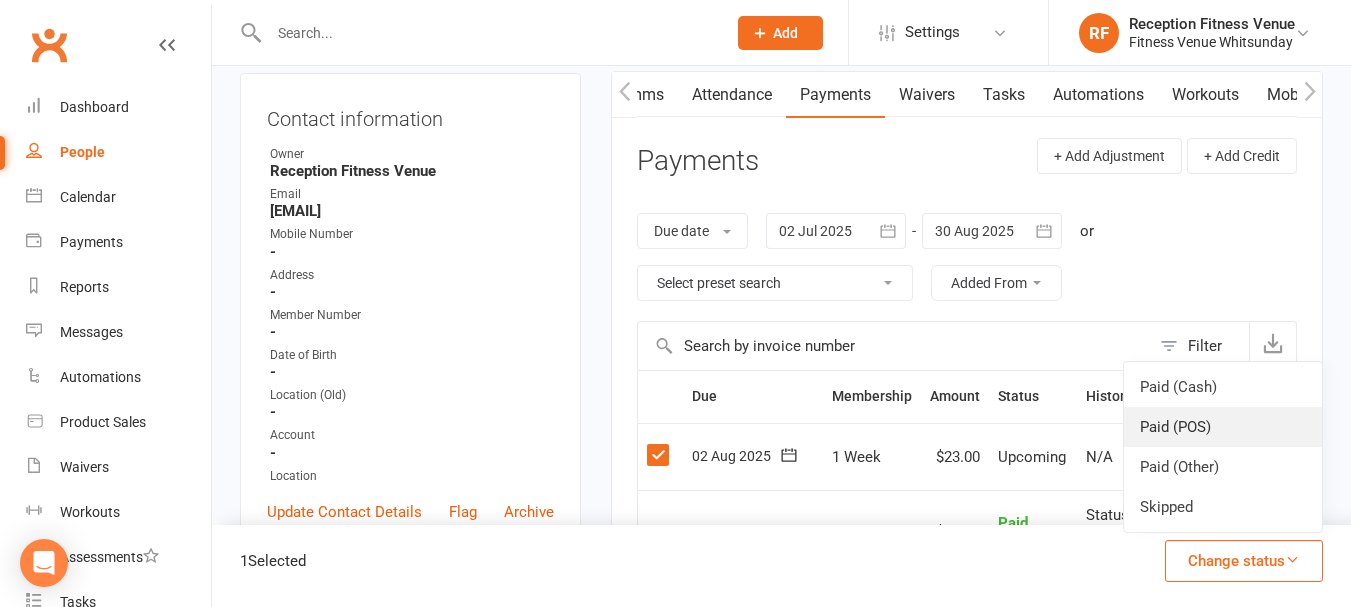 click on "Paid (POS)" at bounding box center [1223, 427] 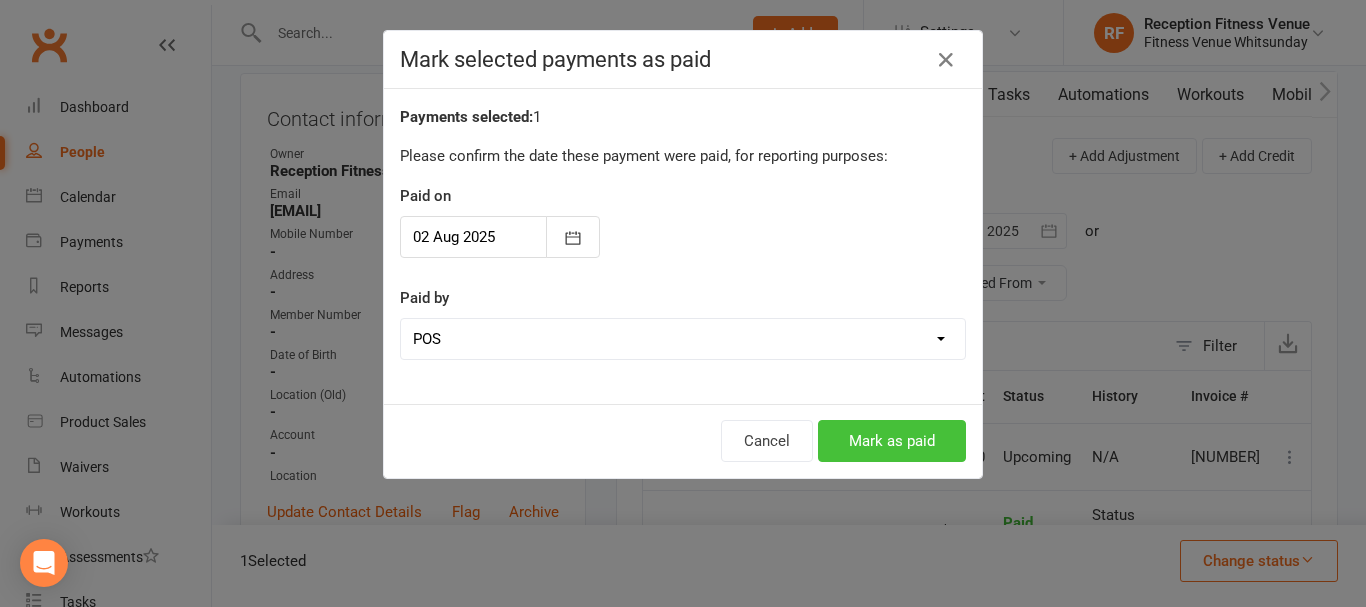 drag, startPoint x: 926, startPoint y: 436, endPoint x: 988, endPoint y: 407, distance: 68.44706 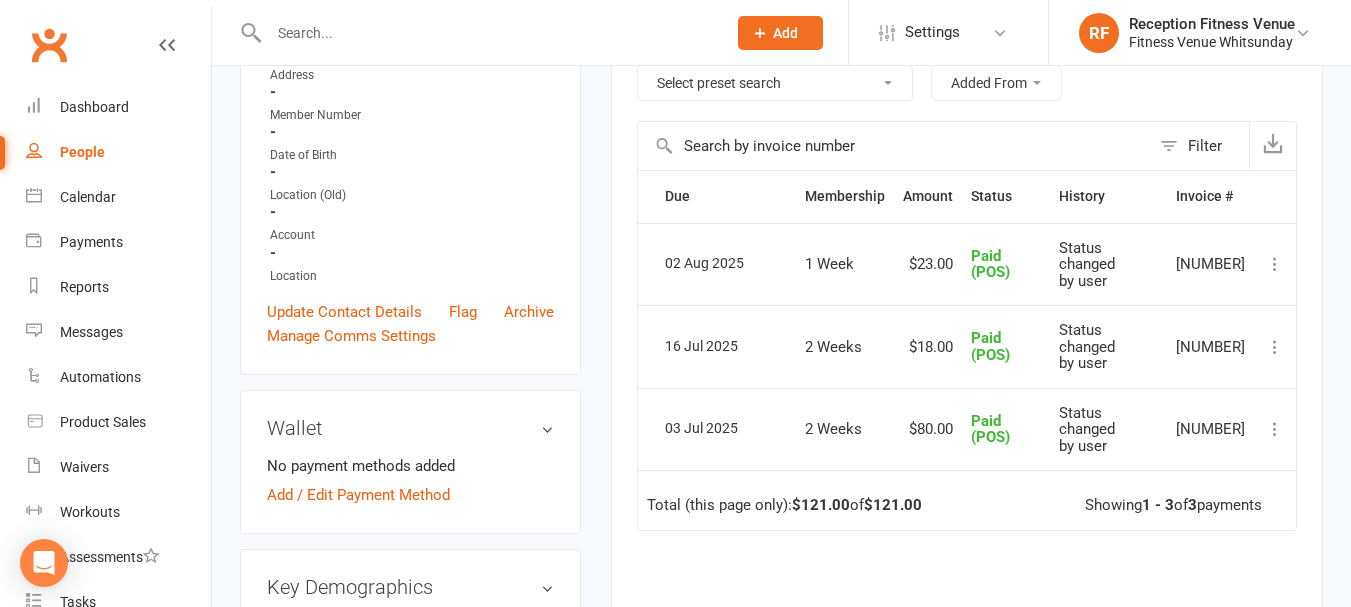 scroll, scrollTop: 0, scrollLeft: 0, axis: both 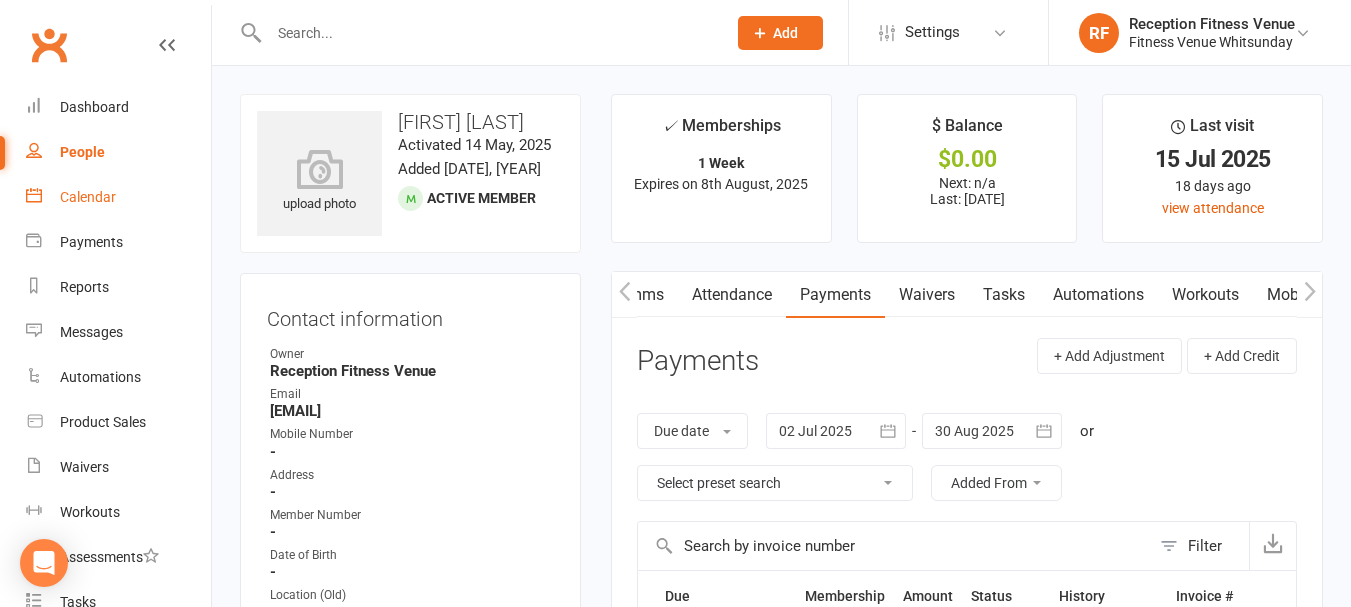 click on "Calendar" at bounding box center (88, 197) 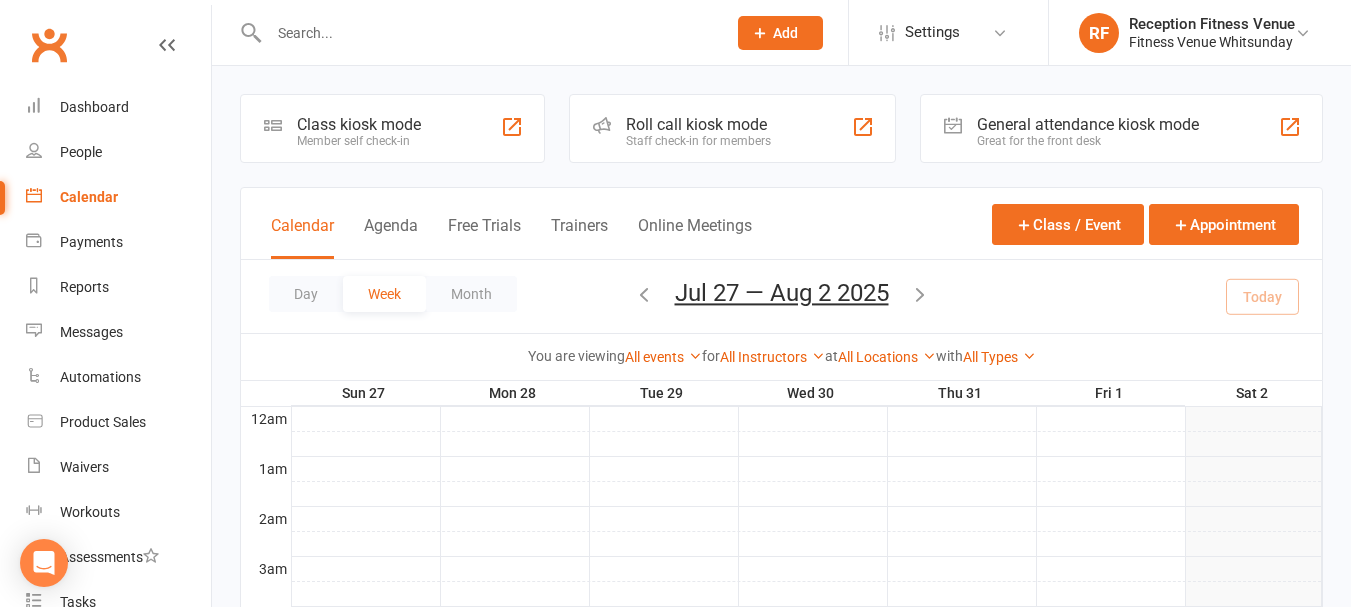click on "Great for the front desk" at bounding box center (1088, 141) 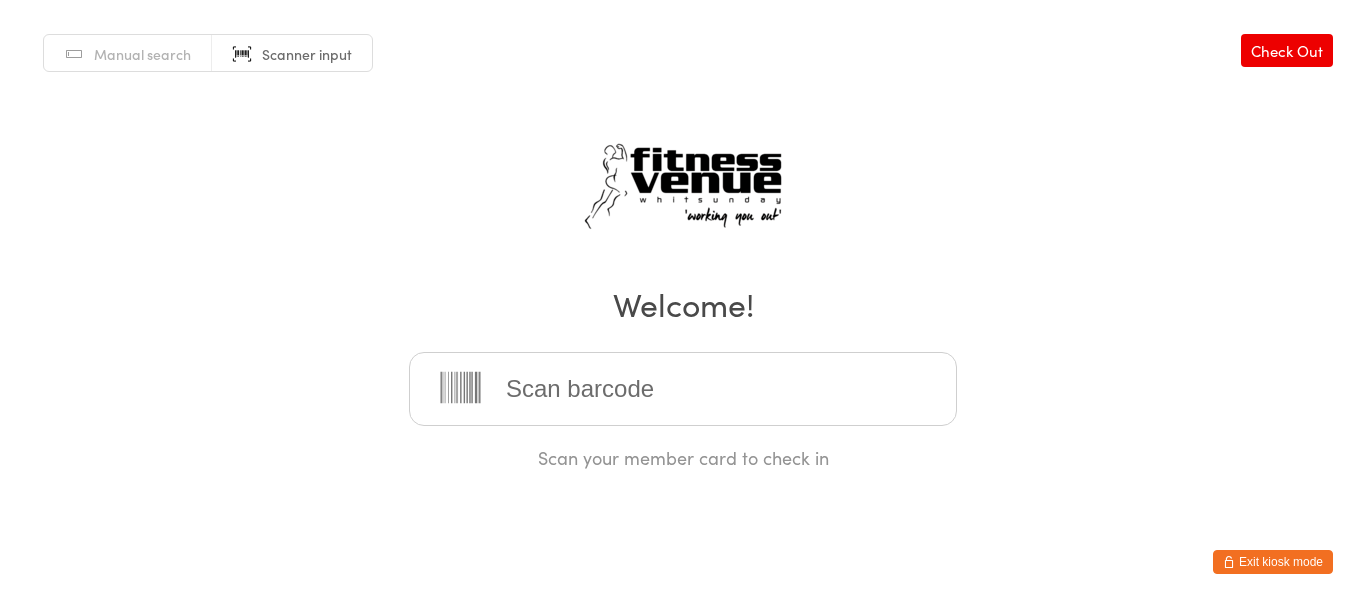 scroll, scrollTop: 0, scrollLeft: 0, axis: both 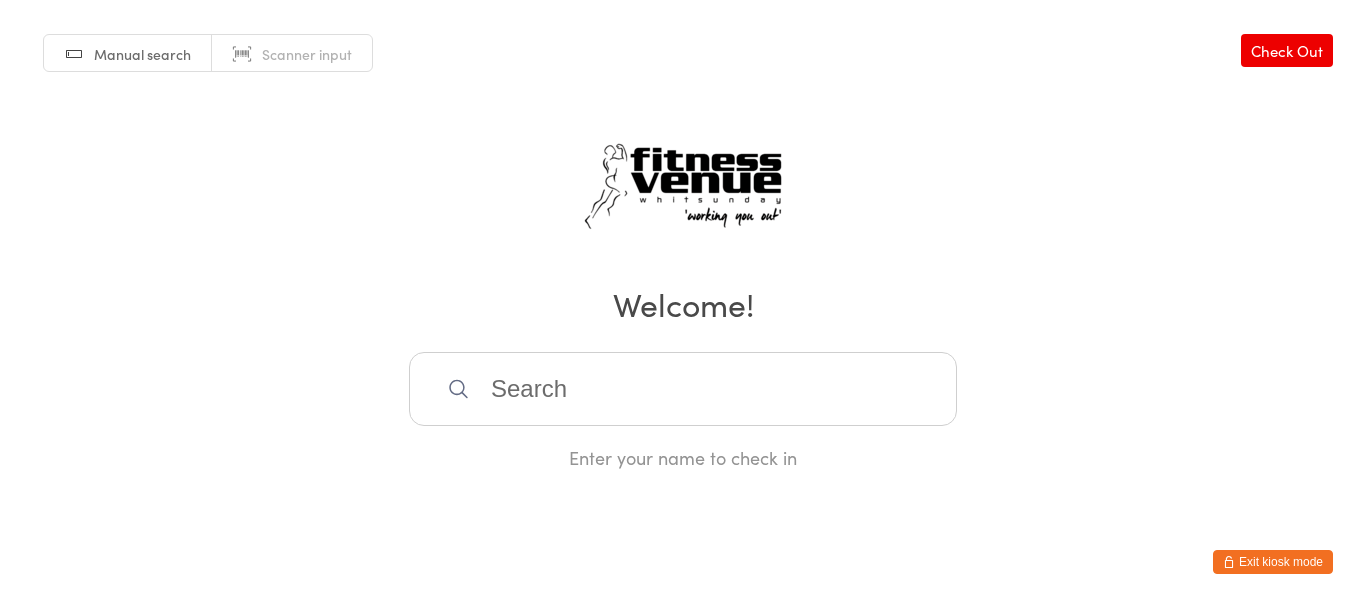 click on "Scanner input" at bounding box center [292, 54] 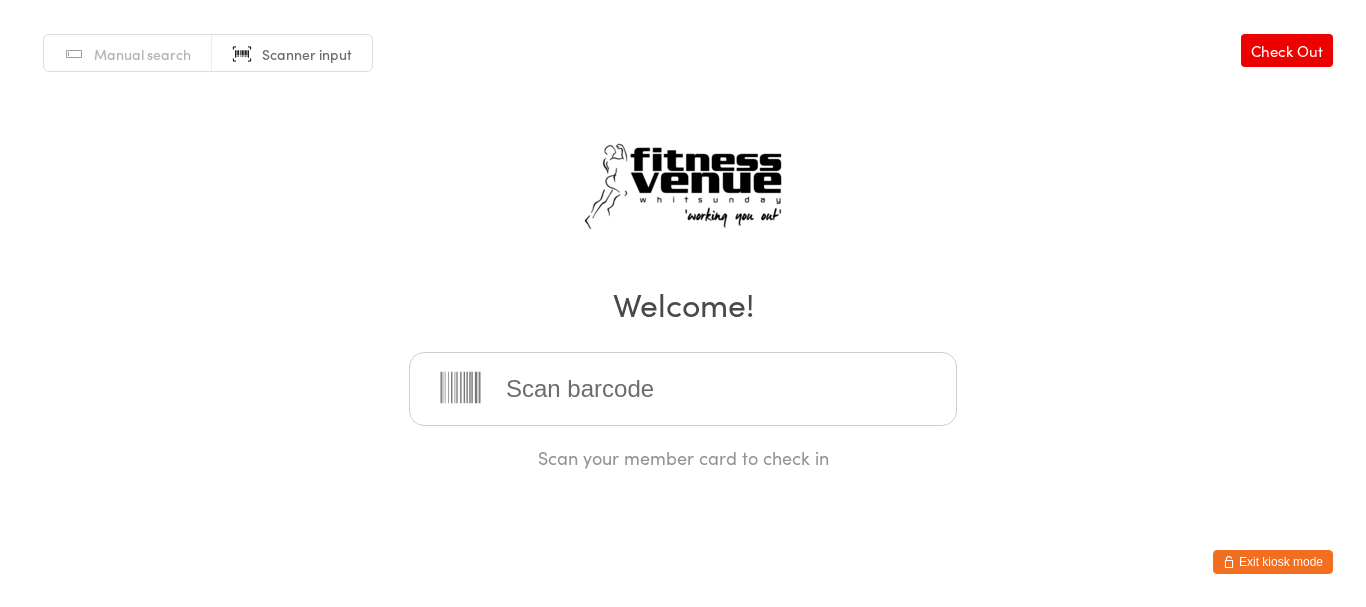 drag, startPoint x: 584, startPoint y: 387, endPoint x: 603, endPoint y: 368, distance: 26.870058 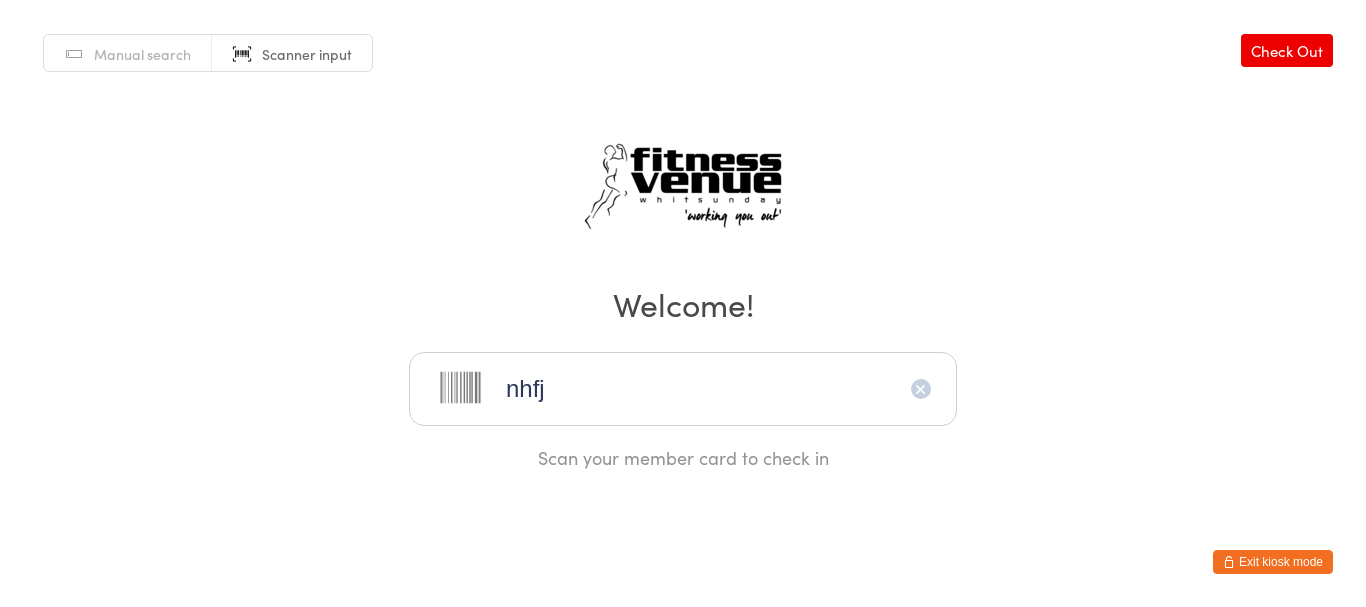 type on "nhfjc" 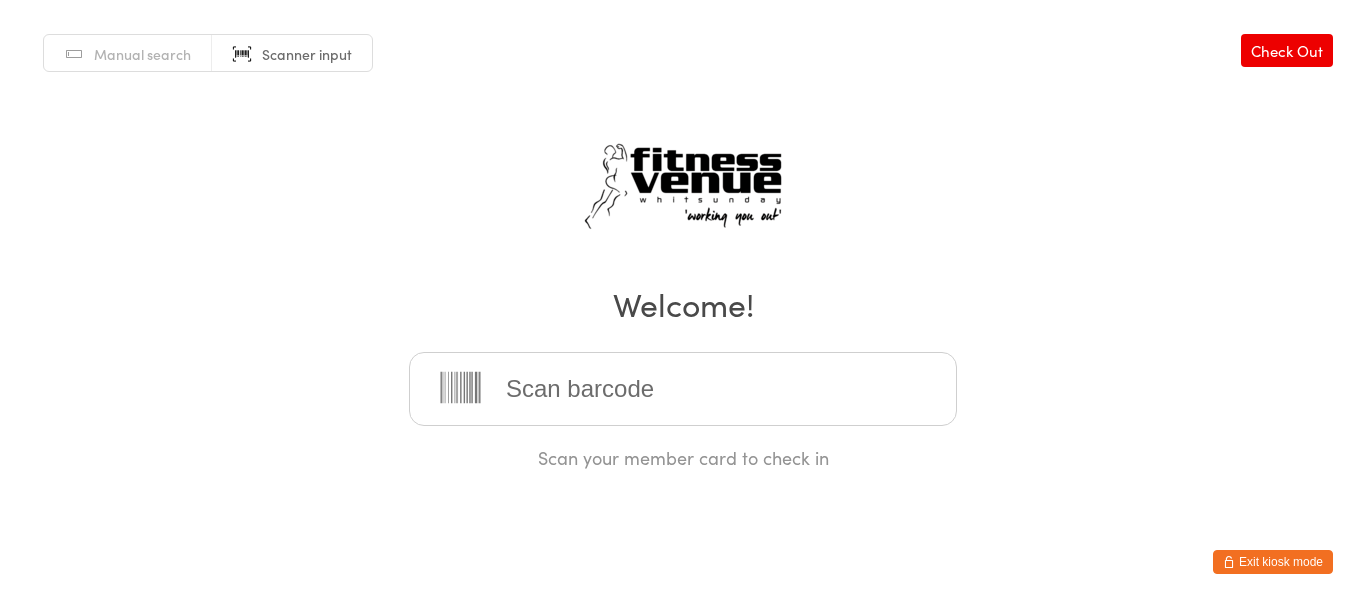 click on "Manual search" at bounding box center [128, 54] 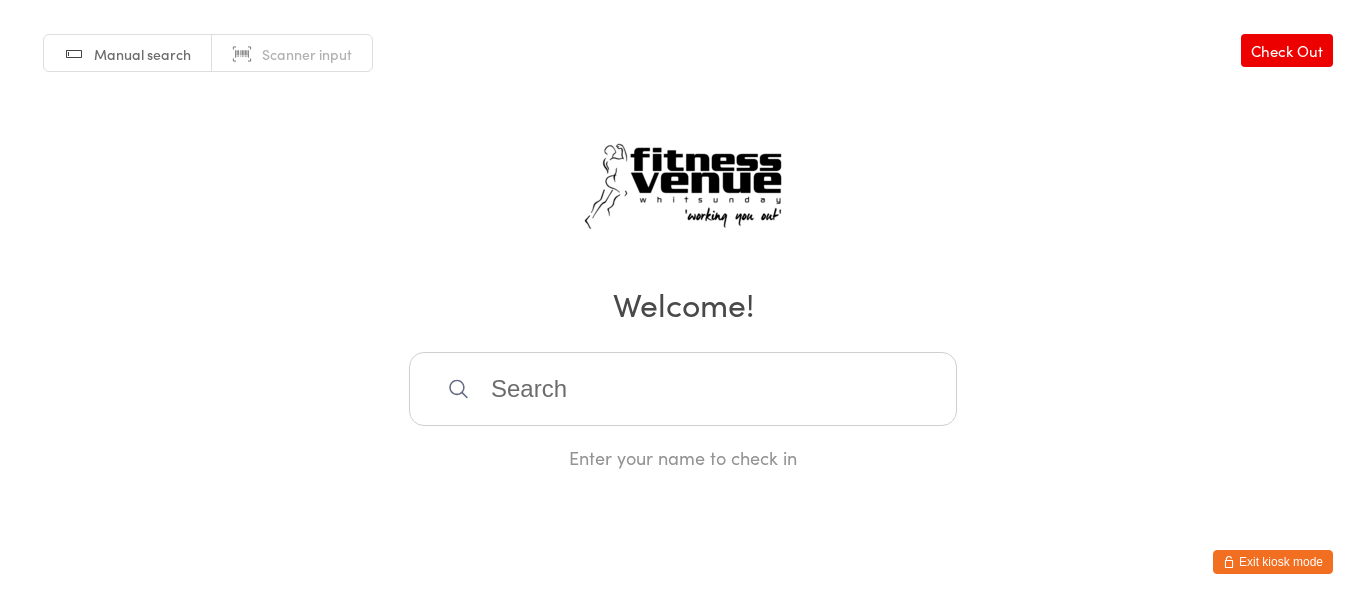 click on "Scanner input" at bounding box center (307, 54) 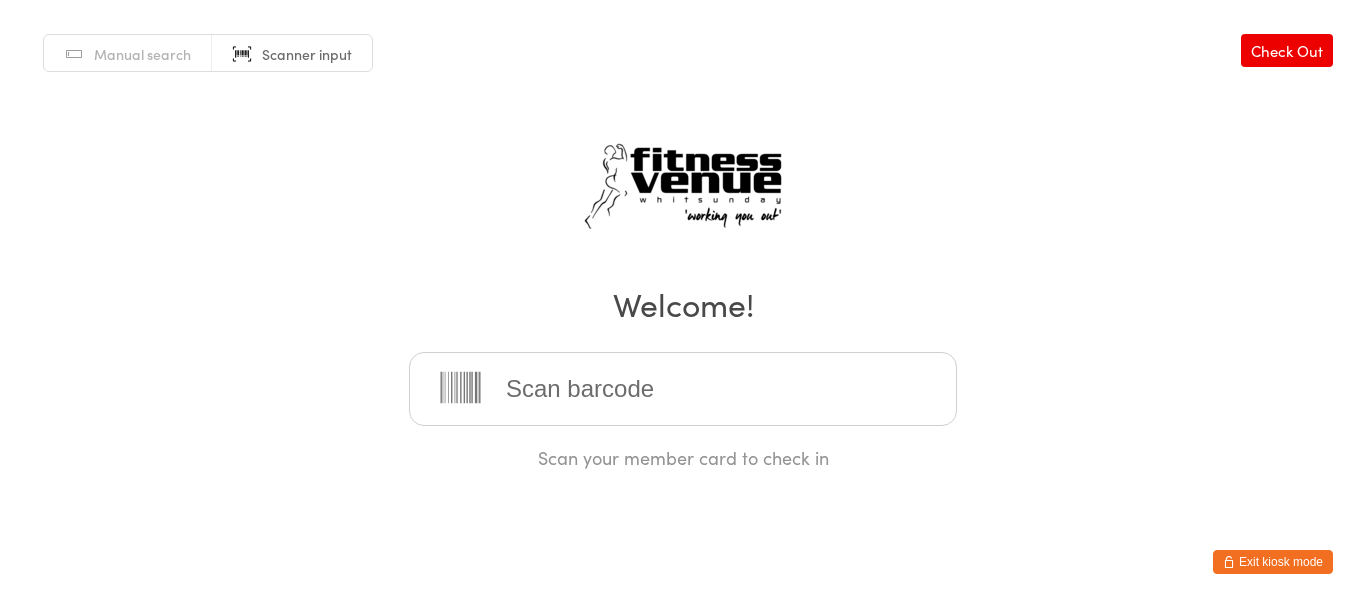 click on "Manual search" at bounding box center [128, 54] 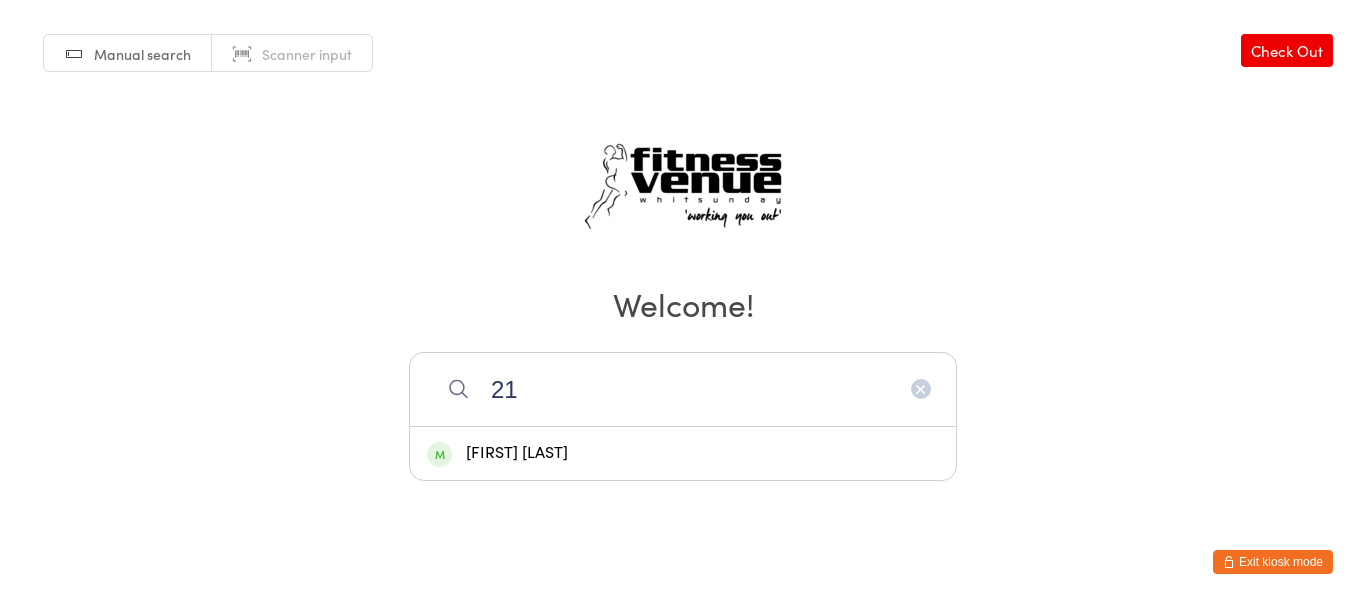 type on "2" 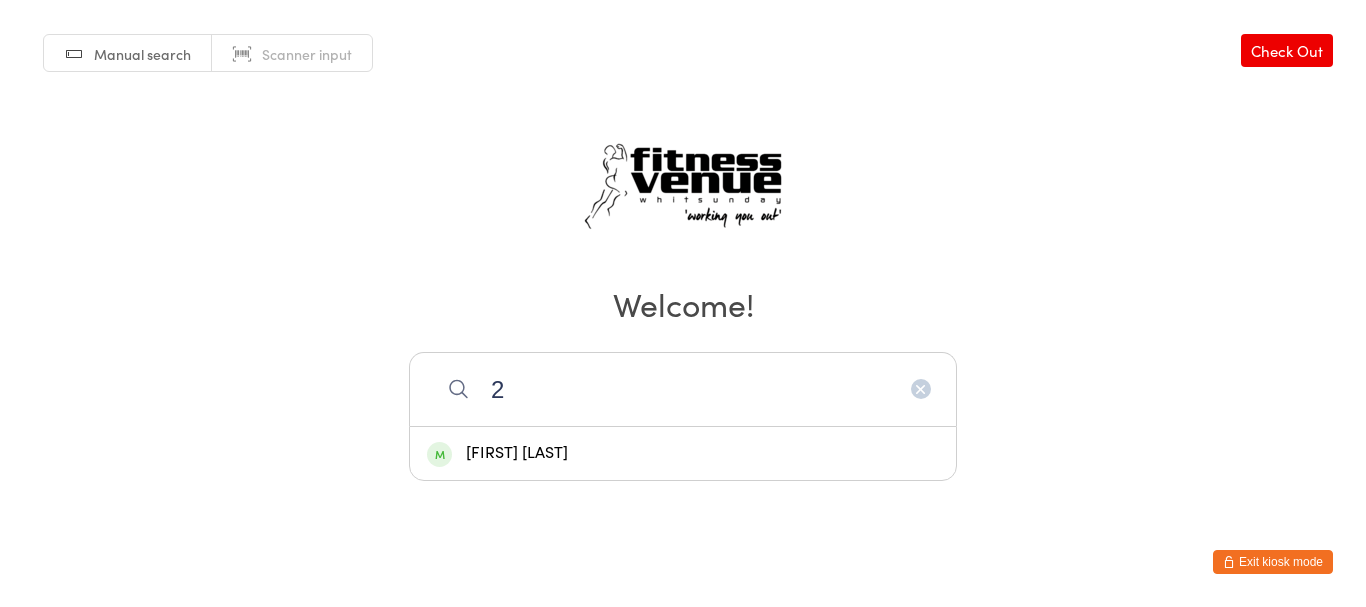 type 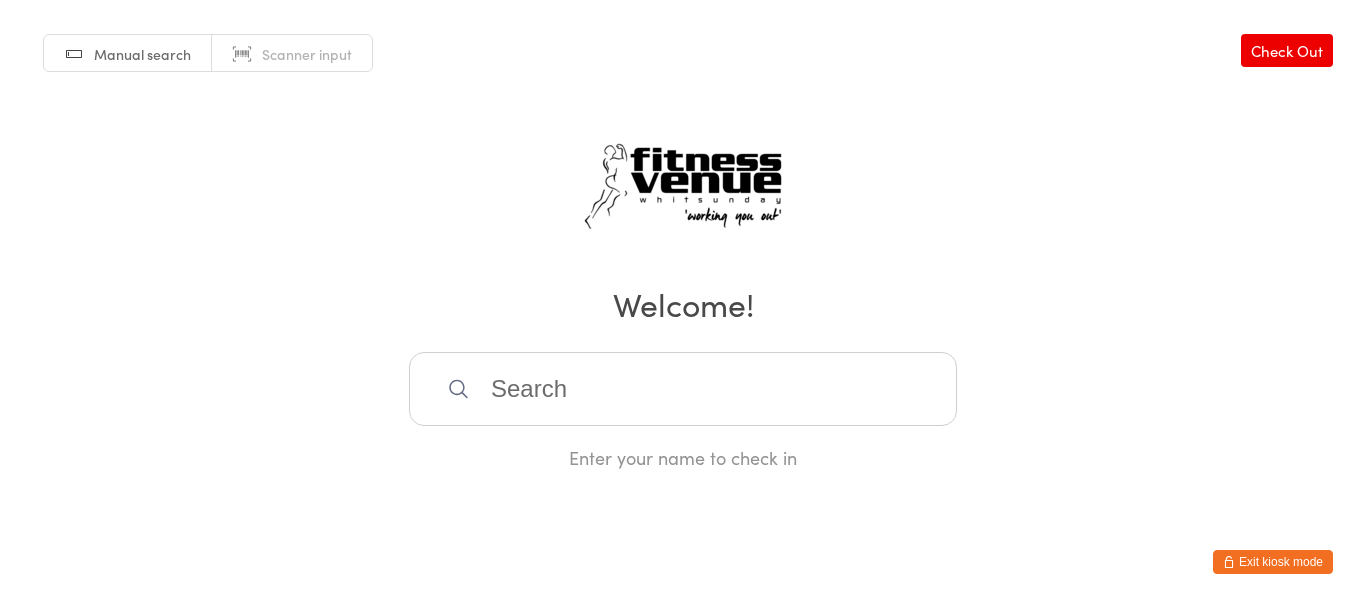 click on "Scanner input" at bounding box center [307, 54] 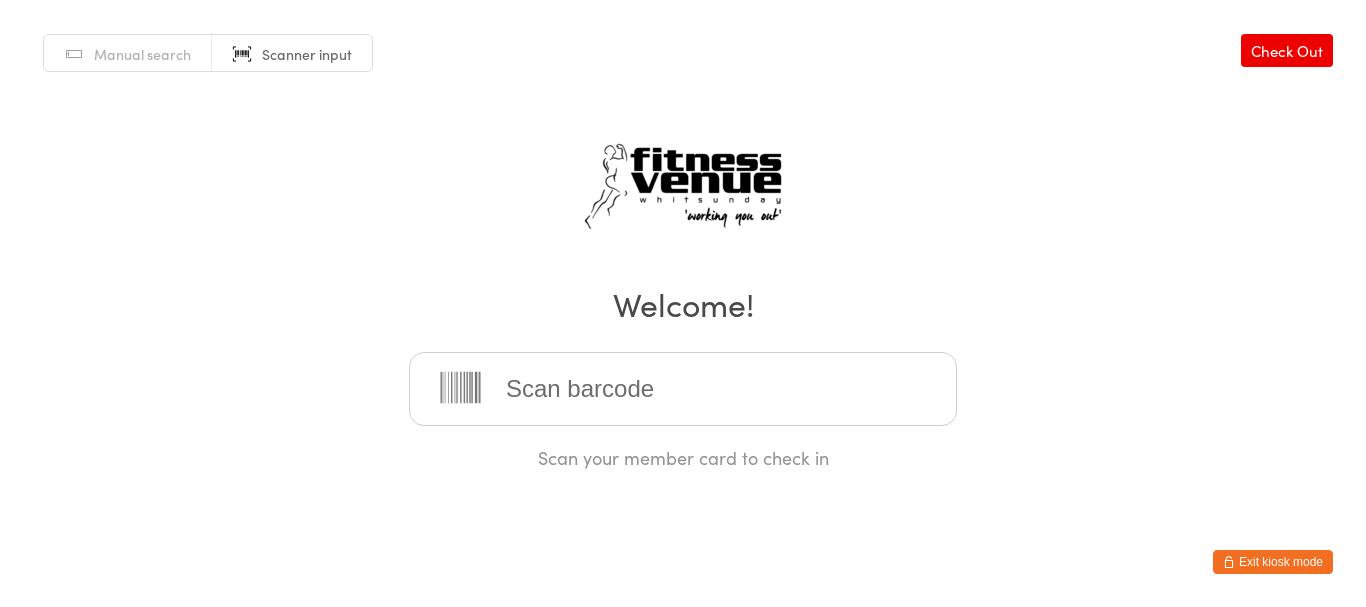 click on "Manual search" at bounding box center [128, 54] 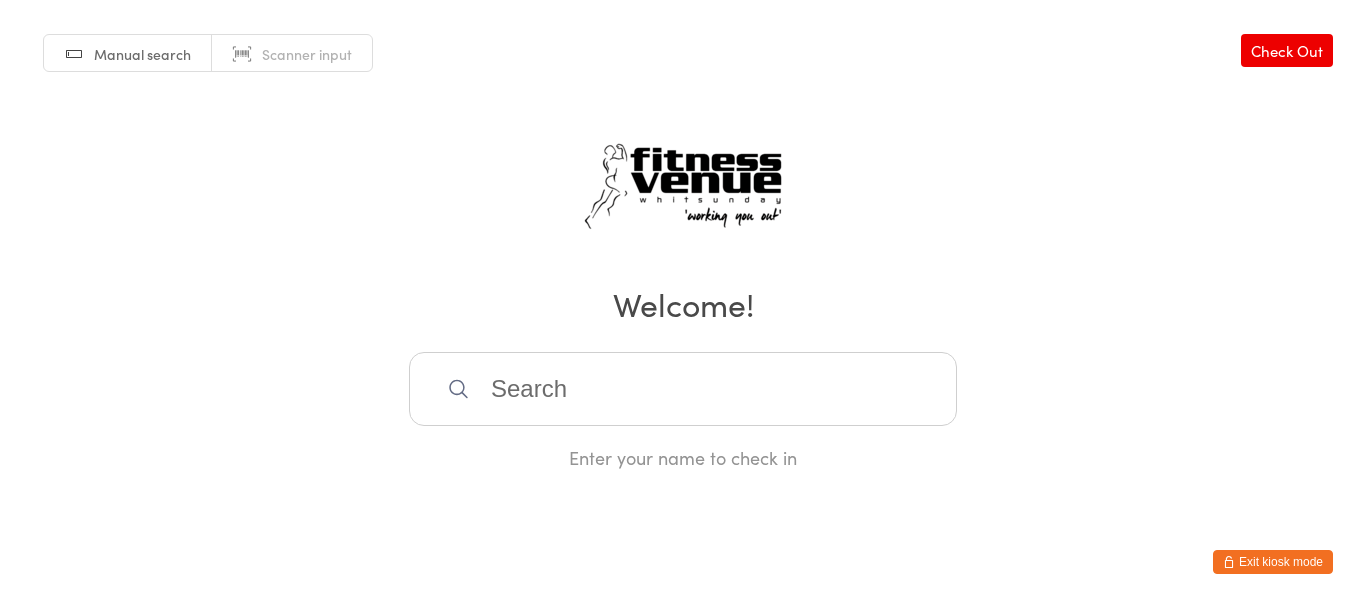click on "Scanner input" at bounding box center (307, 54) 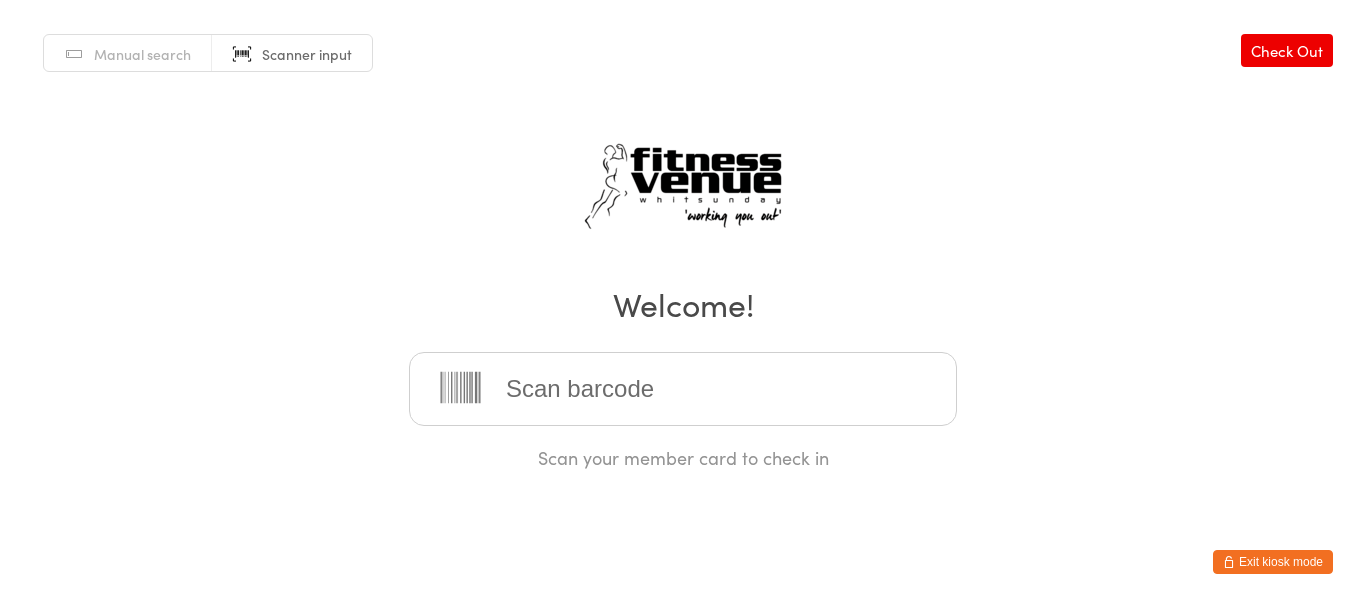 click on "Exit kiosk mode" at bounding box center (1273, 562) 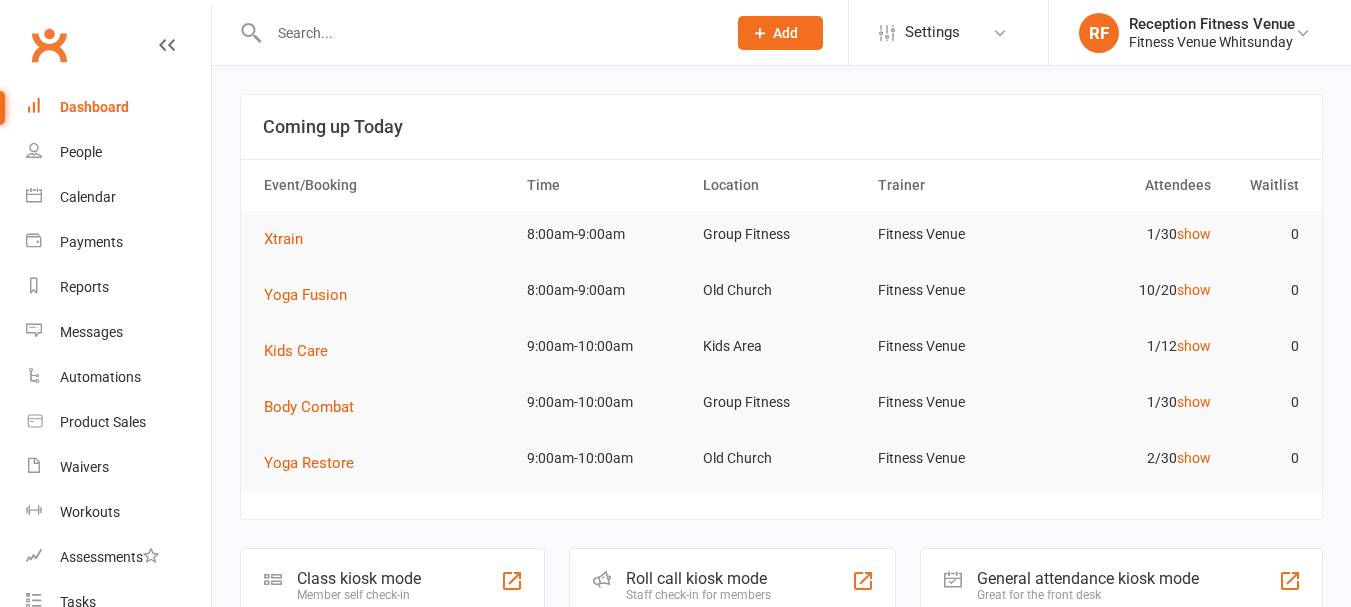 scroll, scrollTop: 300, scrollLeft: 0, axis: vertical 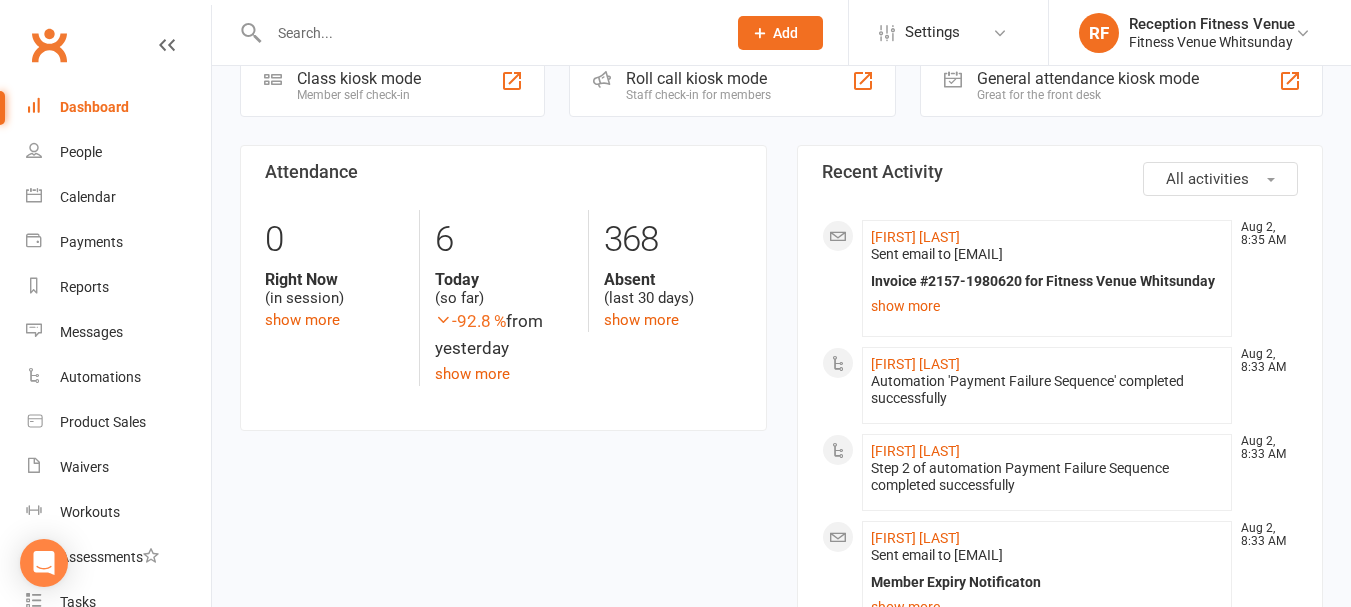 click on "All activities" 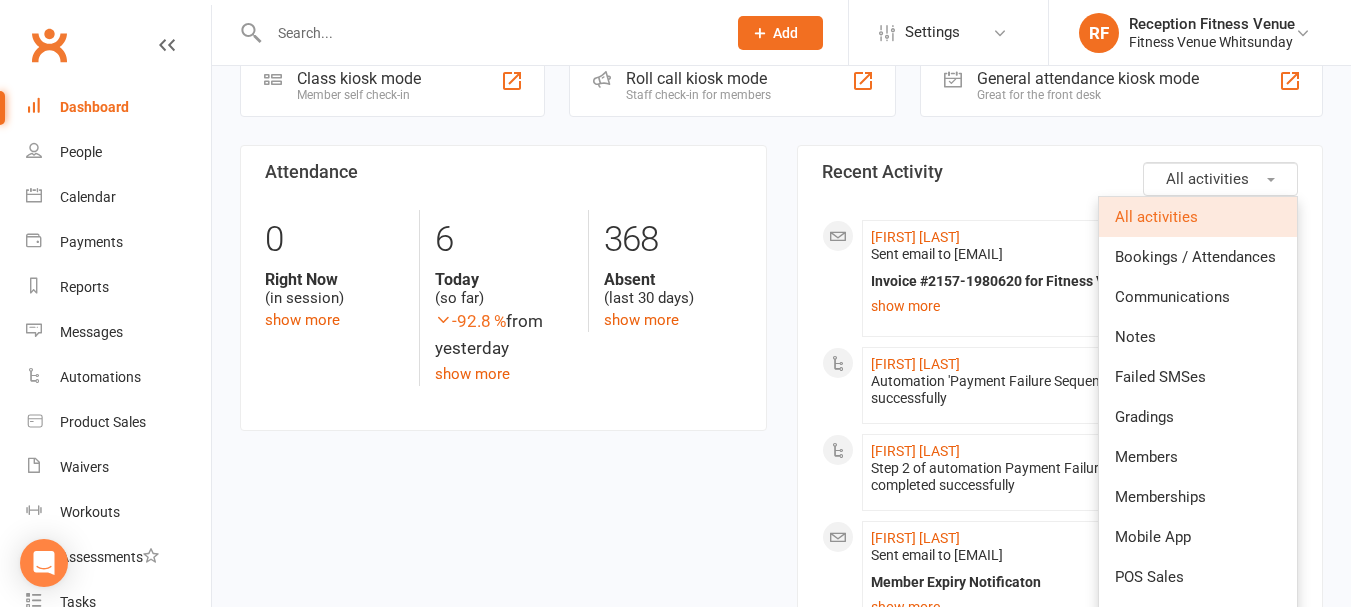 click on "Attendance 0 Right Now (in session) show more 6 Today (so far)  -92.8 %  from yesterday  show more 368 Absent (last 30 days) show more" at bounding box center (503, 304) 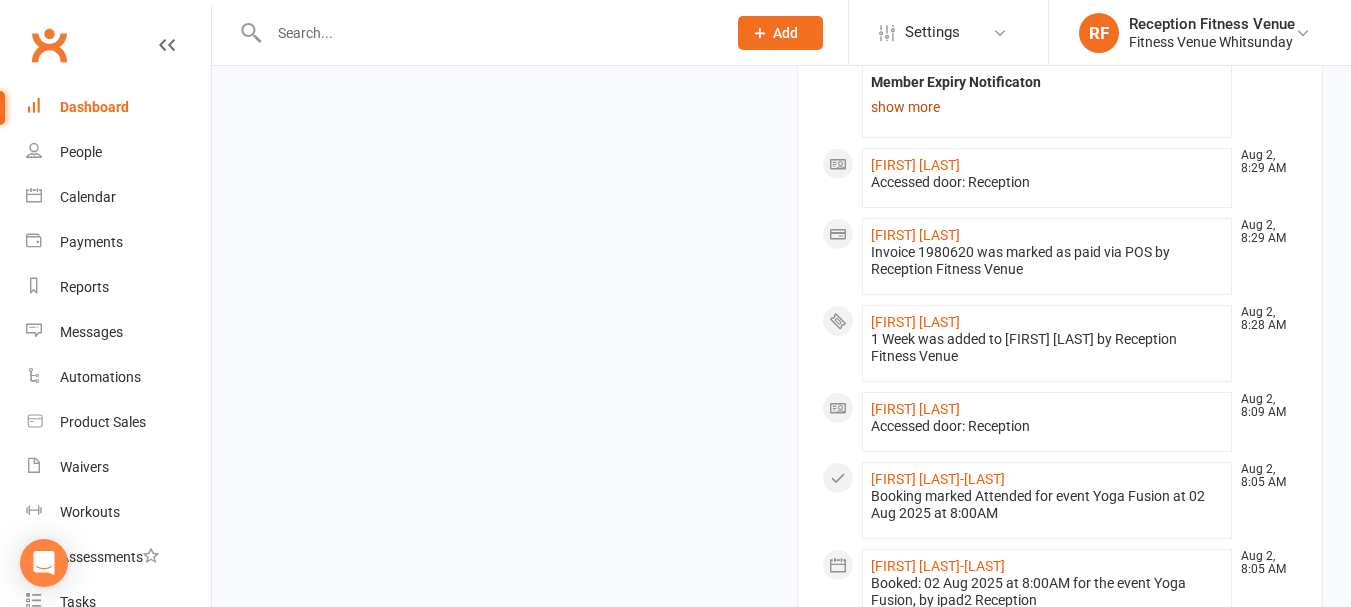 scroll, scrollTop: 1100, scrollLeft: 0, axis: vertical 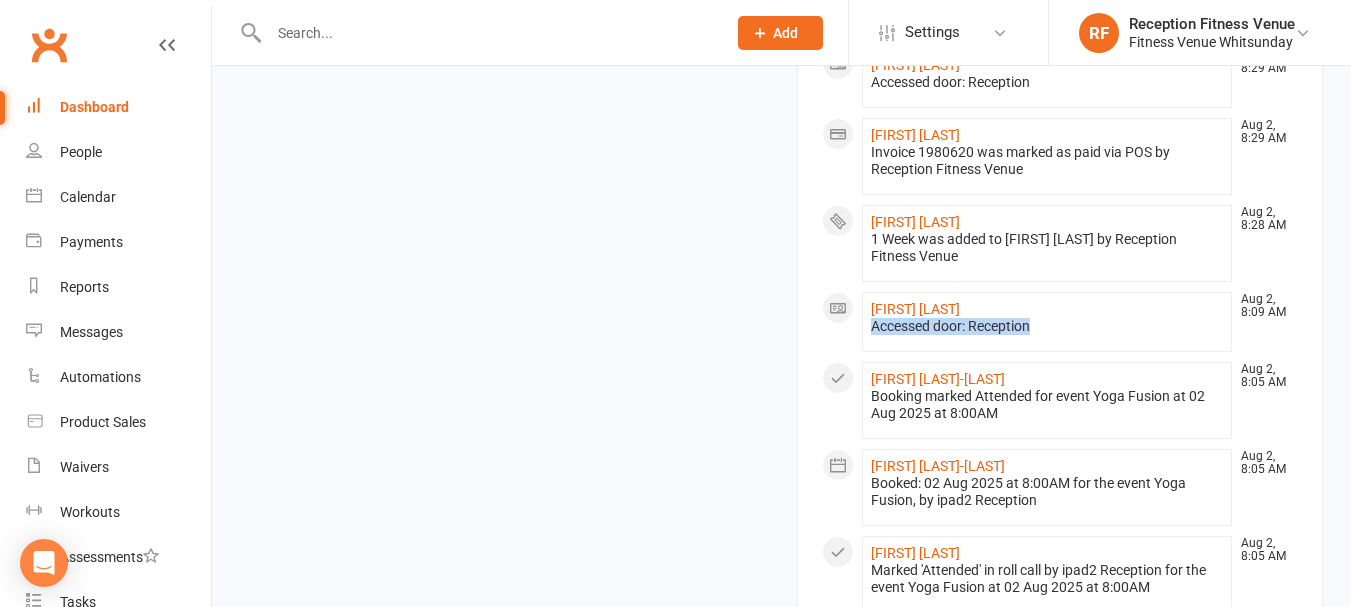 drag, startPoint x: 958, startPoint y: 341, endPoint x: 1110, endPoint y: 349, distance: 152.21039 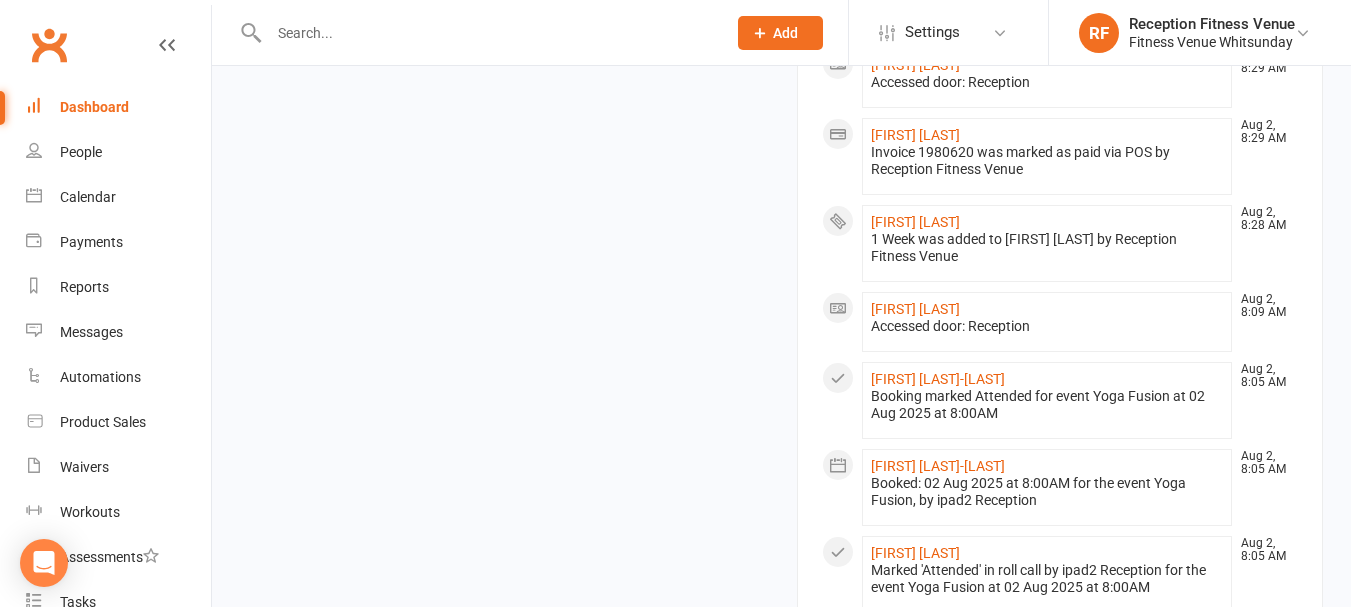 click on "[FIRST] [LAST] Aug 2, 8:09 AM Accessed door: Reception" 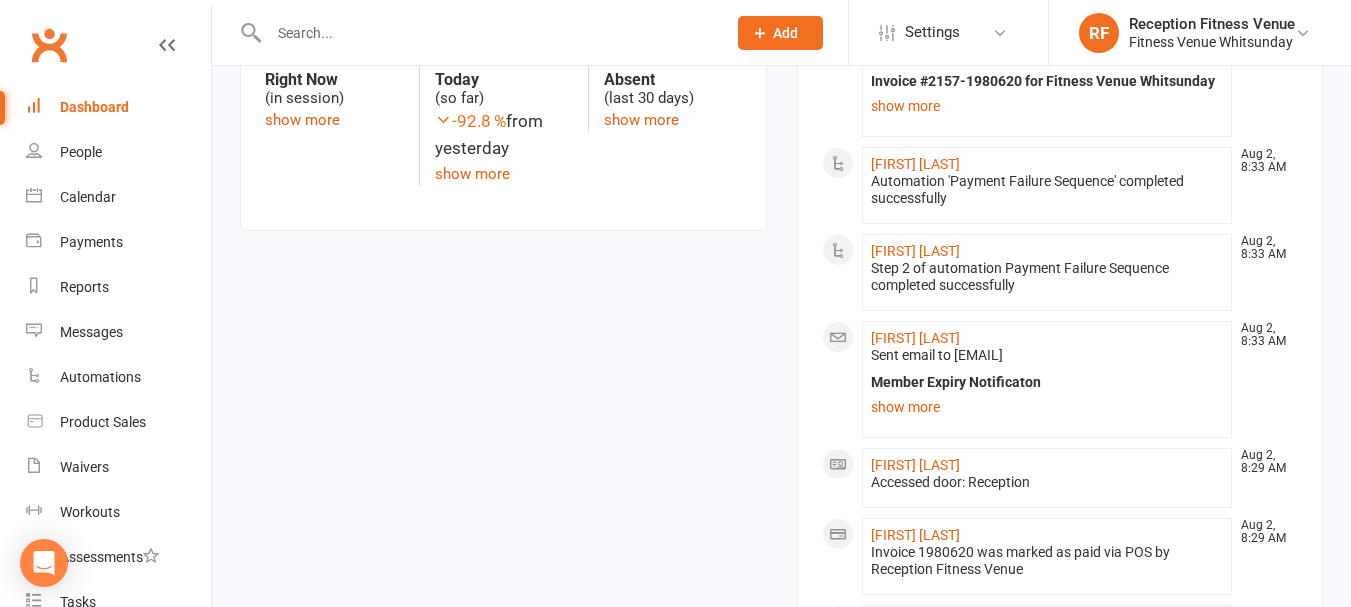 scroll, scrollTop: 500, scrollLeft: 0, axis: vertical 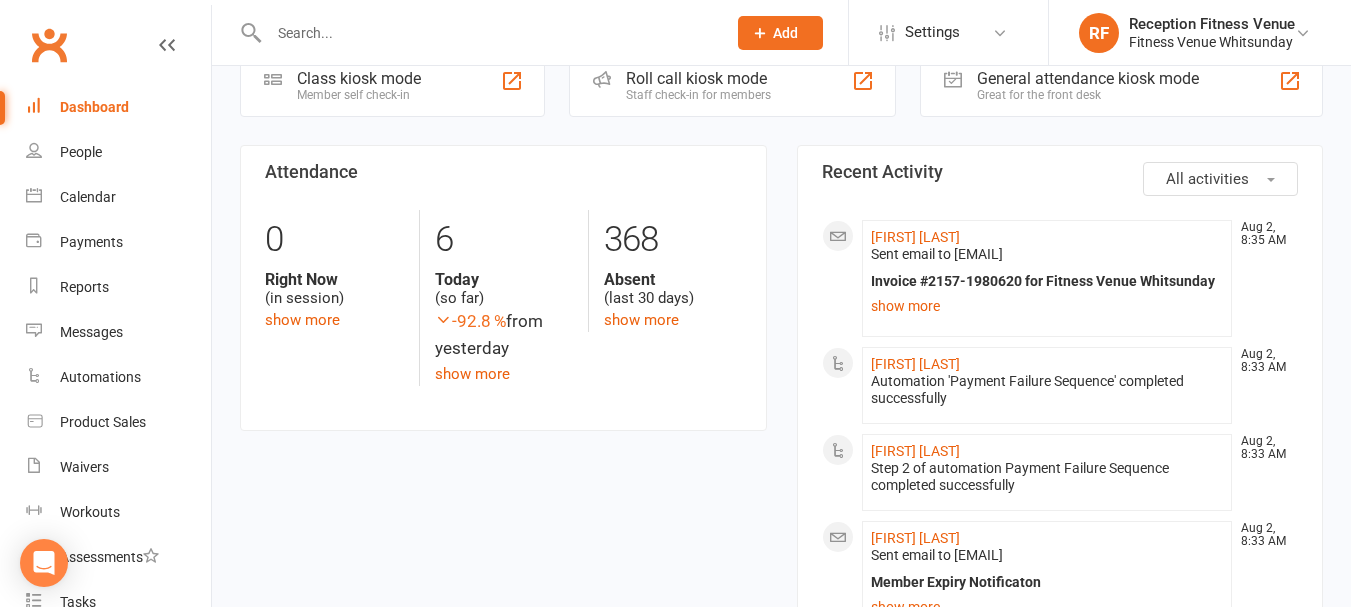 click on "All activities" 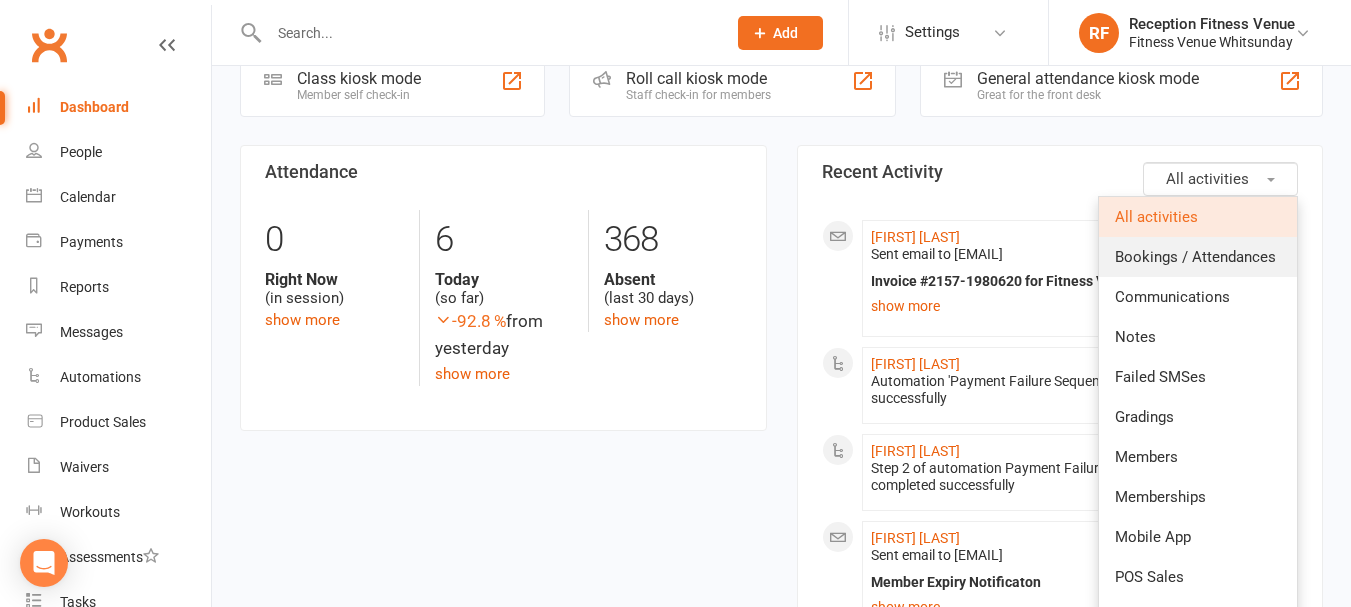 click on "Bookings / Attendances" at bounding box center (1195, 257) 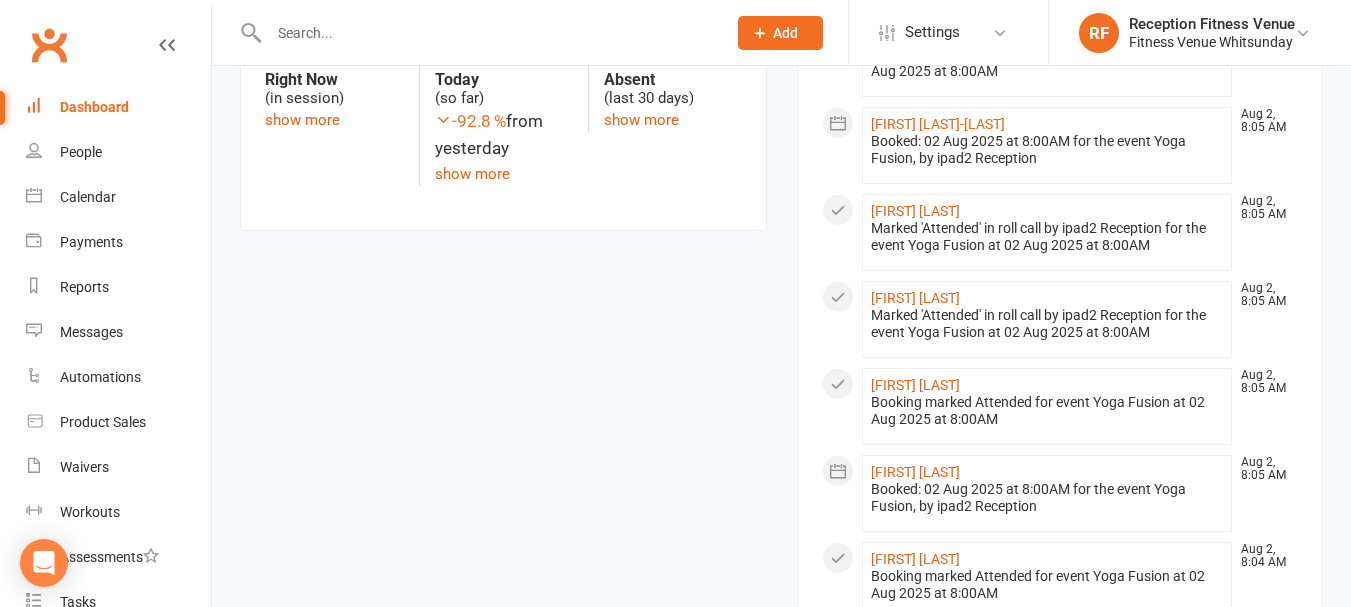 scroll, scrollTop: 200, scrollLeft: 0, axis: vertical 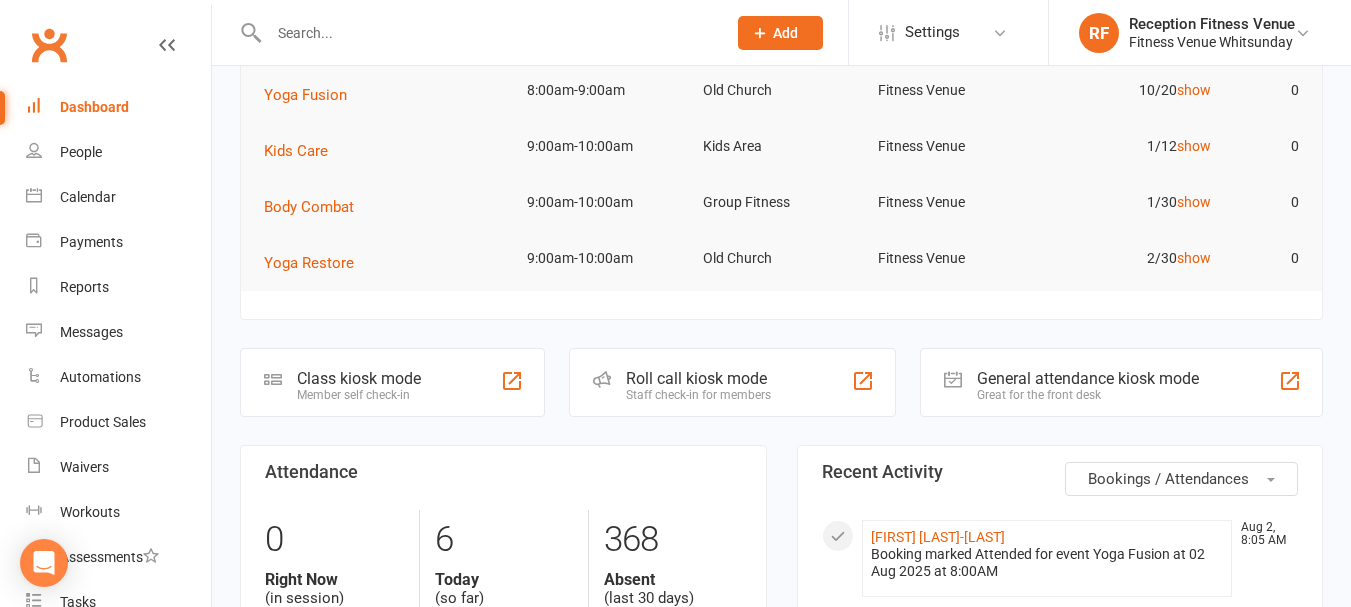 click on "Bookings / Attendances" 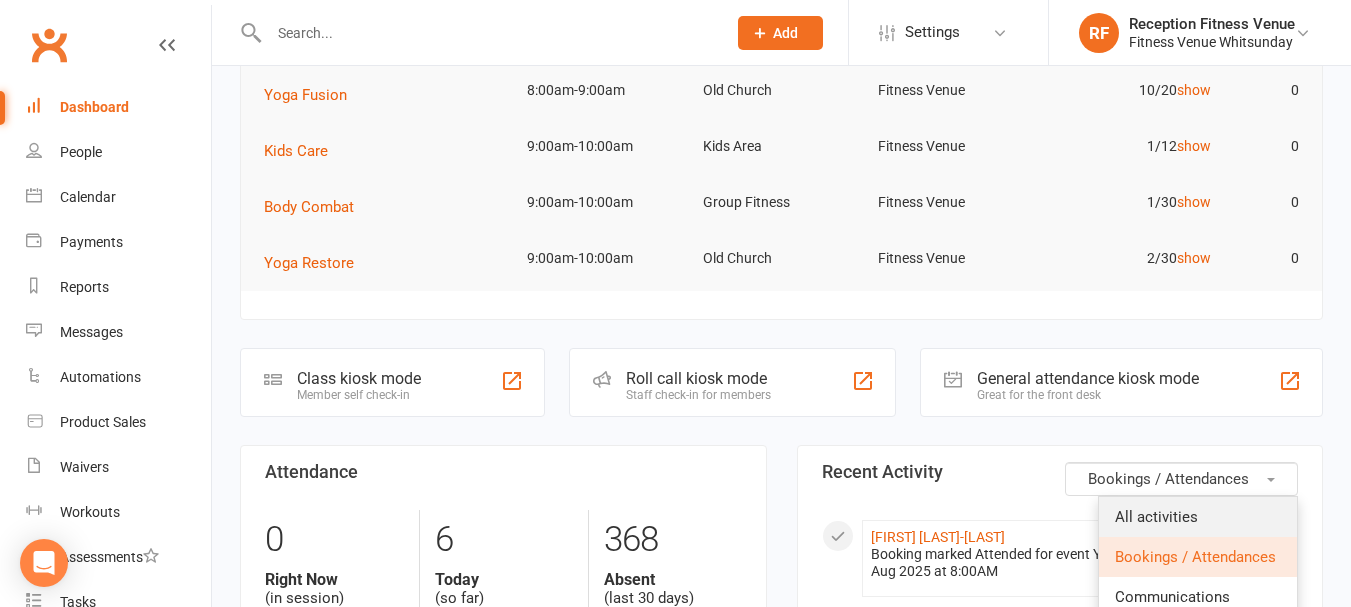 click on "All activities" at bounding box center (1156, 517) 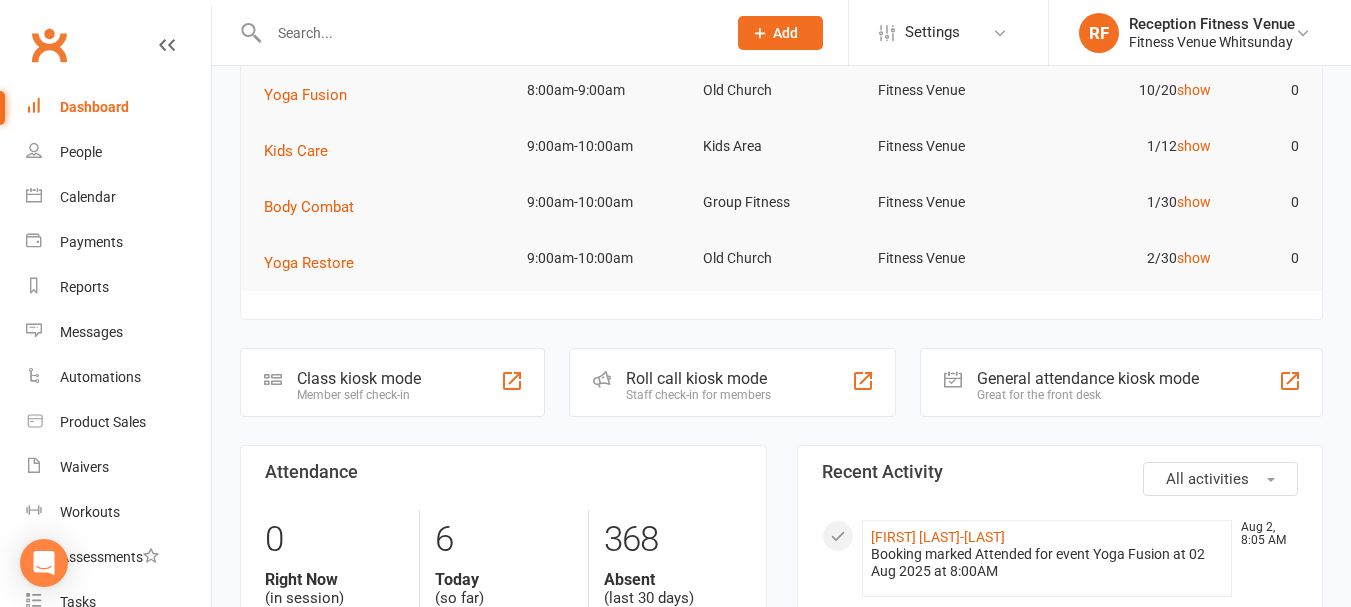 scroll, scrollTop: 0, scrollLeft: 0, axis: both 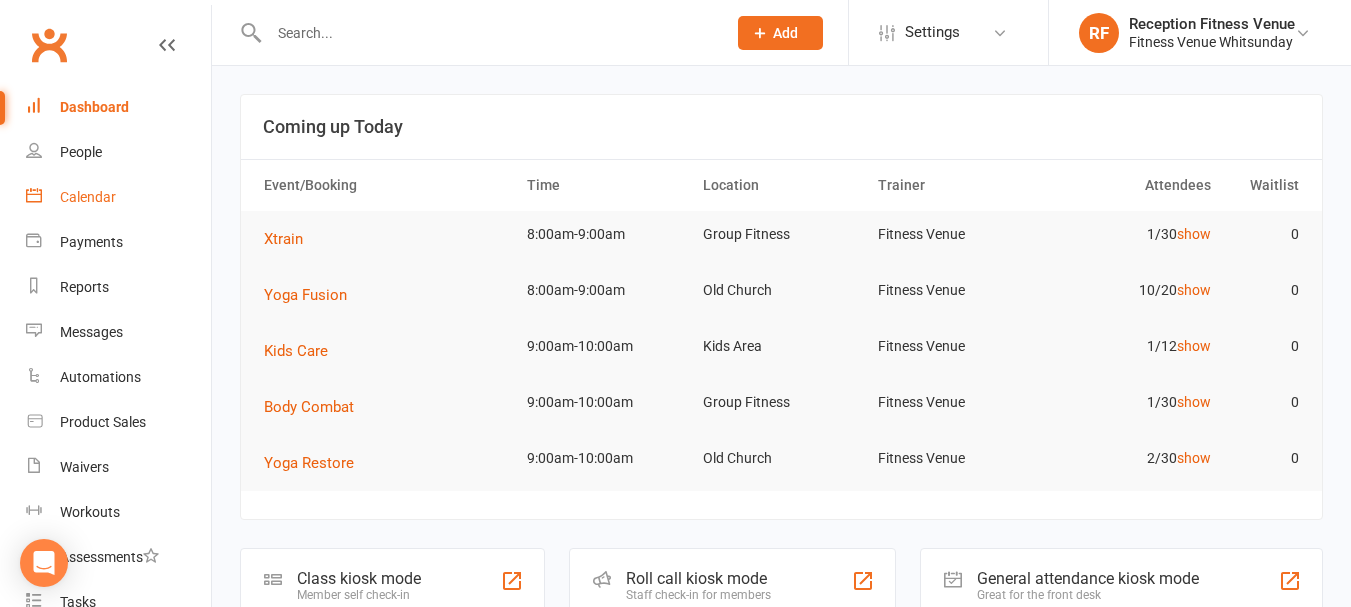 click on "Calendar" at bounding box center (88, 197) 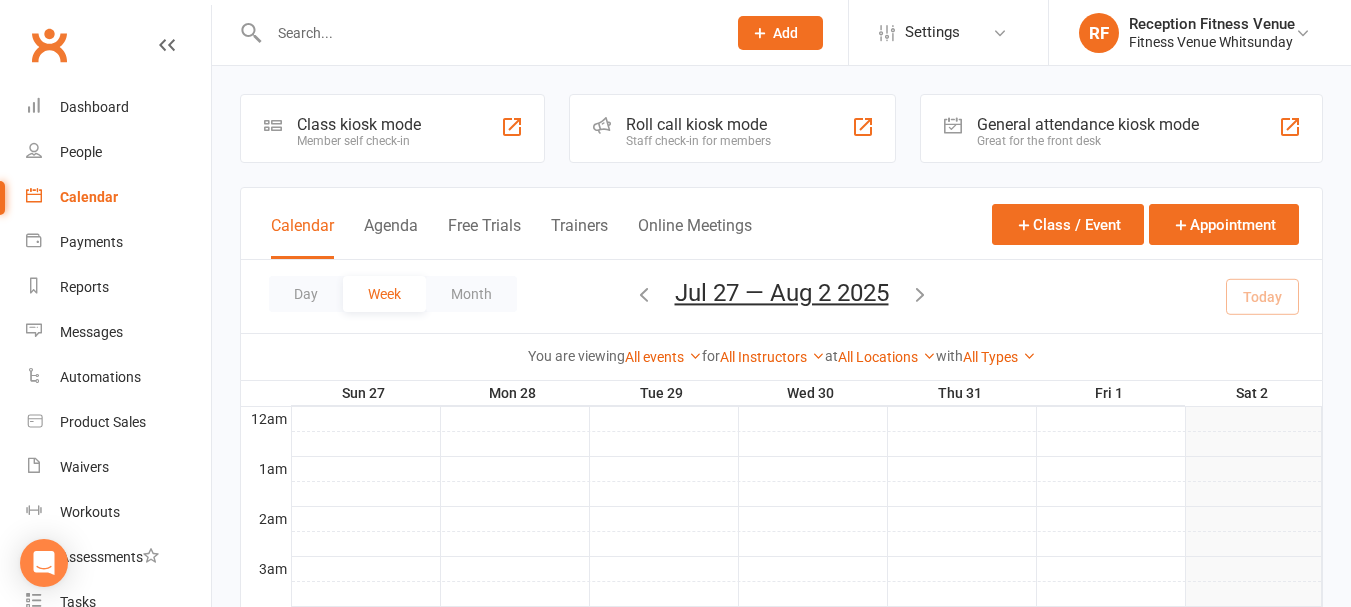 click on "Great for the front desk" at bounding box center (1088, 141) 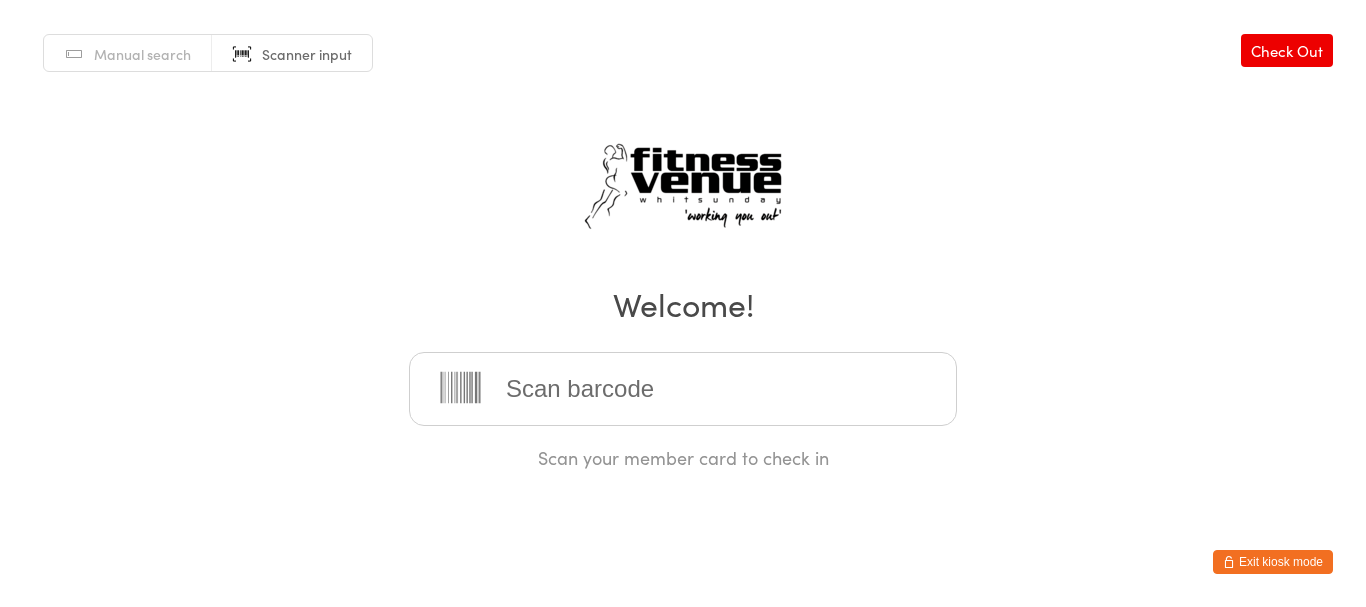 scroll, scrollTop: 0, scrollLeft: 0, axis: both 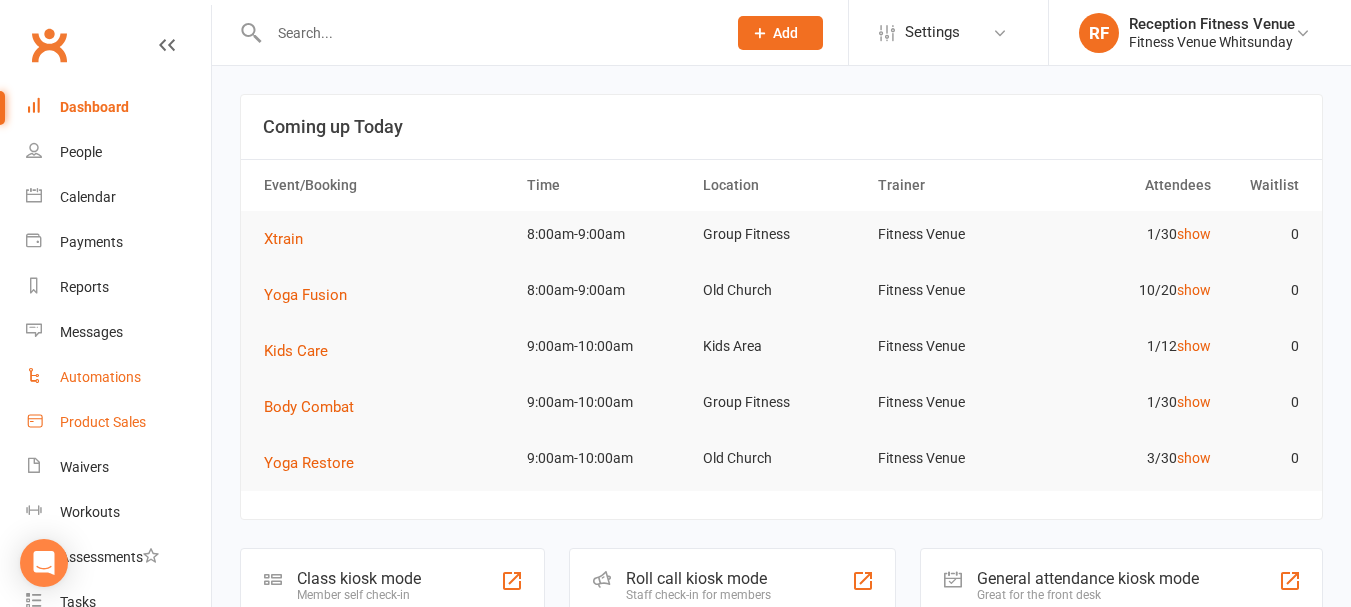 drag, startPoint x: 122, startPoint y: 415, endPoint x: 145, endPoint y: 367, distance: 53.225933 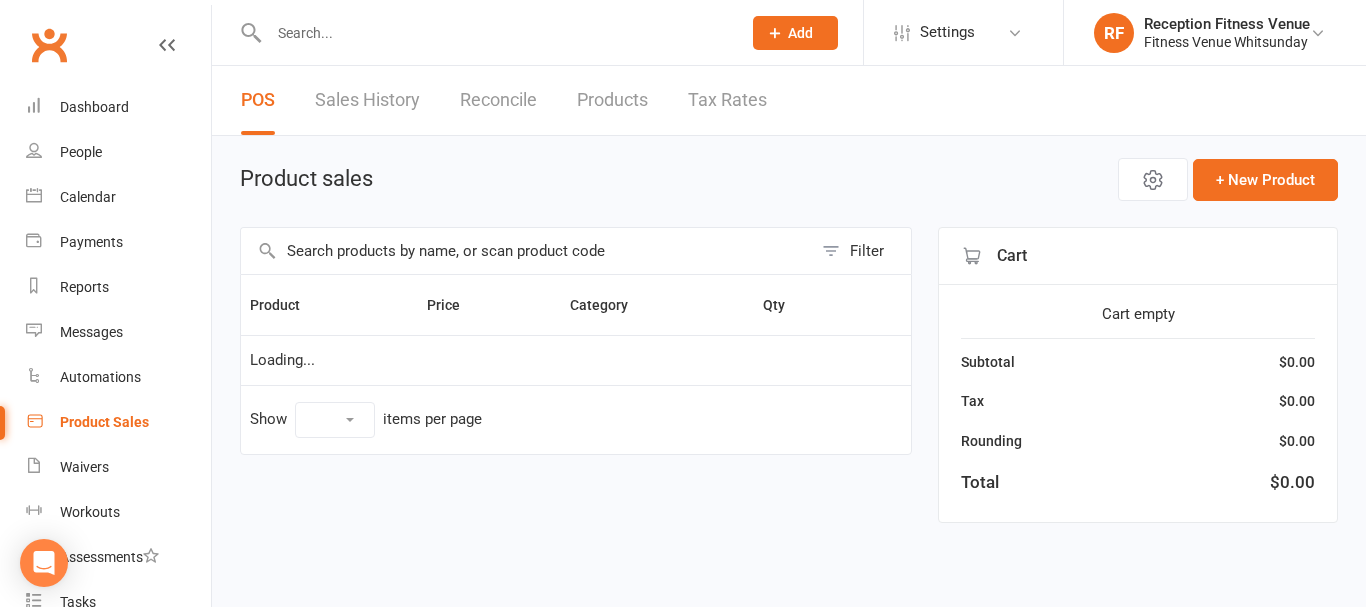 select on "100" 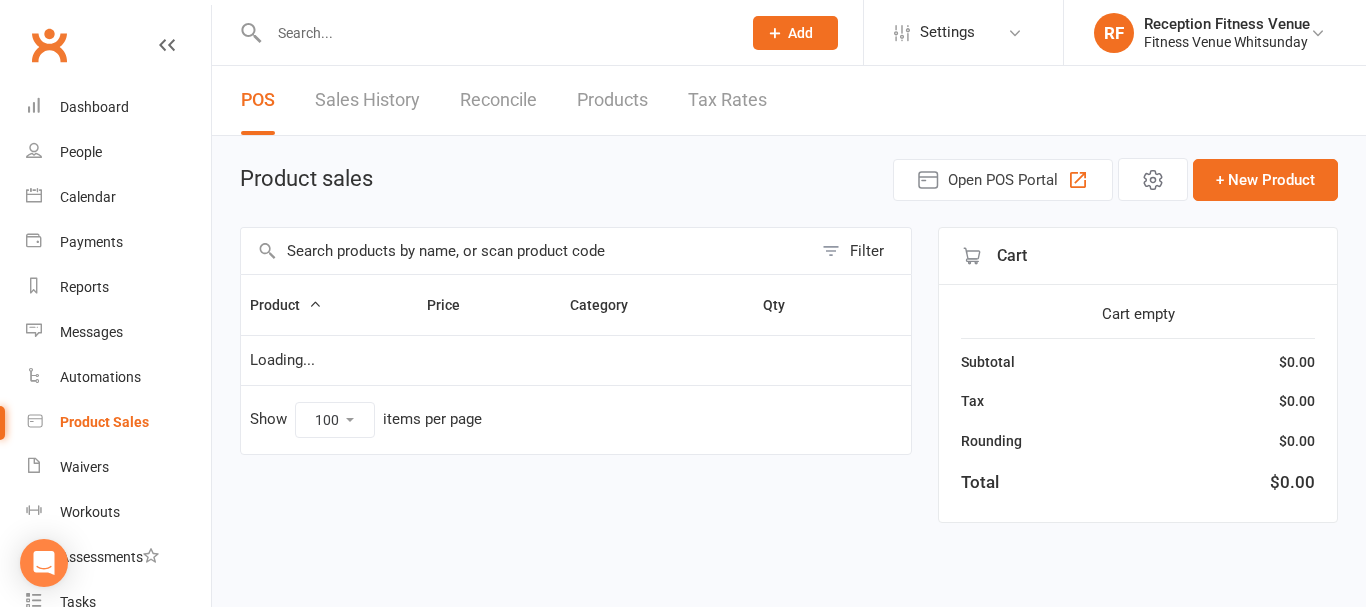 click at bounding box center (526, 251) 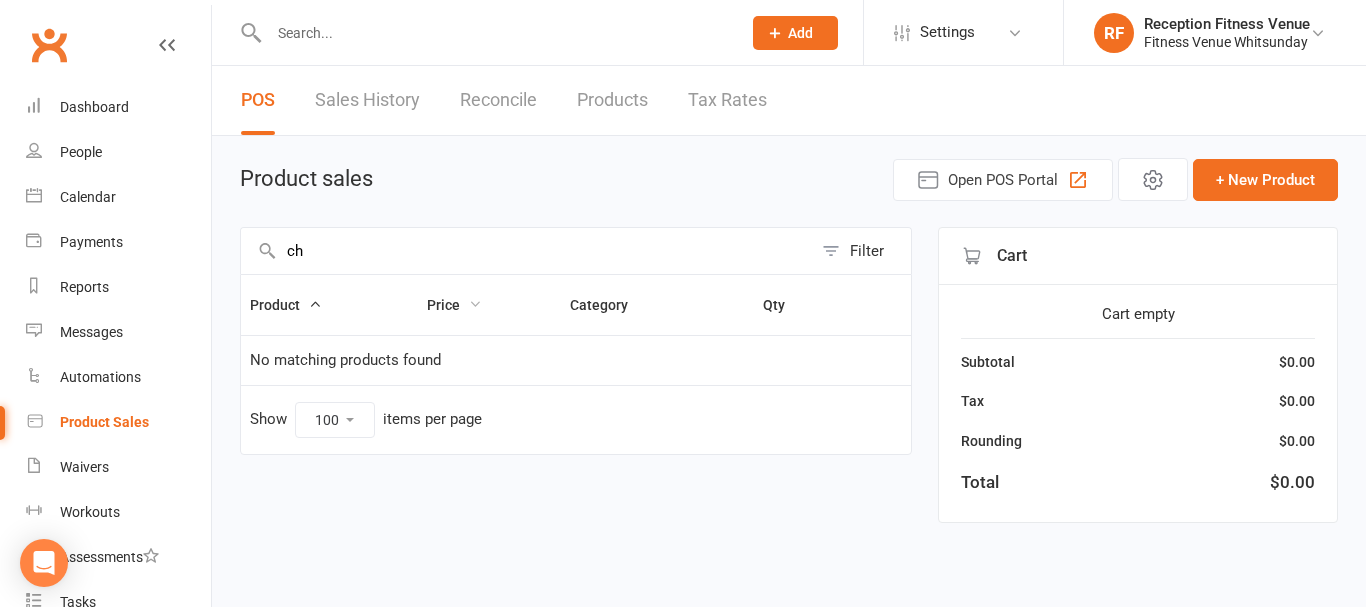 type on "c" 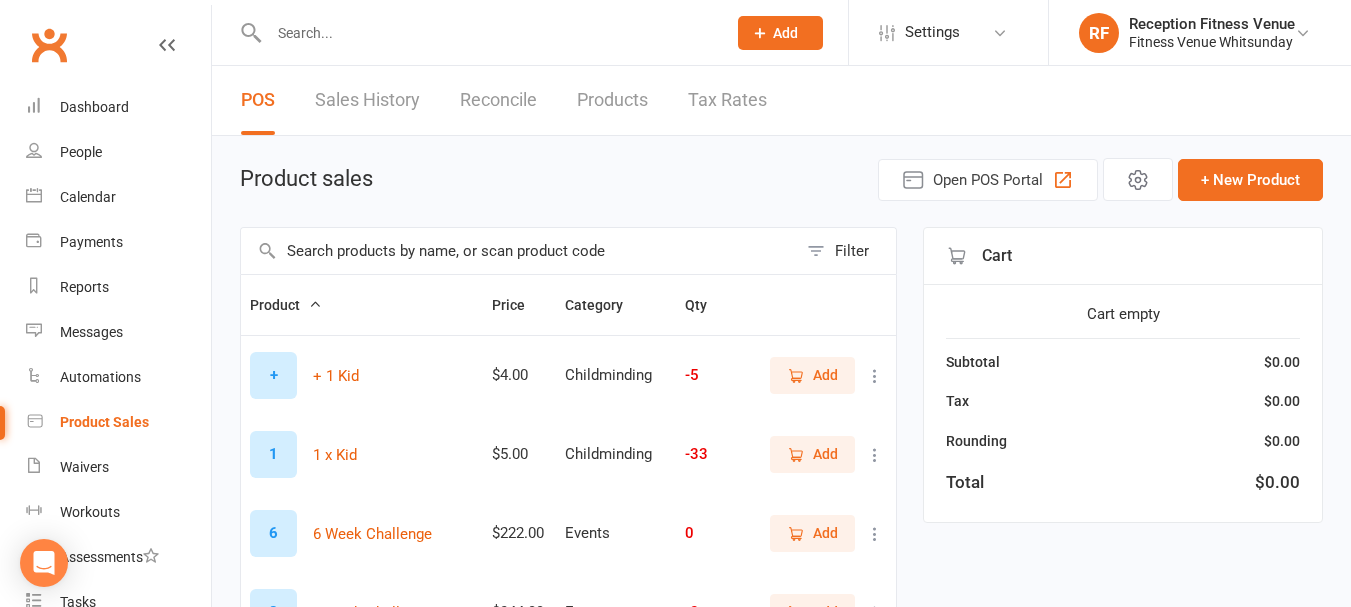 click on "Add" at bounding box center [825, 375] 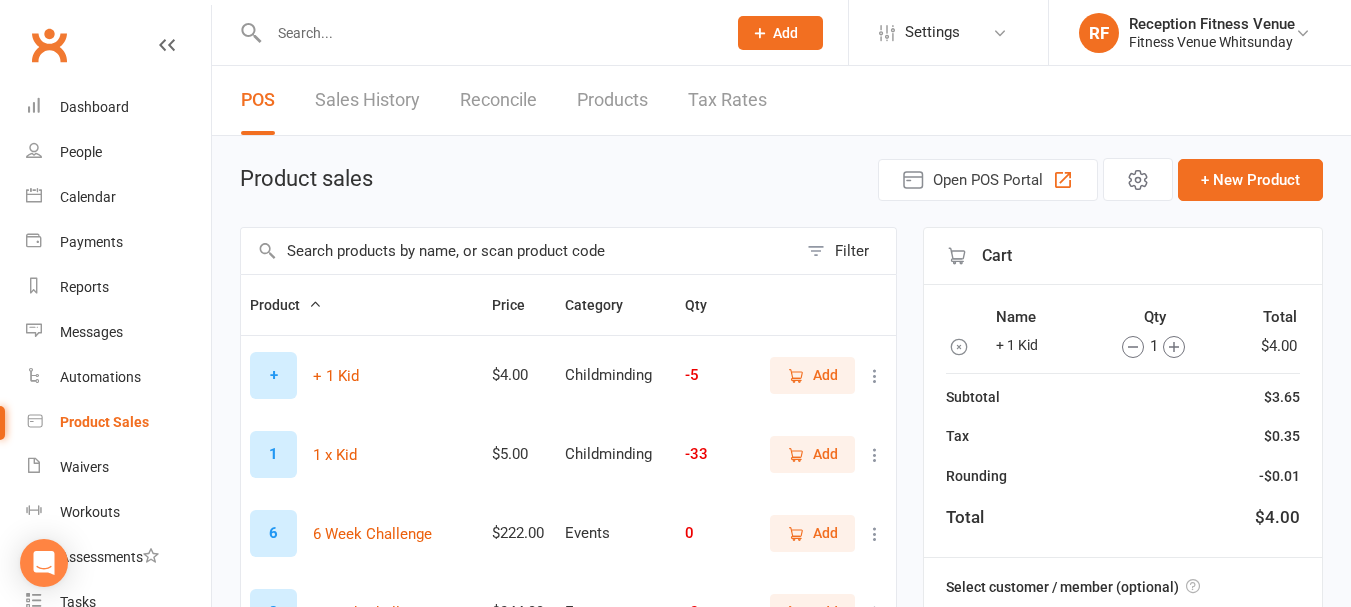 click on "Name Qty Total + 1 Kid 1 $4.00" at bounding box center [1123, 331] 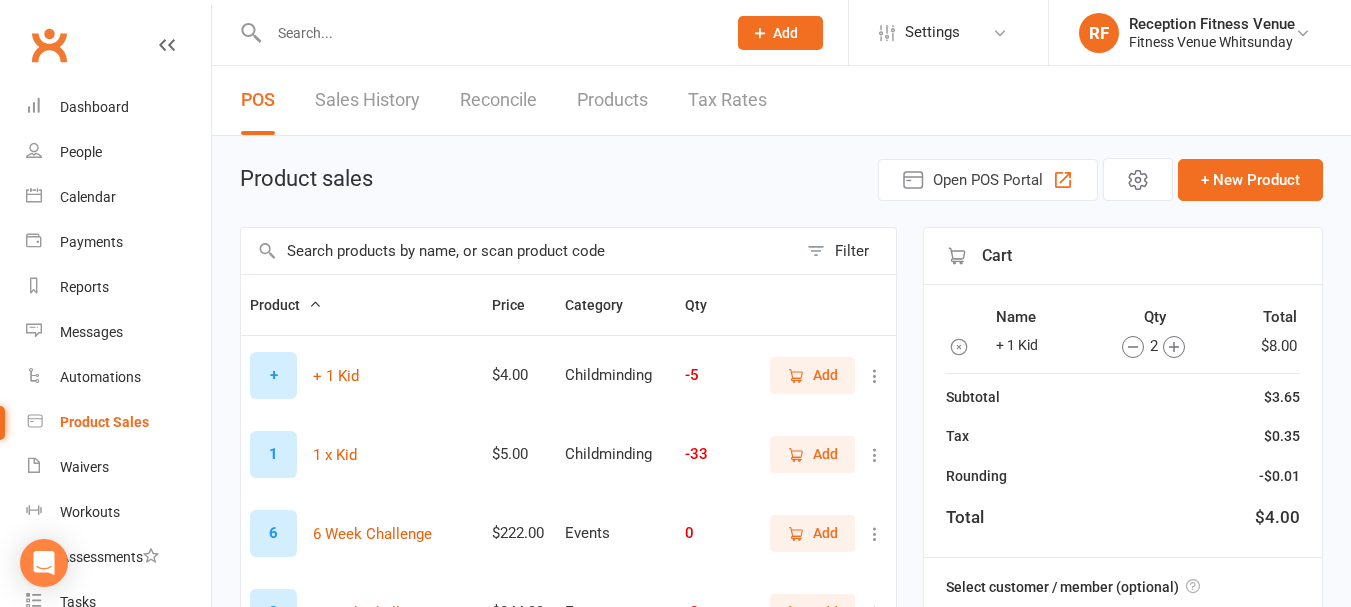 click 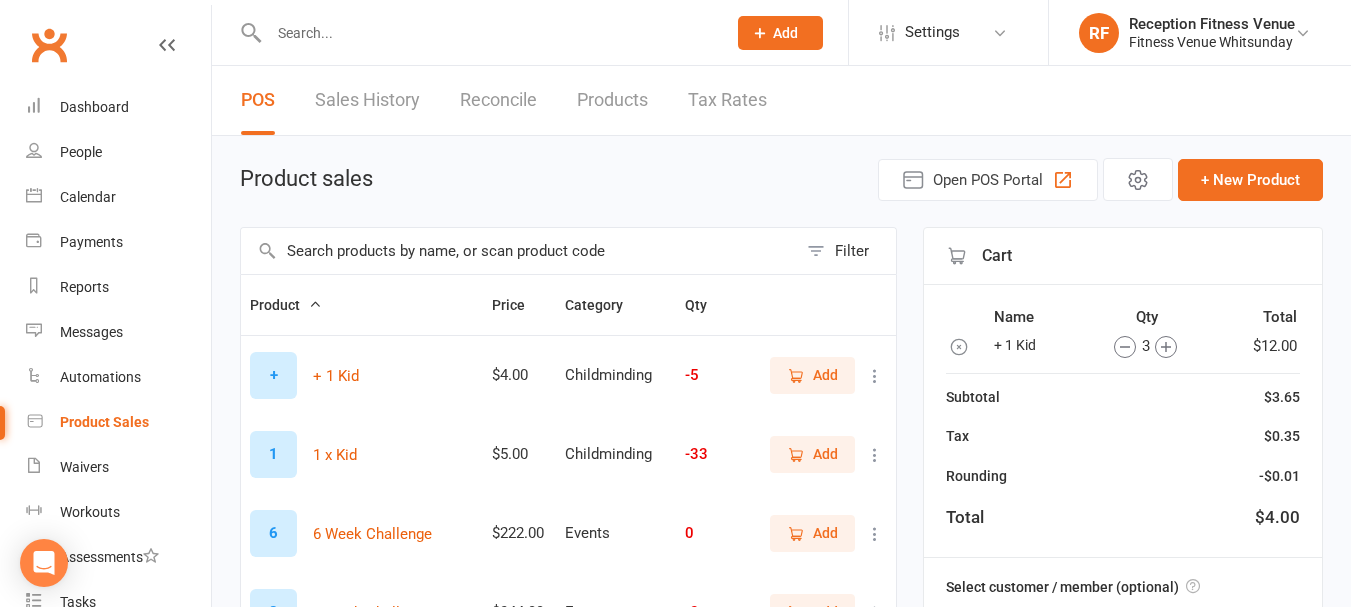 click 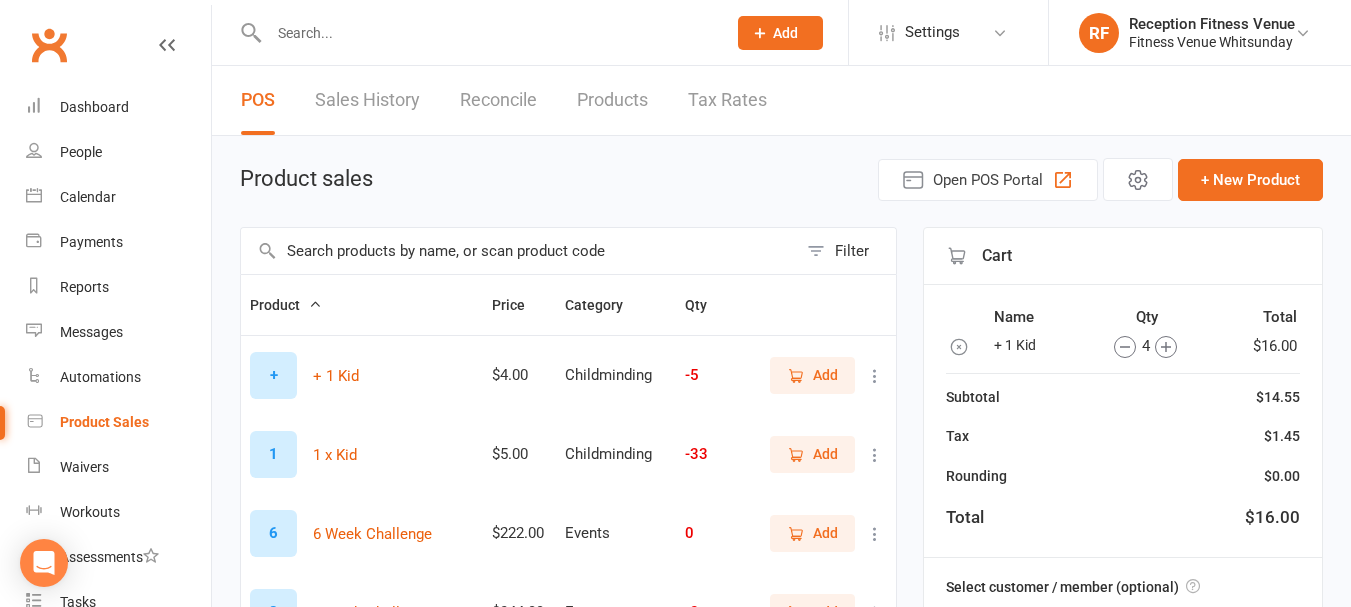 click at bounding box center (519, 251) 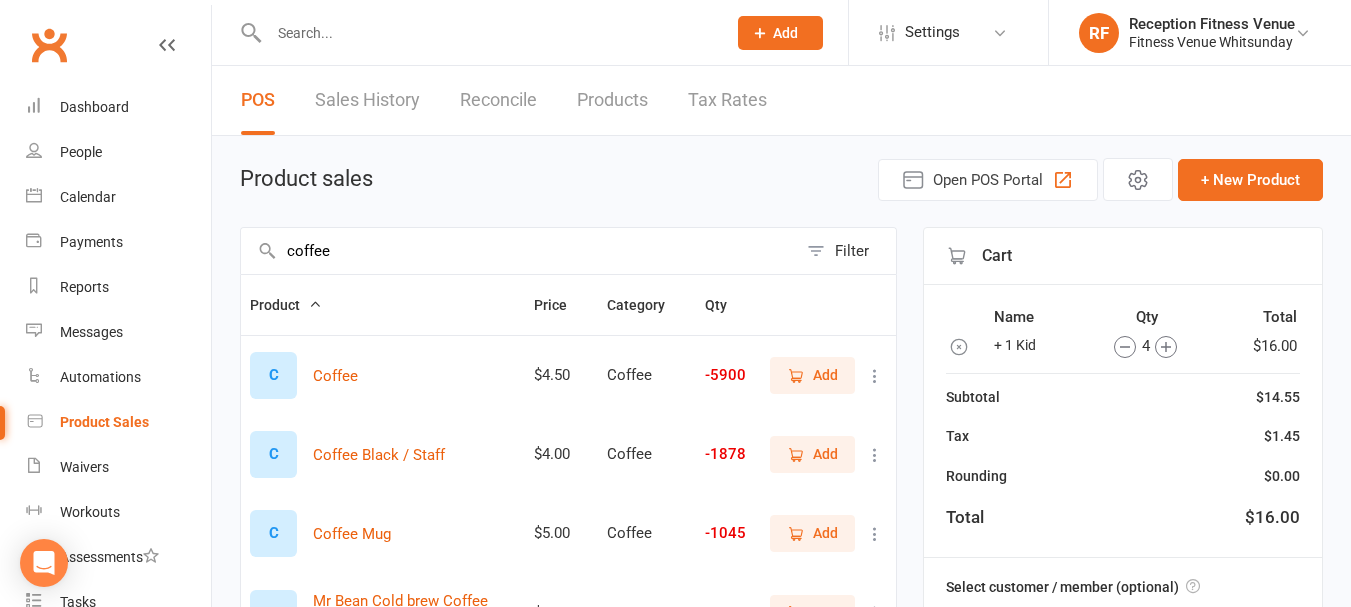 type on "coffee" 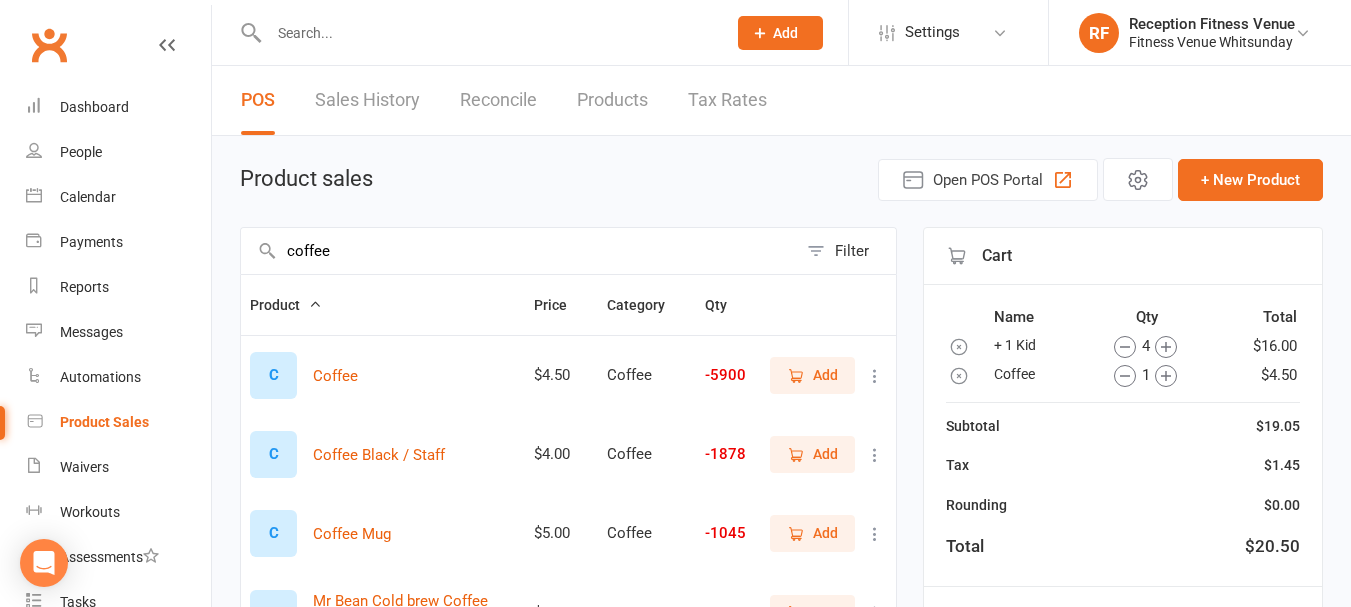 scroll, scrollTop: 280, scrollLeft: 0, axis: vertical 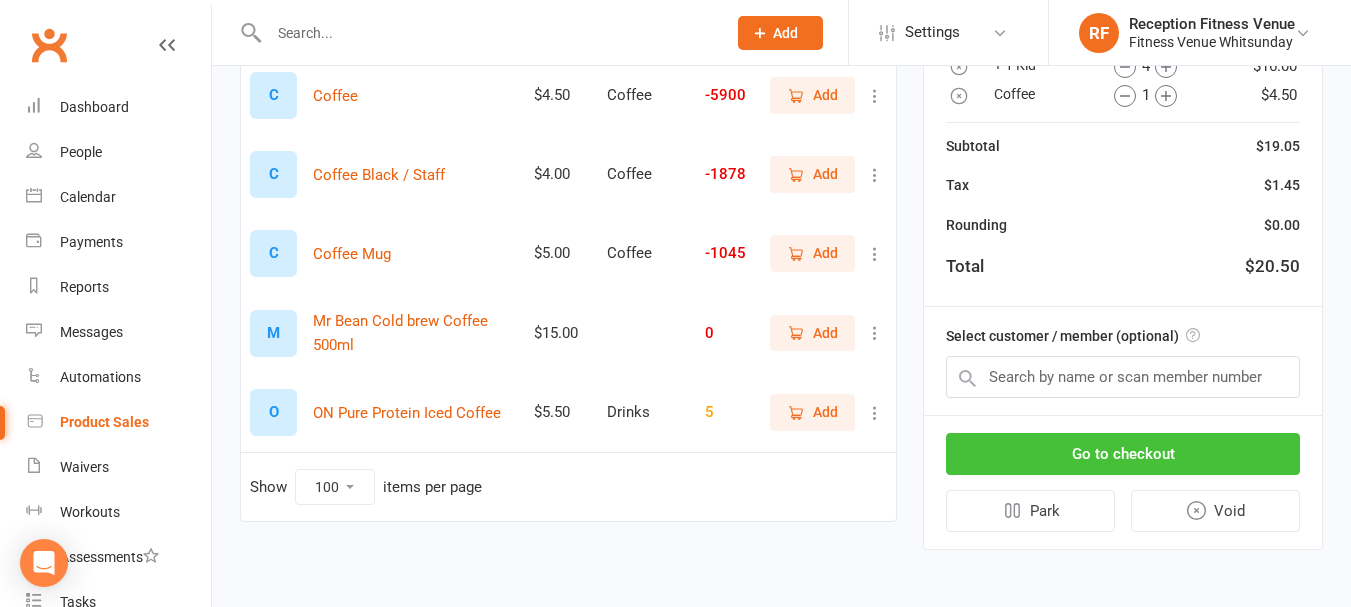 click on "Go to checkout" at bounding box center [1123, 454] 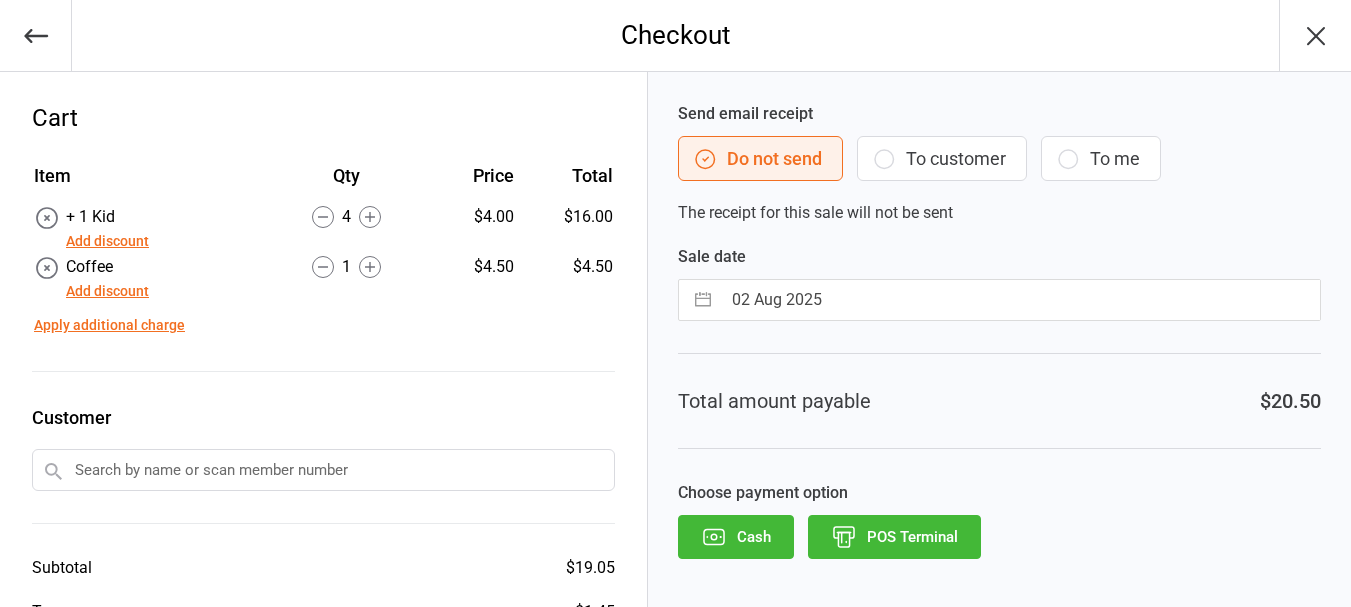 scroll, scrollTop: 0, scrollLeft: 0, axis: both 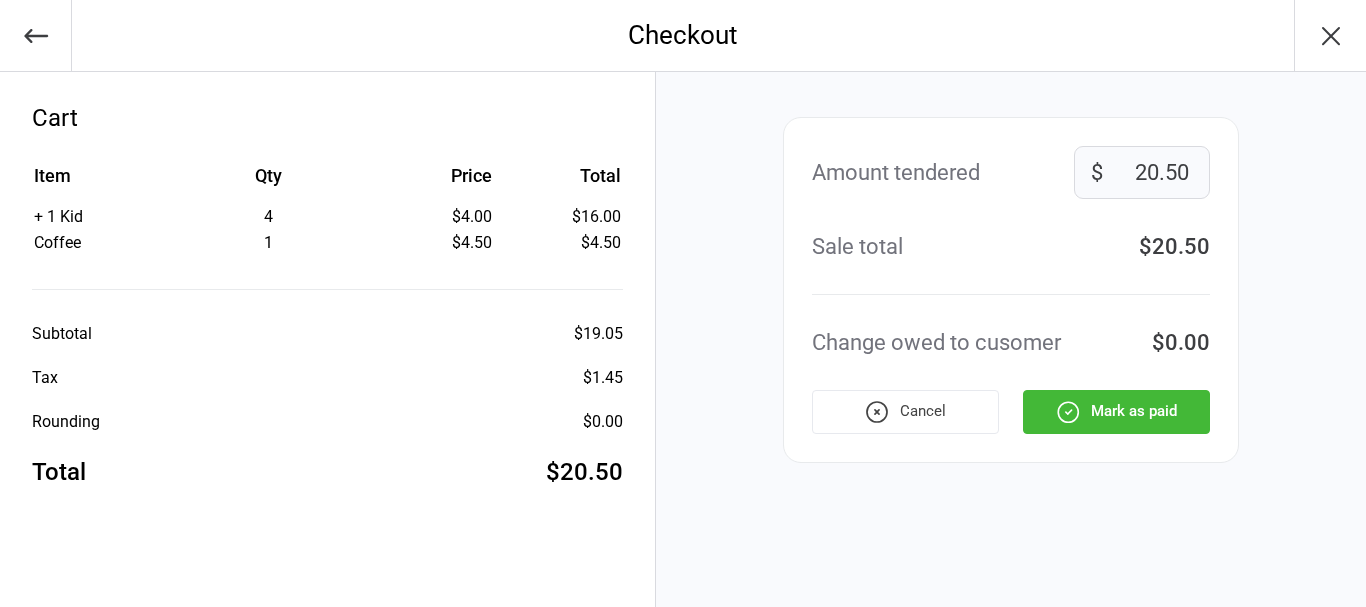 click on "Mark as paid" at bounding box center (1116, 412) 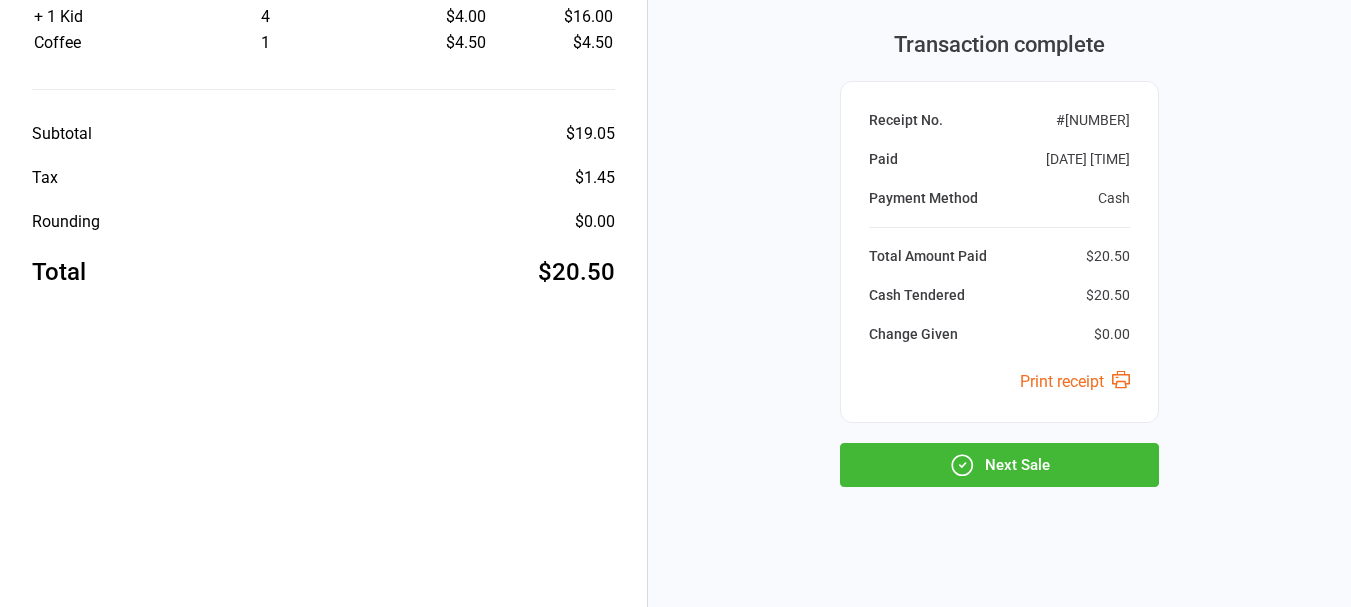 scroll, scrollTop: 210, scrollLeft: 0, axis: vertical 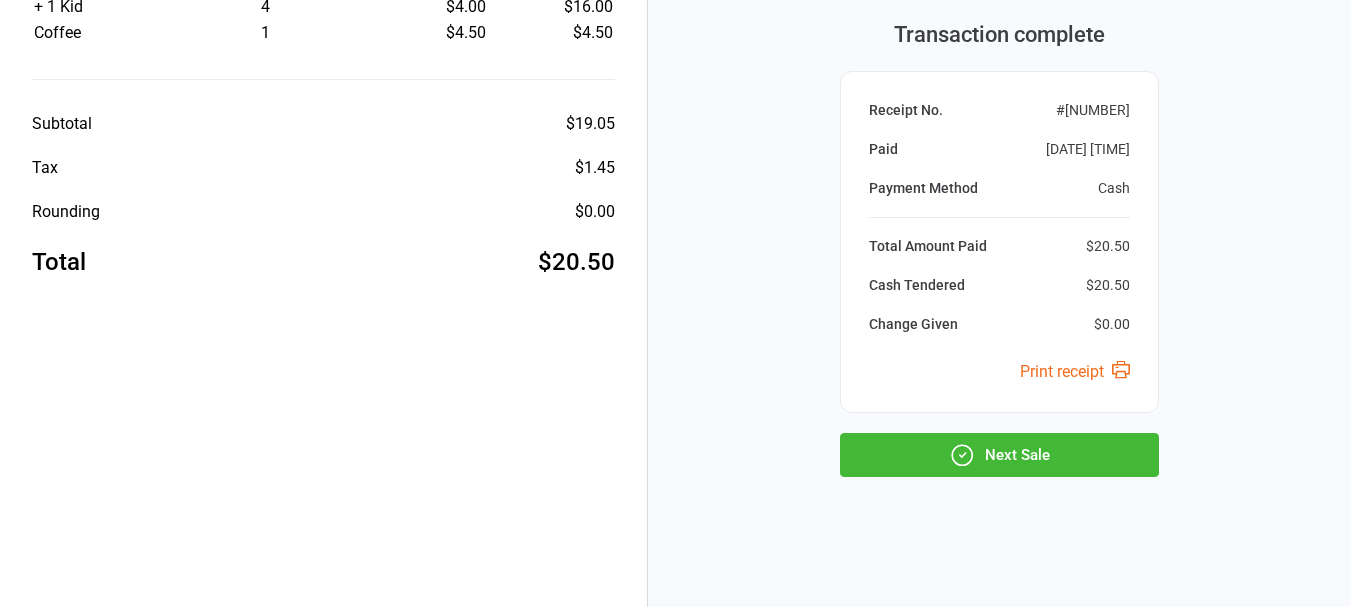 click on "Next Sale" at bounding box center [999, 455] 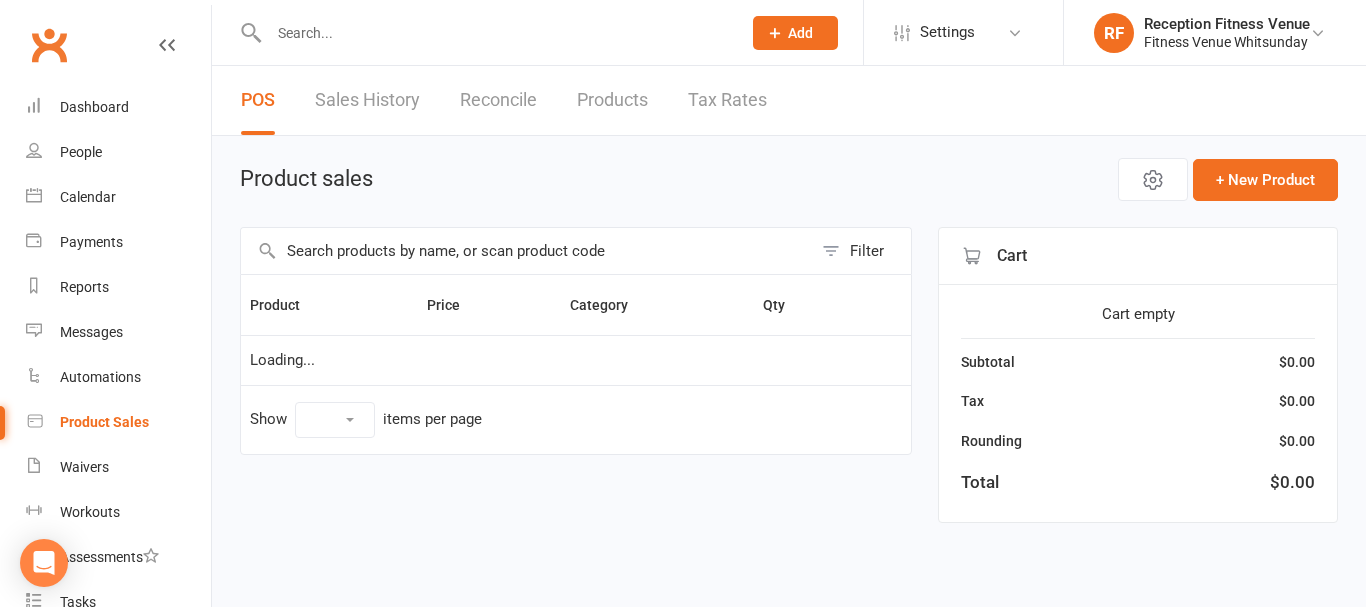 scroll, scrollTop: 0, scrollLeft: 0, axis: both 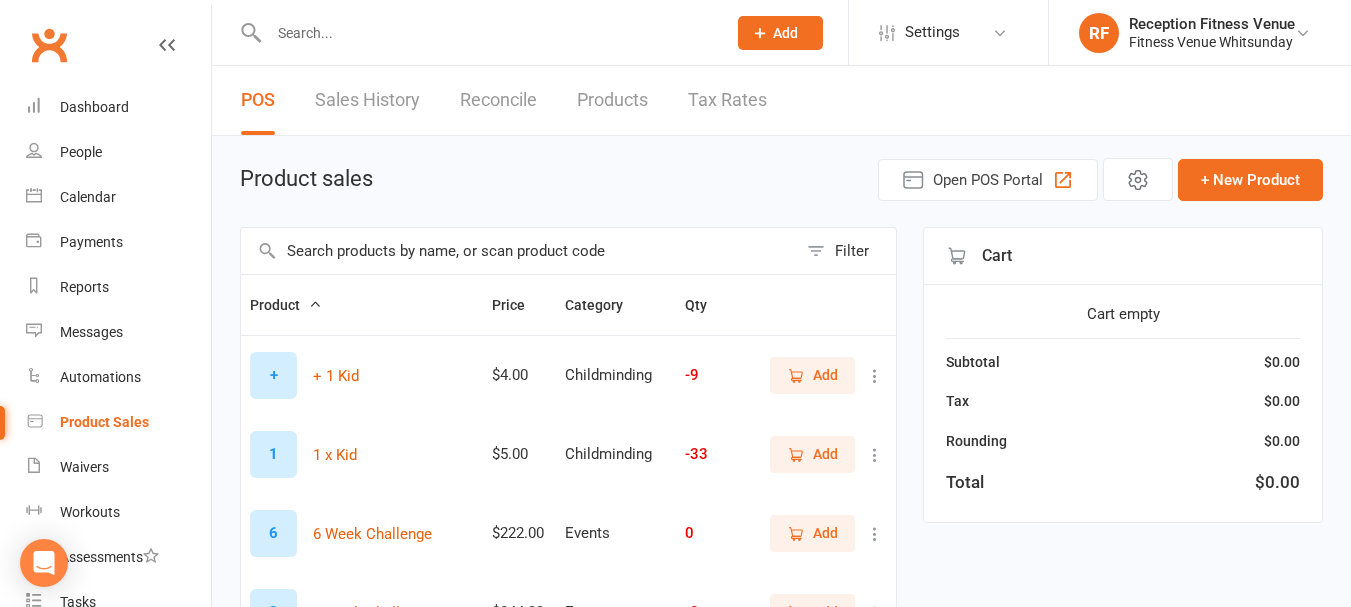 click at bounding box center [519, 251] 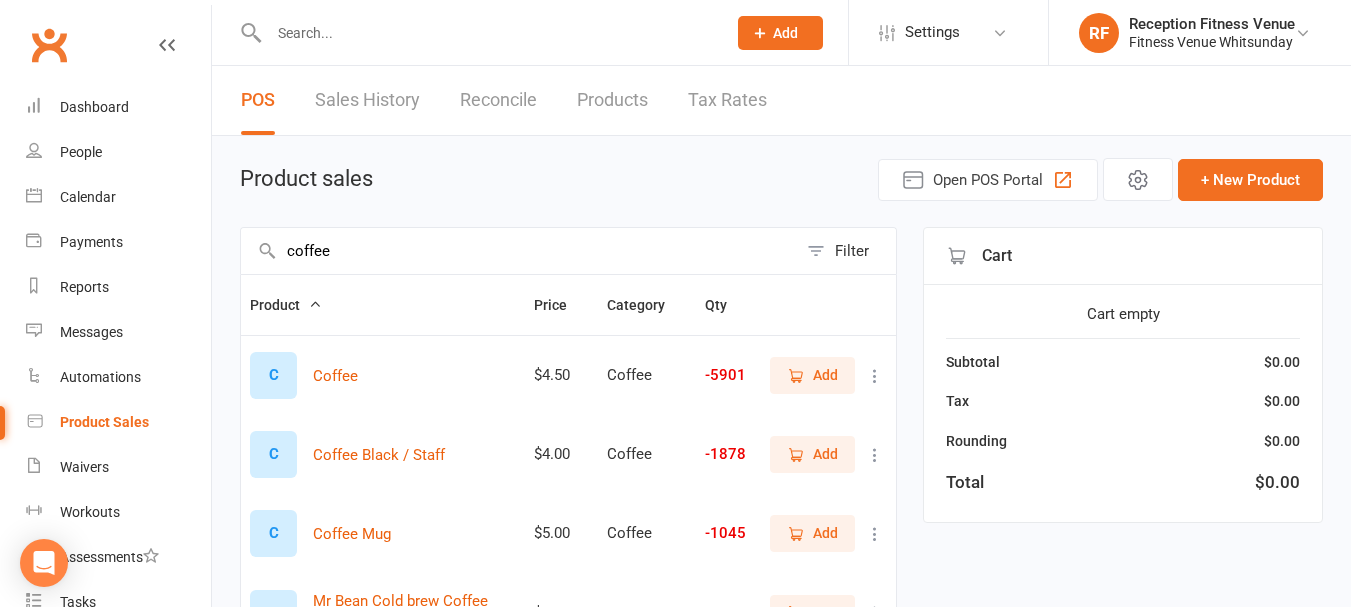 type on "coffee" 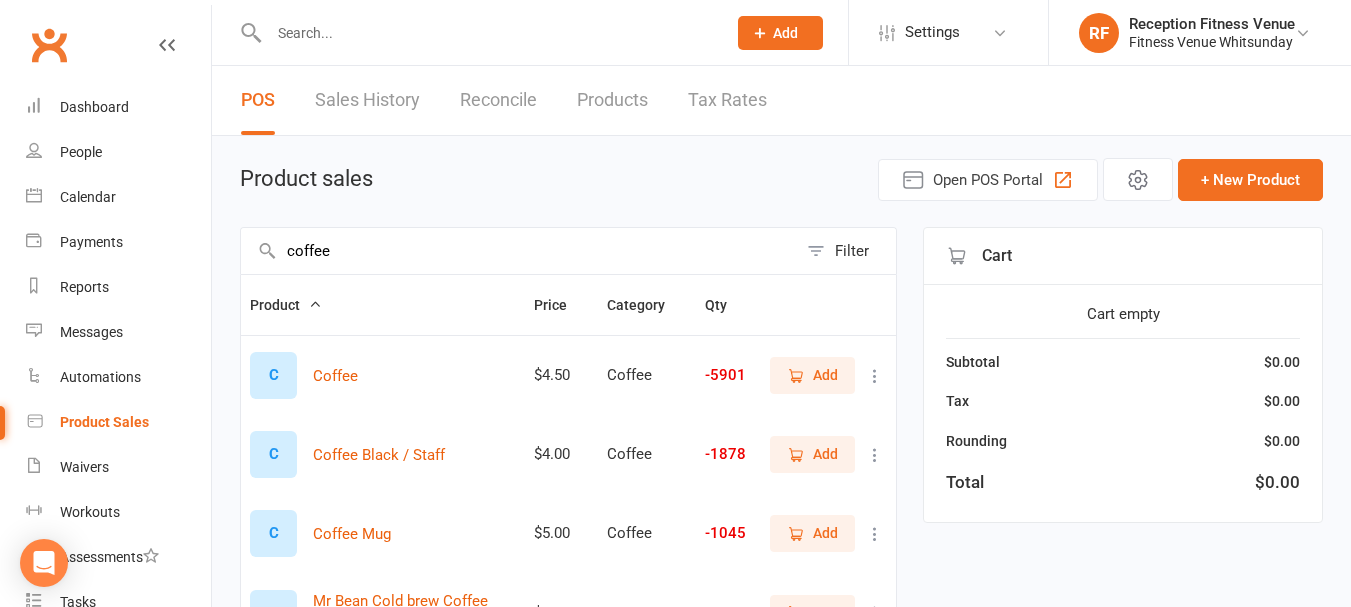 click on "Add" at bounding box center (825, 375) 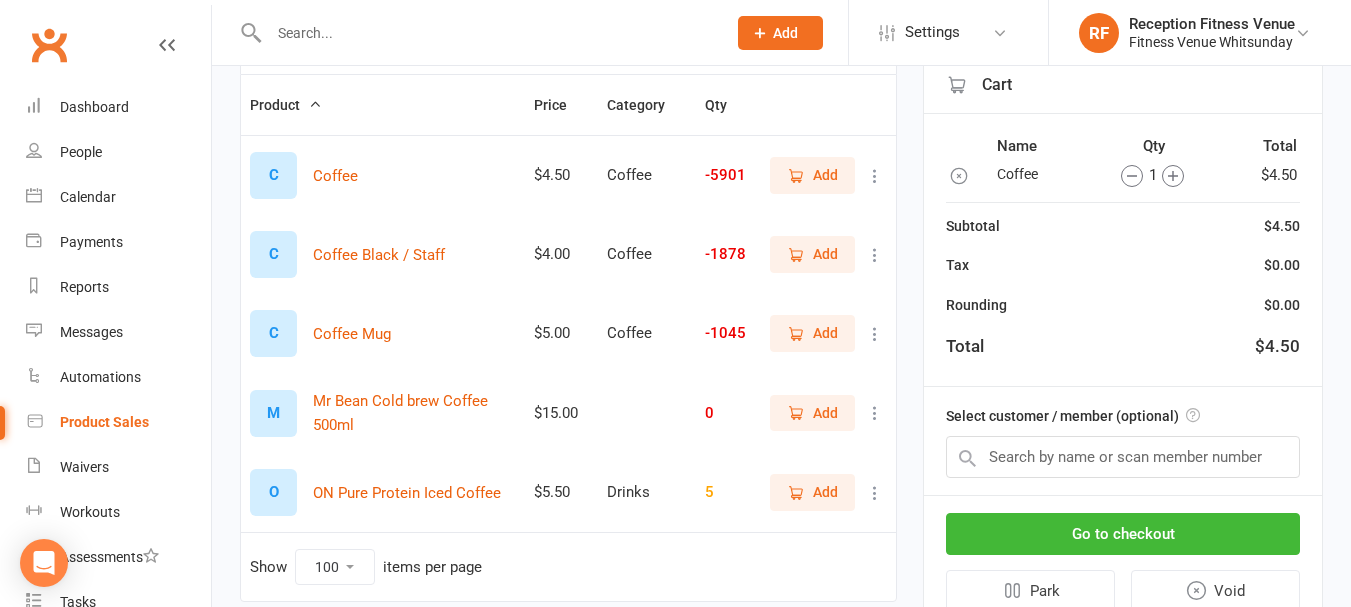 scroll, scrollTop: 280, scrollLeft: 0, axis: vertical 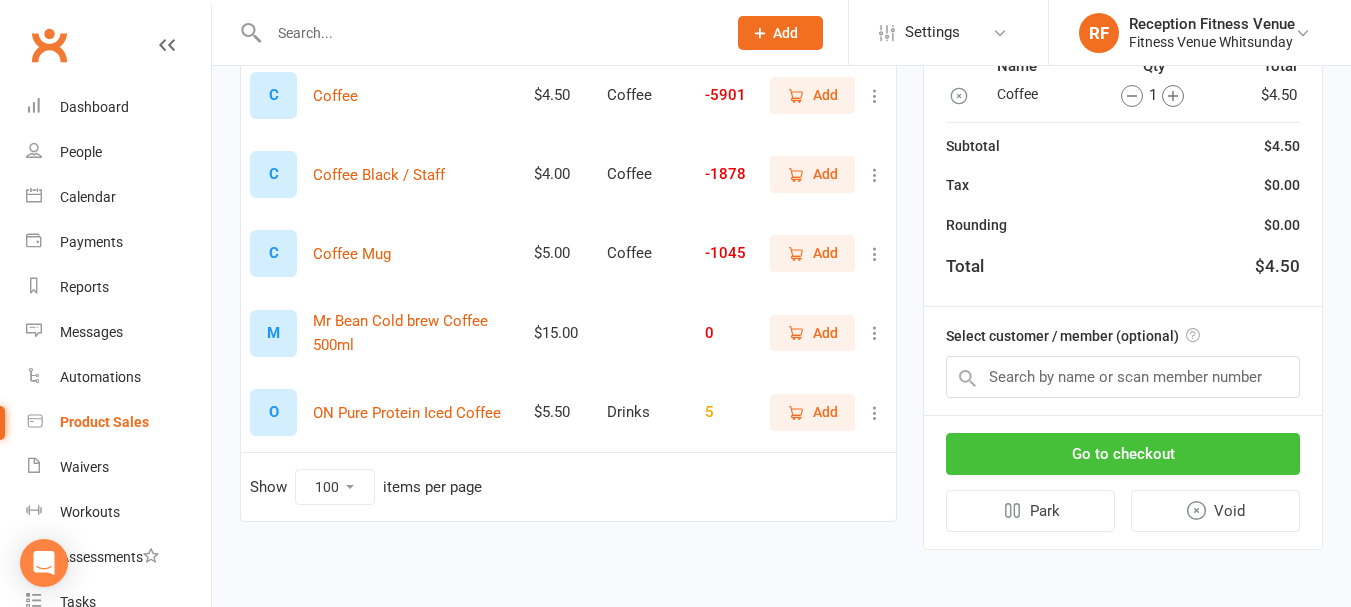 click on "Go to checkout" at bounding box center (1123, 454) 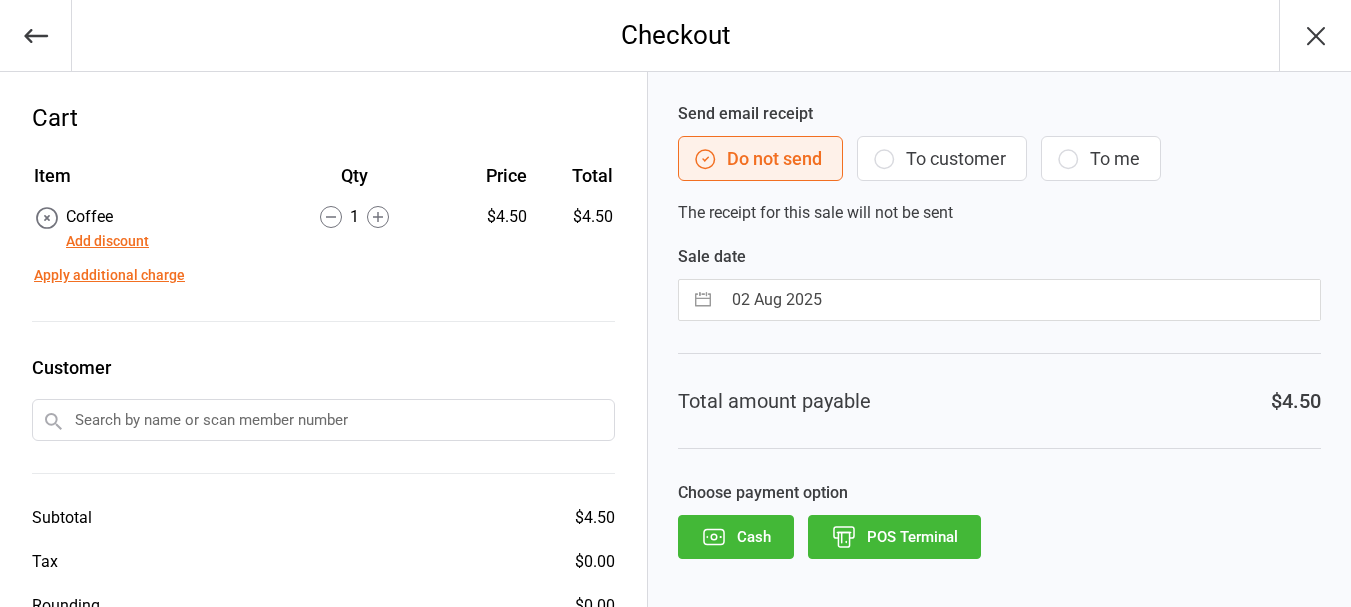 scroll, scrollTop: 0, scrollLeft: 0, axis: both 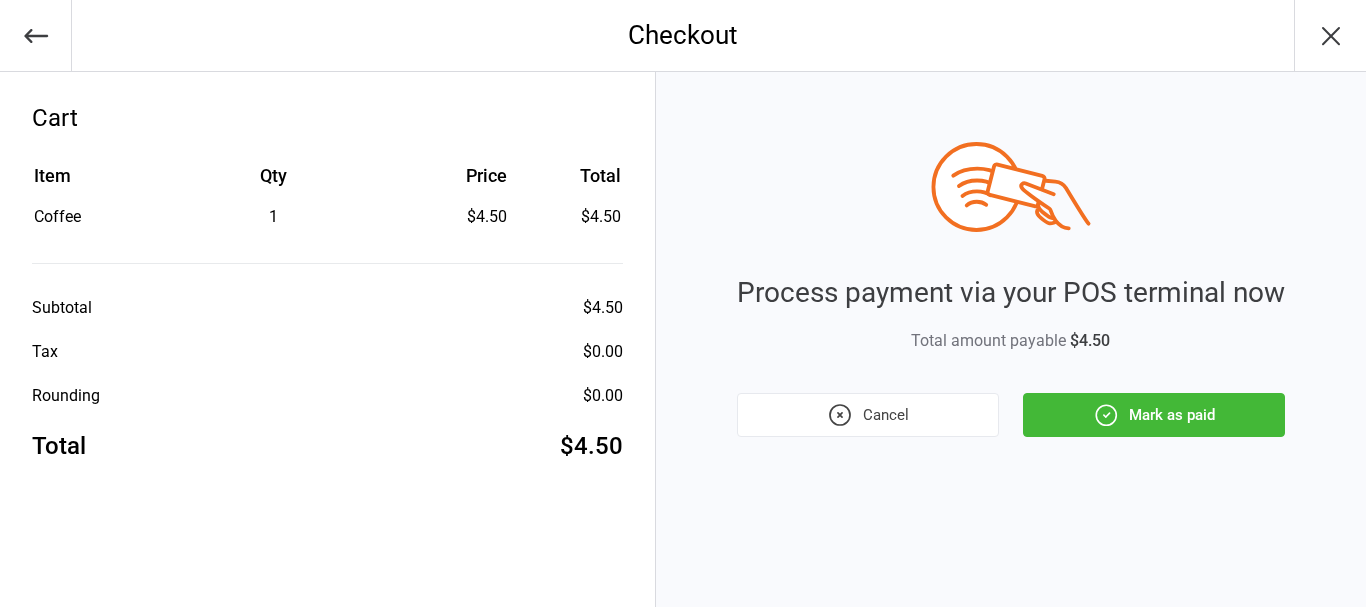 click on "Mark as paid" at bounding box center (1154, 415) 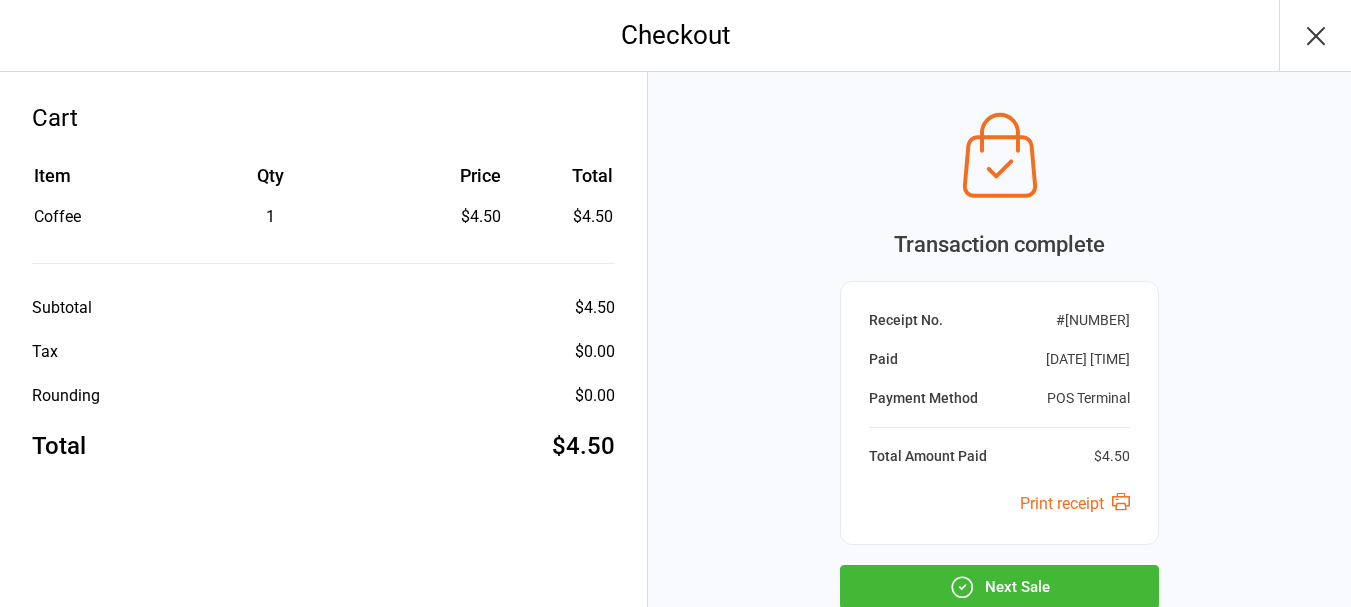 click on "Next Sale" at bounding box center [999, 587] 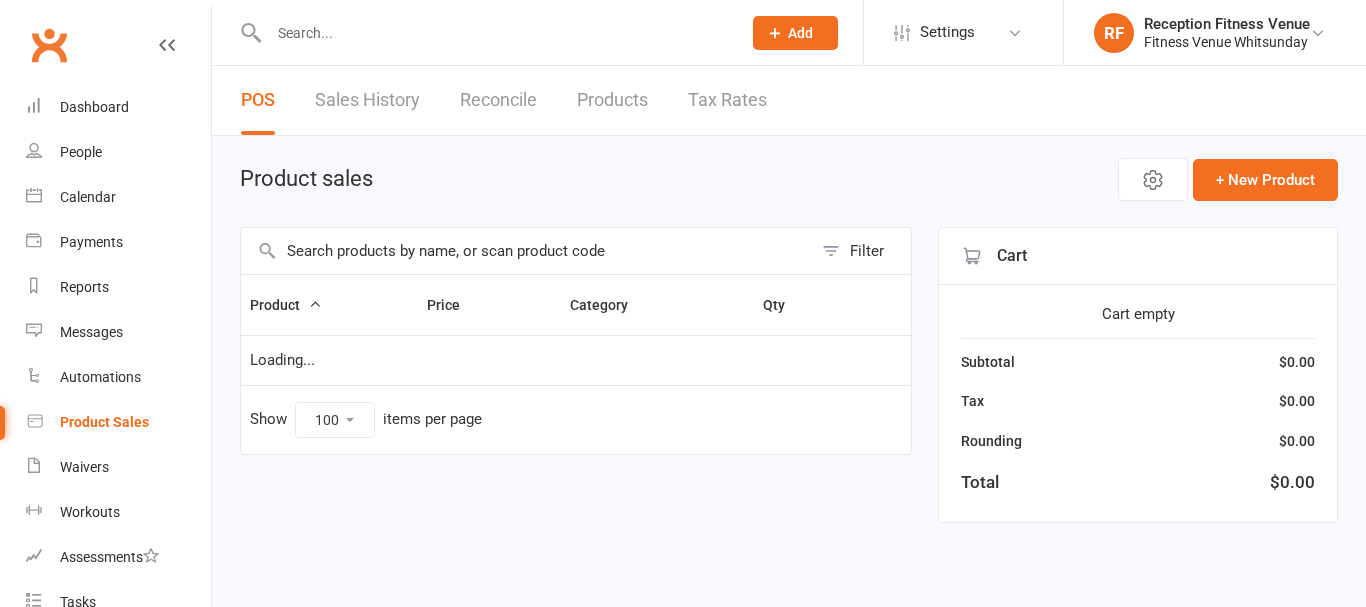 select on "100" 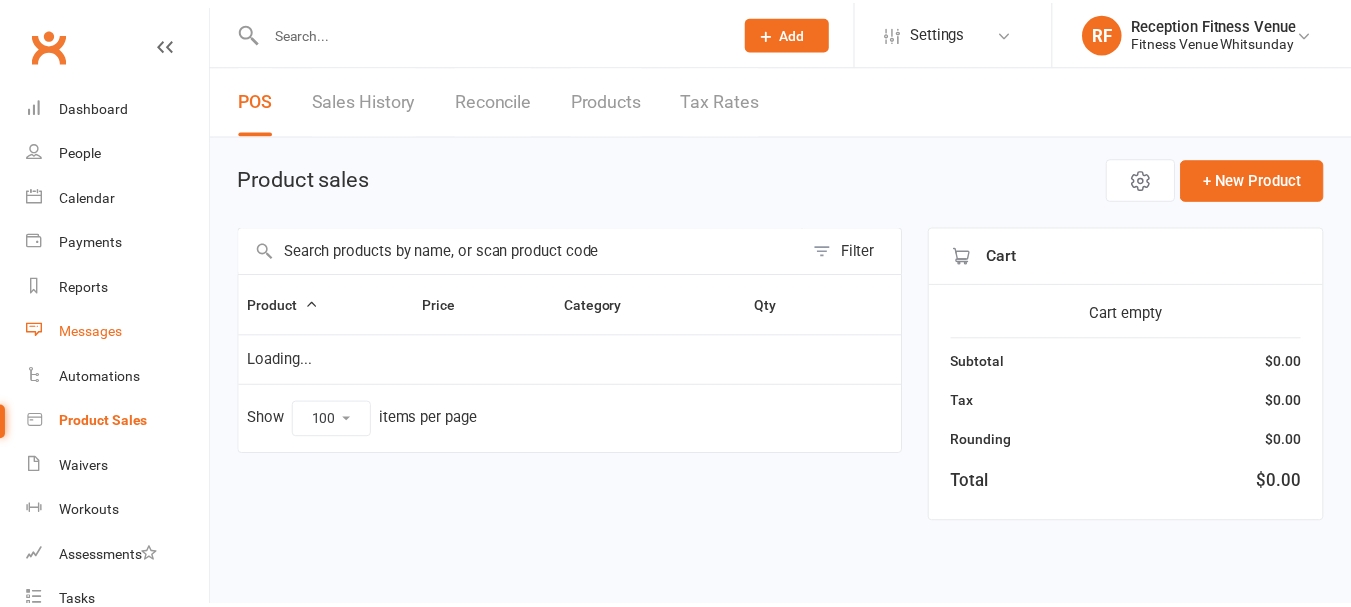 scroll, scrollTop: 0, scrollLeft: 0, axis: both 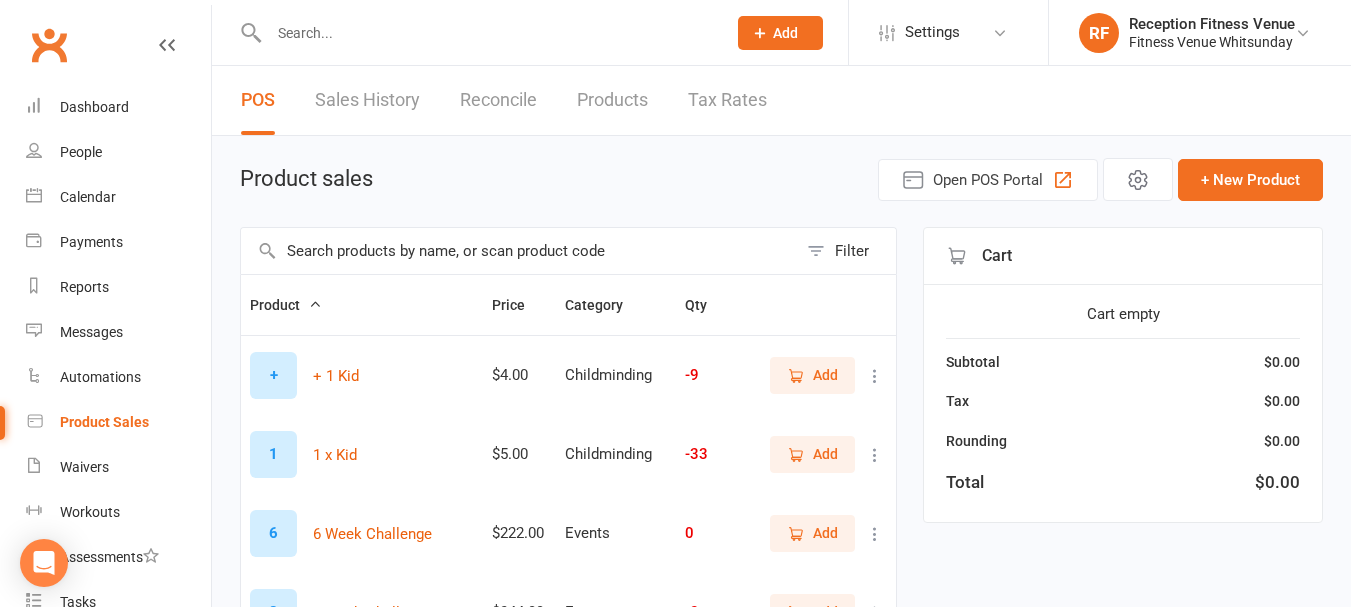 click at bounding box center (519, 251) 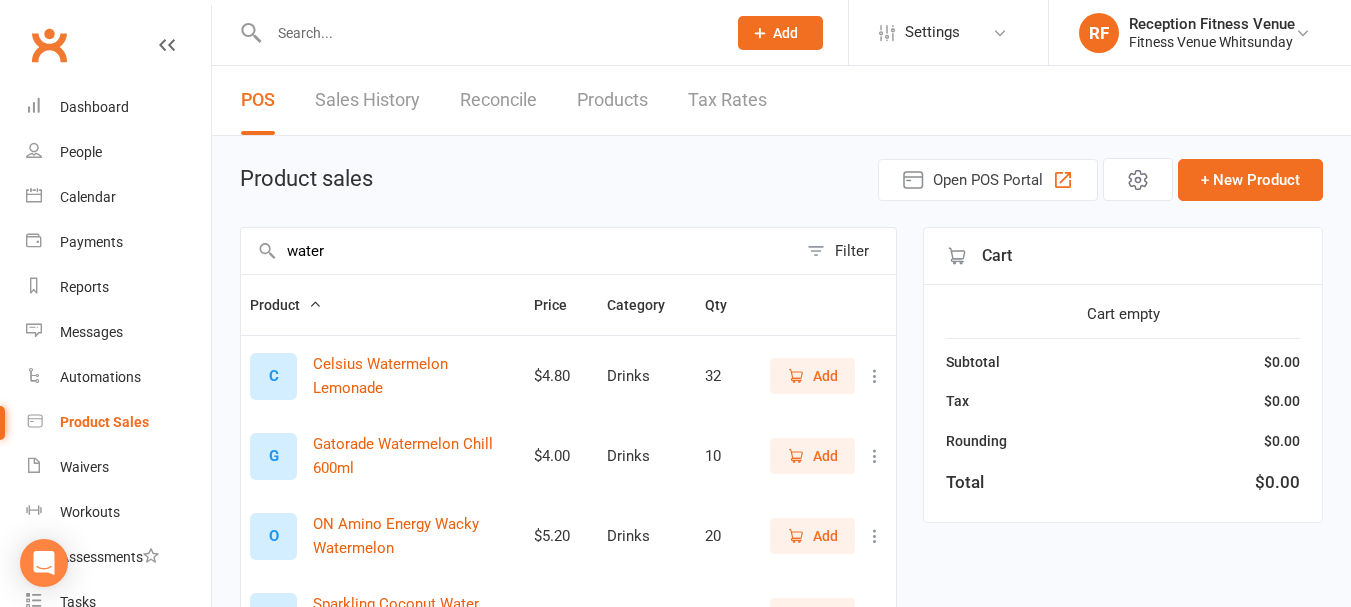 scroll, scrollTop: 522, scrollLeft: 0, axis: vertical 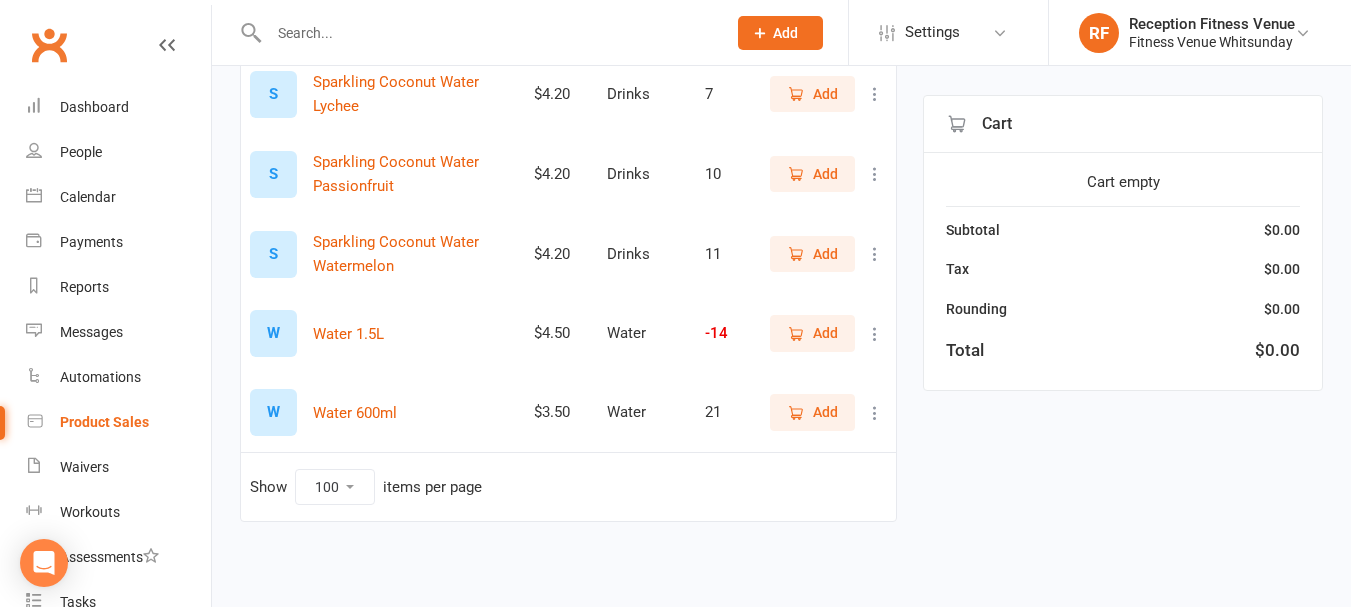 type on "water" 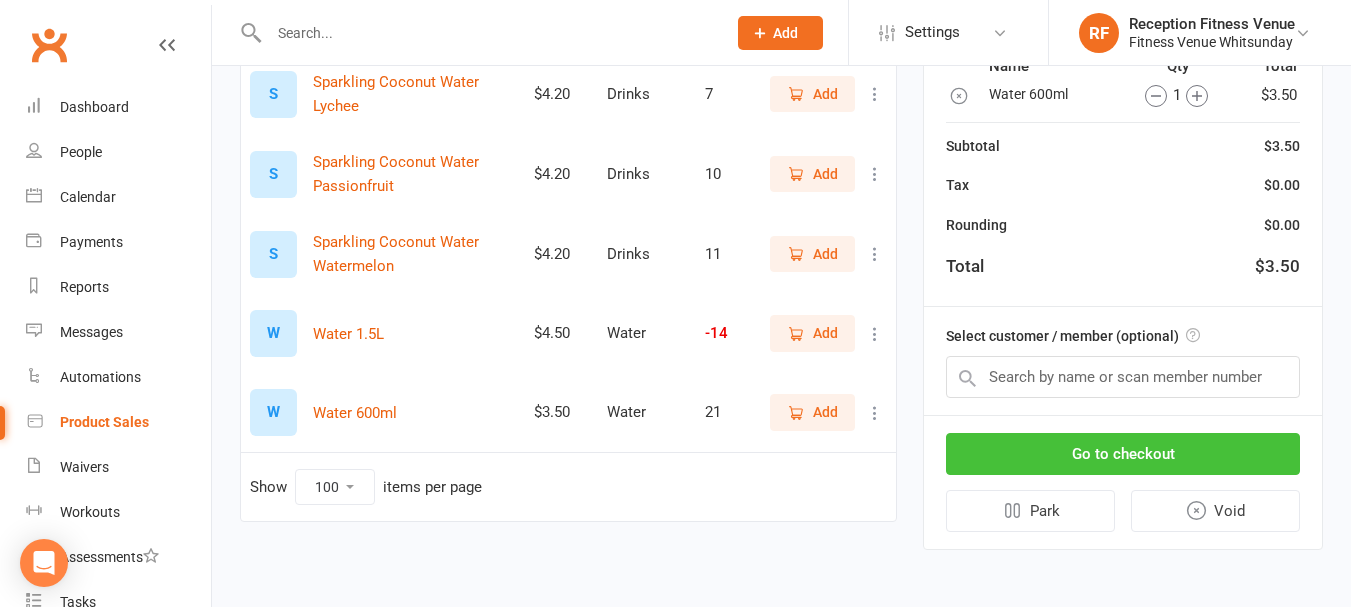 click on "Go to checkout" at bounding box center [1123, 454] 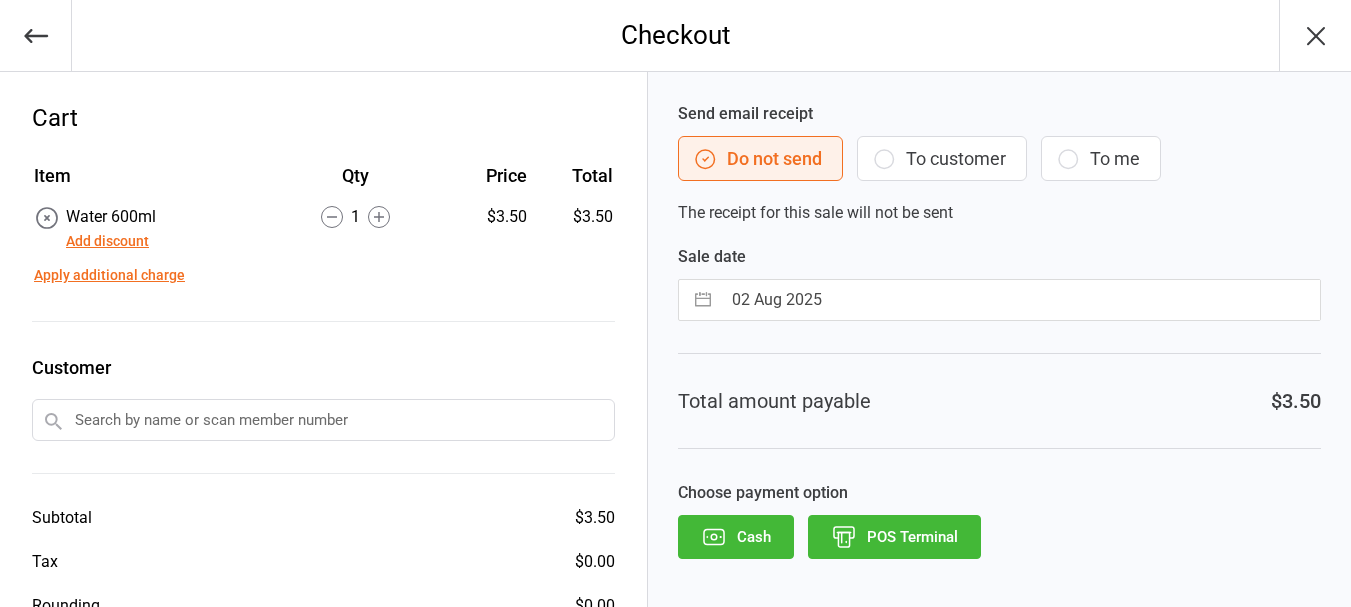scroll, scrollTop: 0, scrollLeft: 0, axis: both 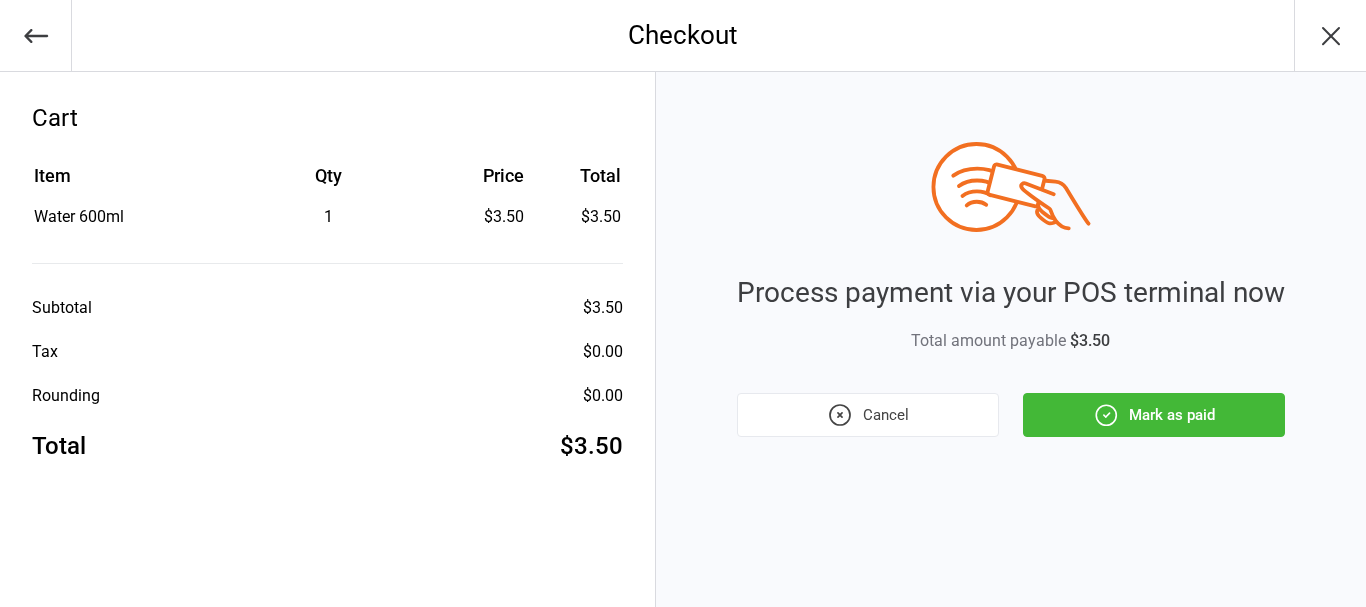 click on "Mark as paid" at bounding box center [1154, 415] 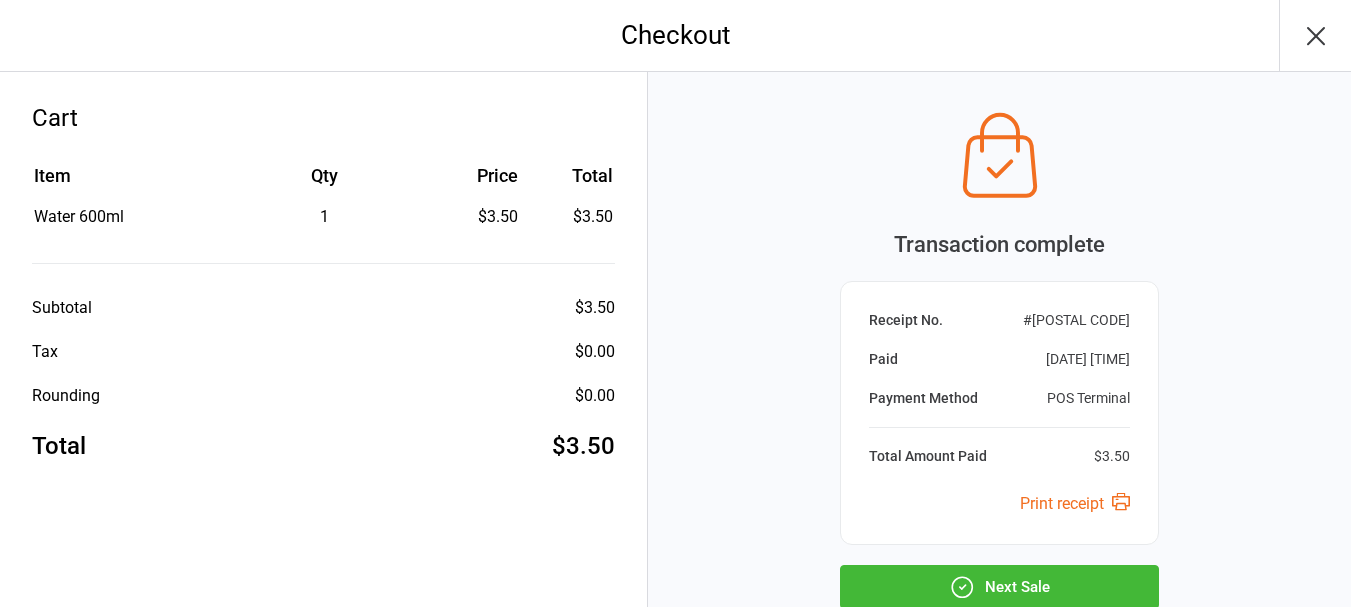 click on "Next Sale" at bounding box center [999, 587] 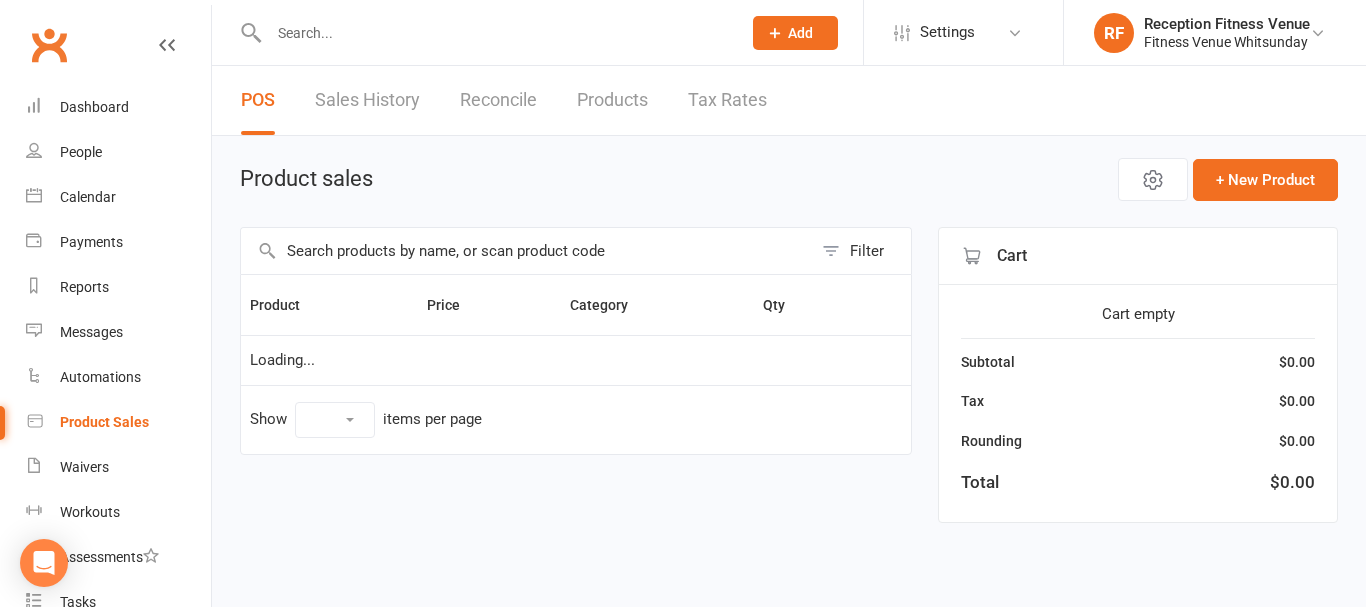 scroll, scrollTop: 0, scrollLeft: 0, axis: both 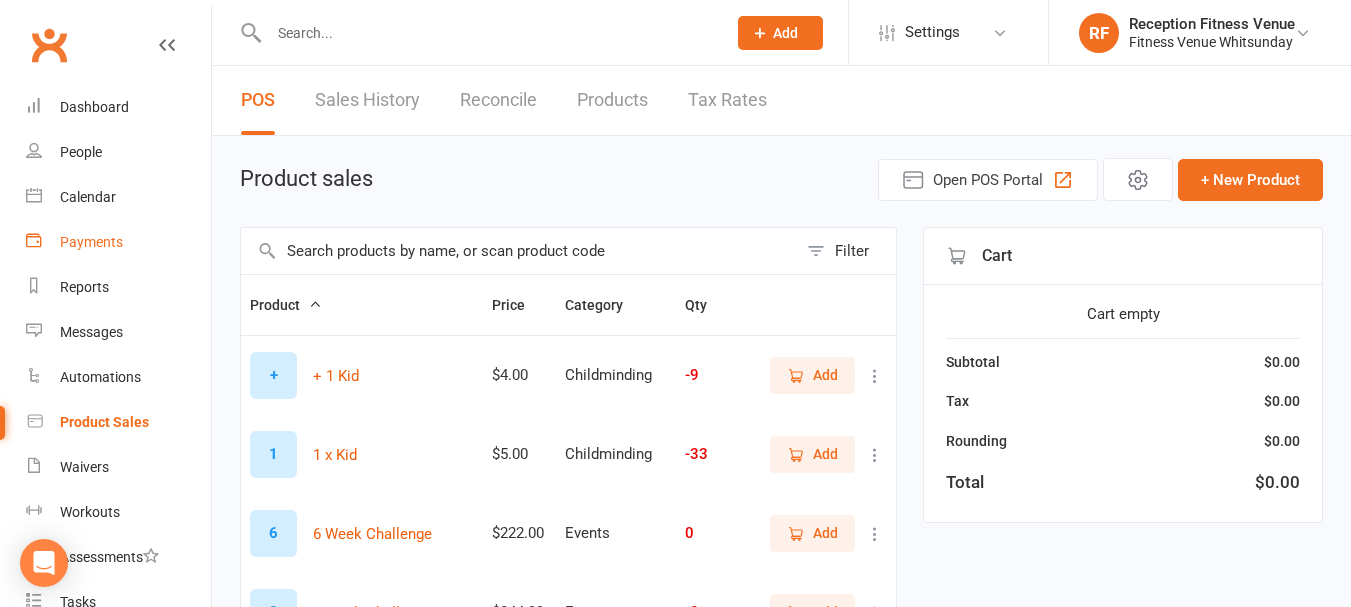 click on "Payments" at bounding box center [91, 242] 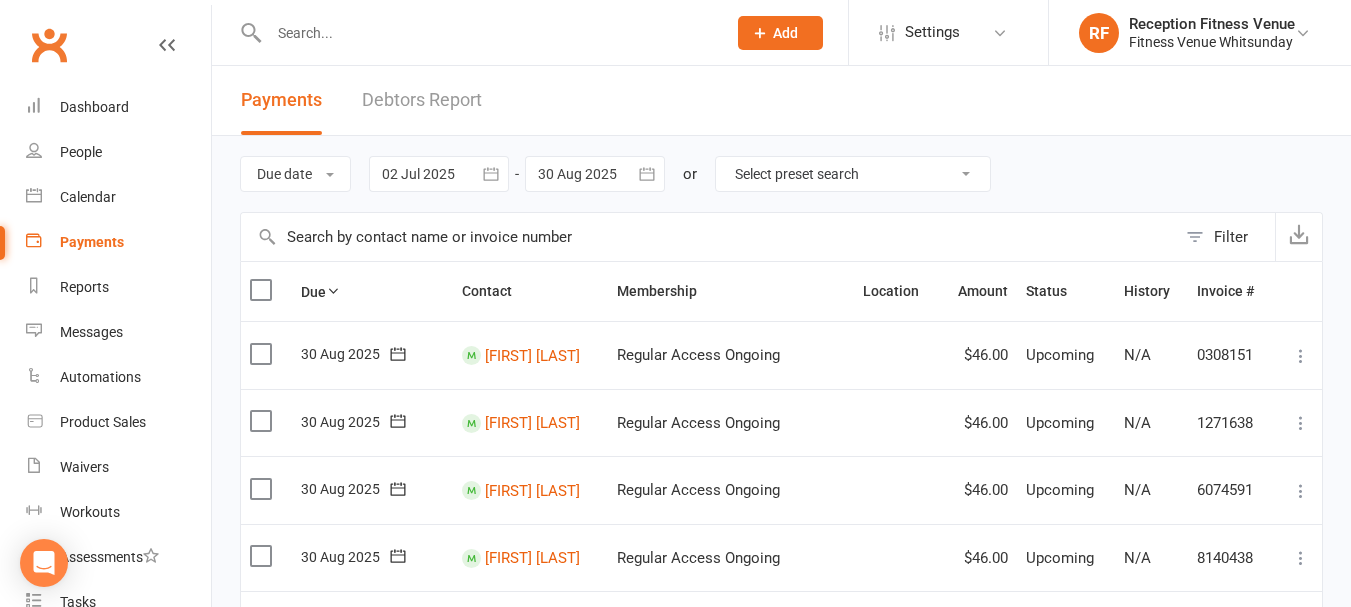 scroll, scrollTop: 100, scrollLeft: 0, axis: vertical 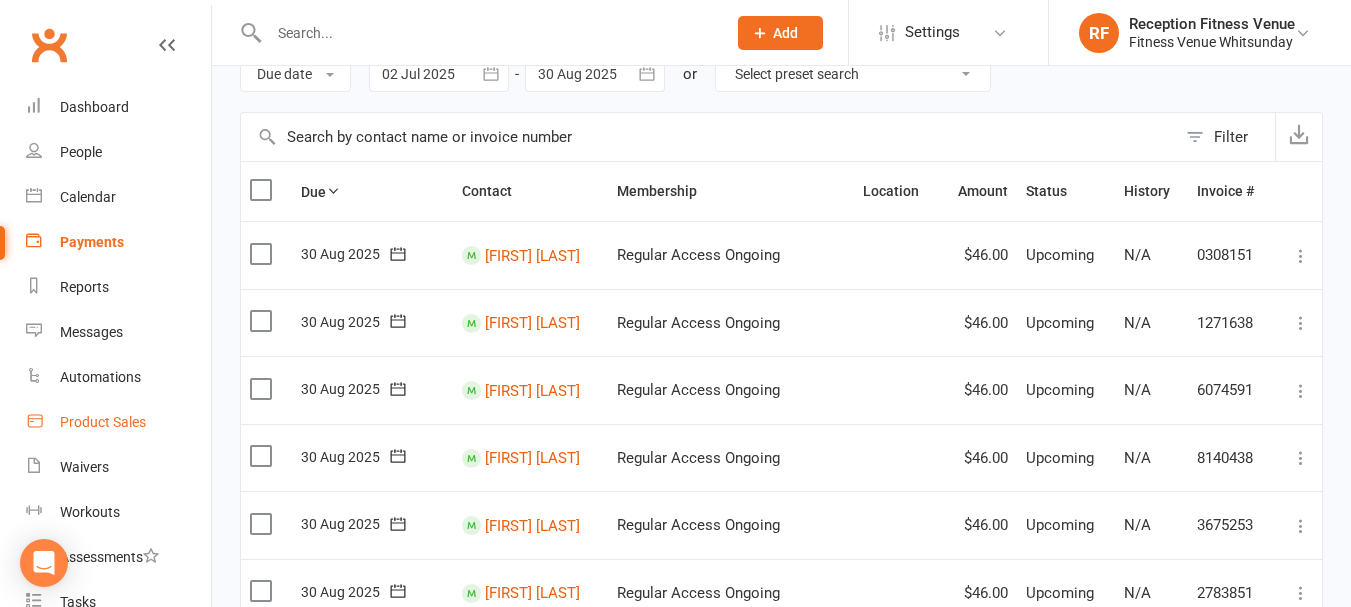 click on "Product Sales" at bounding box center [103, 422] 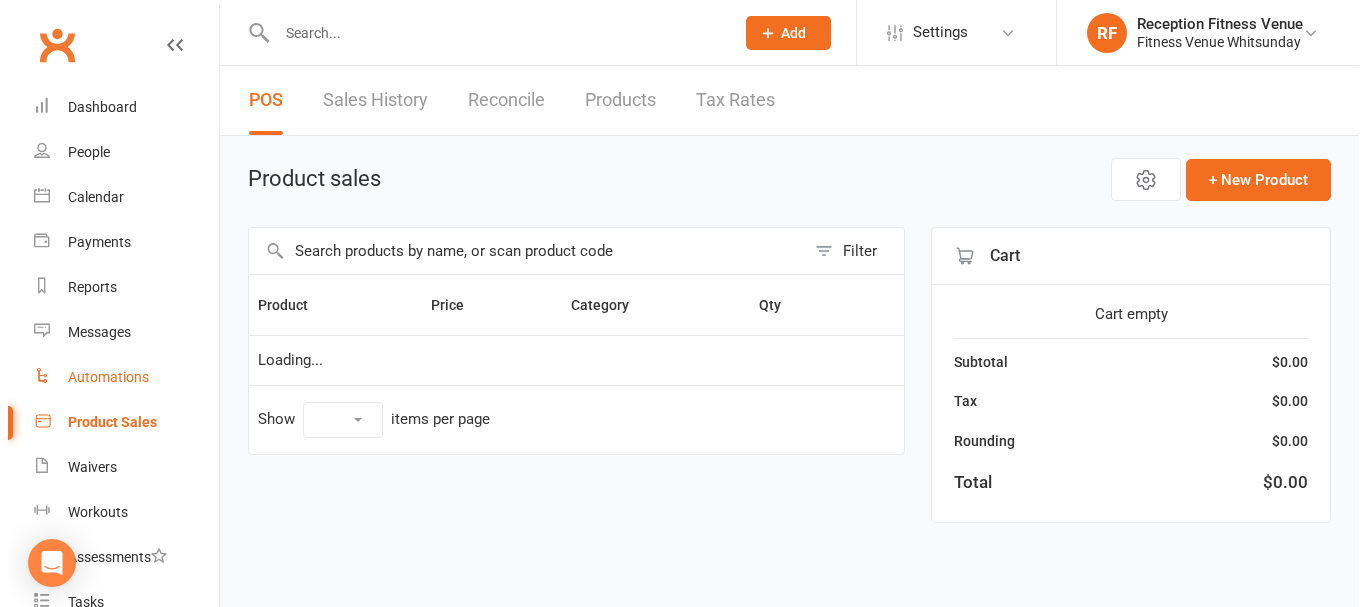 scroll, scrollTop: 0, scrollLeft: 0, axis: both 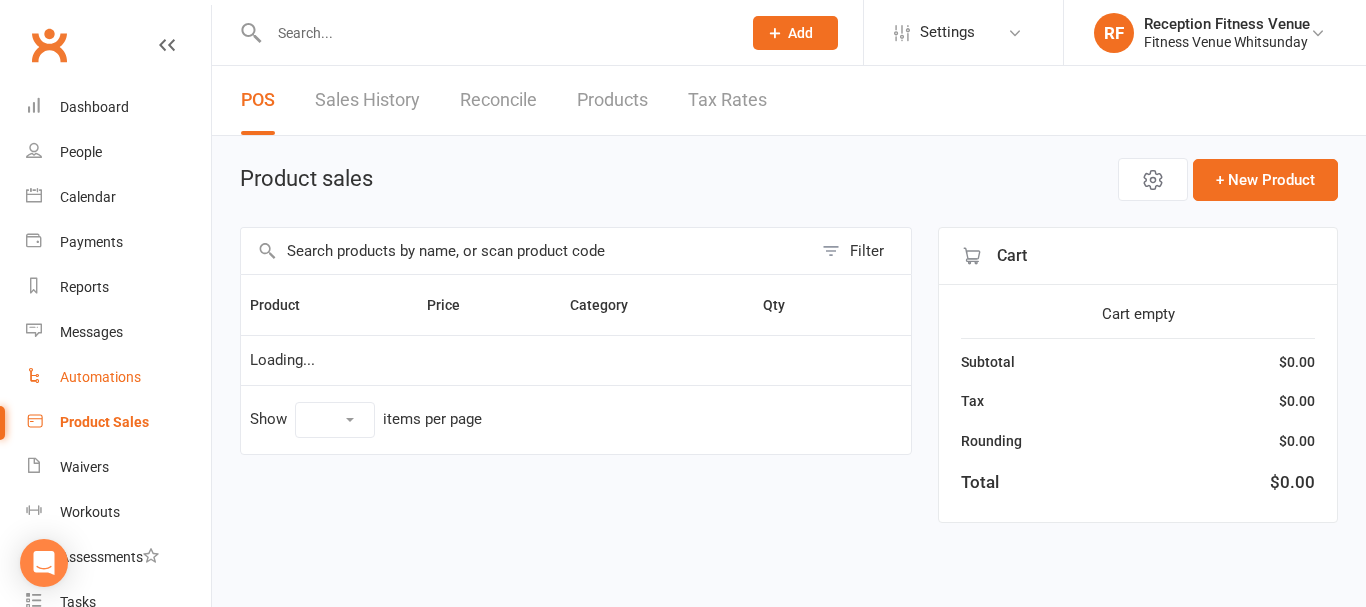 select on "100" 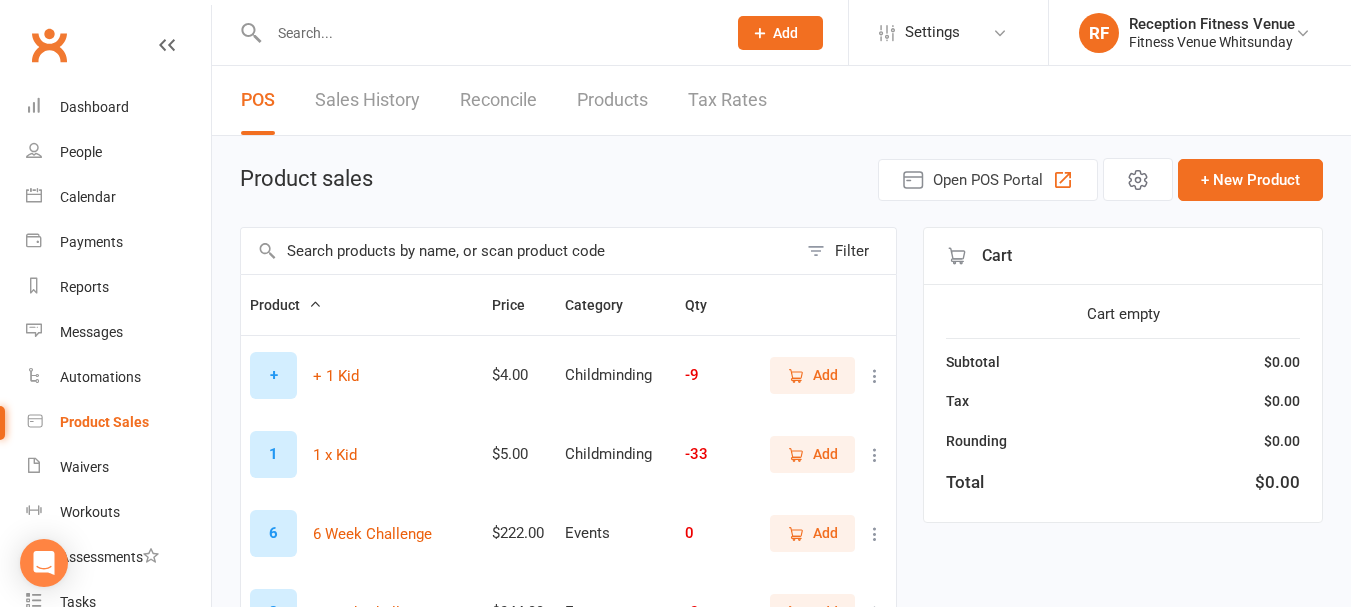 click on "Product sales Open POS Portal + New Product Filter Product Price Category Qty + + 1 Kid $4.00 Childminding -9   Add 1 1 x Kid $5.00 Childminding -33   Add 6 6 Week Challenge $222.00 Events 0   Add 8 8 Week Challenge $344.00 Events -3   Add A Add on $1.00 -16   Add A Aloe Juice Natural $18.00 Drinks 0   Add A Alo Exposed Aloe Vera  $4.80 Drinks 6   Add B Baron Squash Grips Standard $7.20 Squash 20   Add B Baron Squash Super Grips $7.90 Squash 16   Add B BEER $4.00 Drinks 9   Add C Casual + Recovery $30.00 Casual Visit Unlimited   Add C Casual Select $15.00 Casual Visit -29   Add C Casual Student $10.00 Casual Visit -120   Add C Casual Workout $20.00 Casual Visit -698   Add C Celsius Kiwi Strawberry $4.80 Drinks 26   Add C Celsius Sunset Vibe $4.80 Drinks 24   Add C Celsius Watermelon Lemonade $4.80 Drinks 32   Add C Cocobella Straight Up $3.00 Drinks 23   Add C Coffee $4.50 Coffee -5902   Add C Coffee Black / Staff $4.00 Coffee -1878   Add C Coffee Mug $5.00 Coffee -1045   Add D Dance Small Group  $4.00" at bounding box center (781, 4188) 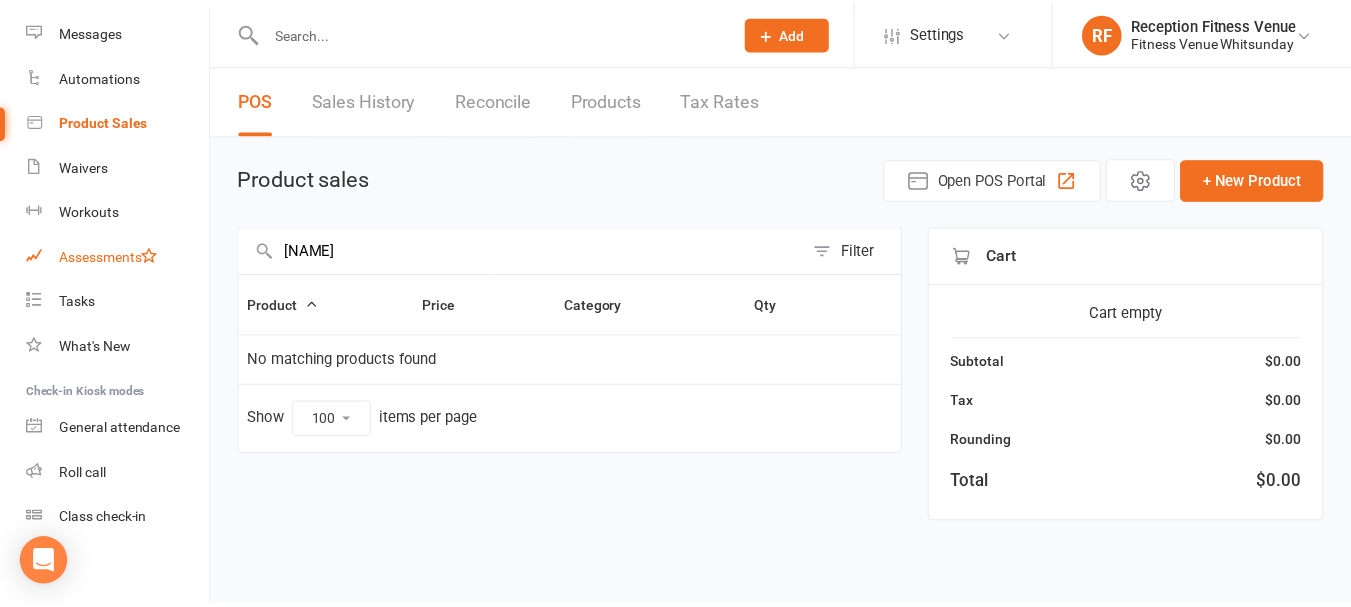 scroll, scrollTop: 0, scrollLeft: 0, axis: both 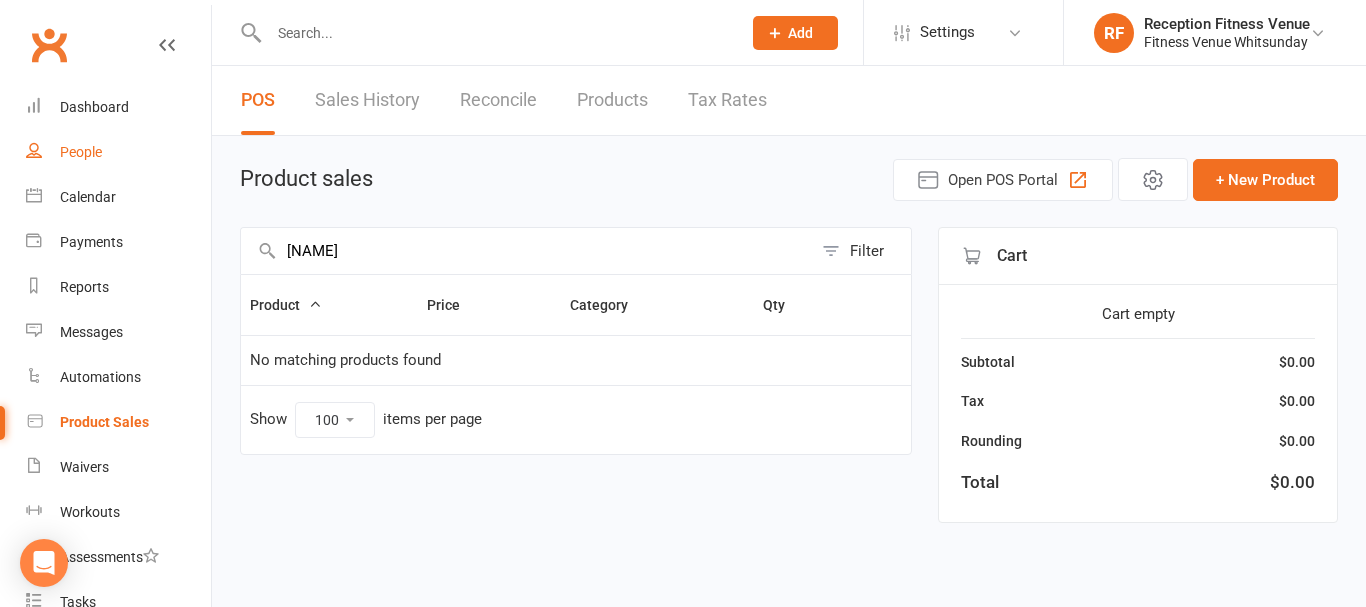 type on "[NAME]" 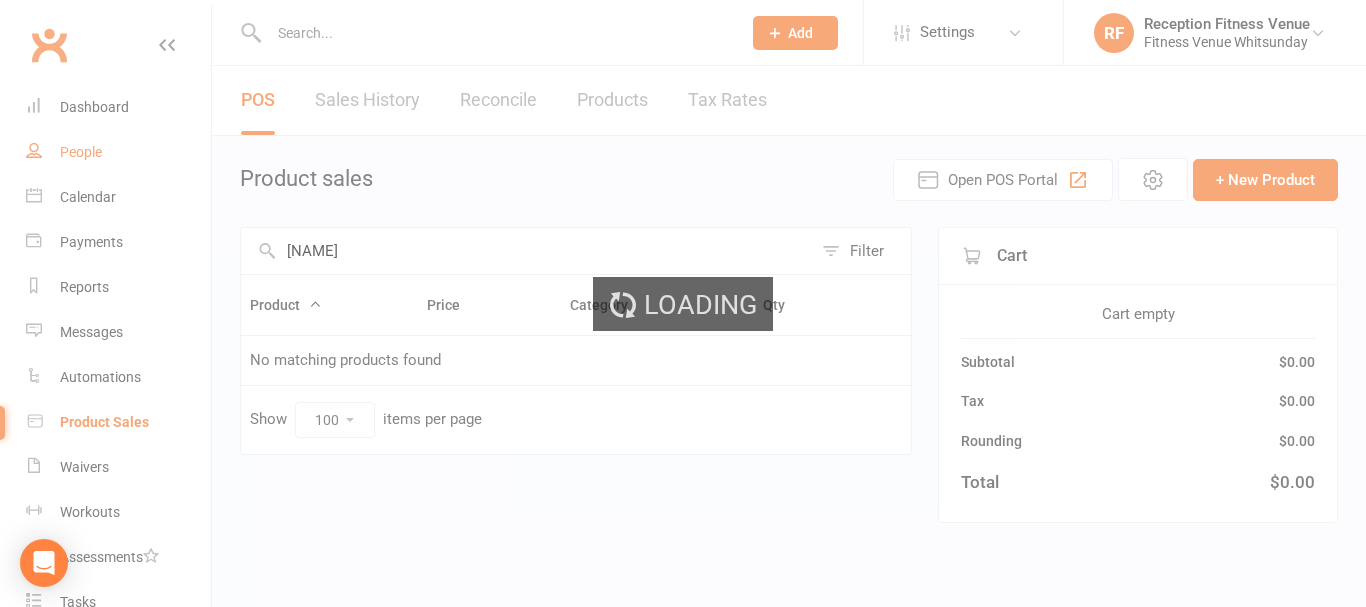 select on "100" 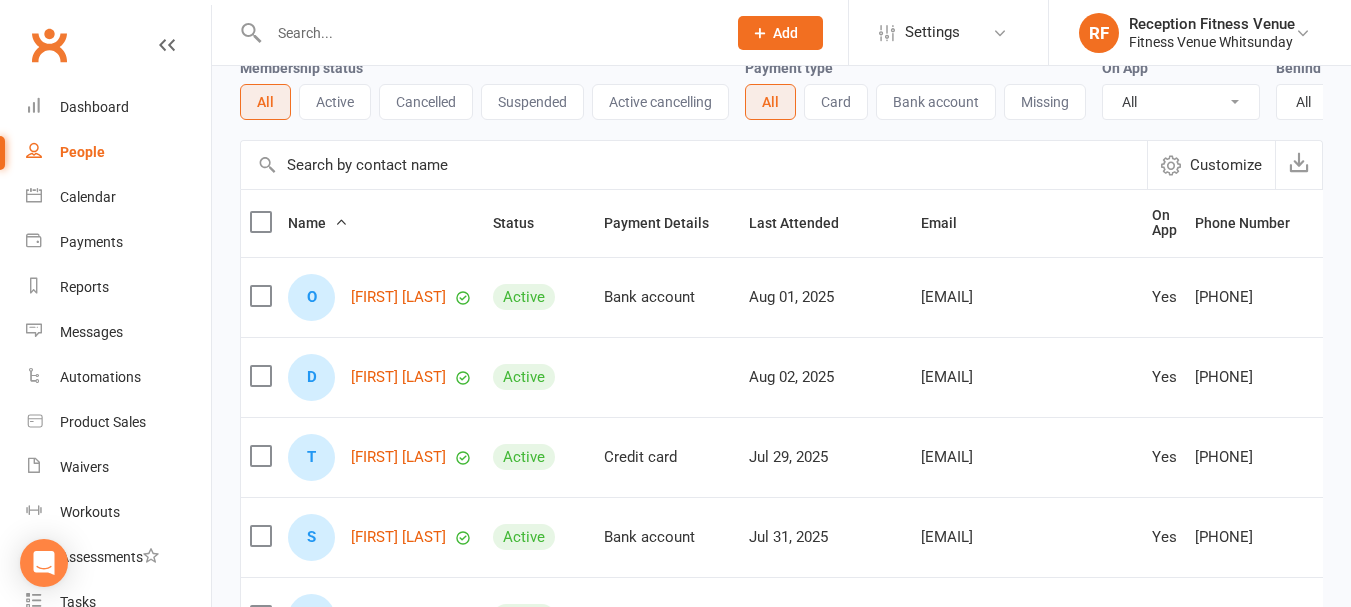 scroll, scrollTop: 0, scrollLeft: 0, axis: both 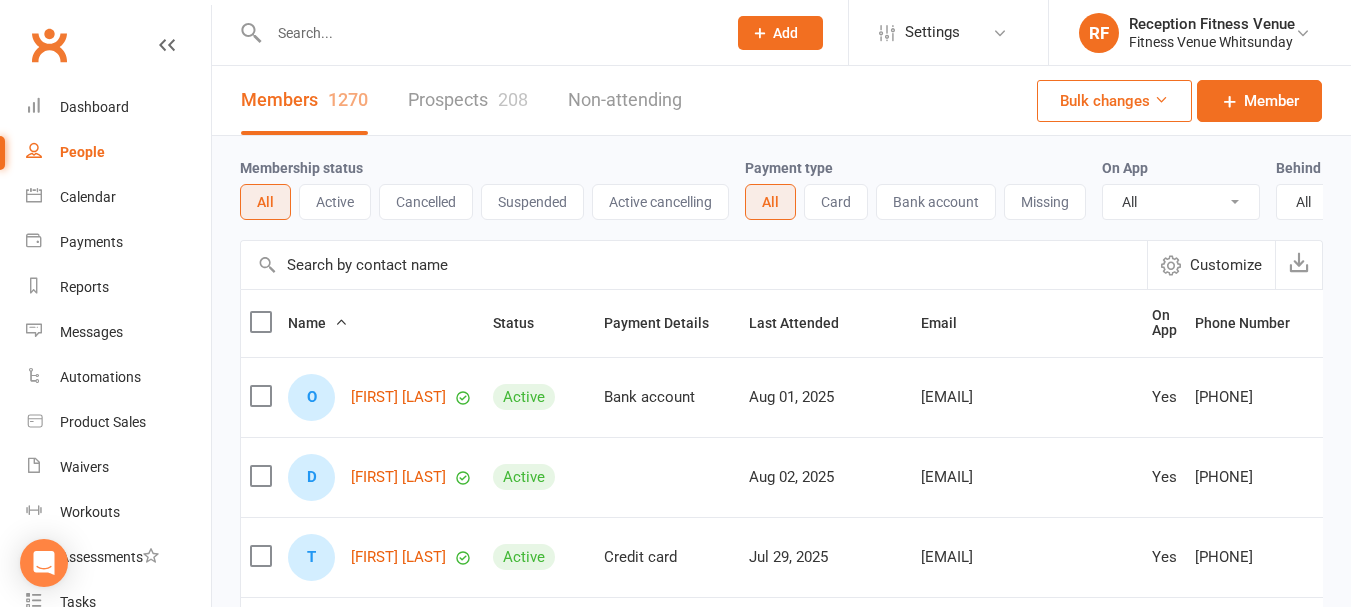 click at bounding box center (476, 32) 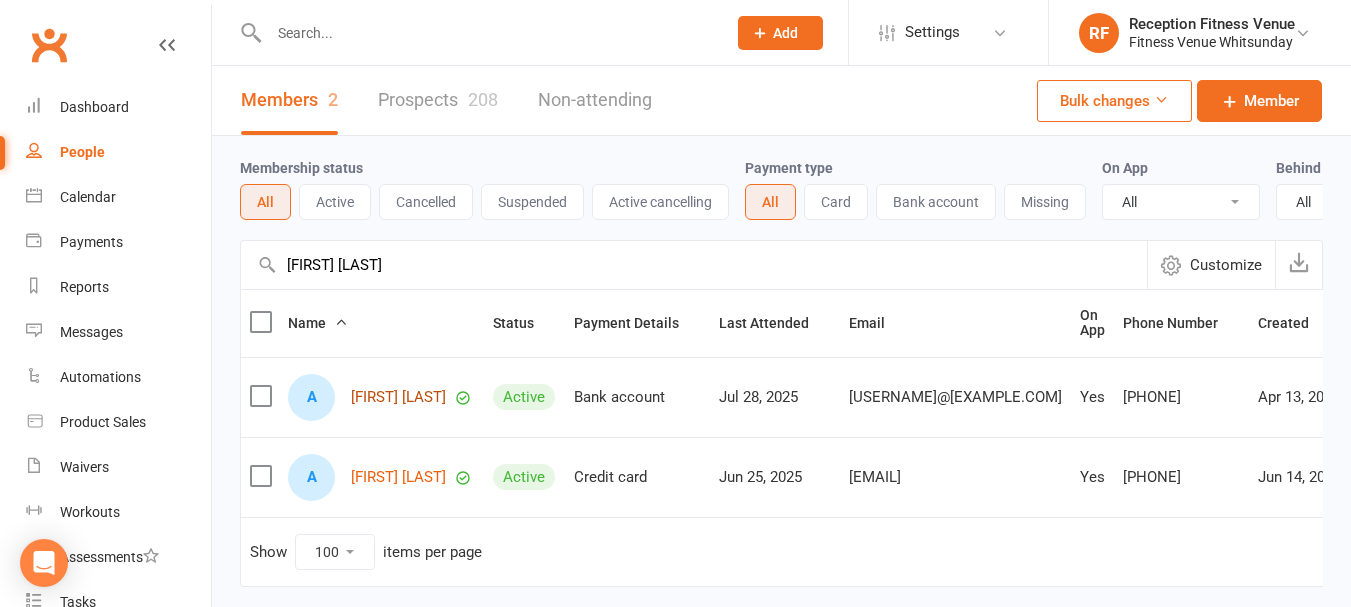 type on "[FIRST] [LAST]" 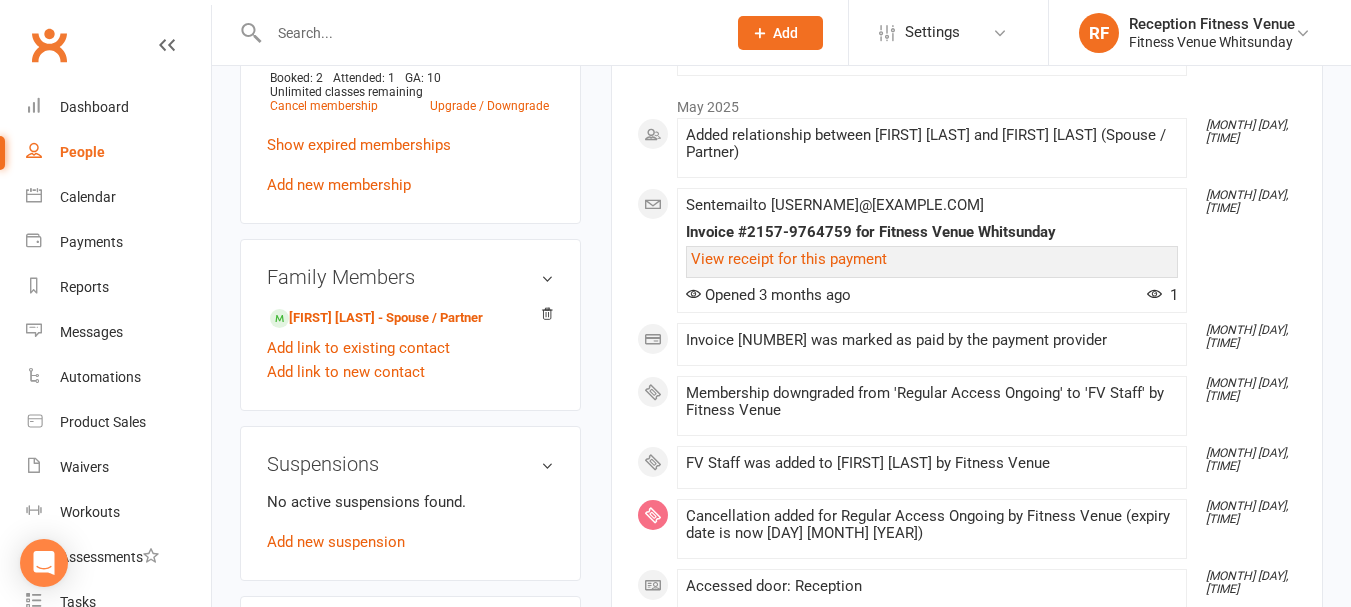 scroll, scrollTop: 900, scrollLeft: 0, axis: vertical 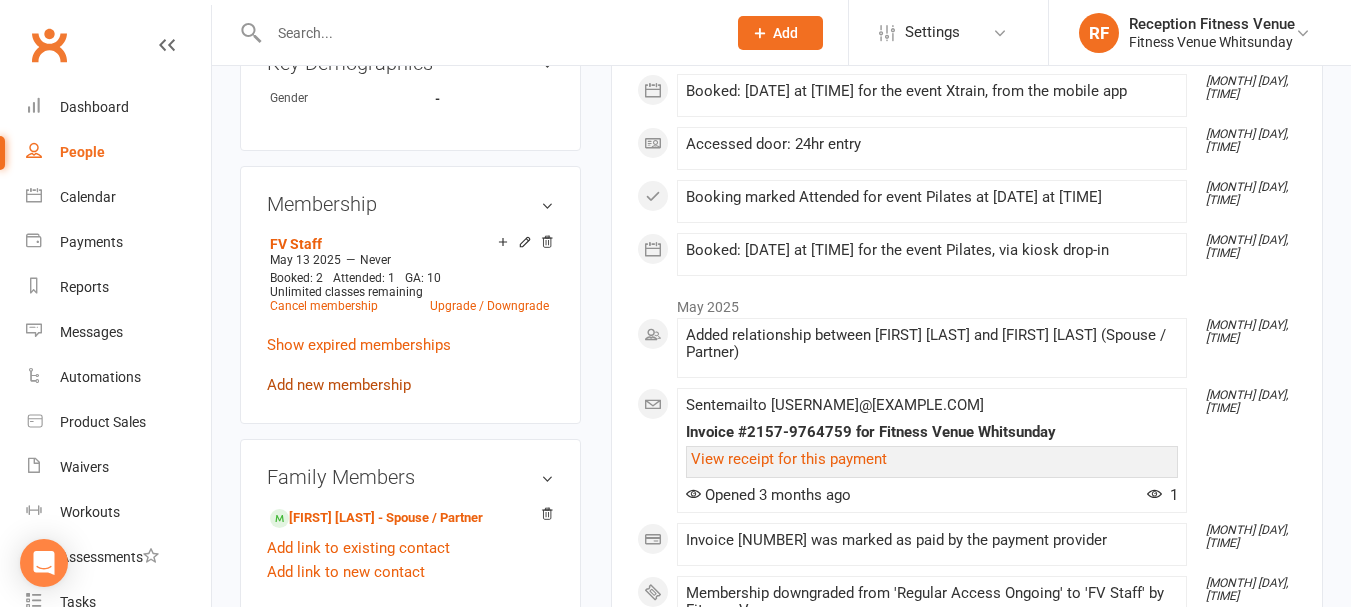 click on "Add new membership" at bounding box center (339, 385) 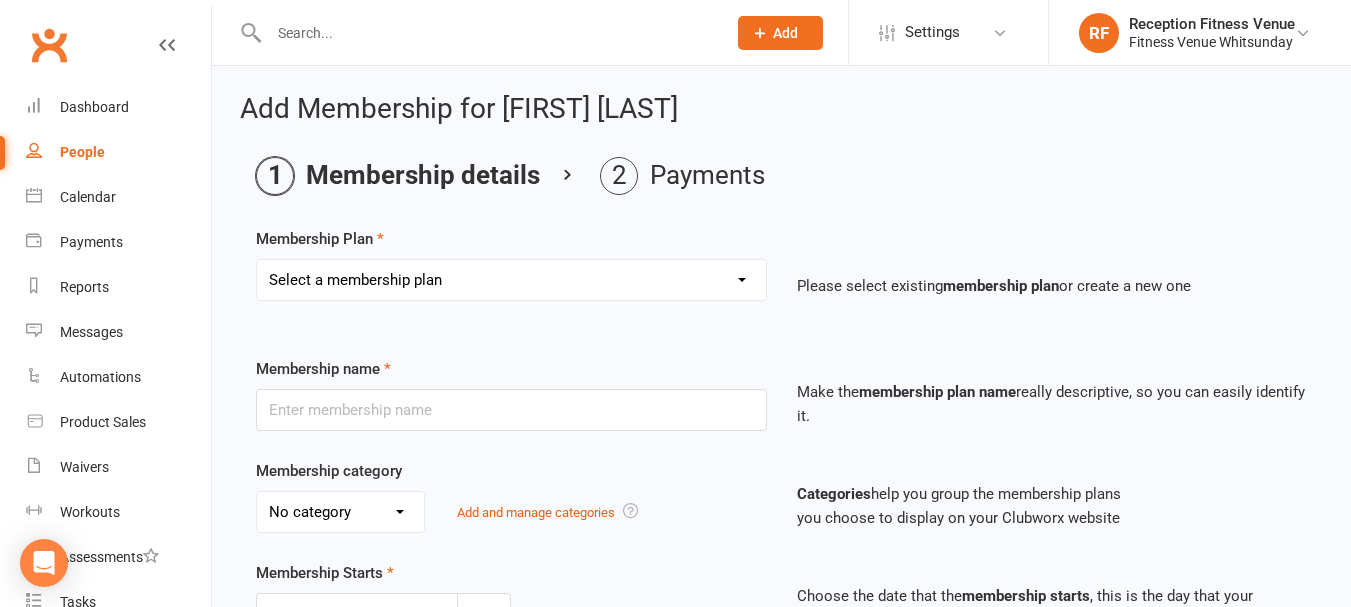 scroll, scrollTop: 300, scrollLeft: 0, axis: vertical 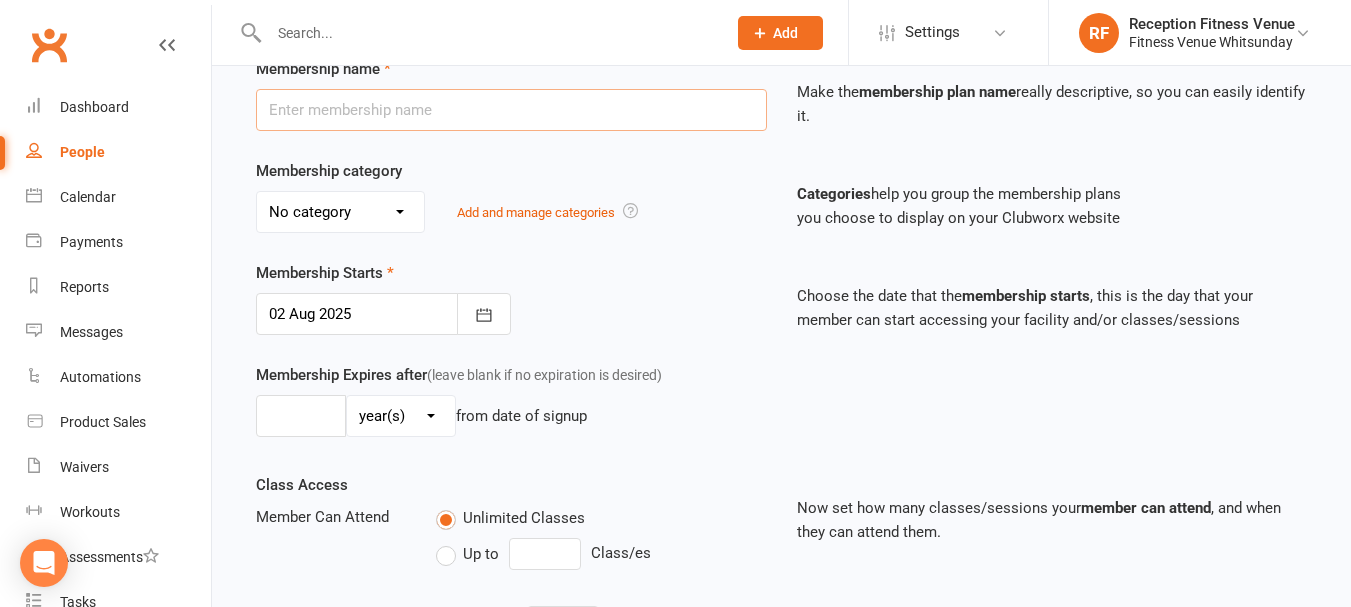 click at bounding box center [511, 110] 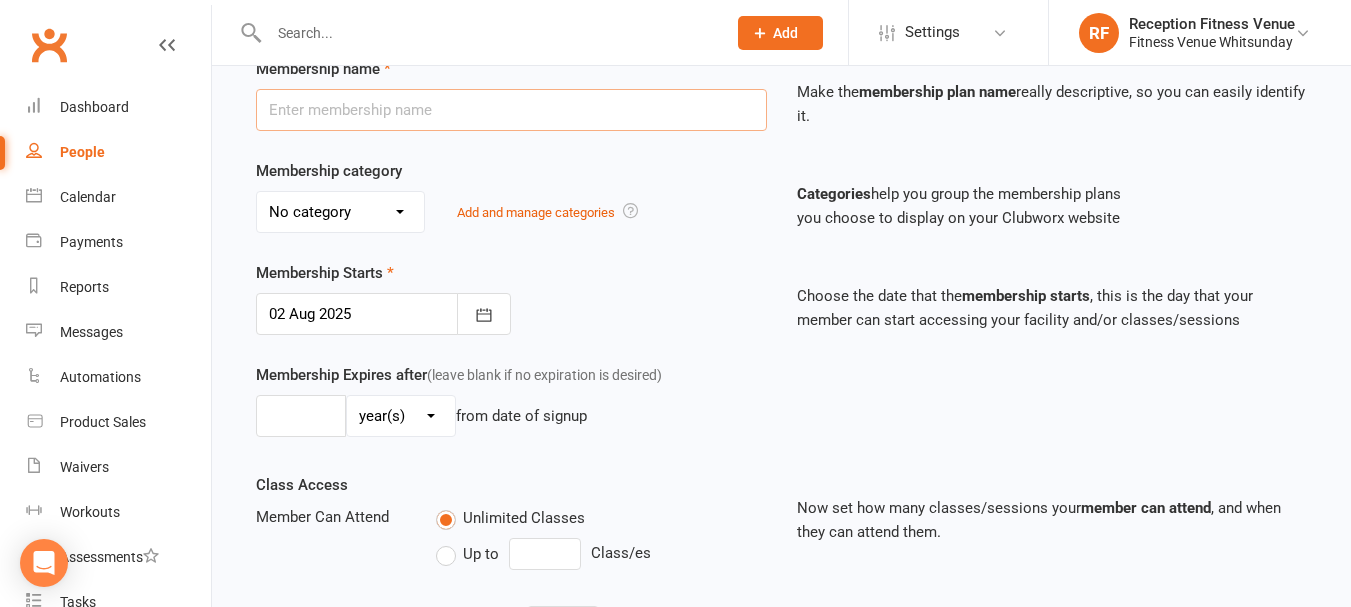 type on "3 months" 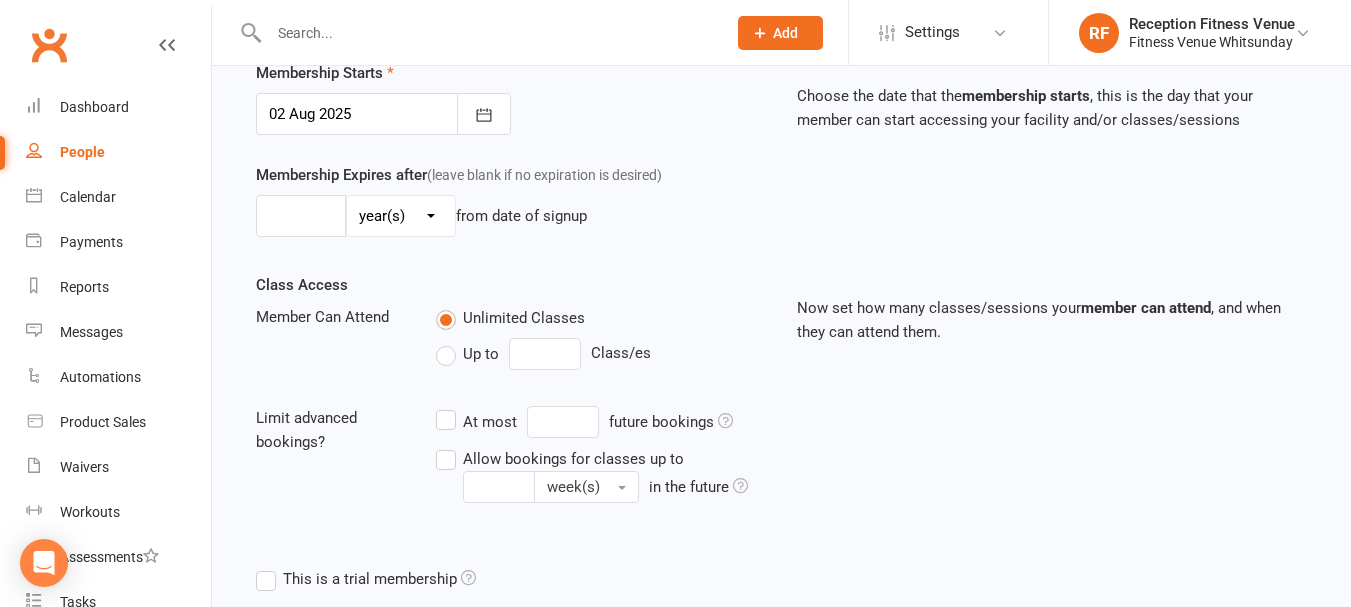 scroll, scrollTop: 664, scrollLeft: 0, axis: vertical 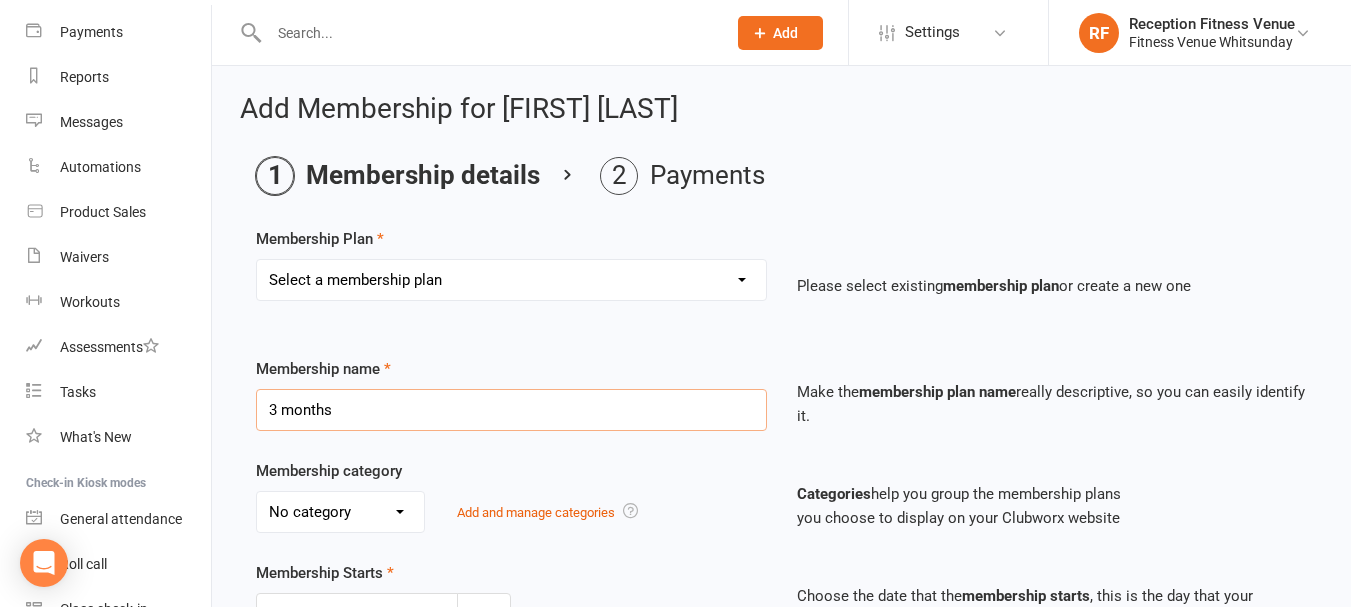 click on "3 months" at bounding box center (511, 410) 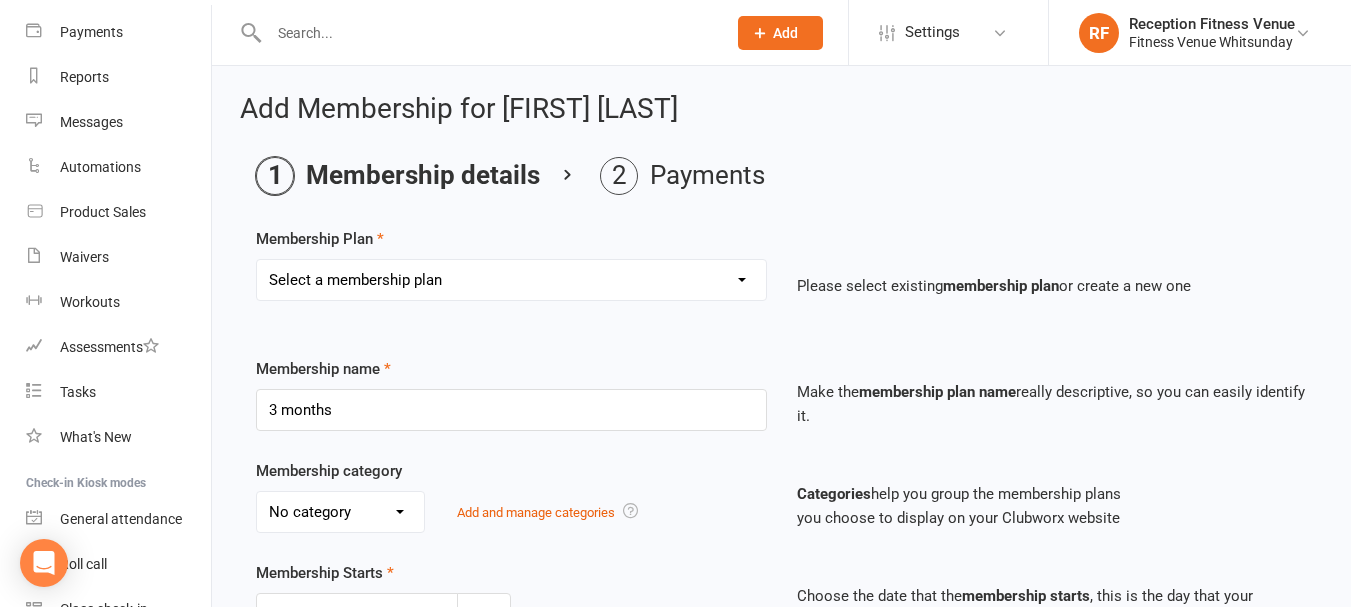 click on "No category General Ongoing Payments Pay as you Go" at bounding box center (340, 512) 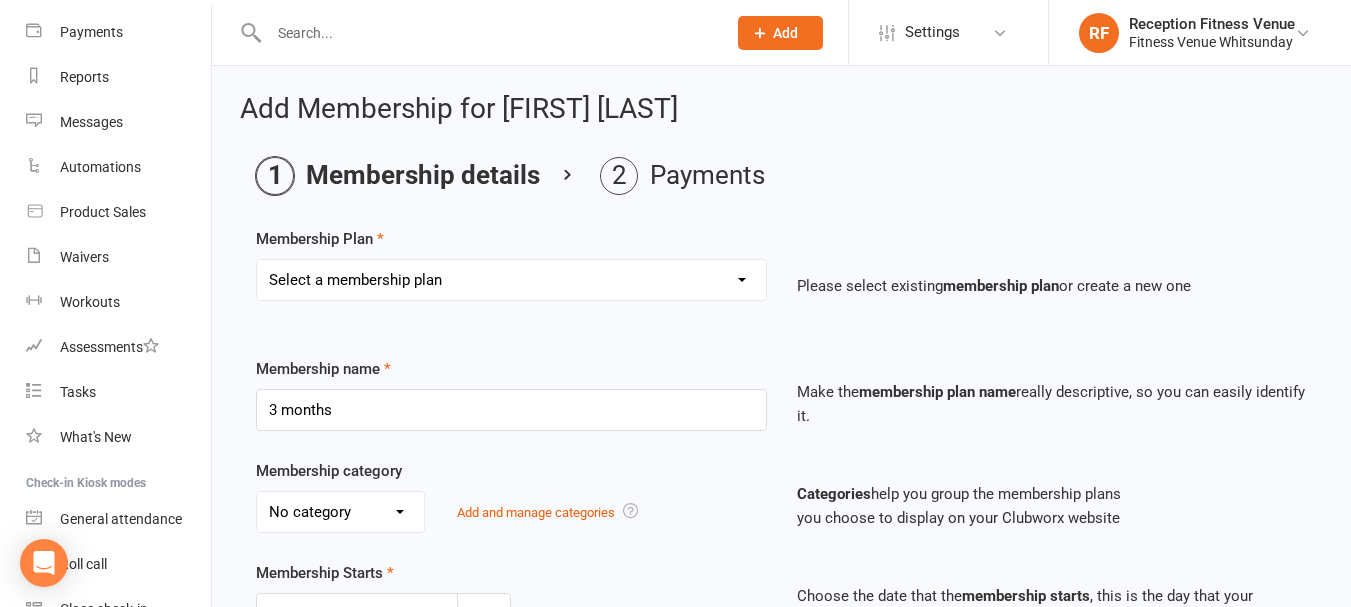 select on "0" 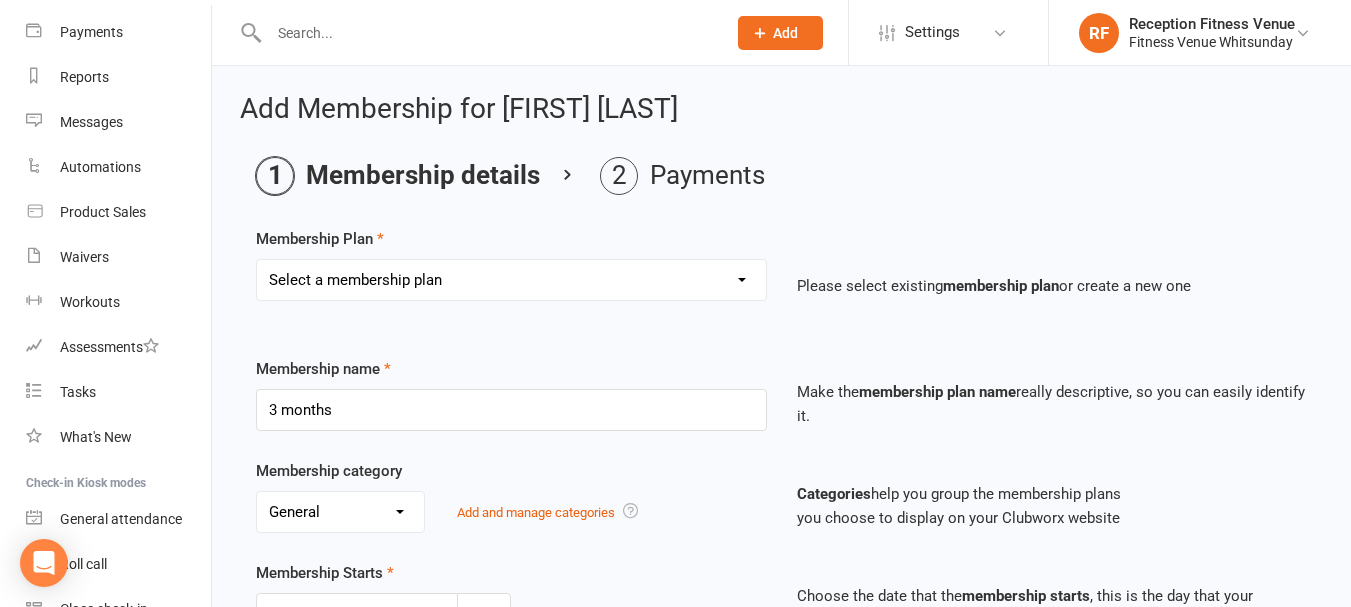 click on "No category General Ongoing Payments Pay as you Go" at bounding box center [340, 512] 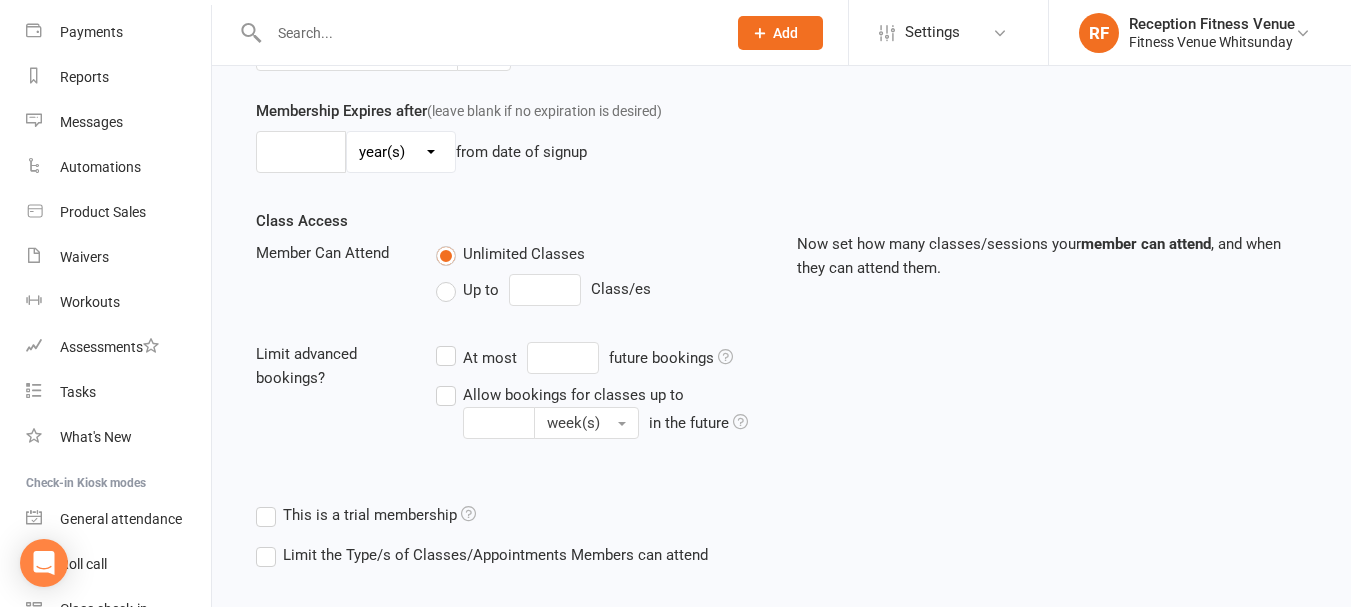 scroll, scrollTop: 664, scrollLeft: 0, axis: vertical 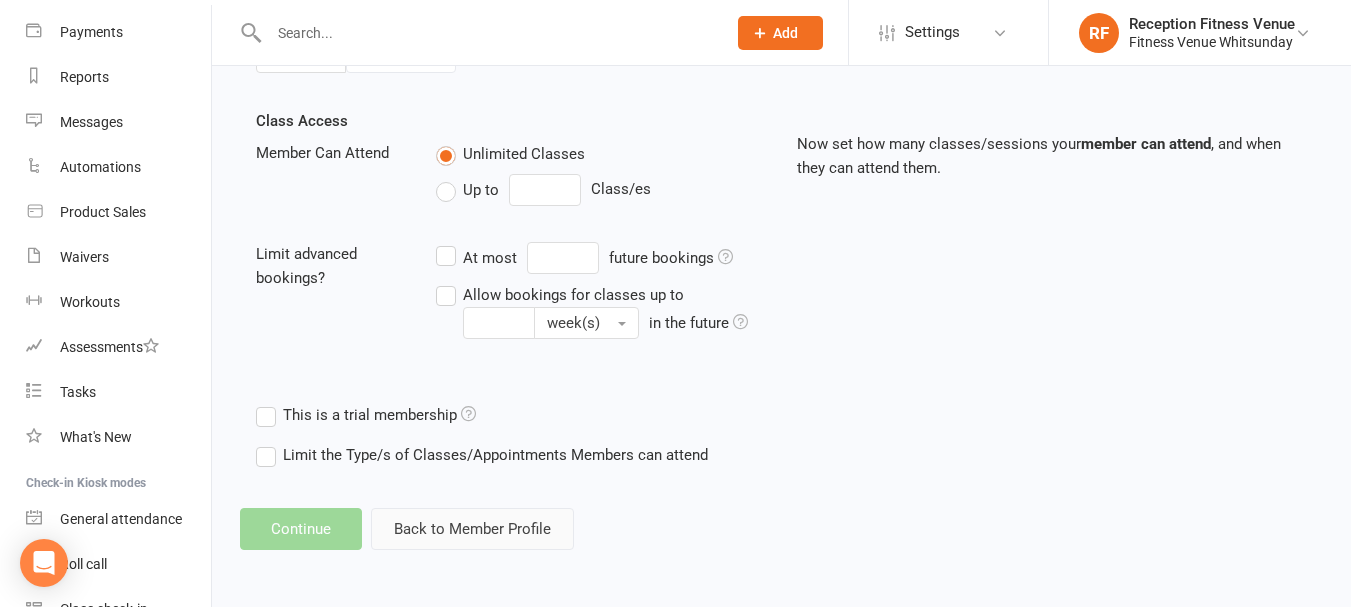 click on "Back to Member Profile" at bounding box center (472, 529) 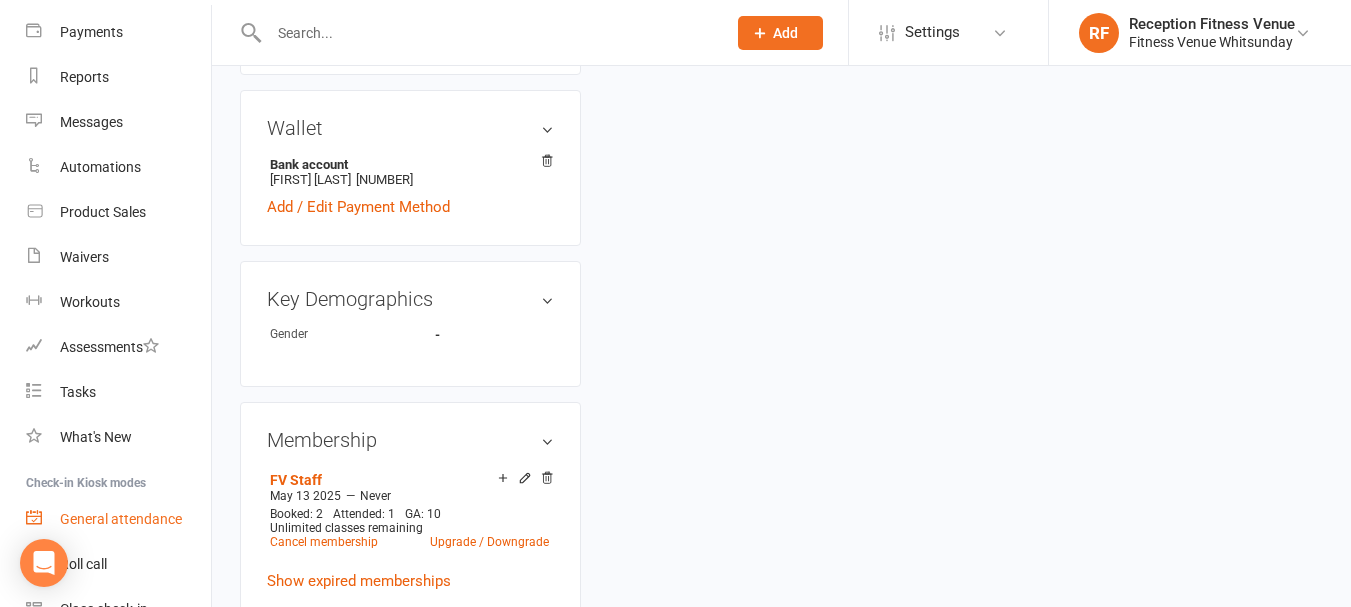 scroll, scrollTop: 0, scrollLeft: 0, axis: both 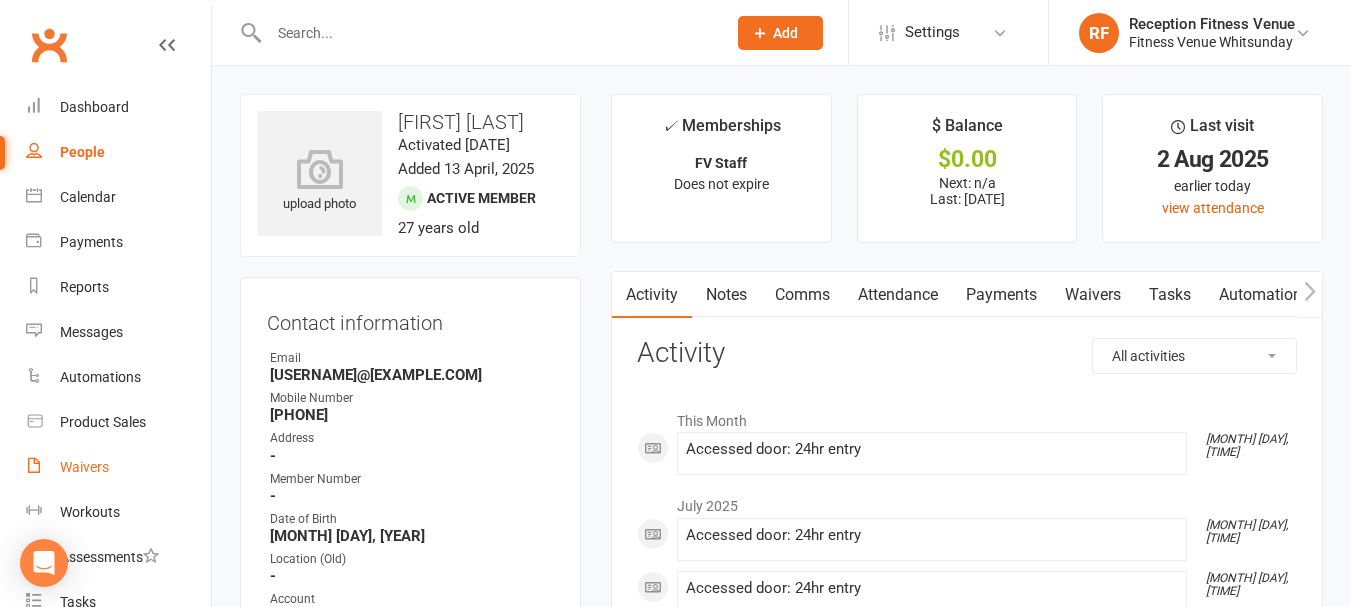 click on "Waivers" at bounding box center [118, 467] 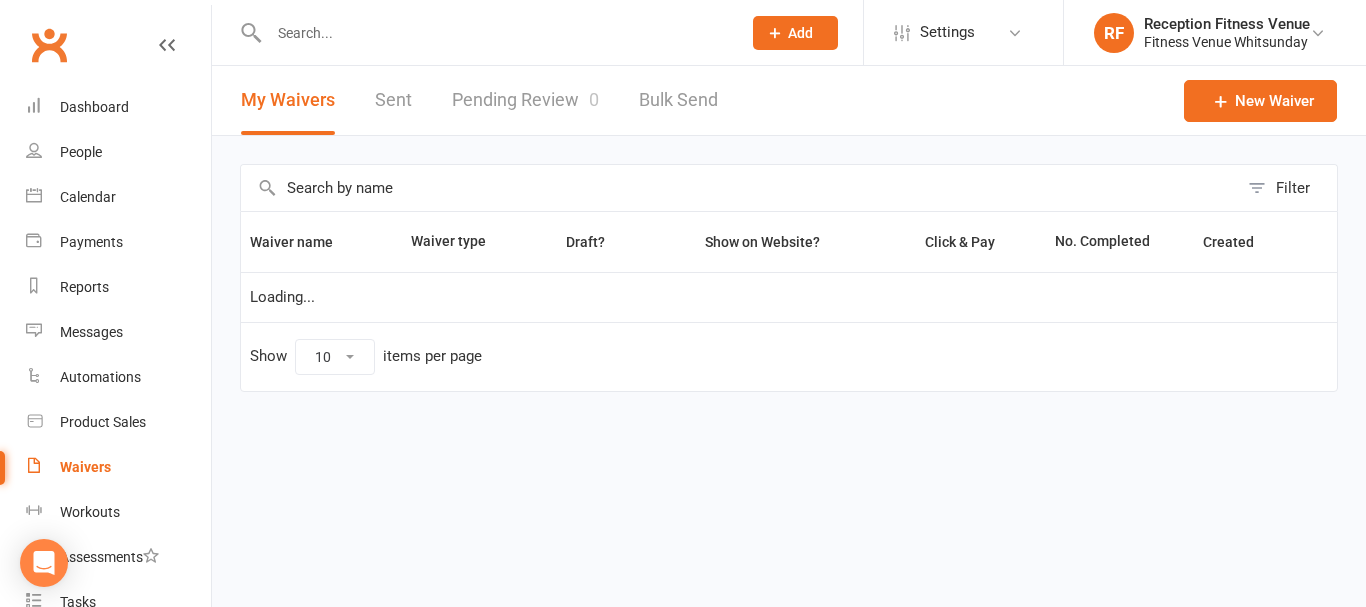 select on "50" 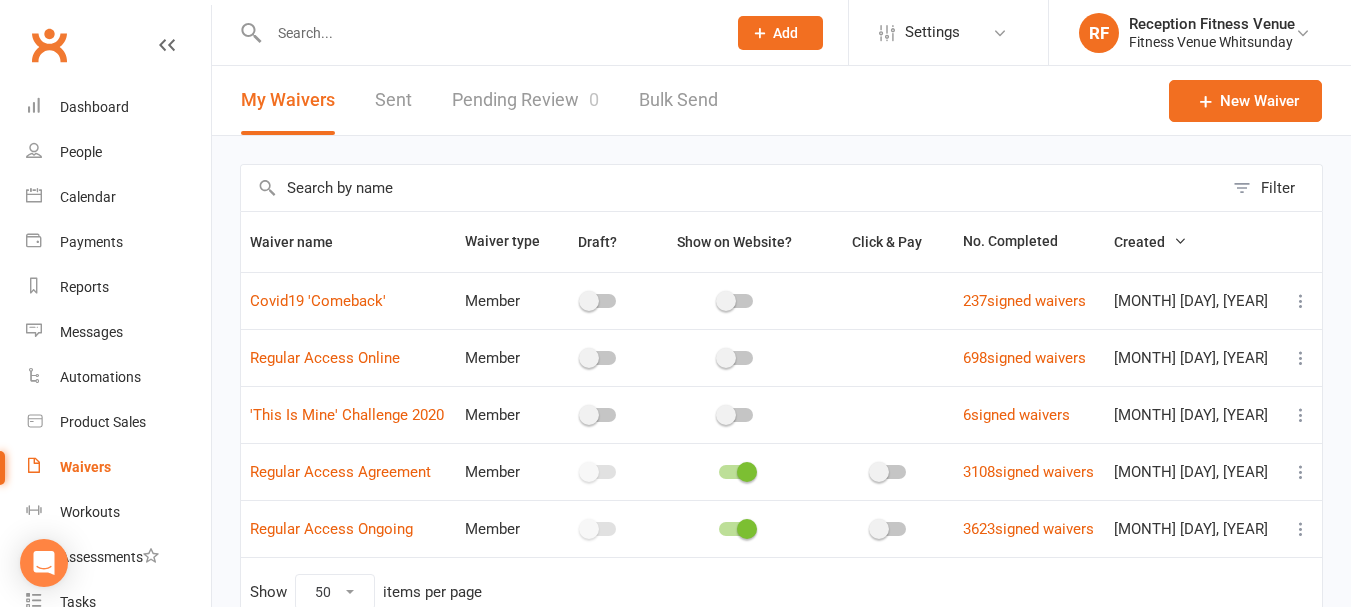 click on "Pending Review 0" at bounding box center [525, 100] 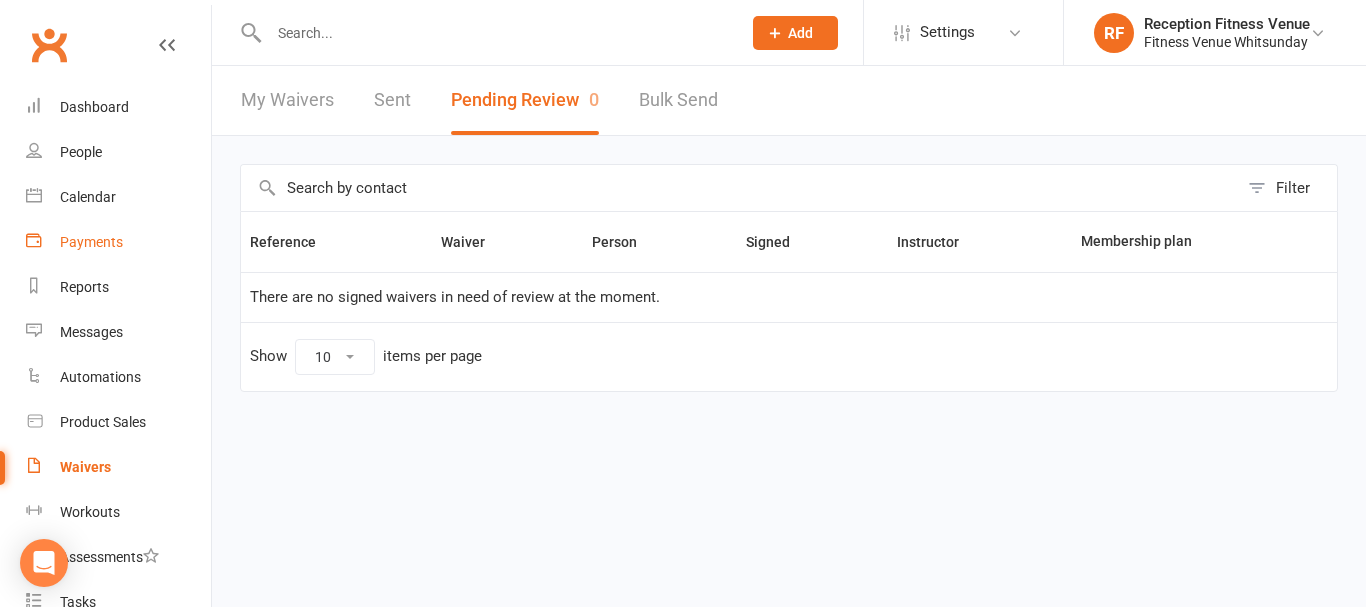 click on "Payments" at bounding box center (118, 242) 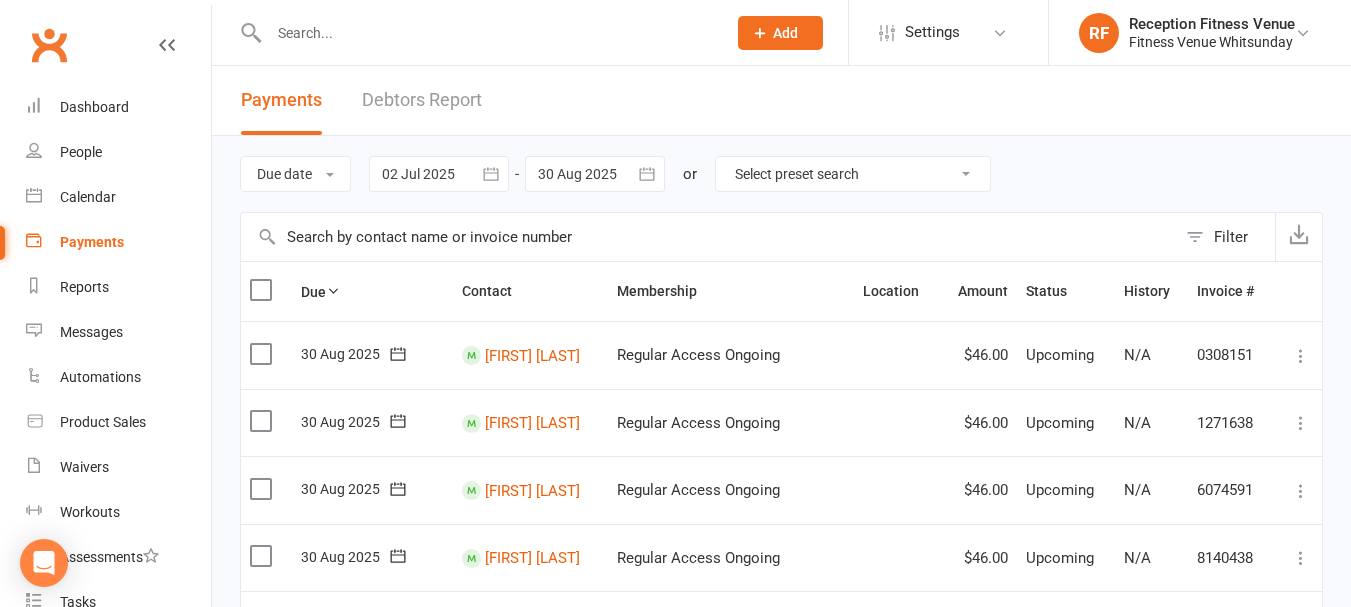click at bounding box center (708, 237) 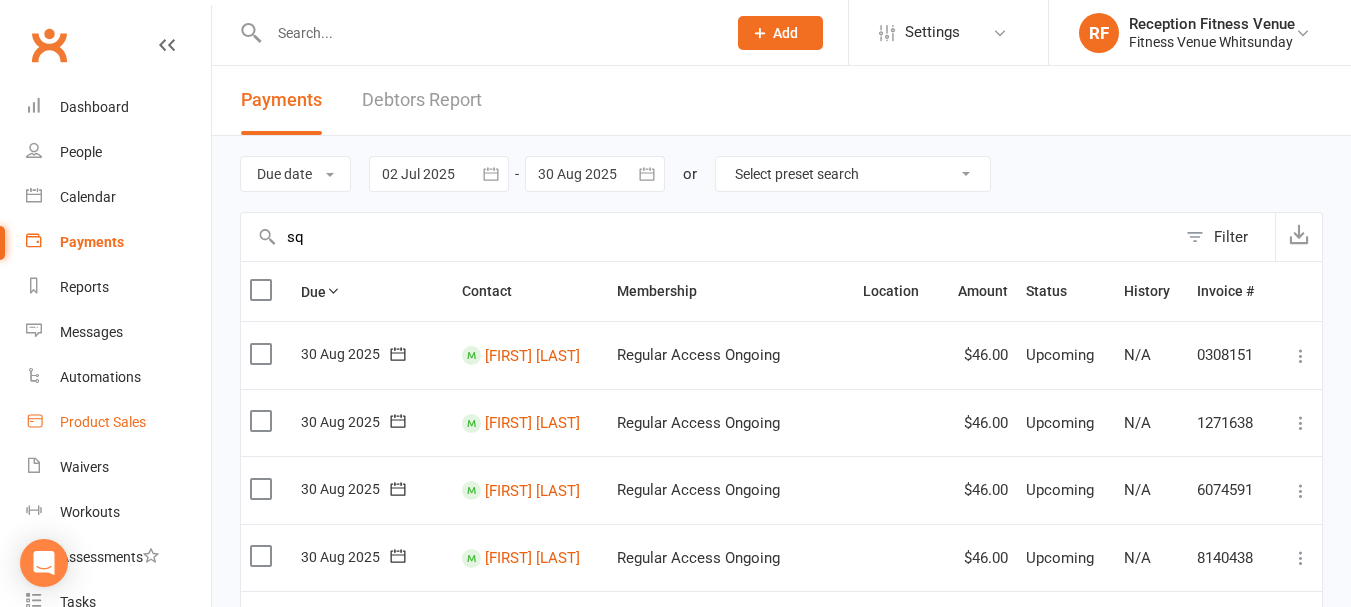 type on "sq" 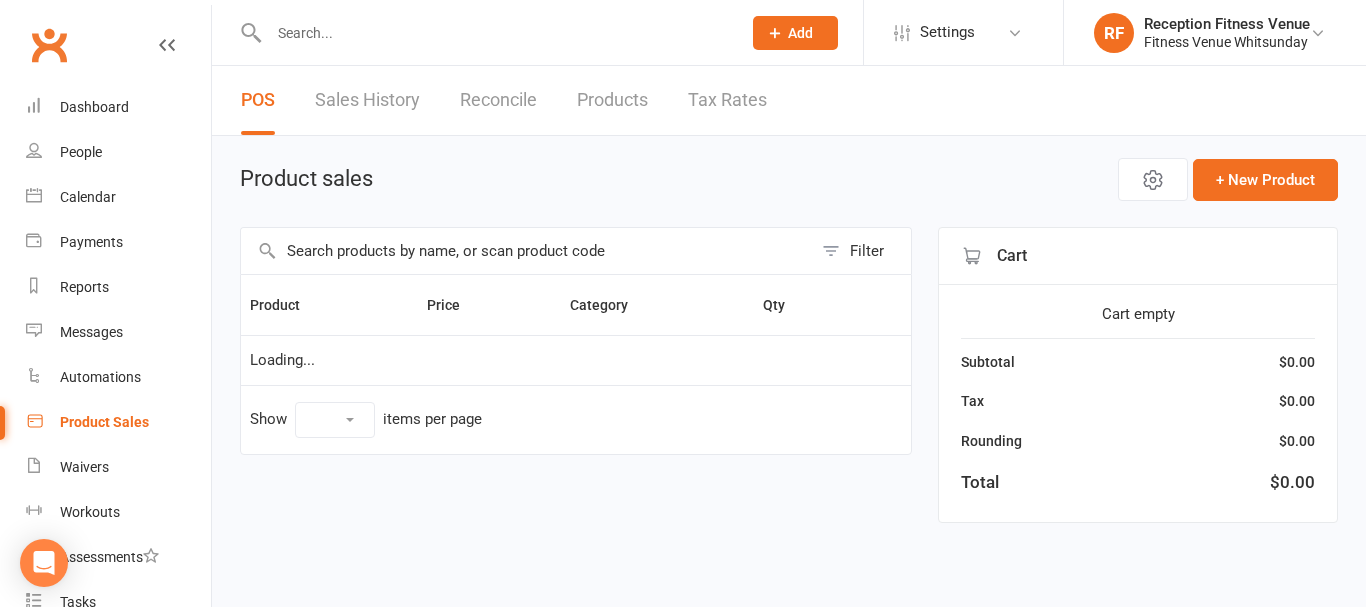 select on "100" 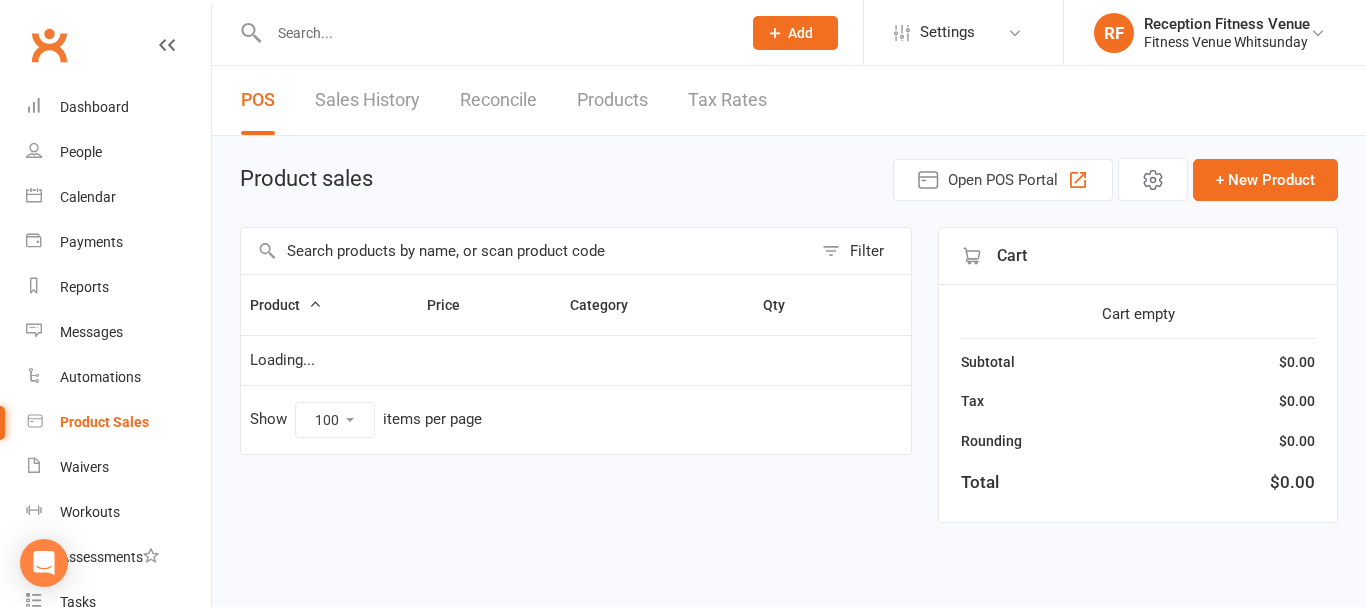 drag, startPoint x: 404, startPoint y: 254, endPoint x: 368, endPoint y: 226, distance: 45.607018 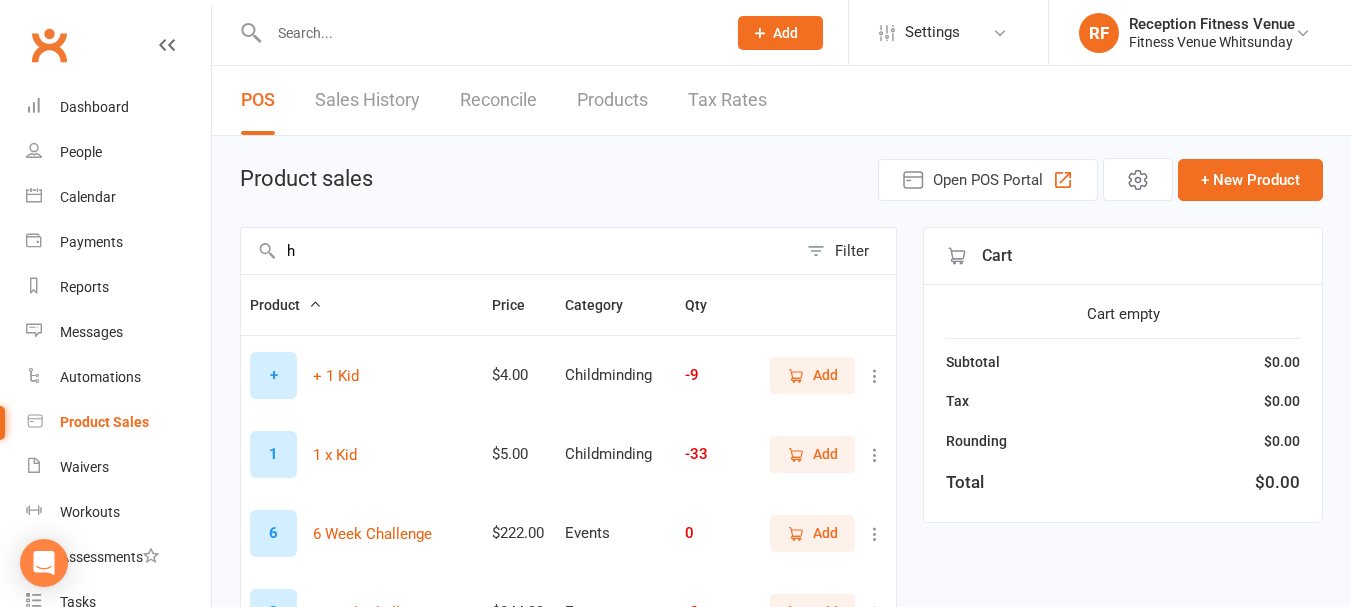click on "h" at bounding box center (519, 251) 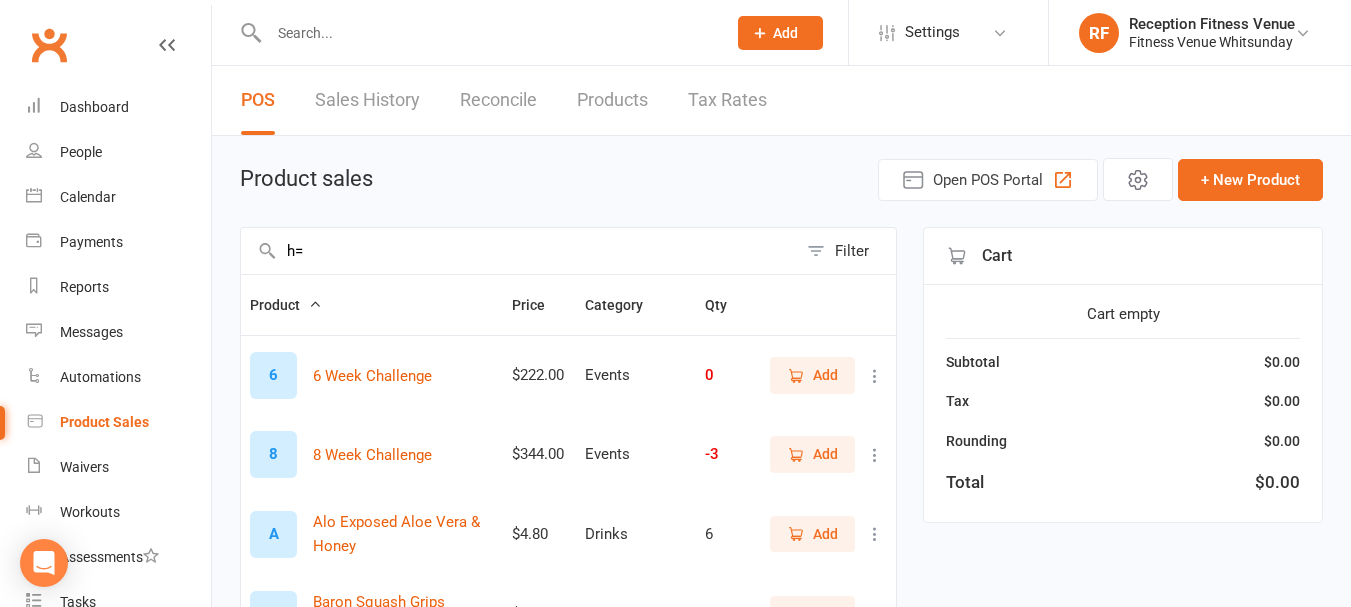 type on "h" 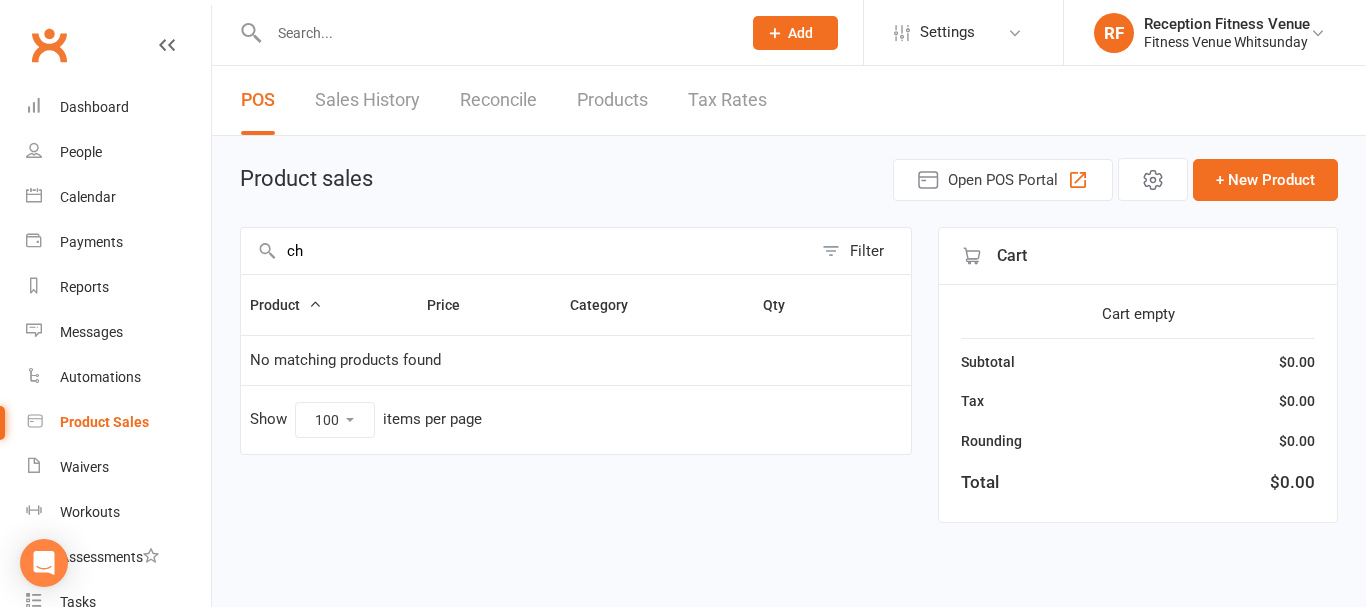 type on "c" 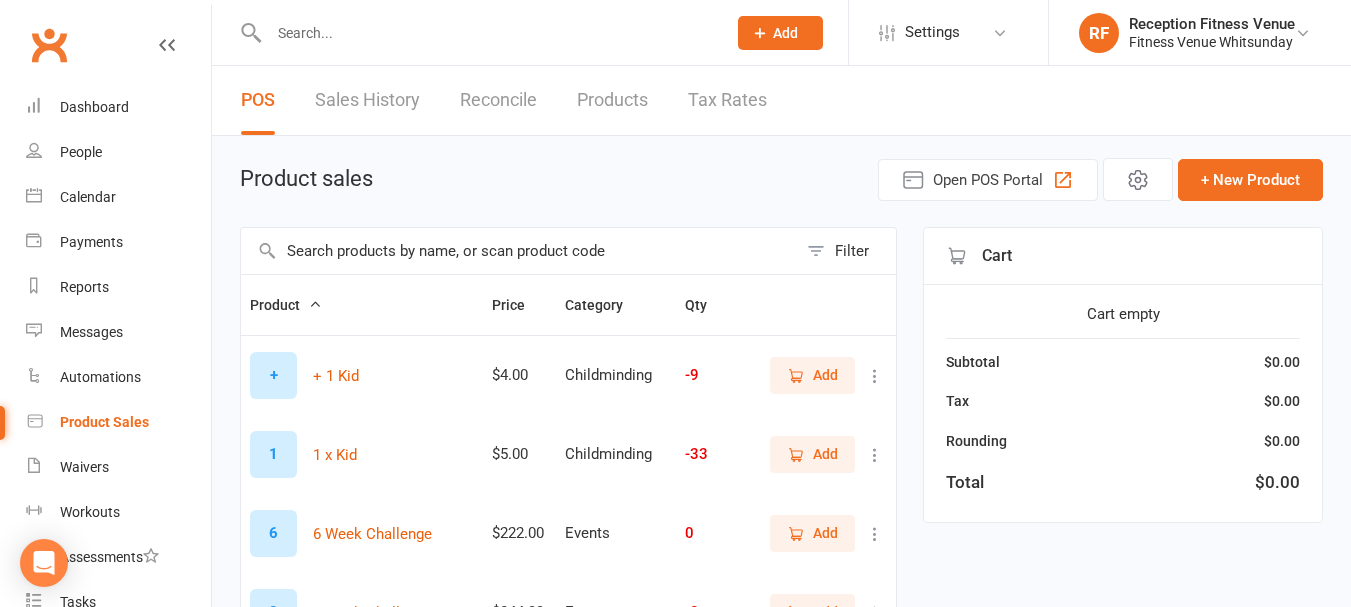 click on "Add" at bounding box center [812, 375] 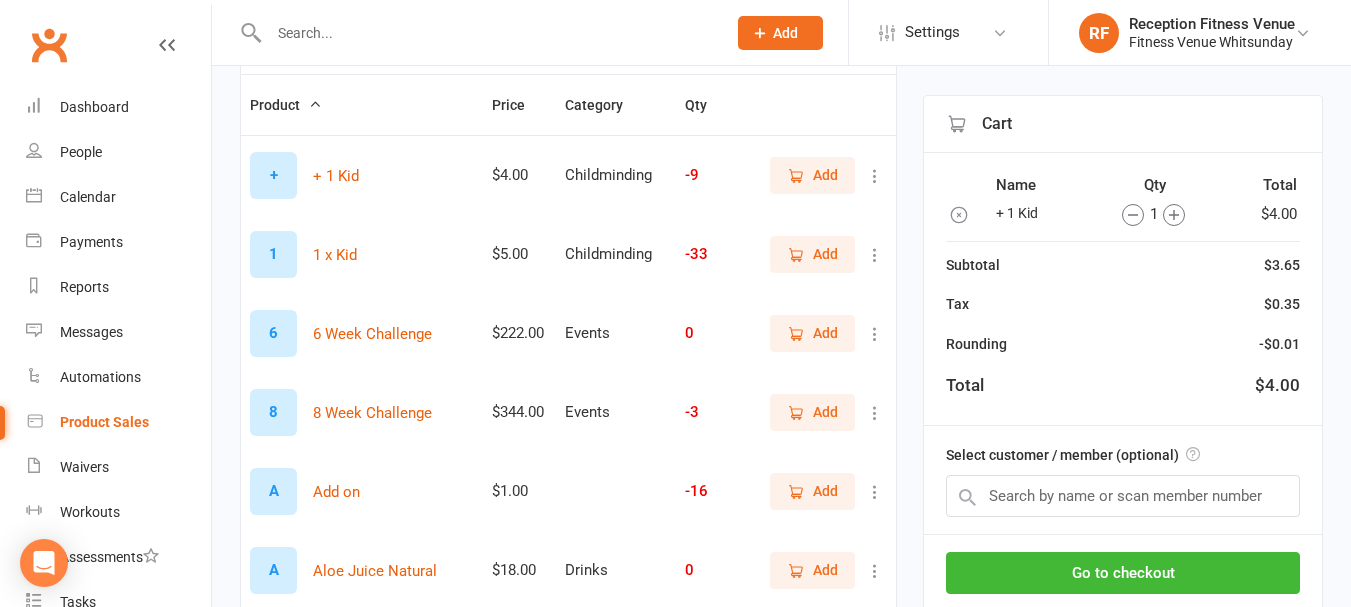 scroll, scrollTop: 100, scrollLeft: 0, axis: vertical 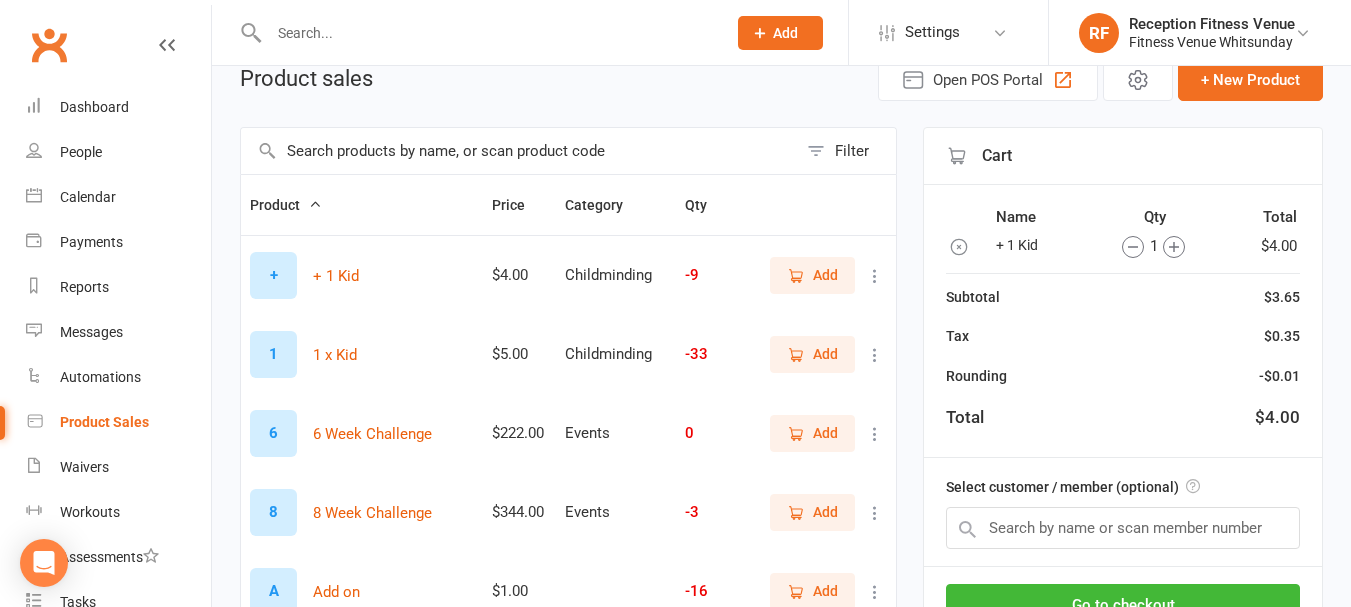 drag, startPoint x: 337, startPoint y: 158, endPoint x: 319, endPoint y: 155, distance: 18.248287 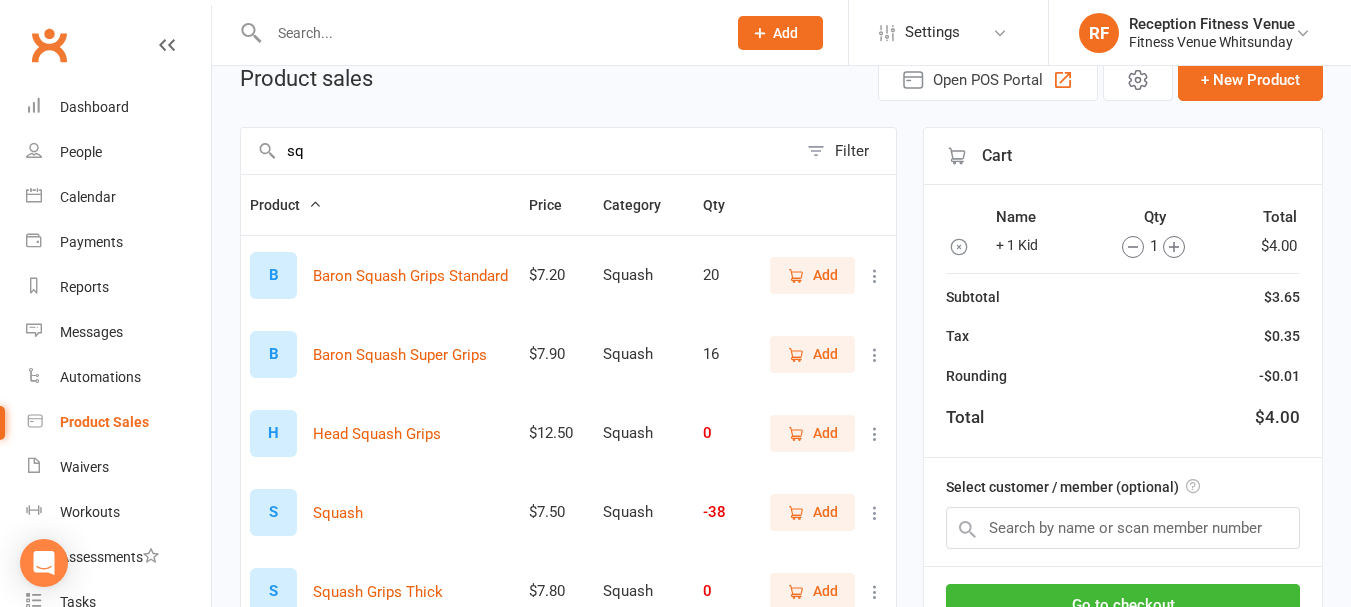 type on "s" 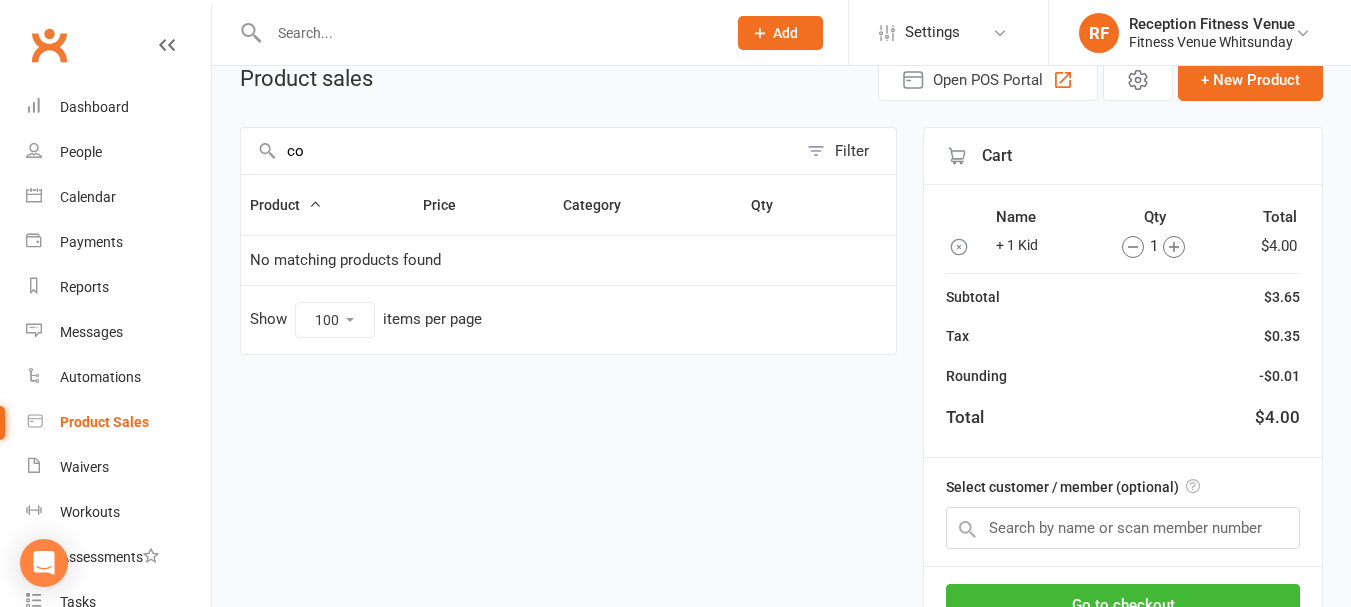 type on "c" 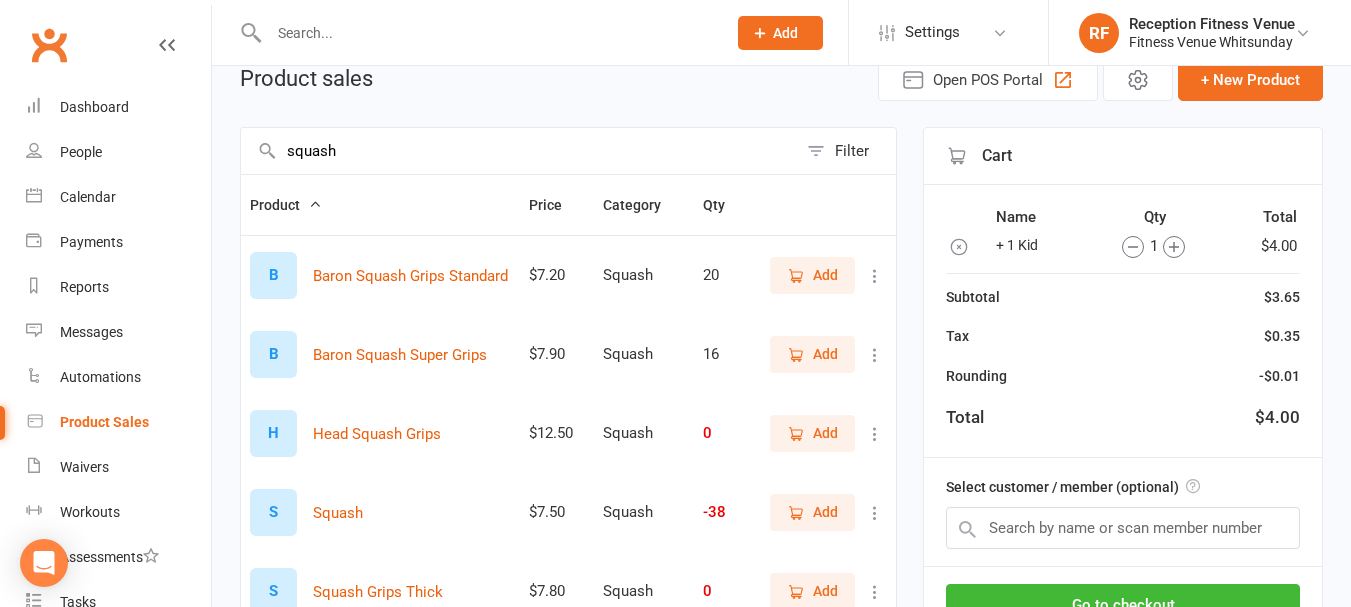 scroll, scrollTop: 200, scrollLeft: 0, axis: vertical 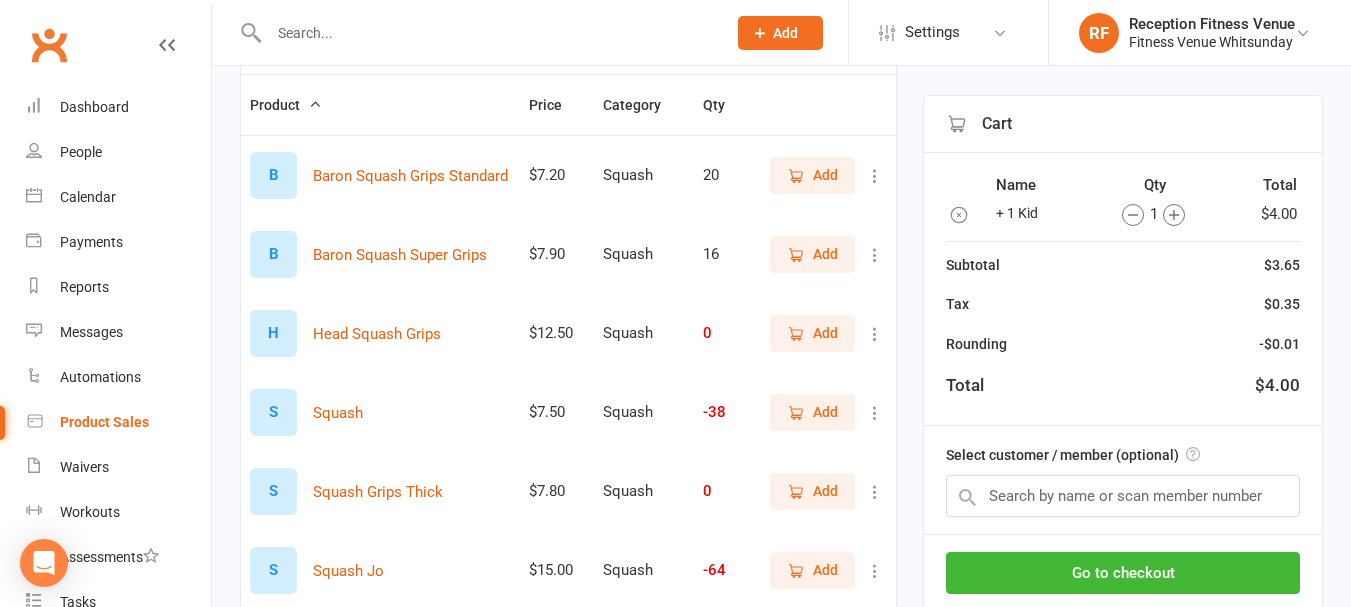 type on "squash" 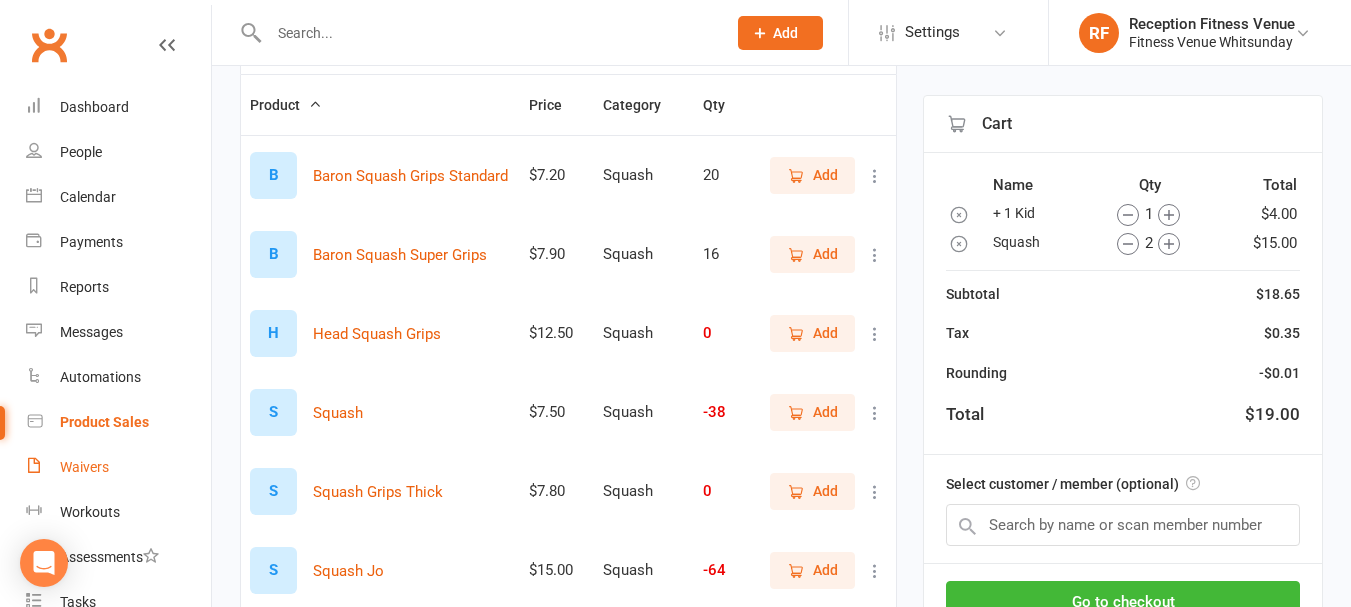 click on "Waivers" at bounding box center (84, 467) 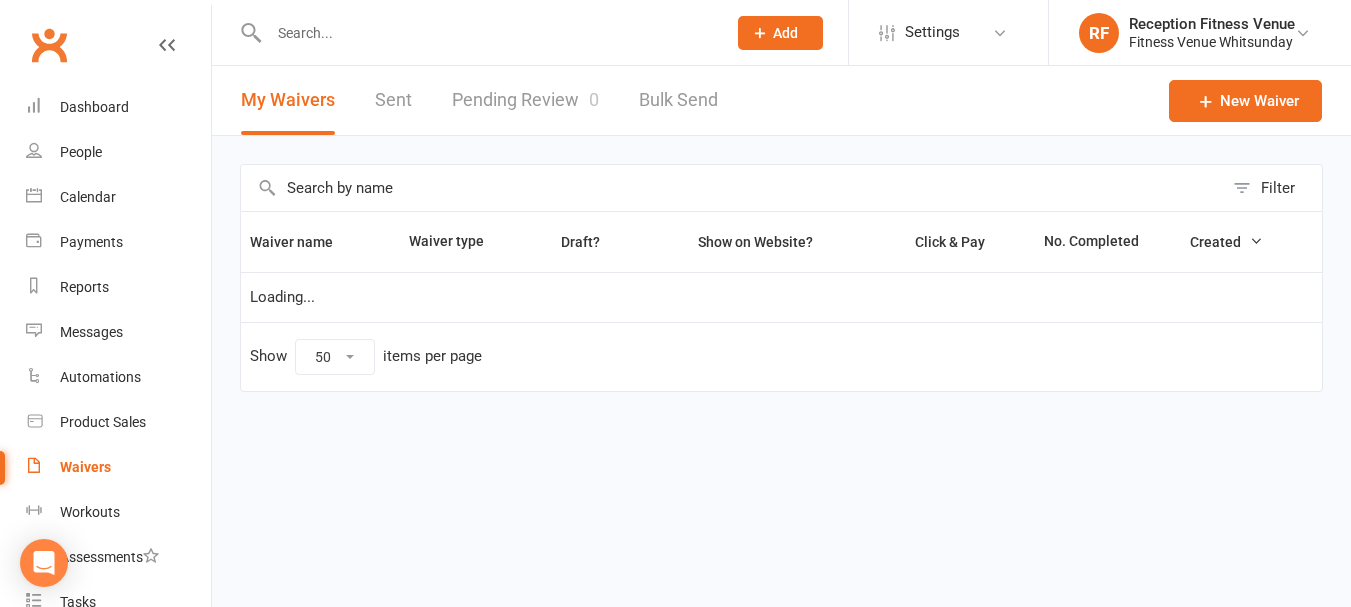 scroll, scrollTop: 0, scrollLeft: 0, axis: both 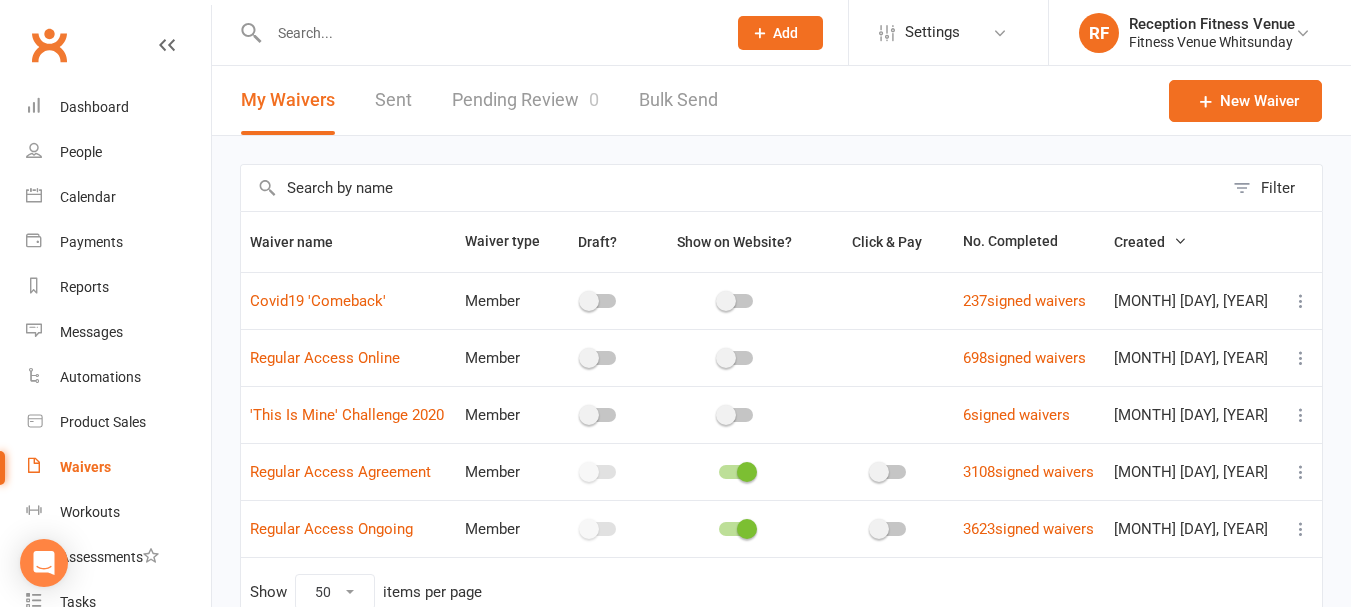 click on "Pending Review 0" at bounding box center (525, 100) 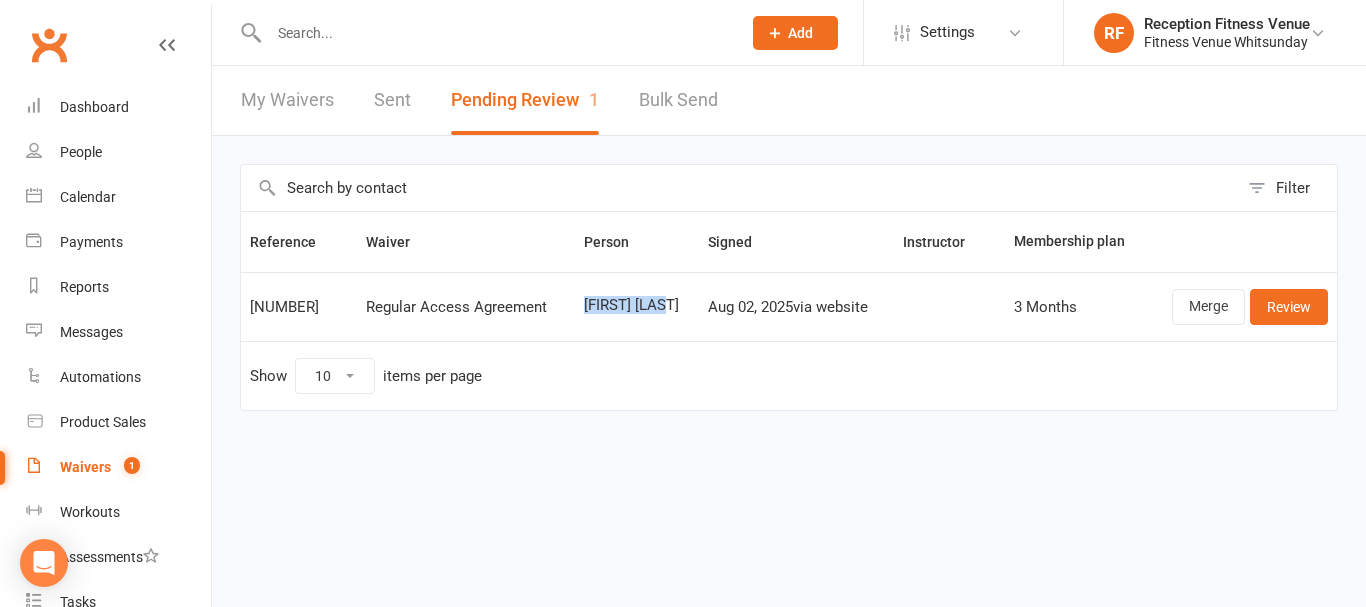drag, startPoint x: 583, startPoint y: 298, endPoint x: 670, endPoint y: 294, distance: 87.0919 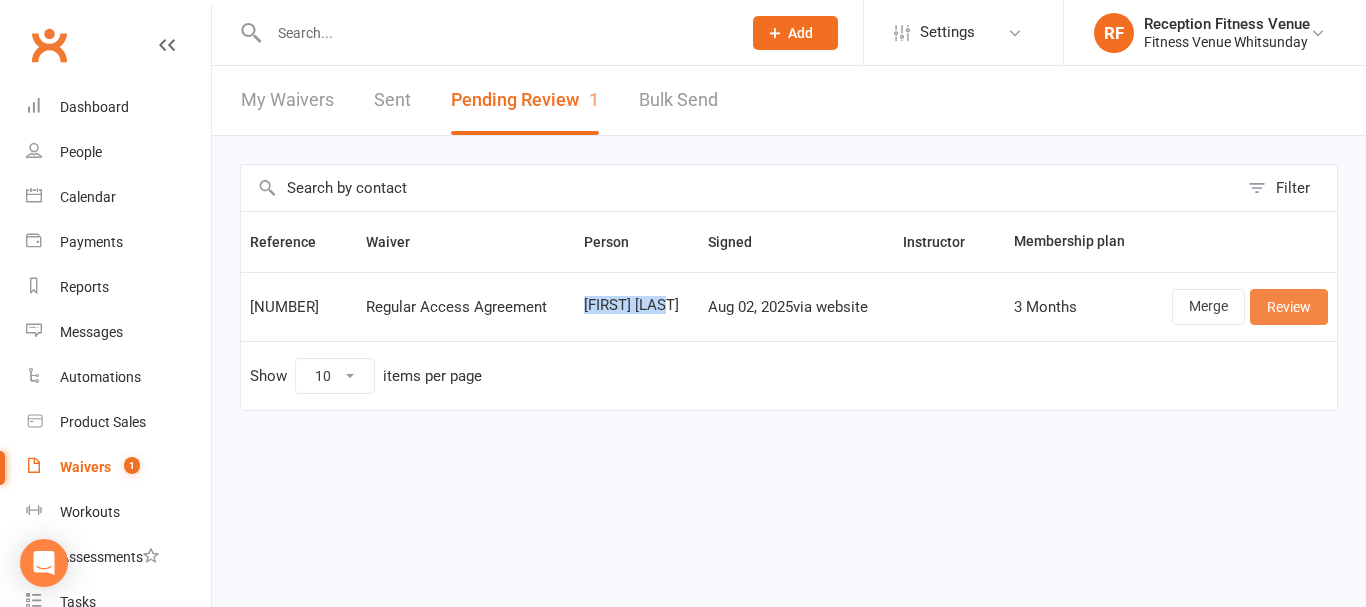 click on "Review" at bounding box center [1289, 307] 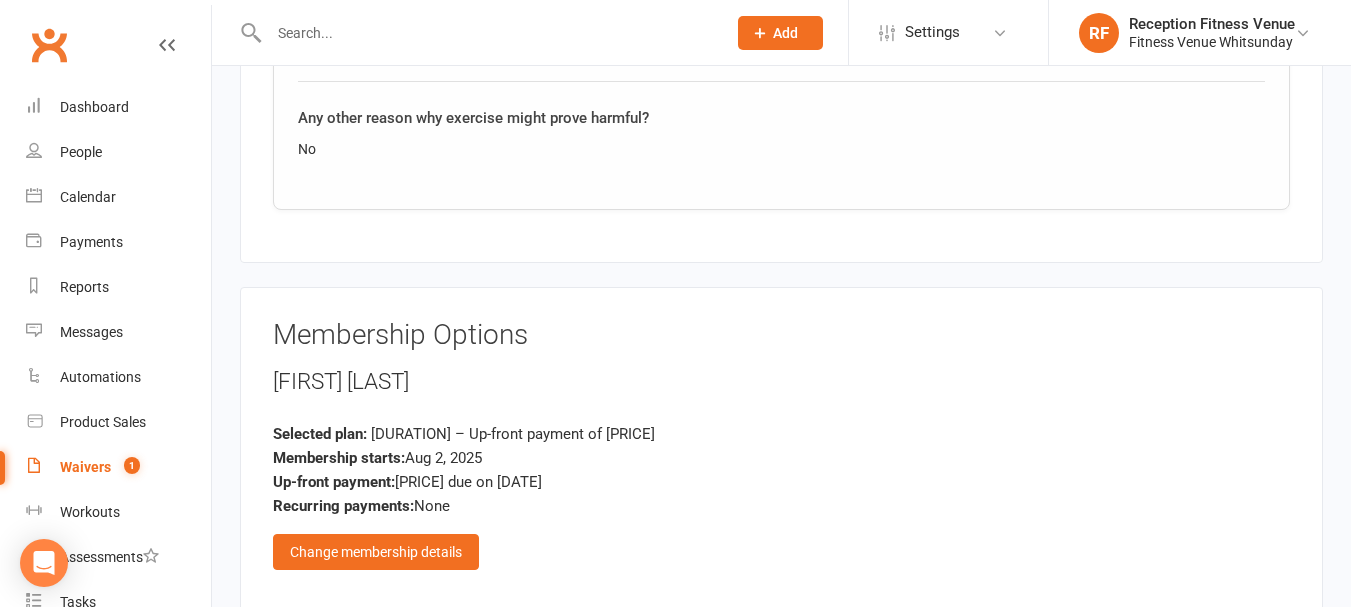 scroll, scrollTop: 2526, scrollLeft: 0, axis: vertical 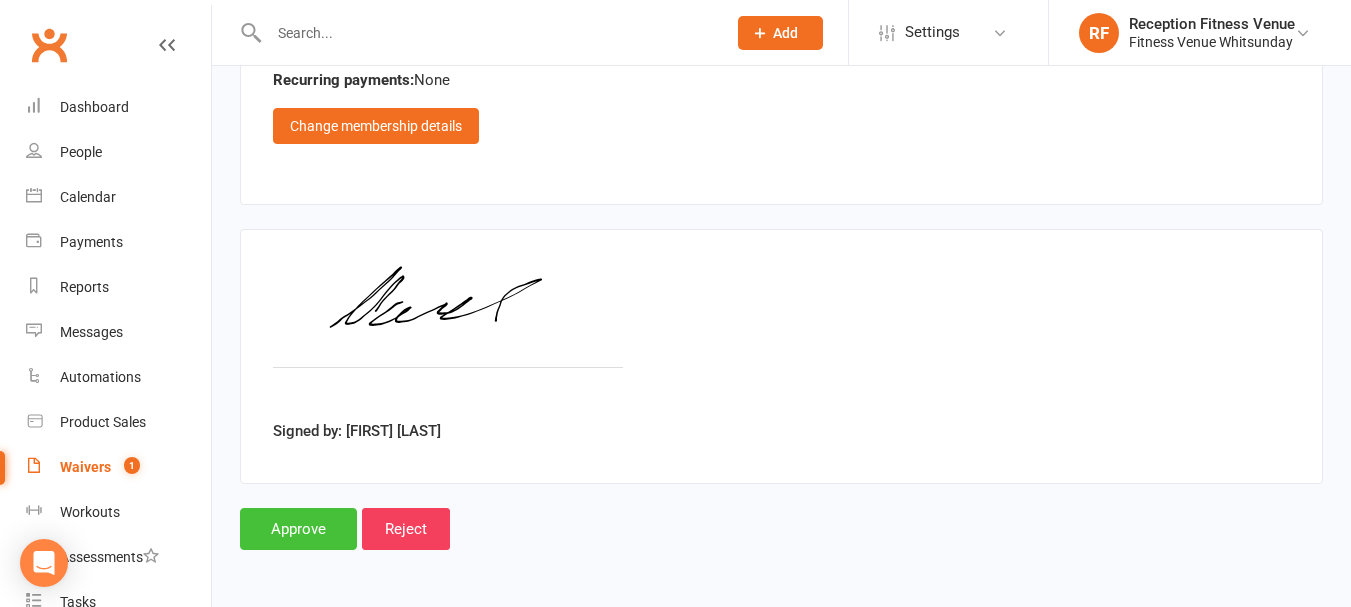 click on "Approve" at bounding box center (298, 529) 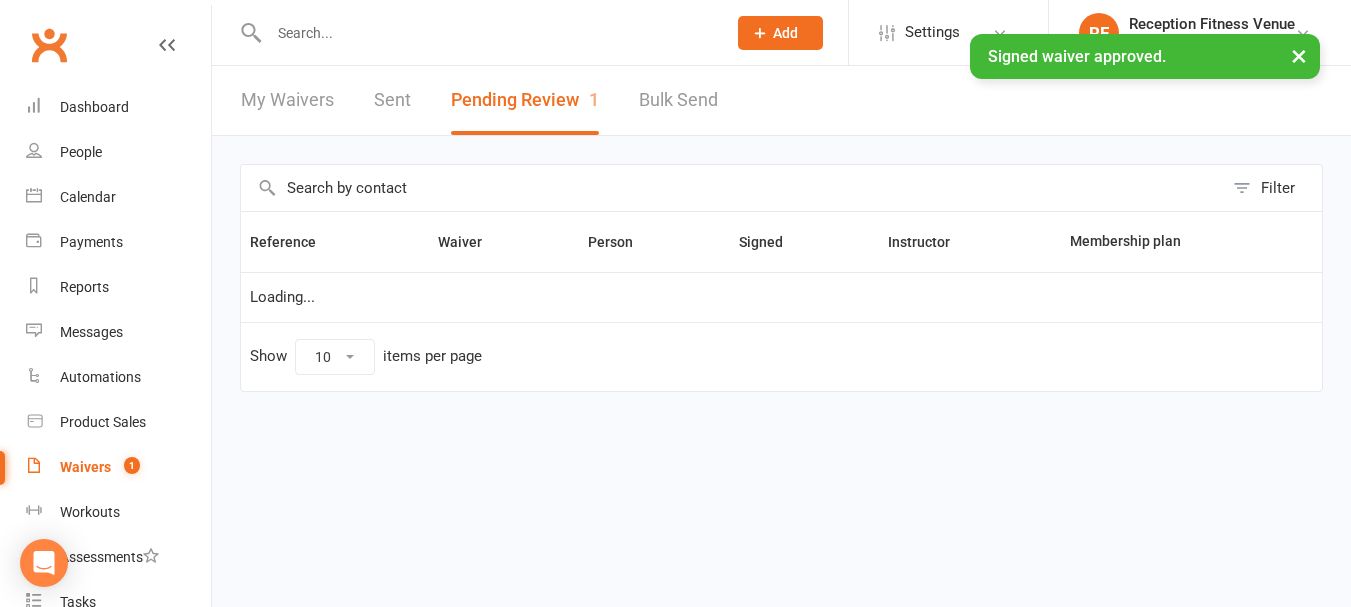 scroll, scrollTop: 0, scrollLeft: 0, axis: both 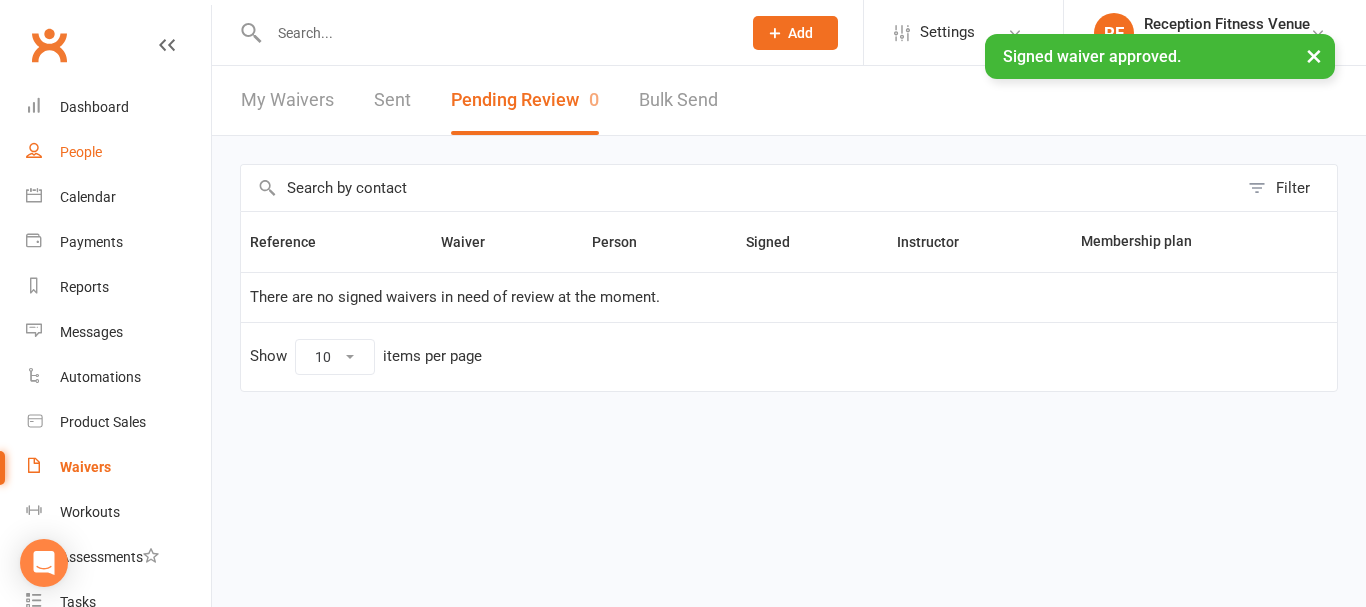 click on "People" at bounding box center [118, 152] 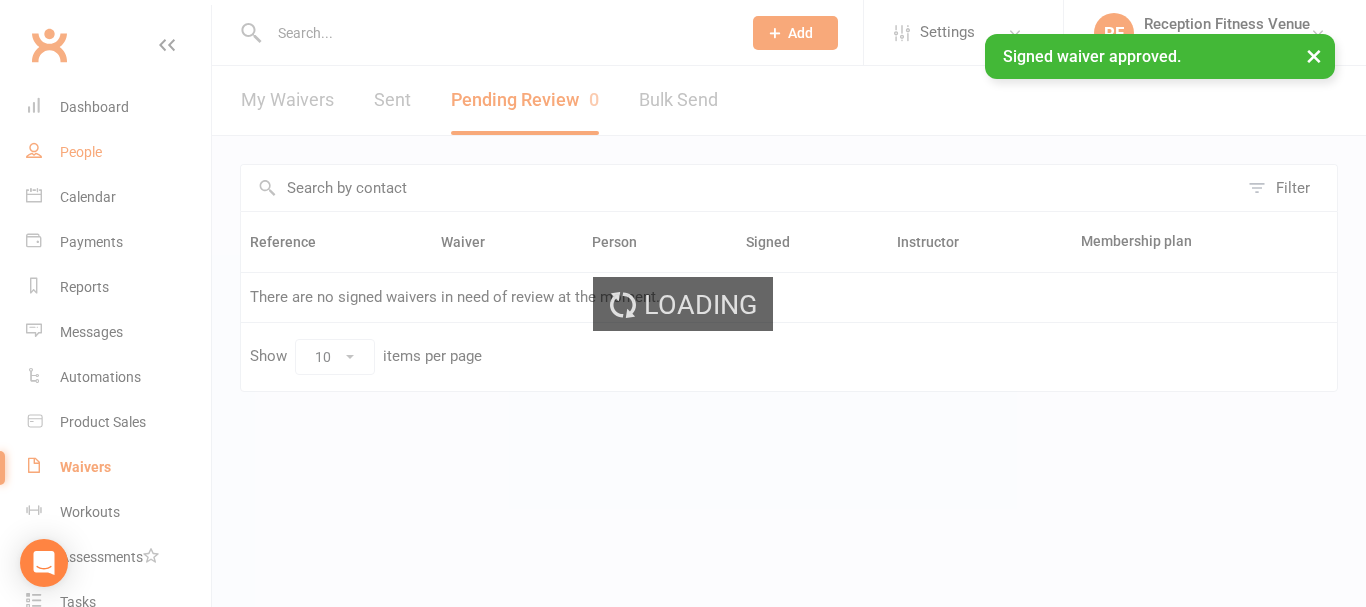 select on "100" 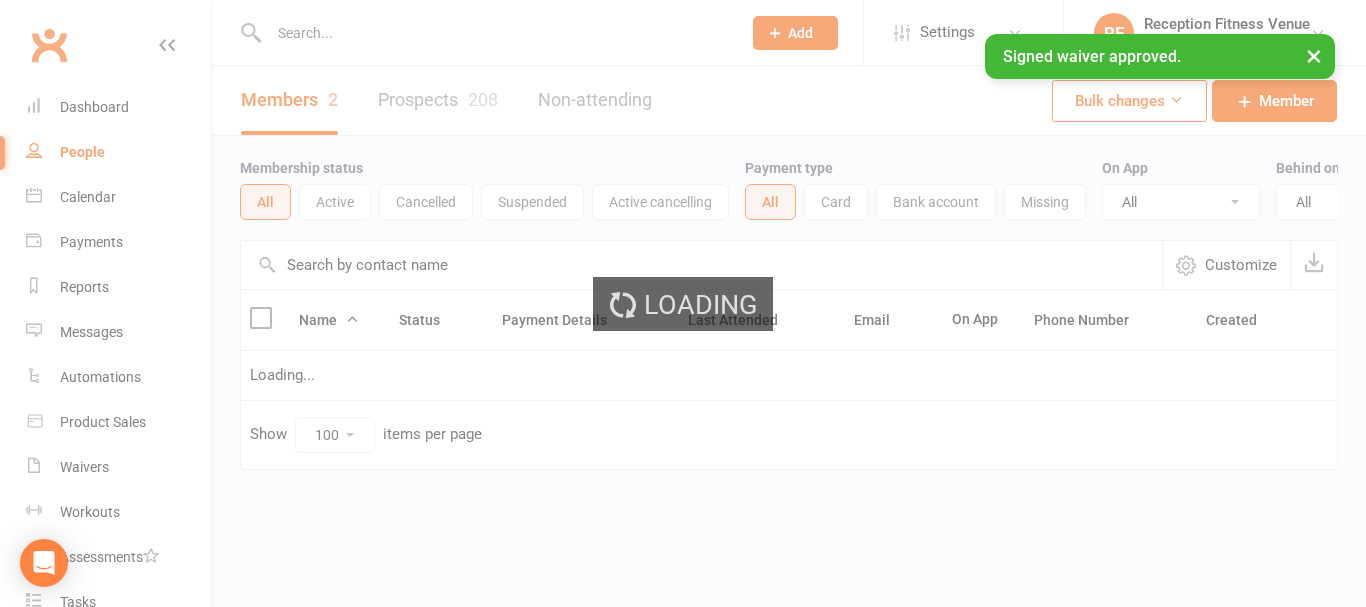 click on "× Signed waiver approved." at bounding box center (670, 34) 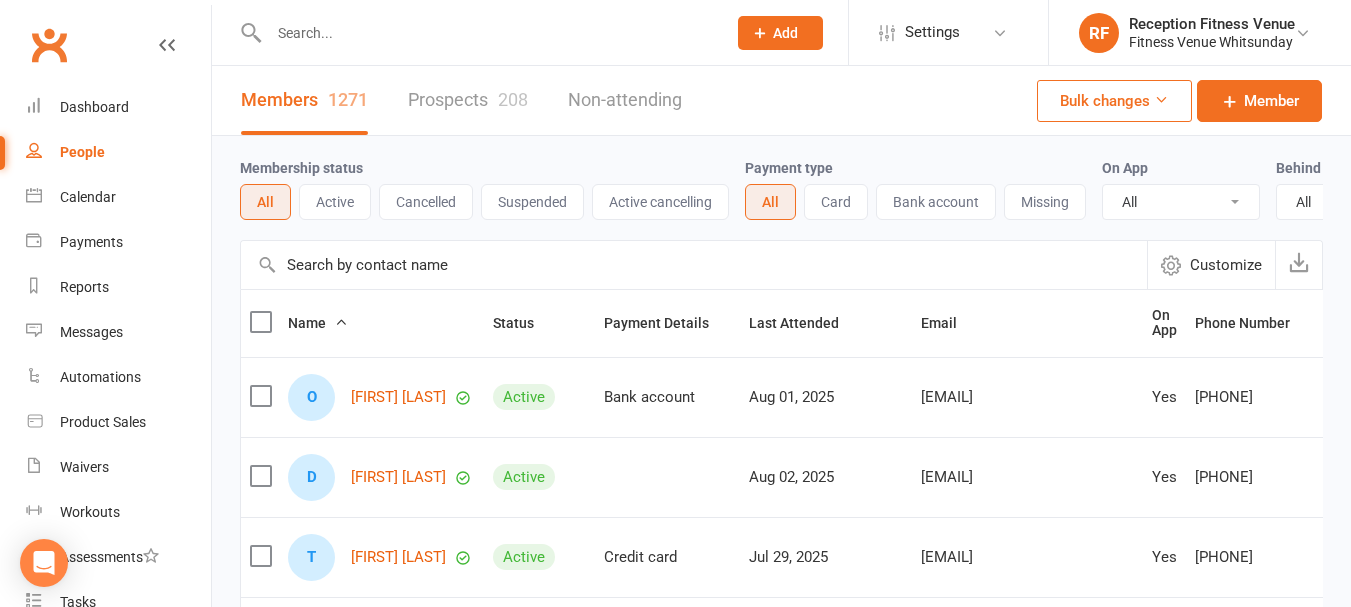 click at bounding box center (487, 33) 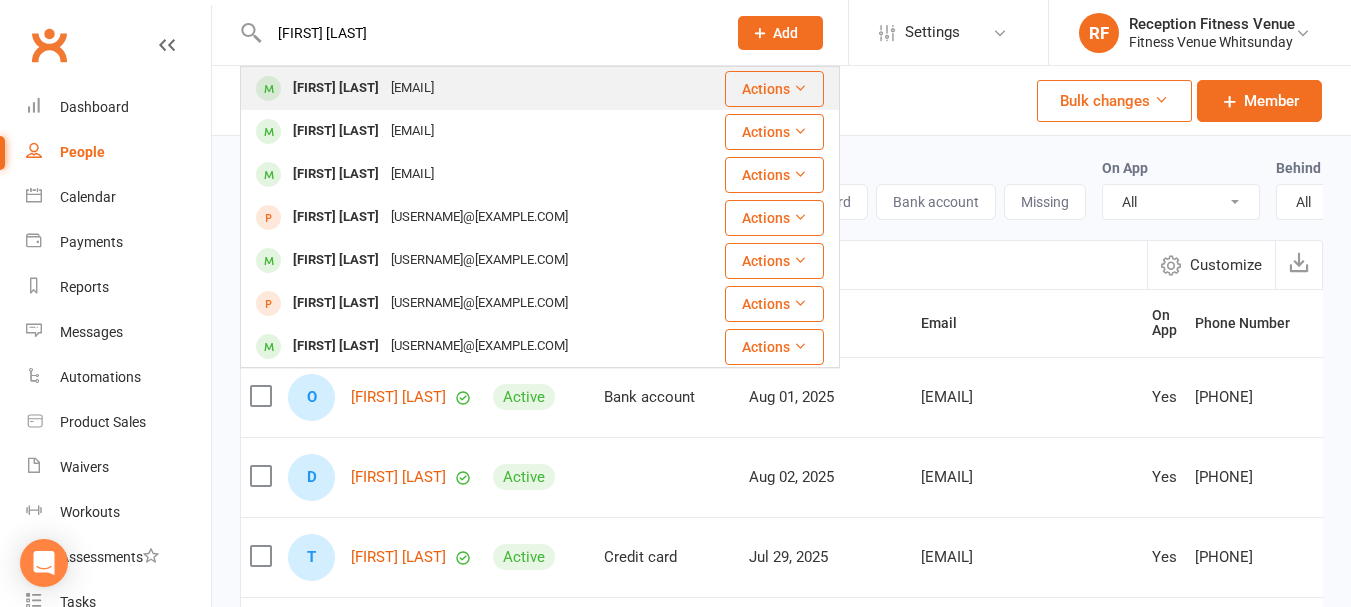 type on "[FIRST] [LAST]" 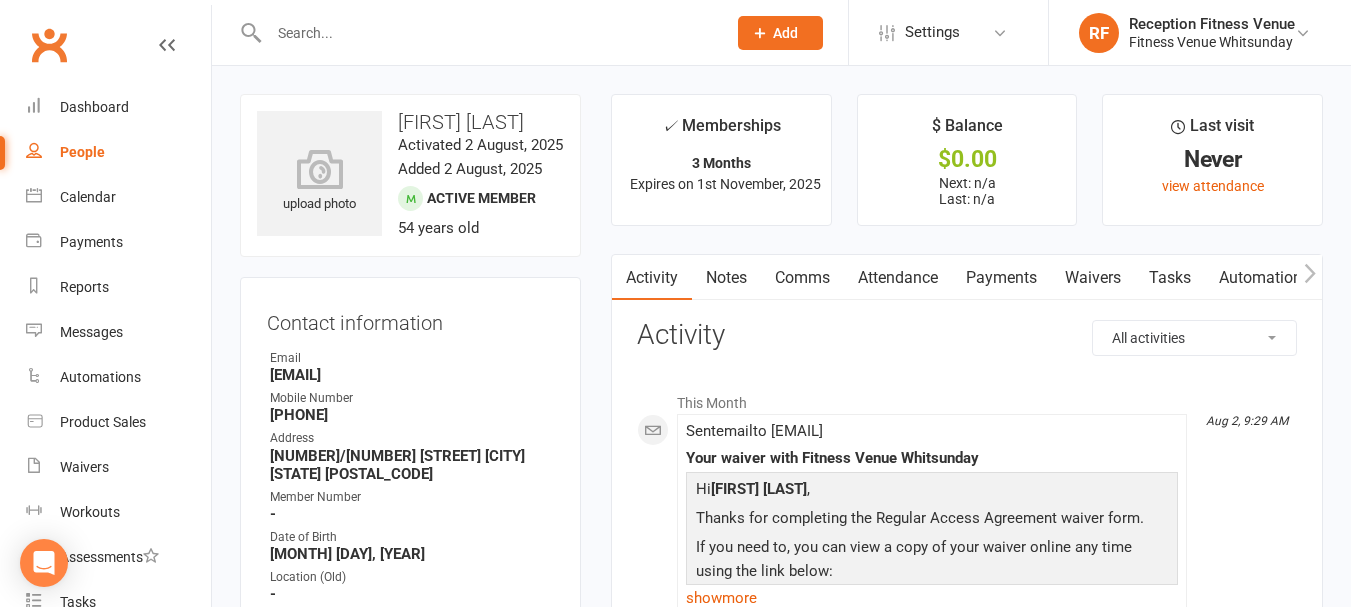 drag, startPoint x: 444, startPoint y: 366, endPoint x: 271, endPoint y: 375, distance: 173.23395 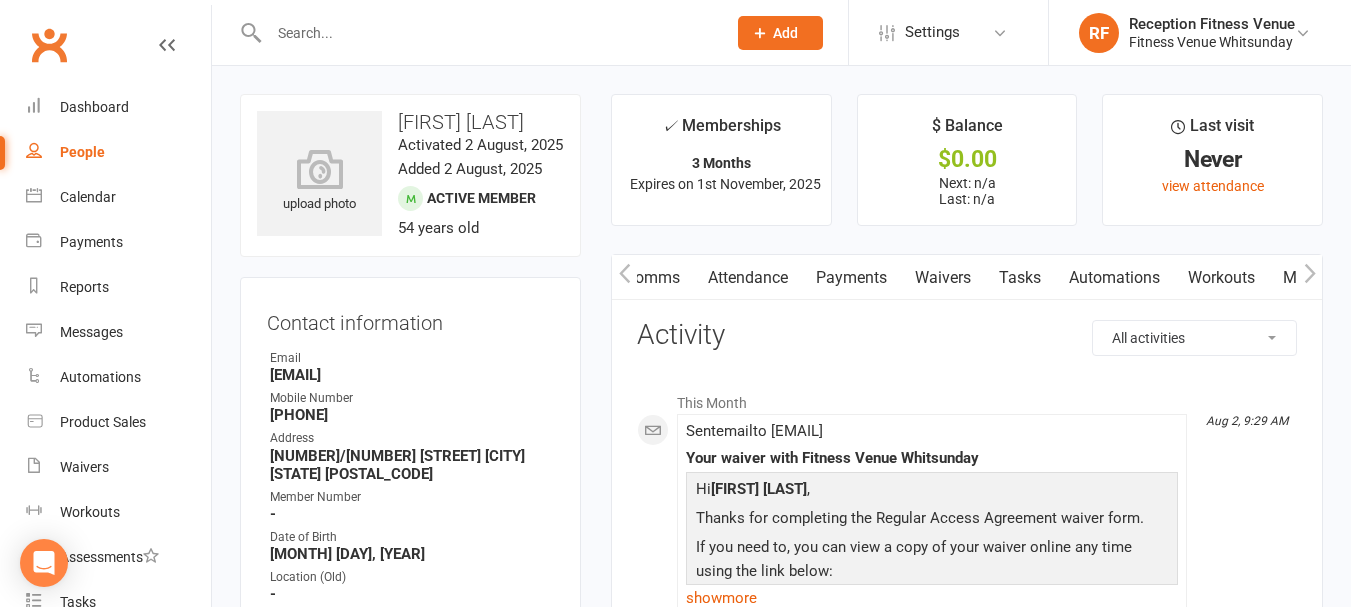 click 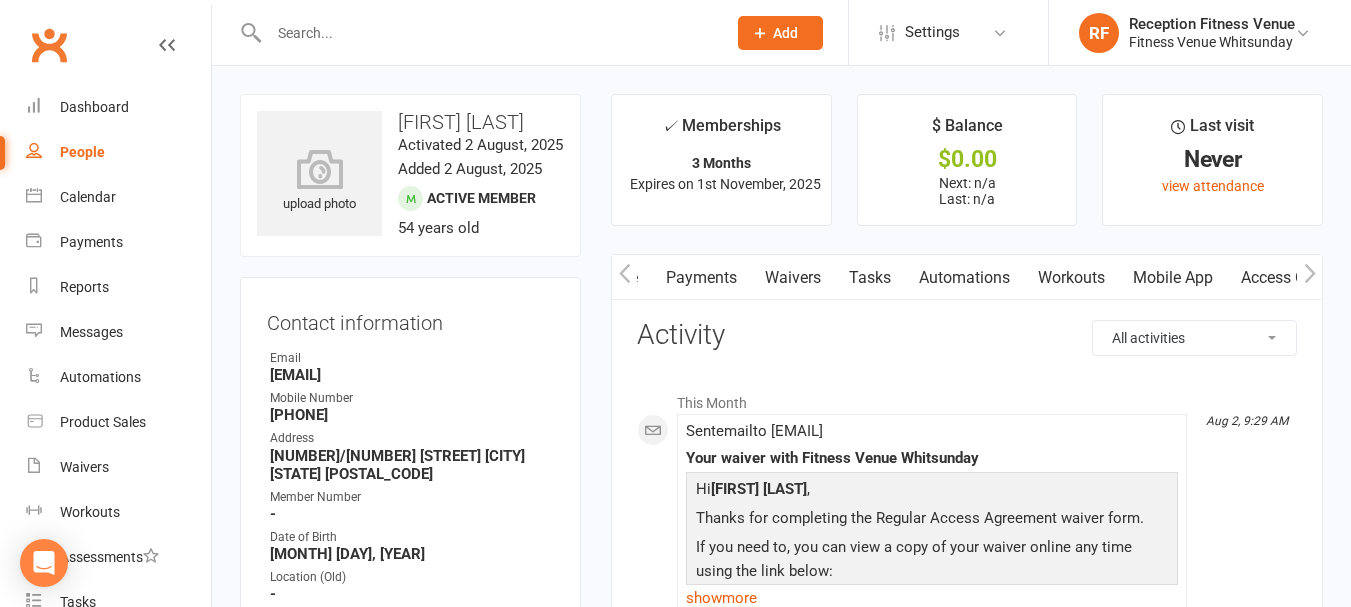 click on "Mobile App" at bounding box center [1173, 278] 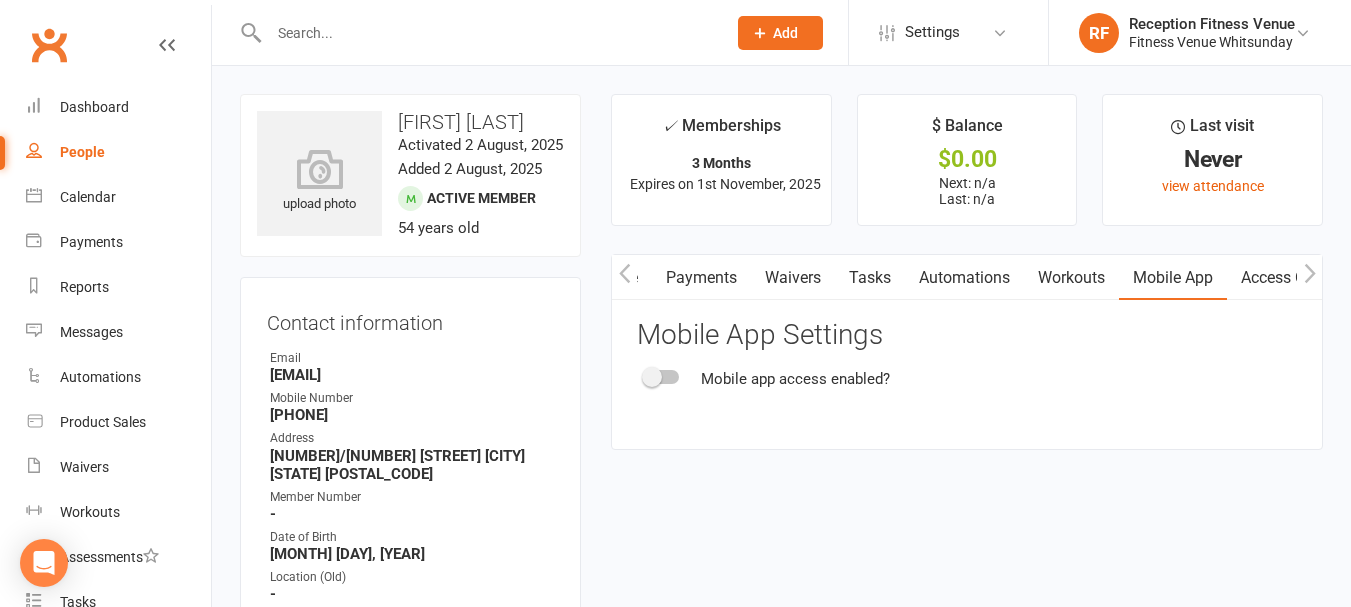 click on "Mobile App Settings Mobile app access enabled?" at bounding box center (967, 355) 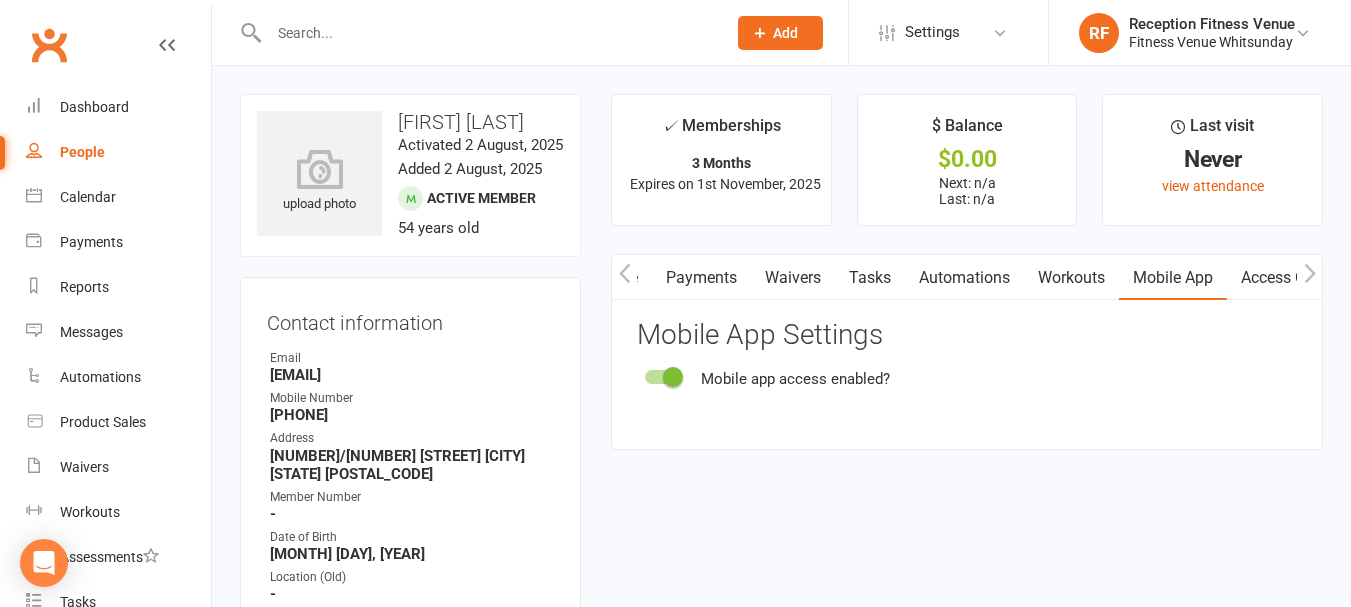 click on "Access Control" at bounding box center [1293, 278] 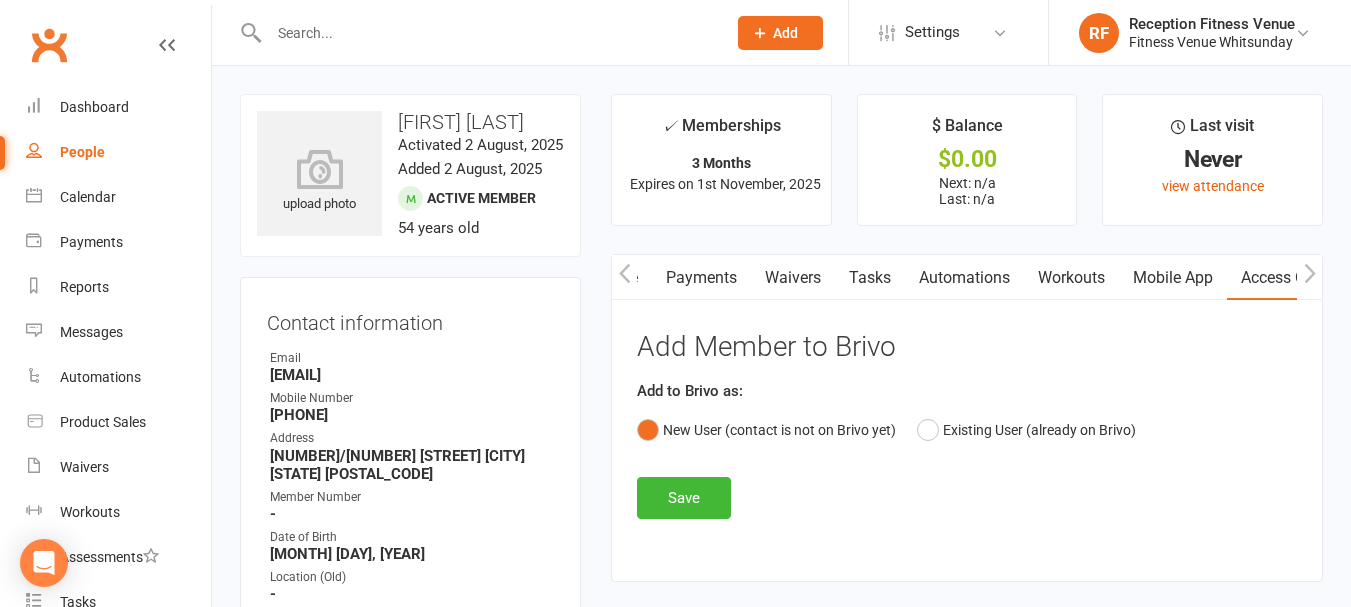 scroll, scrollTop: 100, scrollLeft: 0, axis: vertical 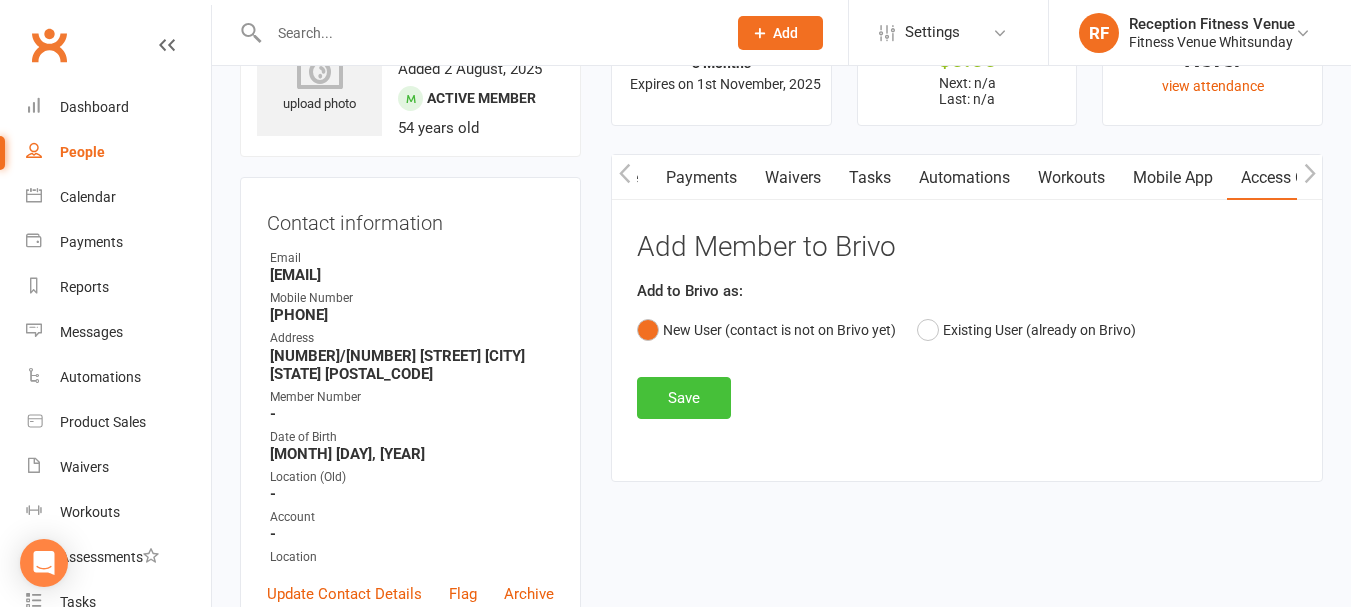 click on "Save" at bounding box center (684, 398) 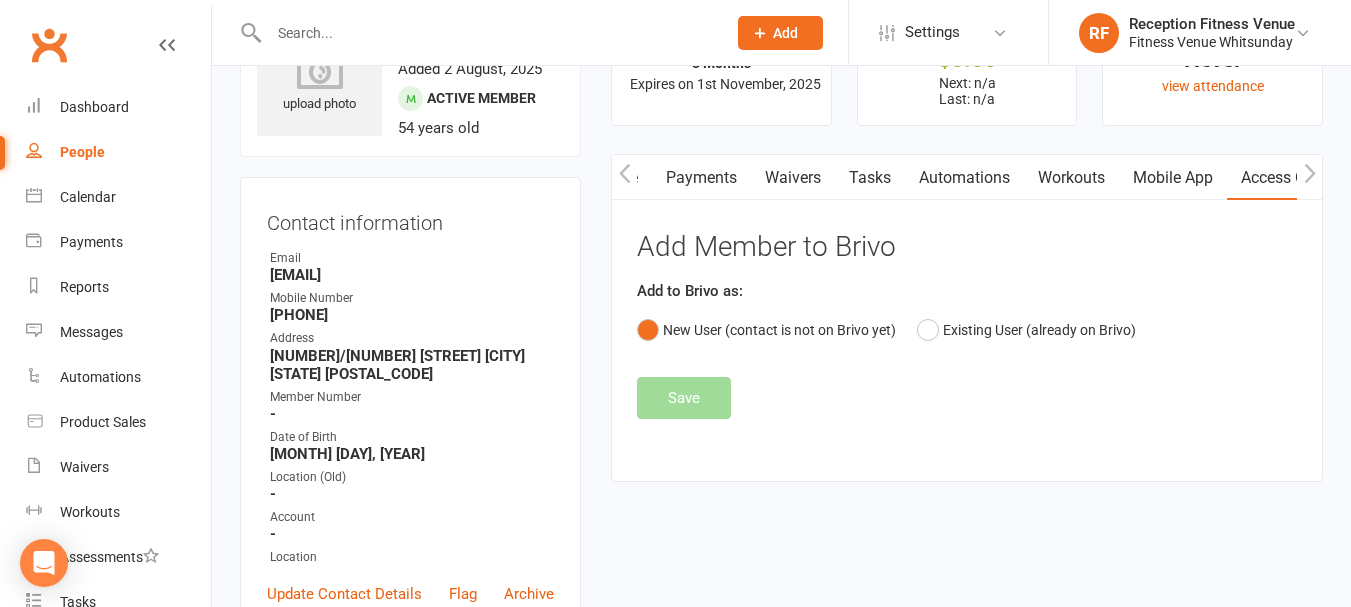 click 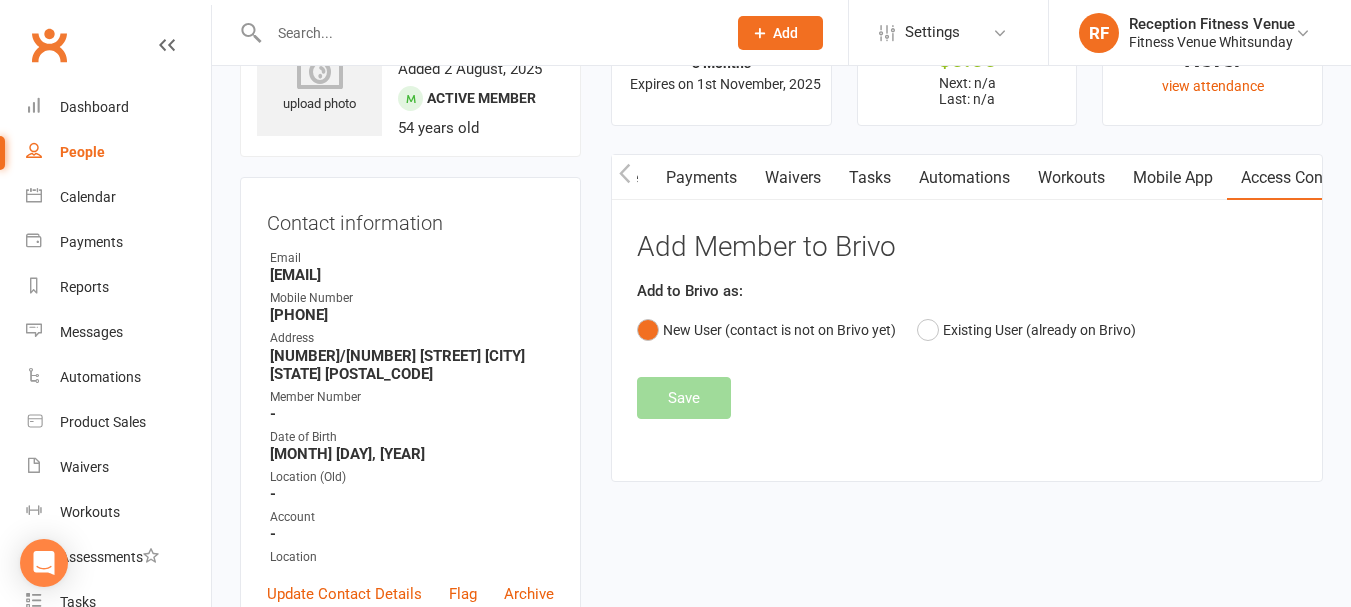 scroll, scrollTop: 0, scrollLeft: 467, axis: horizontal 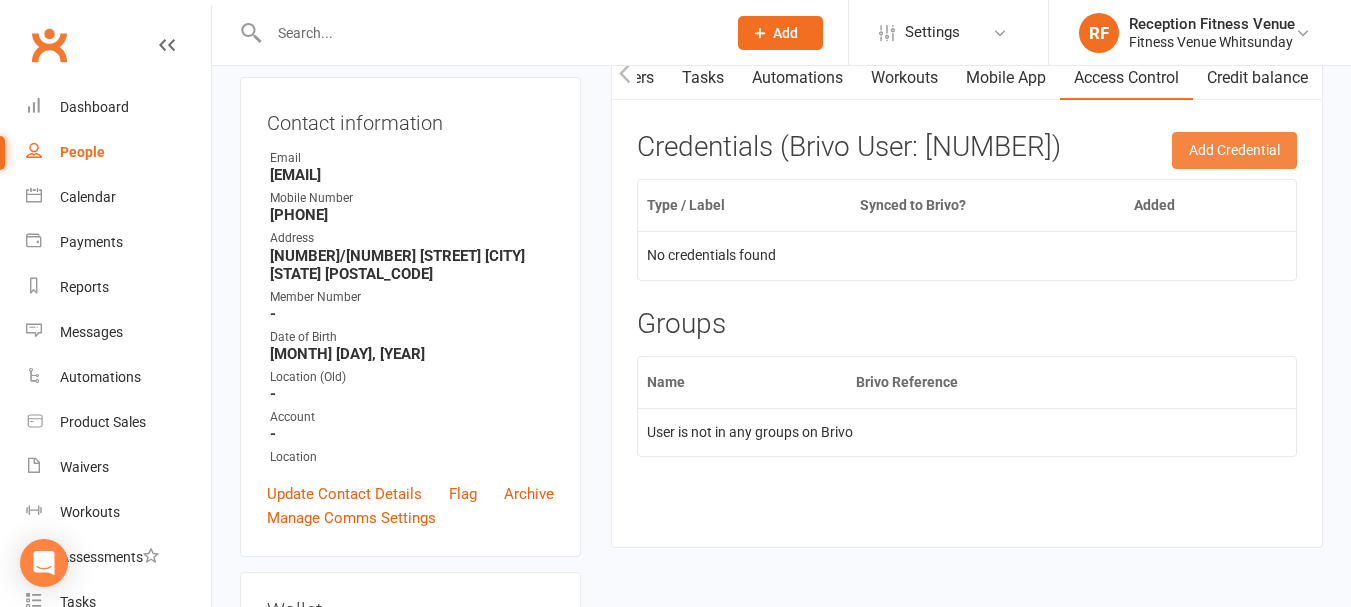 click on "Add Credential" at bounding box center [1234, 150] 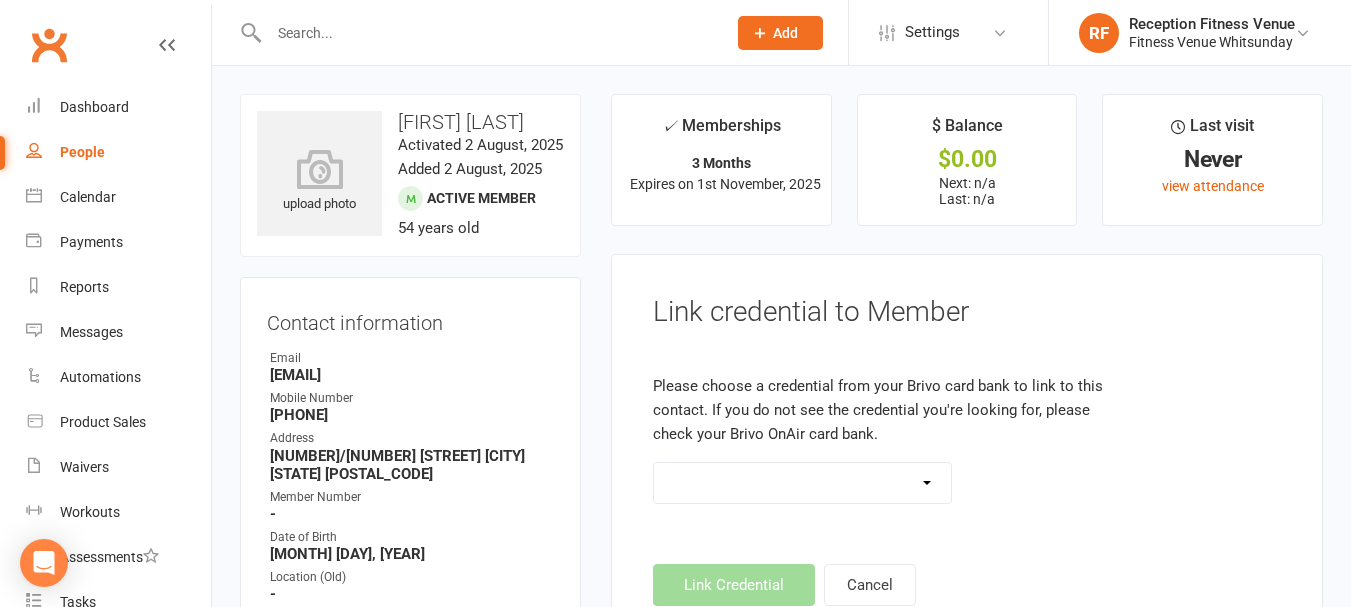 scroll, scrollTop: 400, scrollLeft: 0, axis: vertical 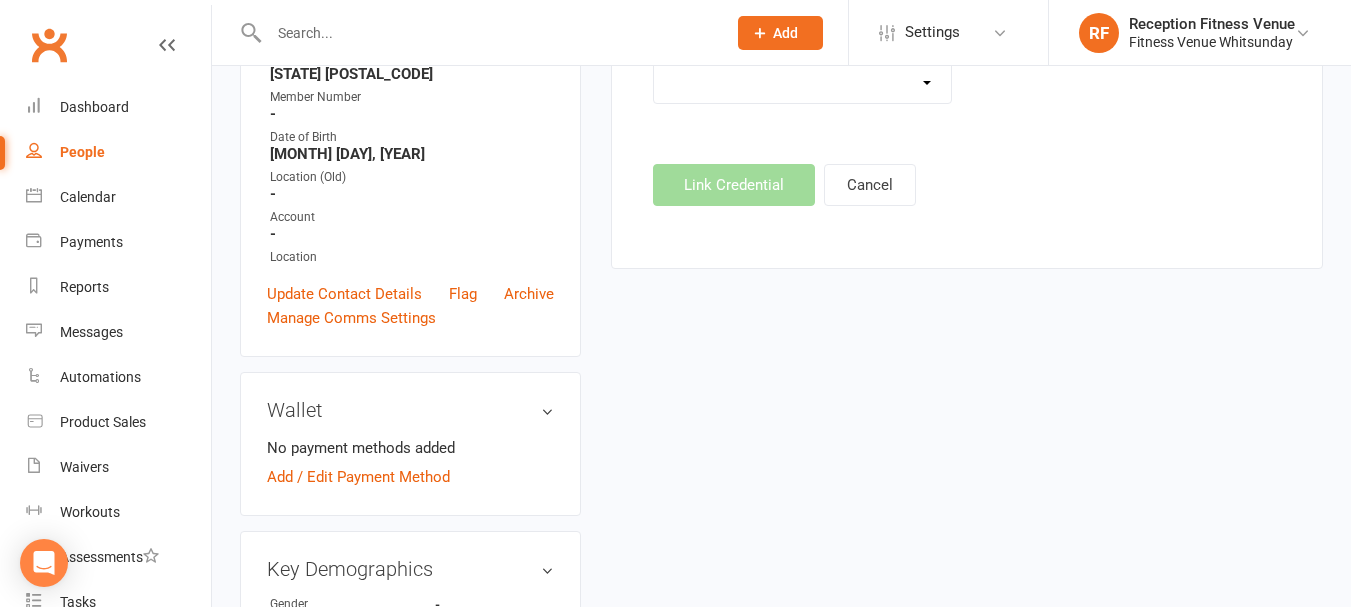 click on "Standard 26 Bit (1) Standard 26 Bit (10) Standard 26 Bit (100) Standard 26 Bit (101) Standard 26 Bit (101) Standard 26 Bit (102) Standard 26 Bit (102) Standard 26 Bit (103) Standard 26 Bit (103) Standard 26 Bit (104) Standard 26 Bit (104) Standard 26 Bit (105) Standard 26 Bit (105) Standard 26 Bit (106) Standard 26 Bit (106) Standard 26 Bit (107) Standard 26 Bit (108) Standard 26 Bit (108) Standard 26 Bit (109) Standard 26 Bit (109) Standard 26 Bit (11) Standard 26 Bit (110) Standard 26 Bit (110) Standard 26 Bit (111) Standard 26 Bit (111) Standard 26 Bit (112) Standard 26 Bit (112) Standard 26 Bit (113) Standard 26 Bit (113) Standard 26 Bit (114) Standard 26 Bit (114) Standard 26 Bit (115) Standard 26 Bit (115) Standard 26 Bit (116) Standard 26 Bit (116) Standard 26 Bit (117) Standard 26 Bit (117) Standard 26 Bit (118) Standard 26 Bit (118) Standard 26 Bit (119) Standard 26 Bit (119) Standard 26 Bit (12) Standard 26 Bit (120) Standard 26 Bit (120) Standard 26 Bit (121) Standard 26 Bit (121)" at bounding box center [802, 83] 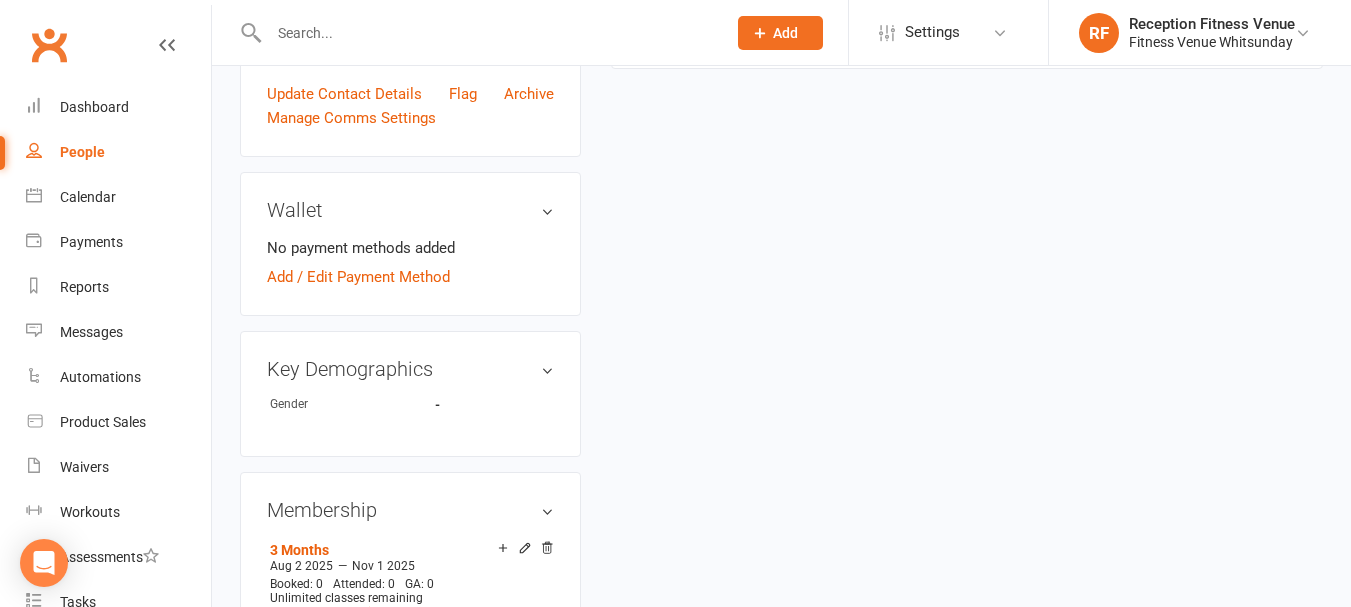 scroll, scrollTop: 0, scrollLeft: 0, axis: both 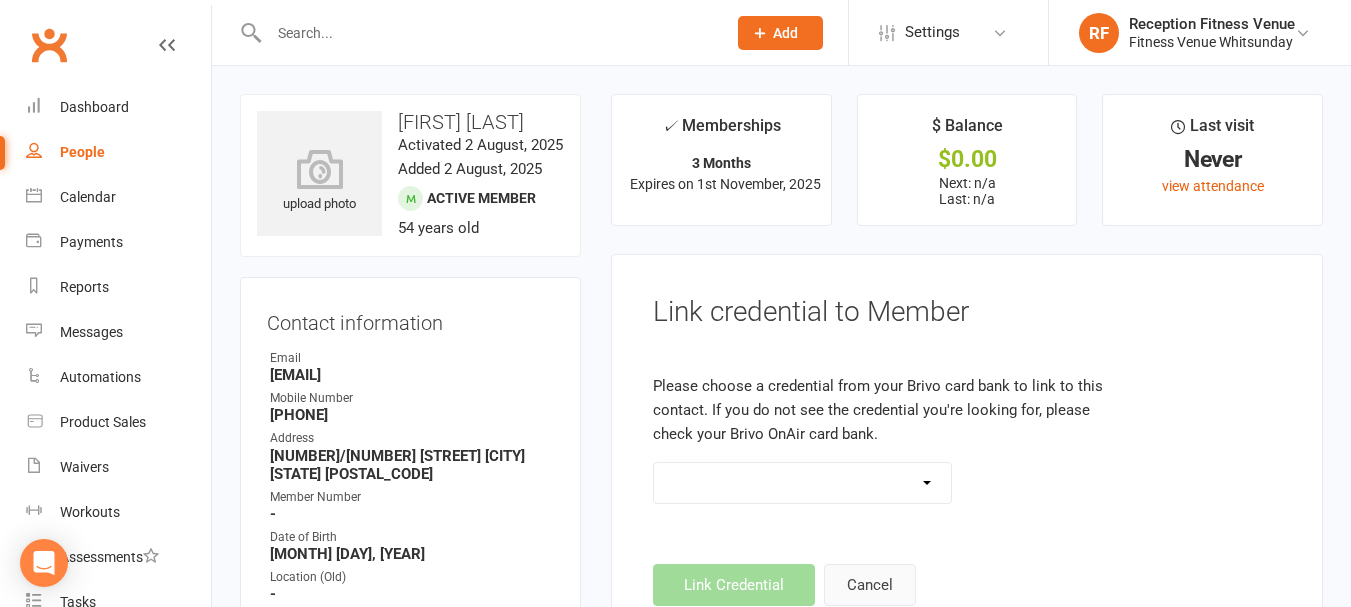 click on "Cancel" at bounding box center [870, 585] 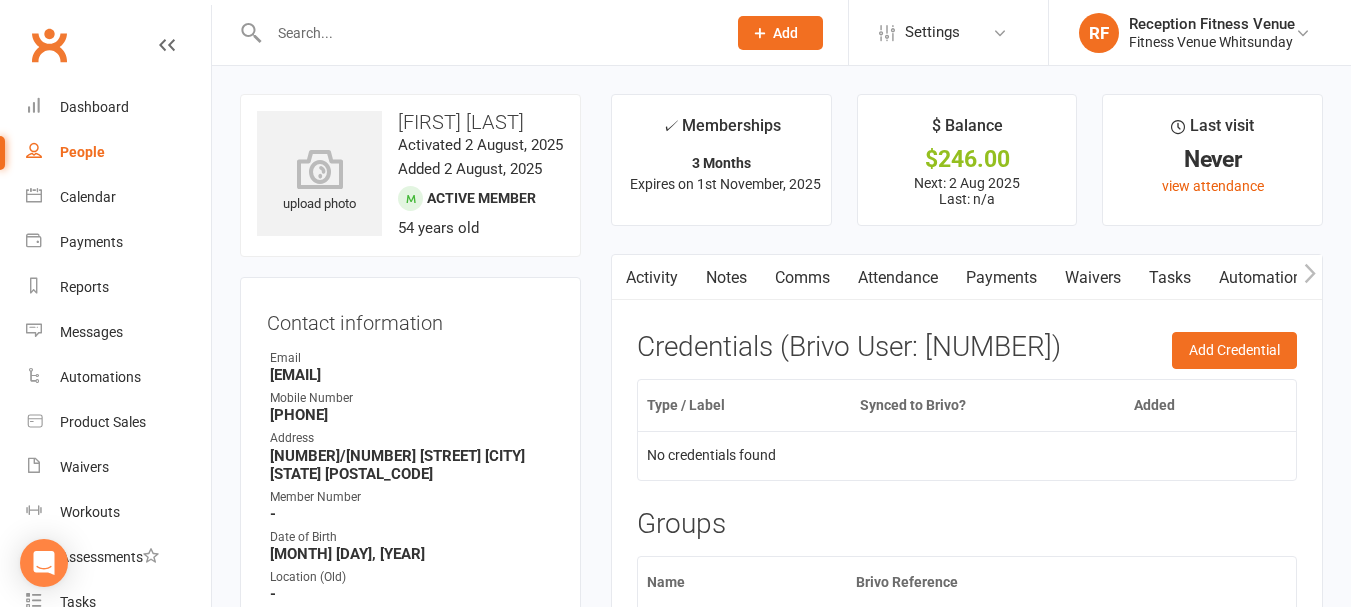 click 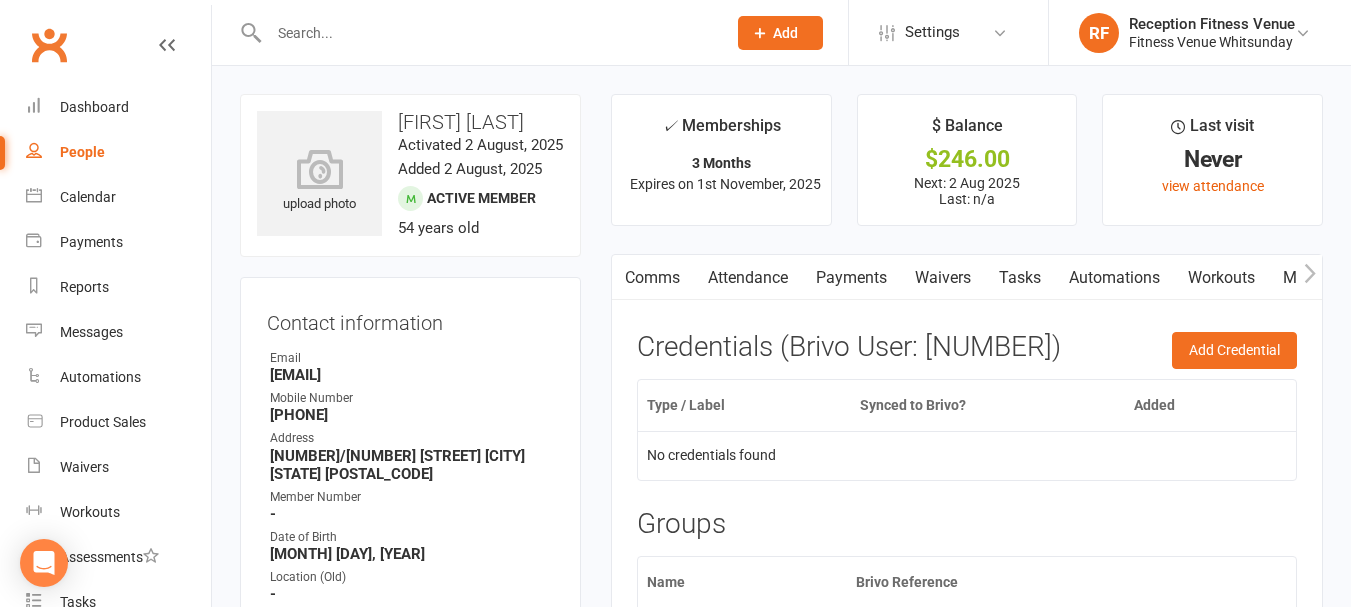 scroll, scrollTop: 0, scrollLeft: 150, axis: horizontal 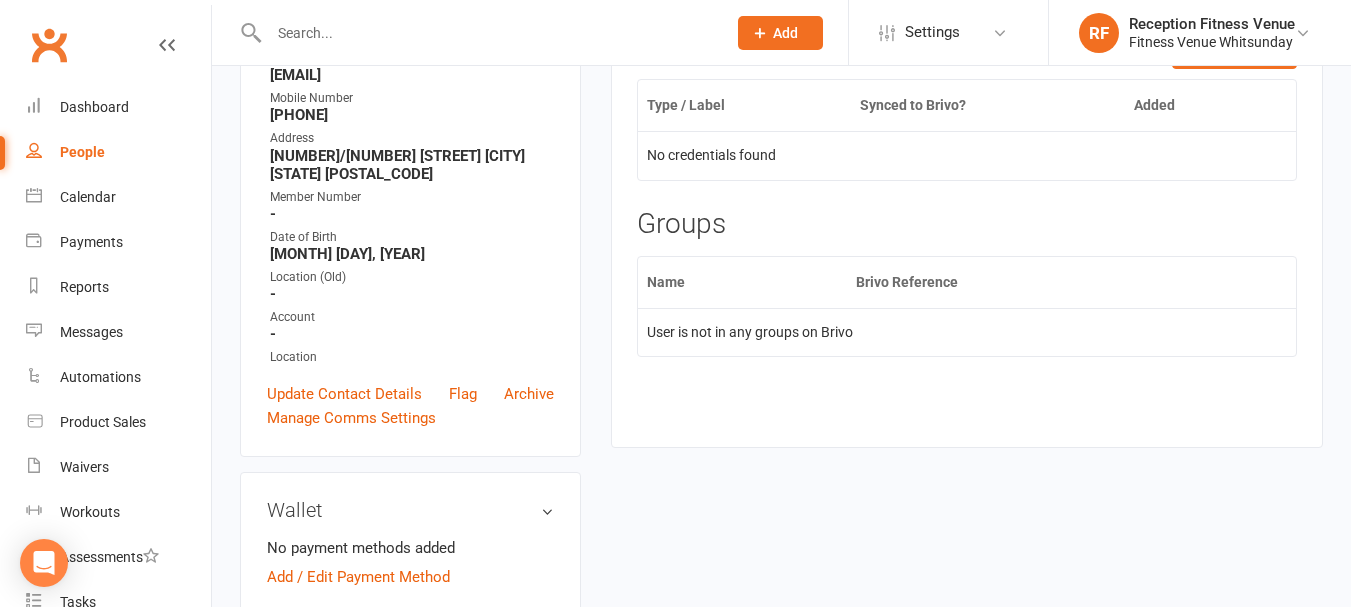 drag, startPoint x: 874, startPoint y: 207, endPoint x: 931, endPoint y: 157, distance: 75.82216 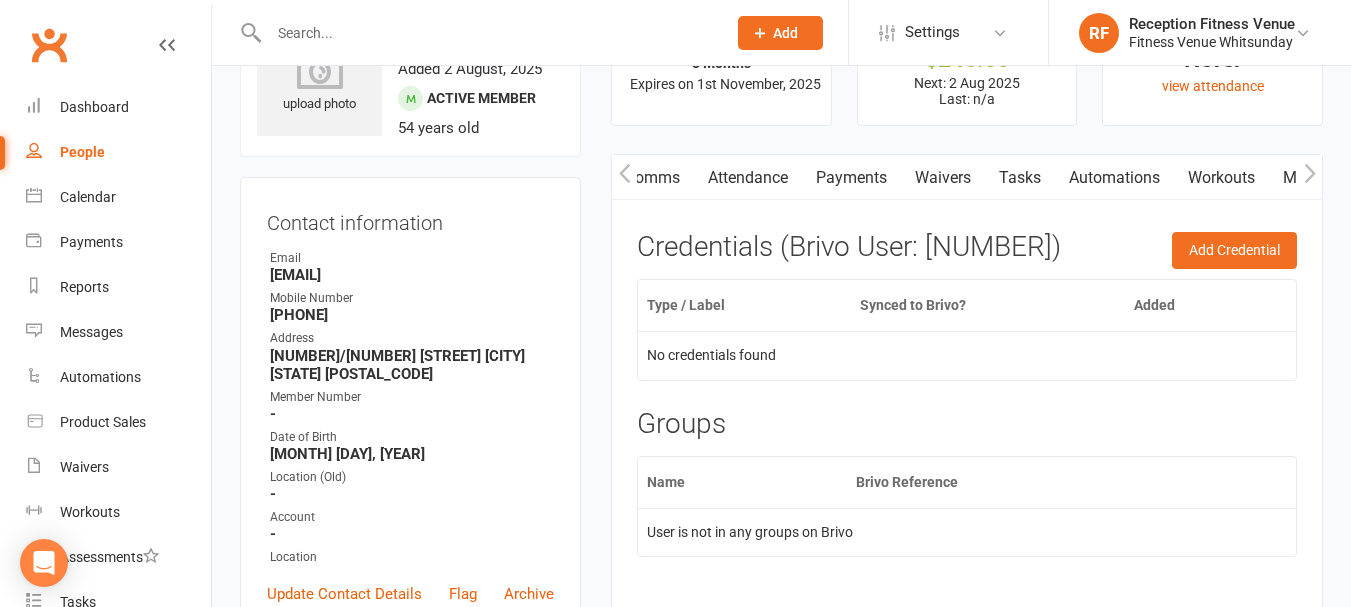 click 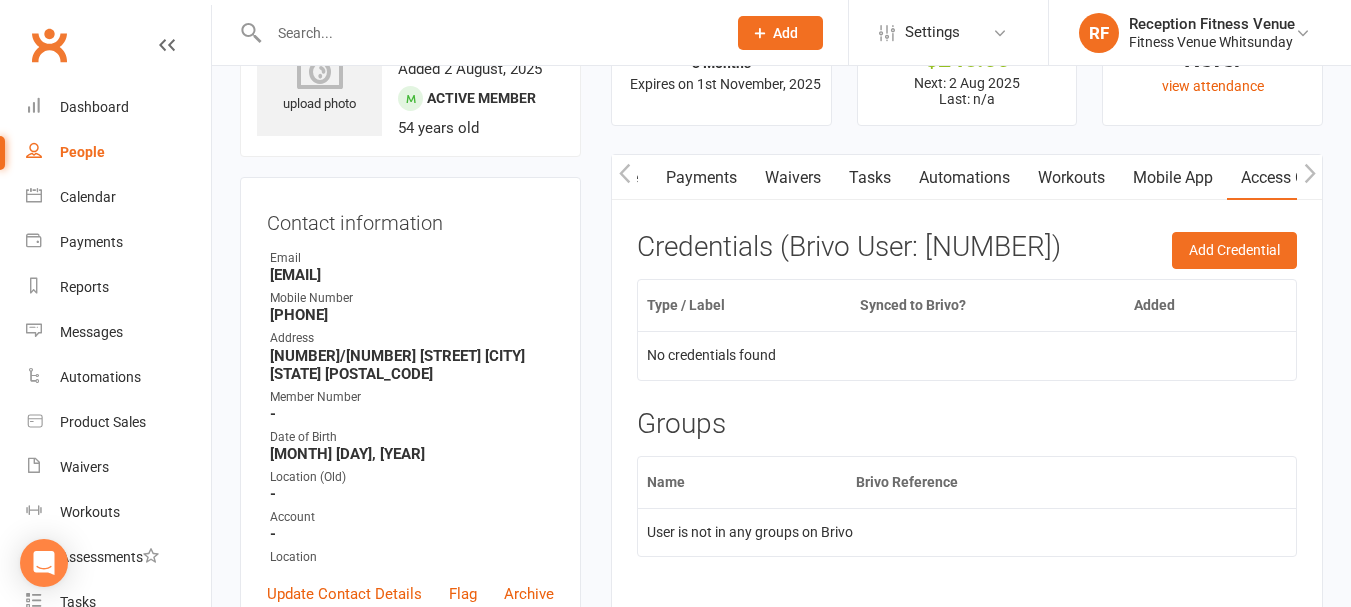 click 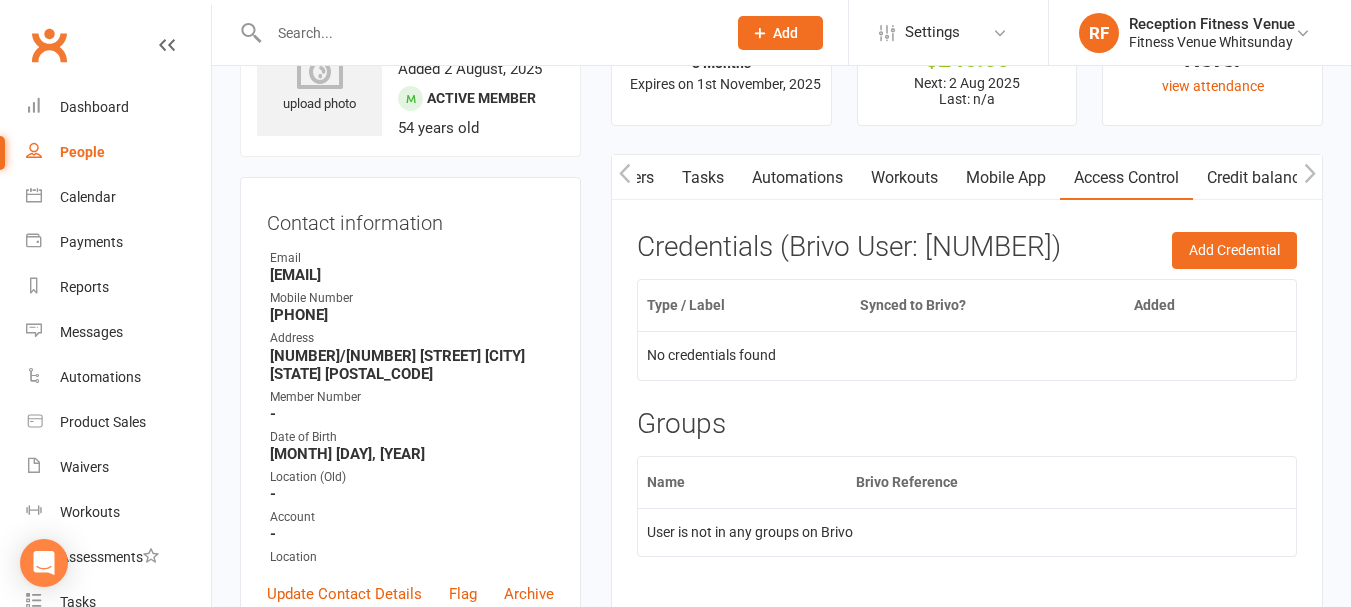 scroll, scrollTop: 0, scrollLeft: 467, axis: horizontal 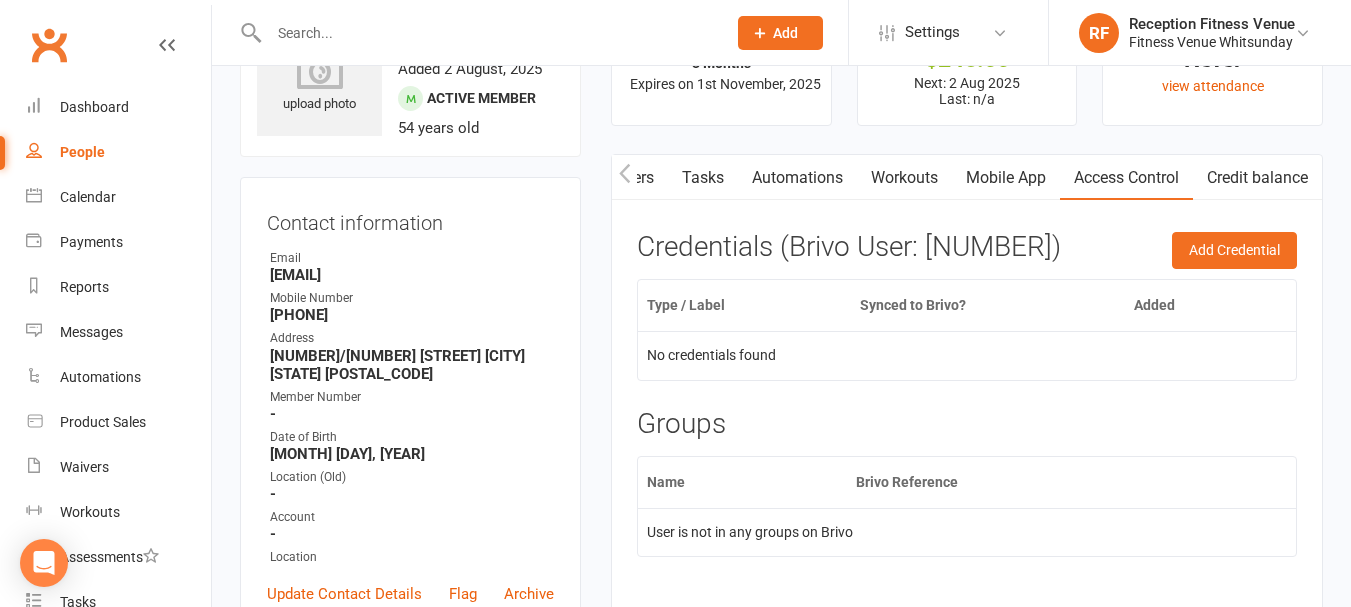 click 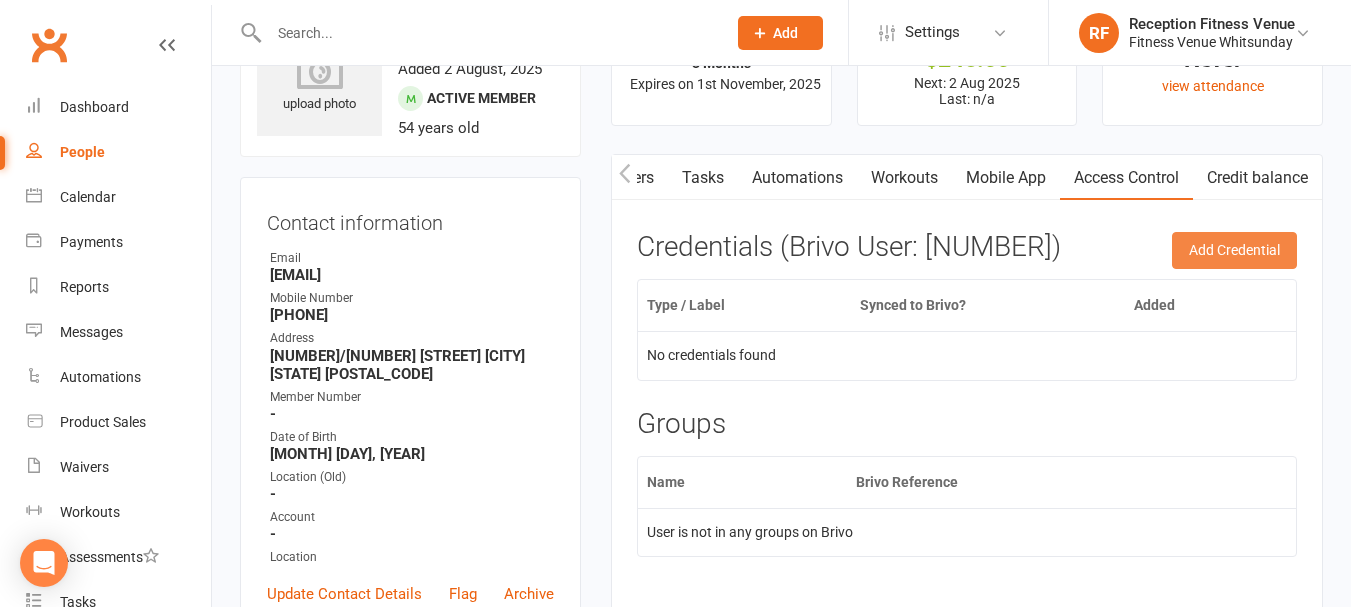 click on "Add Credential" at bounding box center (1234, 250) 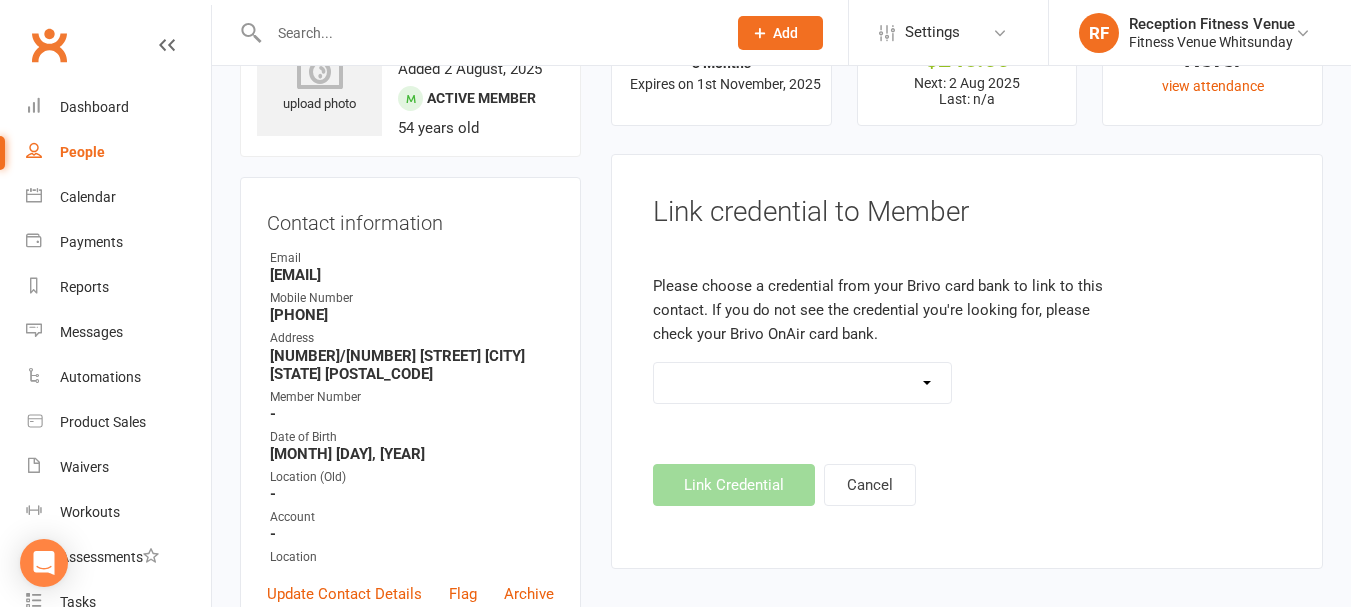 click on "Standard 26 Bit (1) Standard 26 Bit (10) Standard 26 Bit (100) Standard 26 Bit (101) Standard 26 Bit (101) Standard 26 Bit (102) Standard 26 Bit (102) Standard 26 Bit (103) Standard 26 Bit (103) Standard 26 Bit (104) Standard 26 Bit (104) Standard 26 Bit (105) Standard 26 Bit (105) Standard 26 Bit (106) Standard 26 Bit (106) Standard 26 Bit (107) Standard 26 Bit (108) Standard 26 Bit (108) Standard 26 Bit (109) Standard 26 Bit (109) Standard 26 Bit (11) Standard 26 Bit (110) Standard 26 Bit (110) Standard 26 Bit (111) Standard 26 Bit (111) Standard 26 Bit (112) Standard 26 Bit (112) Standard 26 Bit (113) Standard 26 Bit (113) Standard 26 Bit (114) Standard 26 Bit (114) Standard 26 Bit (115) Standard 26 Bit (115) Standard 26 Bit (116) Standard 26 Bit (116) Standard 26 Bit (117) Standard 26 Bit (117) Standard 26 Bit (118) Standard 26 Bit (118) Standard 26 Bit (119) Standard 26 Bit (119) Standard 26 Bit (12) Standard 26 Bit (120) Standard 26 Bit (120) Standard 26 Bit (121) Standard 26 Bit (121)" at bounding box center (802, 383) 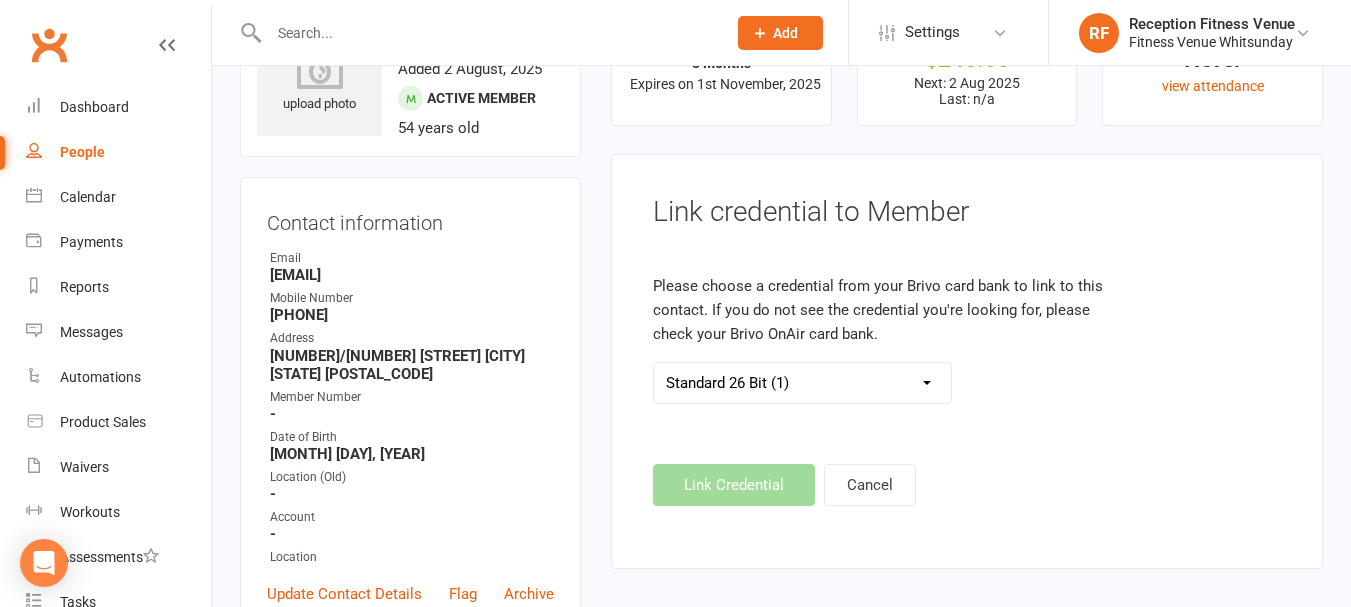 click on "Standard 26 Bit (1) Standard 26 Bit (10) Standard 26 Bit (100) Standard 26 Bit (101) Standard 26 Bit (101) Standard 26 Bit (102) Standard 26 Bit (102) Standard 26 Bit (103) Standard 26 Bit (103) Standard 26 Bit (104) Standard 26 Bit (104) Standard 26 Bit (105) Standard 26 Bit (105) Standard 26 Bit (106) Standard 26 Bit (106) Standard 26 Bit (107) Standard 26 Bit (108) Standard 26 Bit (108) Standard 26 Bit (109) Standard 26 Bit (109) Standard 26 Bit (11) Standard 26 Bit (110) Standard 26 Bit (110) Standard 26 Bit (111) Standard 26 Bit (111) Standard 26 Bit (112) Standard 26 Bit (112) Standard 26 Bit (113) Standard 26 Bit (113) Standard 26 Bit (114) Standard 26 Bit (114) Standard 26 Bit (115) Standard 26 Bit (115) Standard 26 Bit (116) Standard 26 Bit (116) Standard 26 Bit (117) Standard 26 Bit (117) Standard 26 Bit (118) Standard 26 Bit (118) Standard 26 Bit (119) Standard 26 Bit (119) Standard 26 Bit (12) Standard 26 Bit (120) Standard 26 Bit (120) Standard 26 Bit (121) Standard 26 Bit (121)" at bounding box center (802, 383) 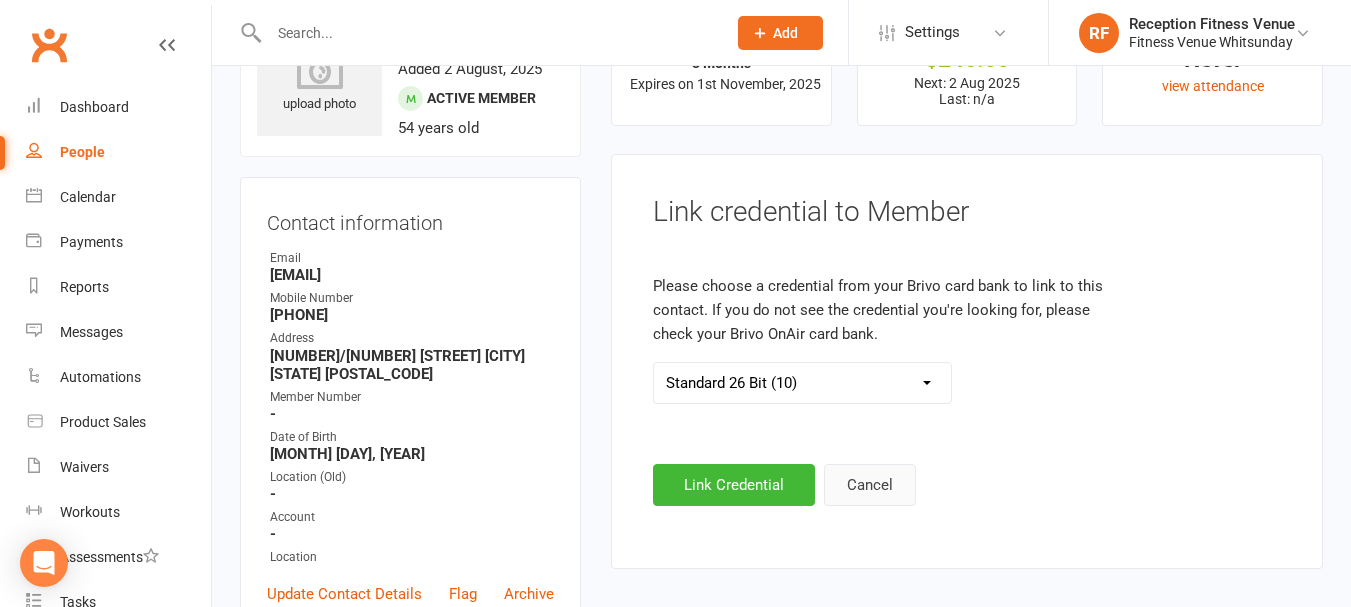 click on "Cancel" at bounding box center (870, 485) 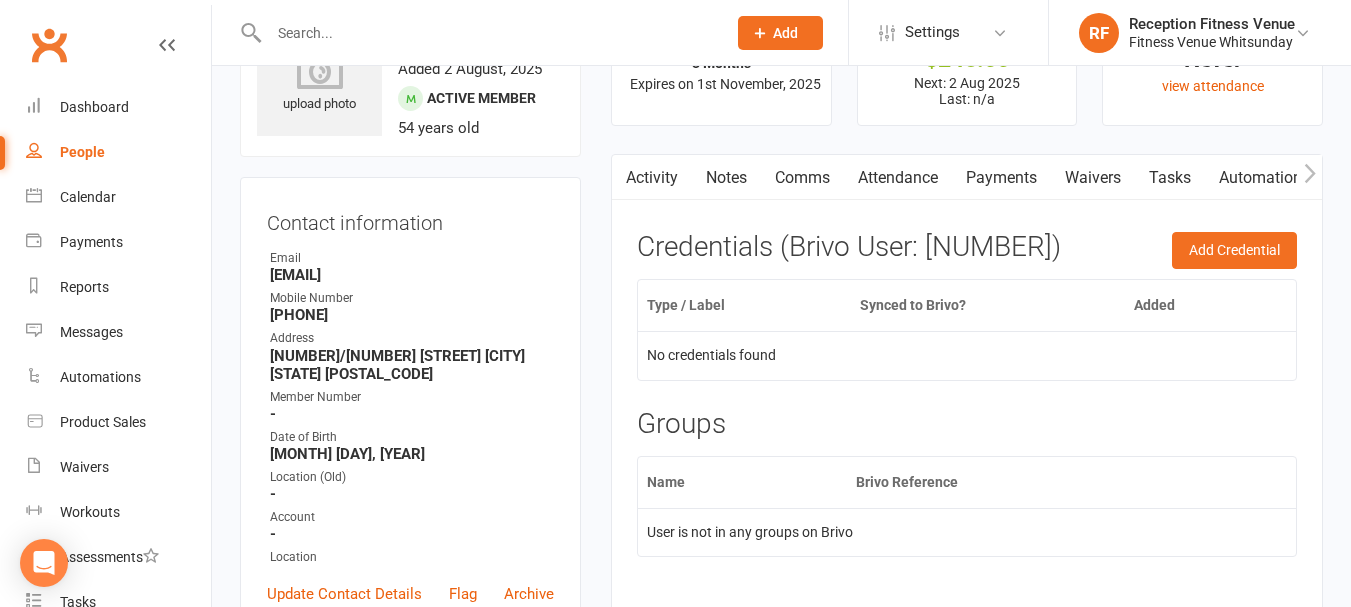 click on "Waivers" at bounding box center (1093, 178) 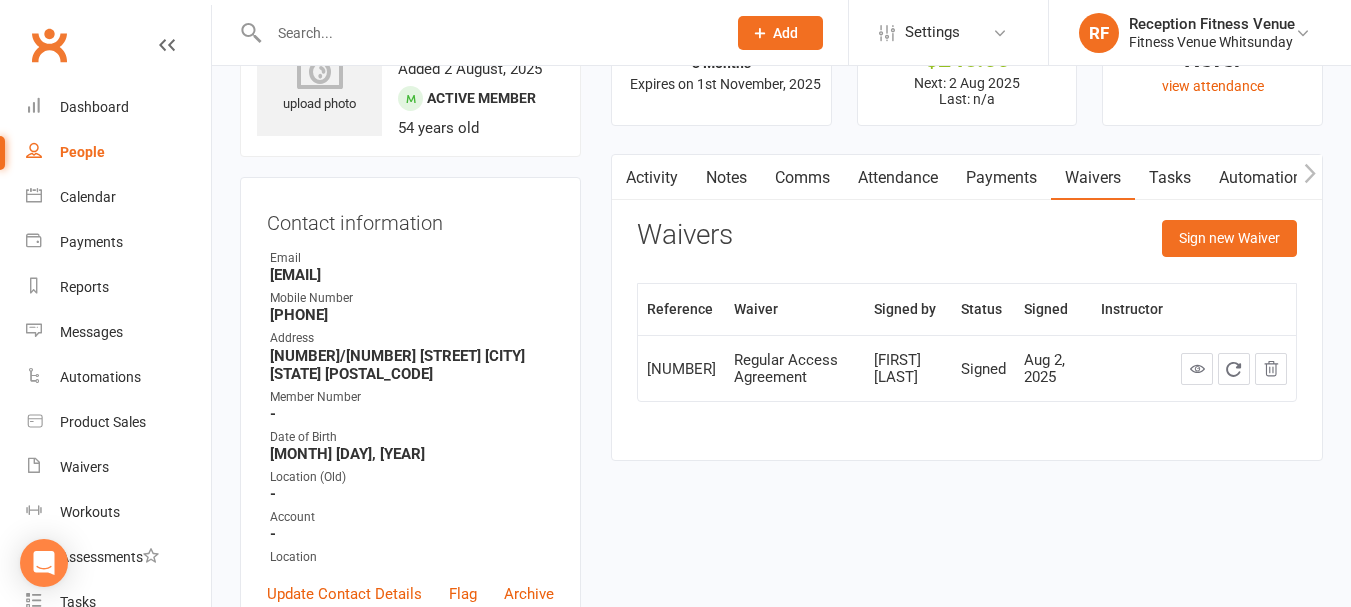 click on "Payments" at bounding box center (1001, 178) 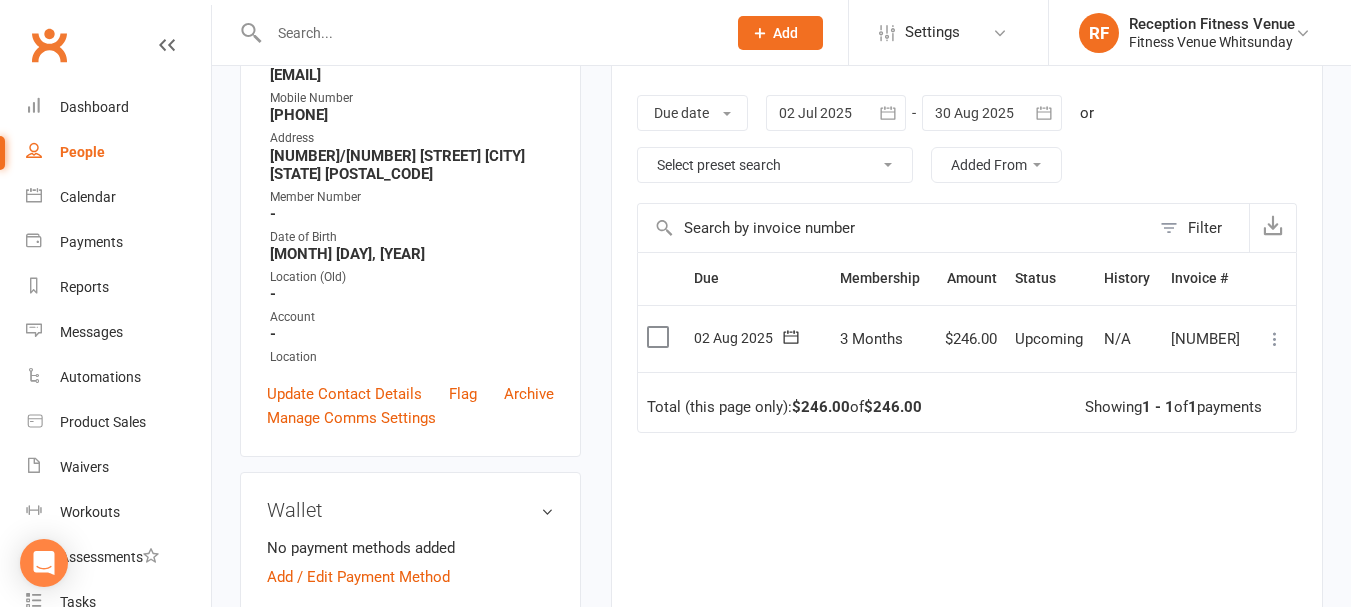 scroll, scrollTop: 0, scrollLeft: 0, axis: both 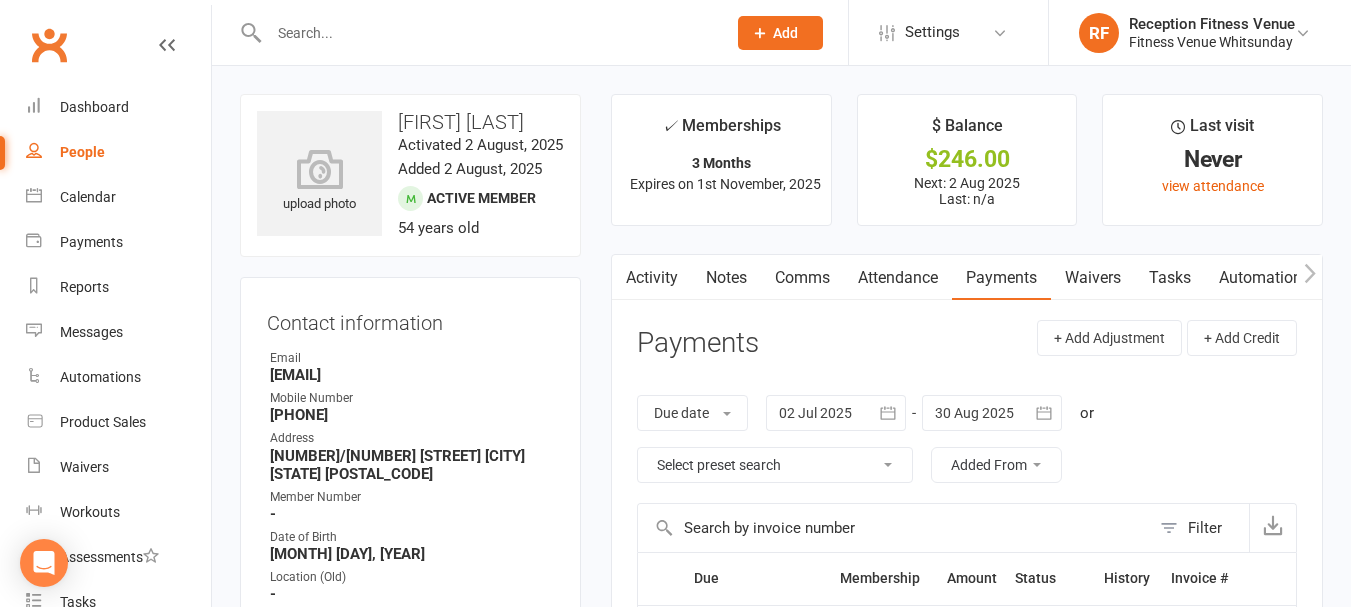 click on "Waivers" at bounding box center [1093, 278] 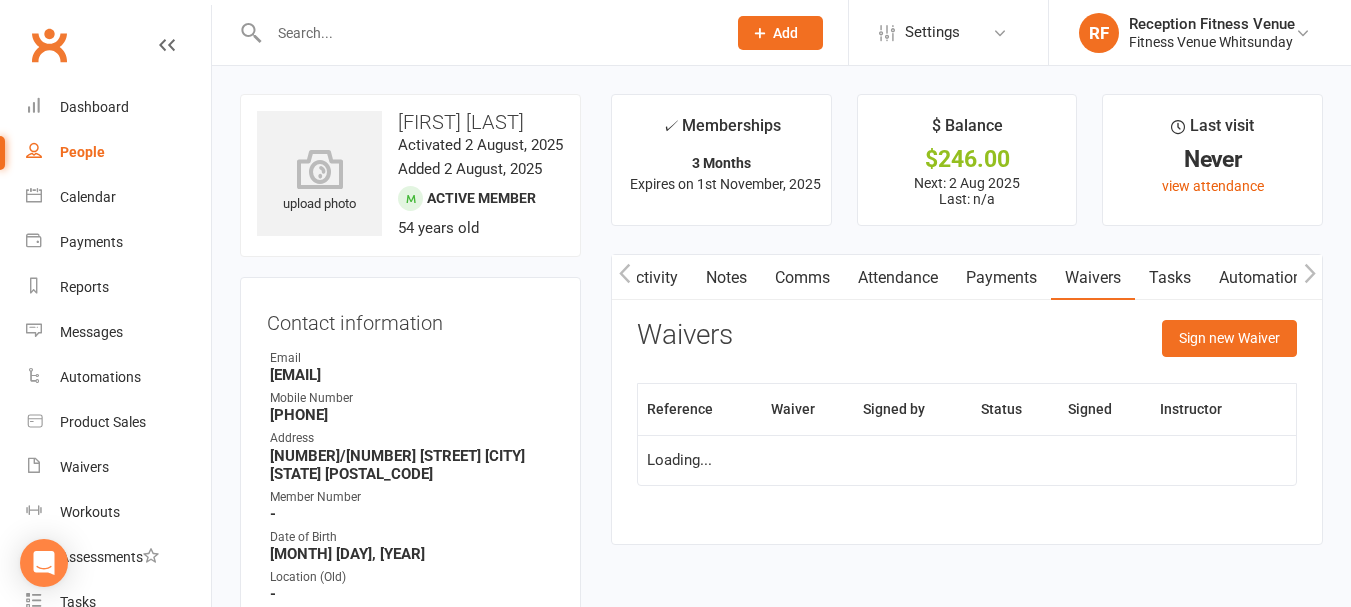 scroll, scrollTop: 0, scrollLeft: 1, axis: horizontal 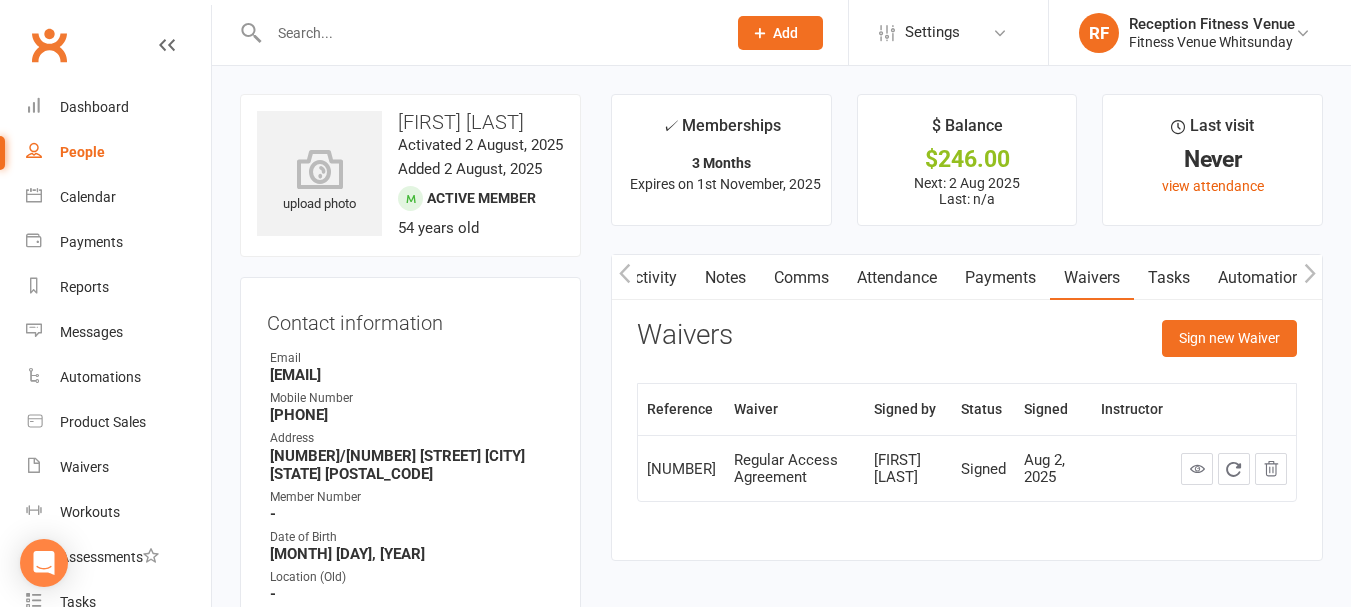 click on "Payments" at bounding box center [1000, 278] 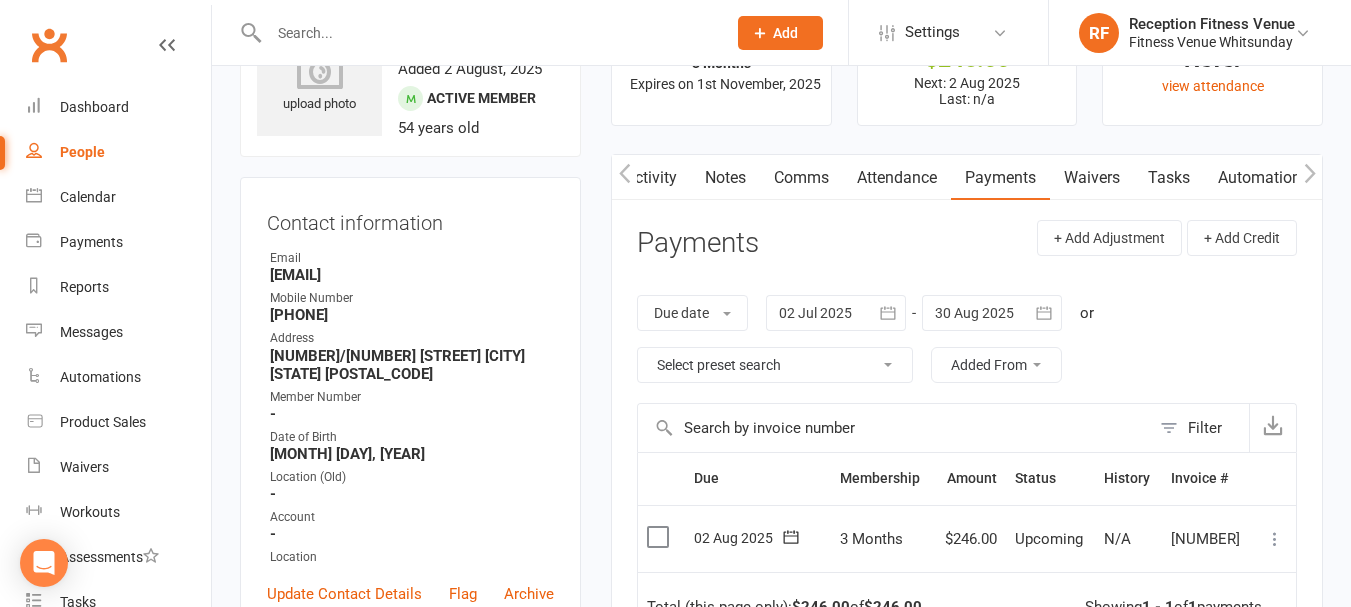 scroll, scrollTop: 200, scrollLeft: 0, axis: vertical 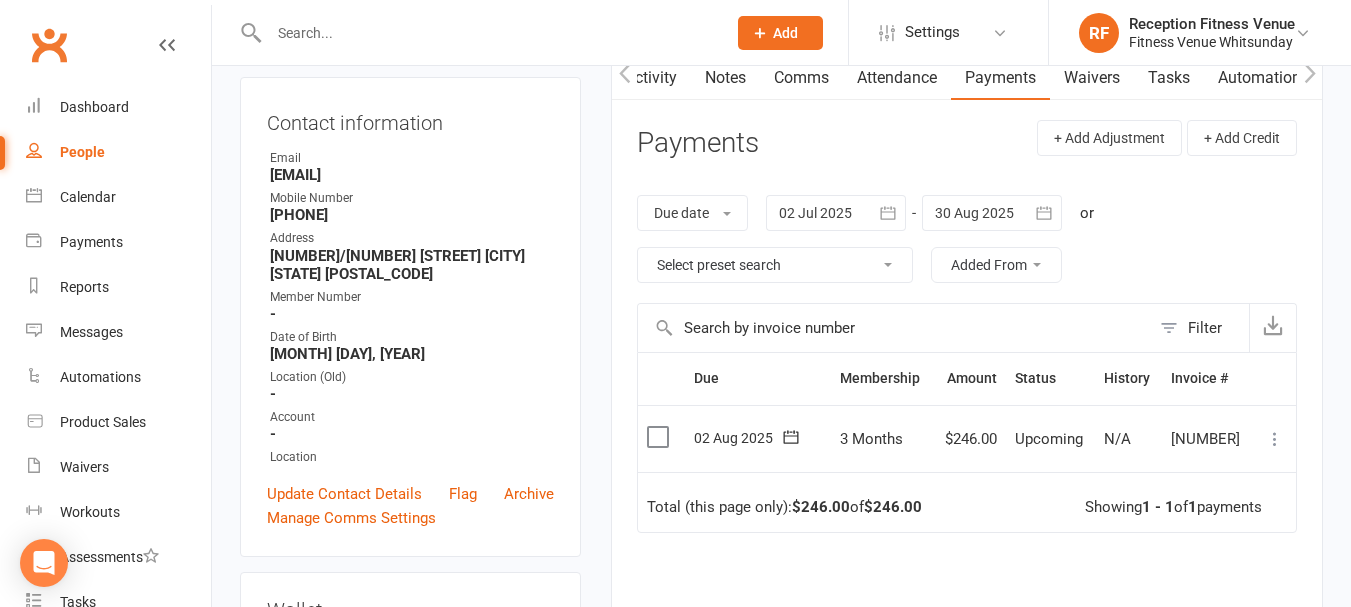 click at bounding box center (660, 437) 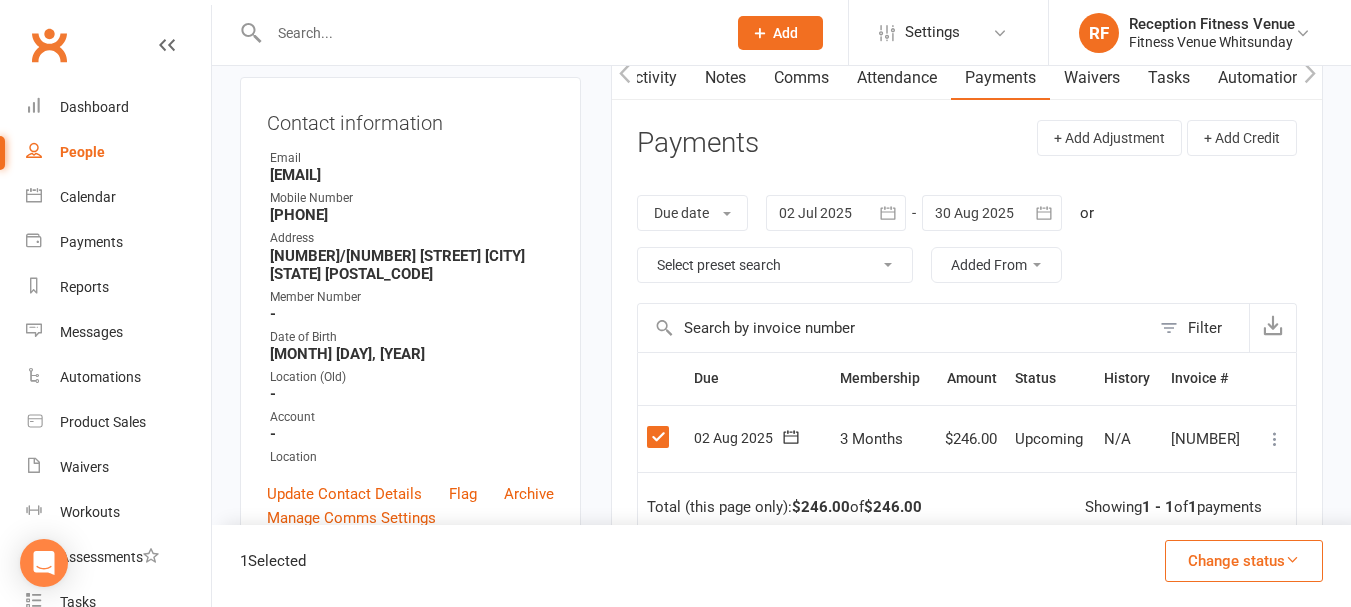 scroll, scrollTop: 300, scrollLeft: 0, axis: vertical 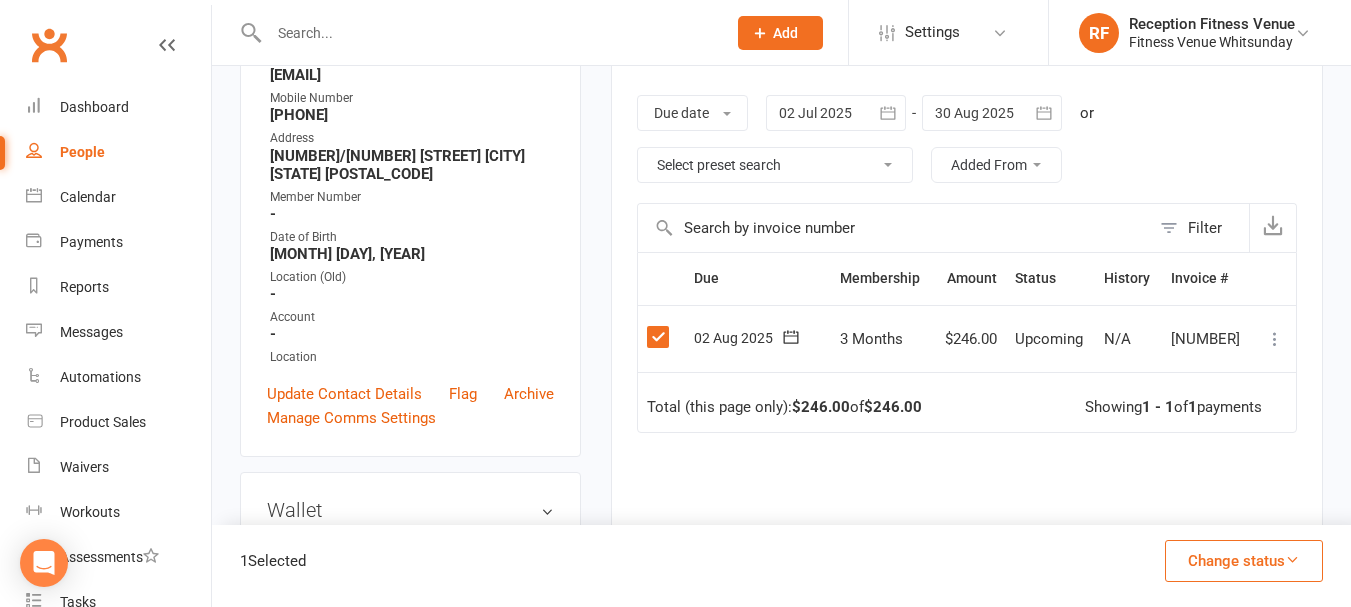click on "Change status" at bounding box center [1244, 561] 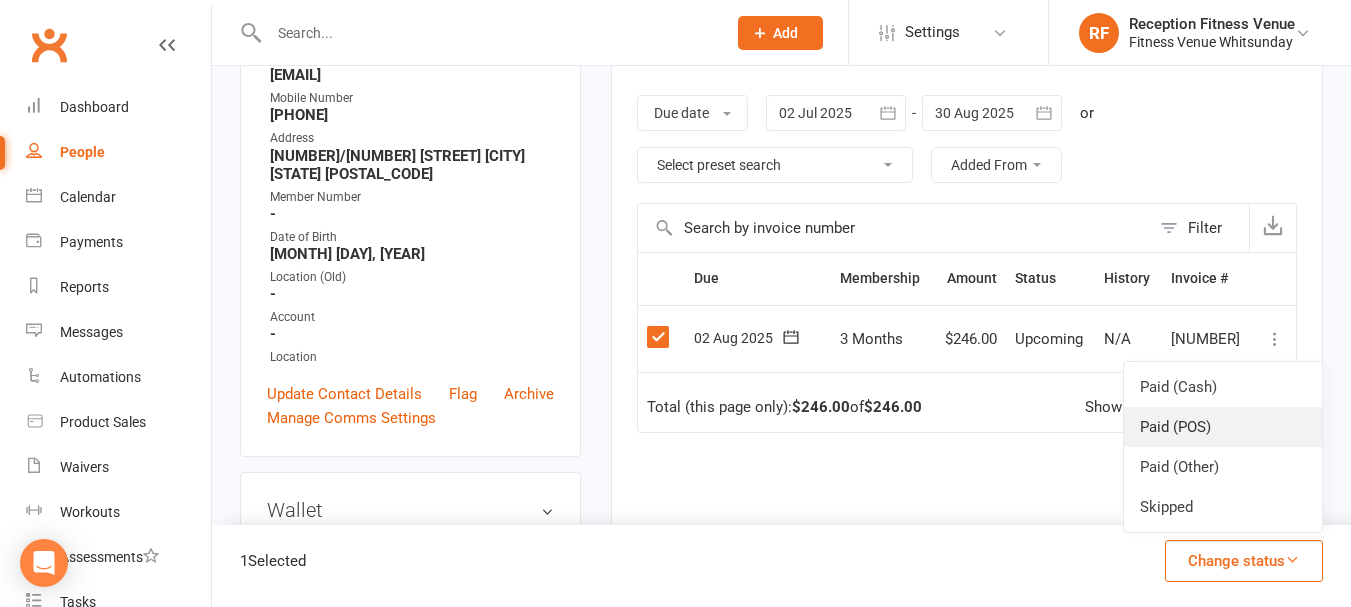 click on "Paid (POS)" at bounding box center (1223, 427) 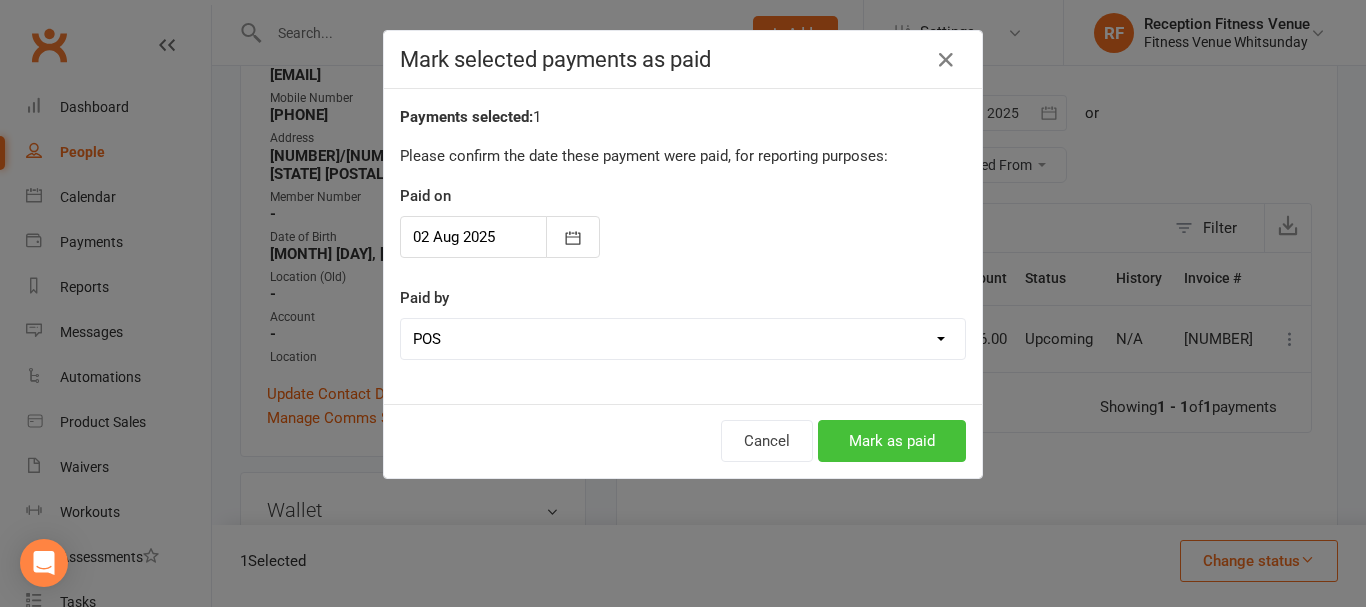 click on "Mark as paid" at bounding box center (892, 441) 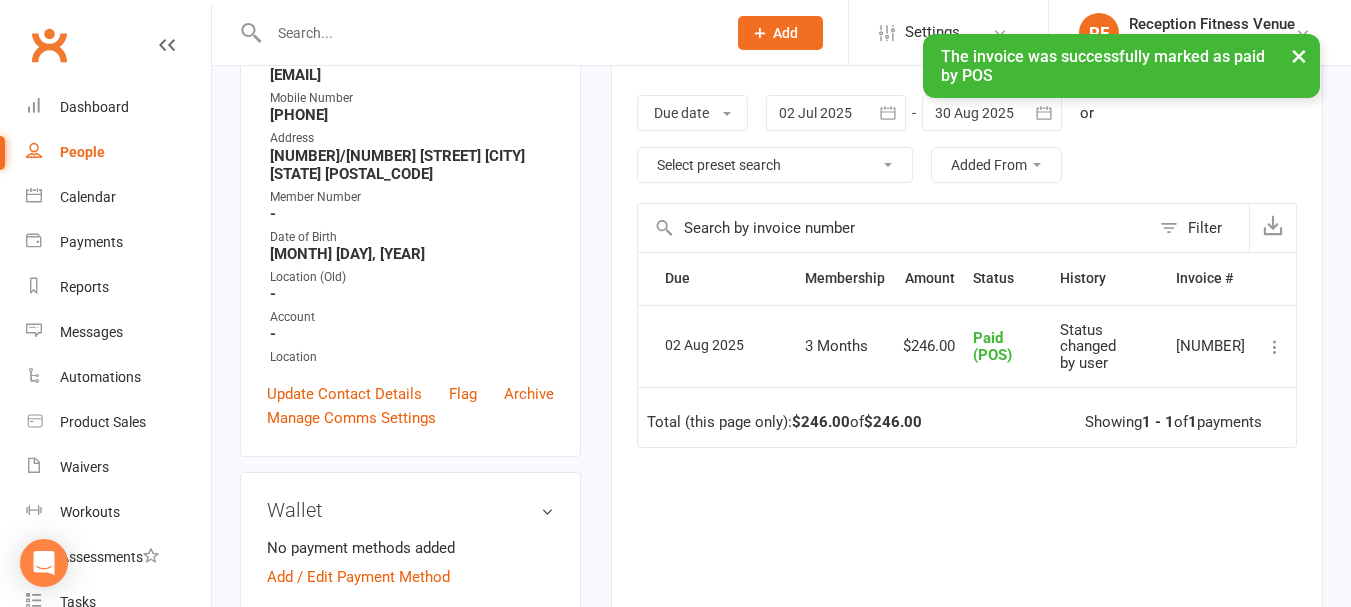 scroll, scrollTop: 0, scrollLeft: 0, axis: both 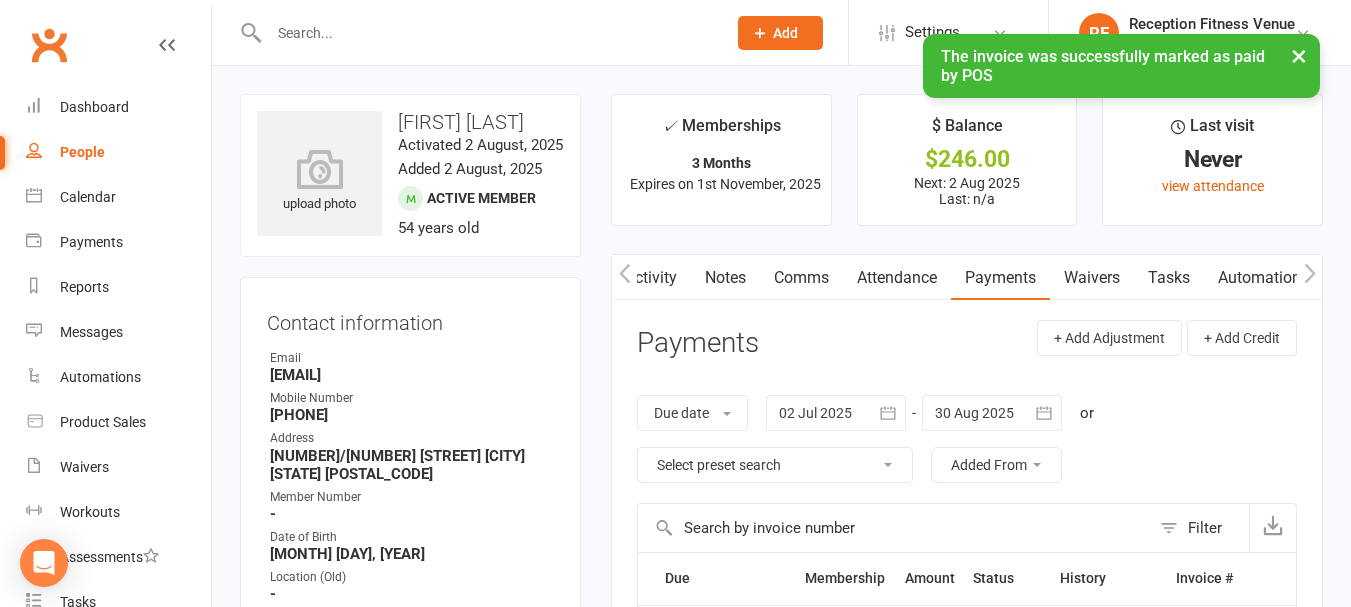 click at bounding box center [1309, 277] 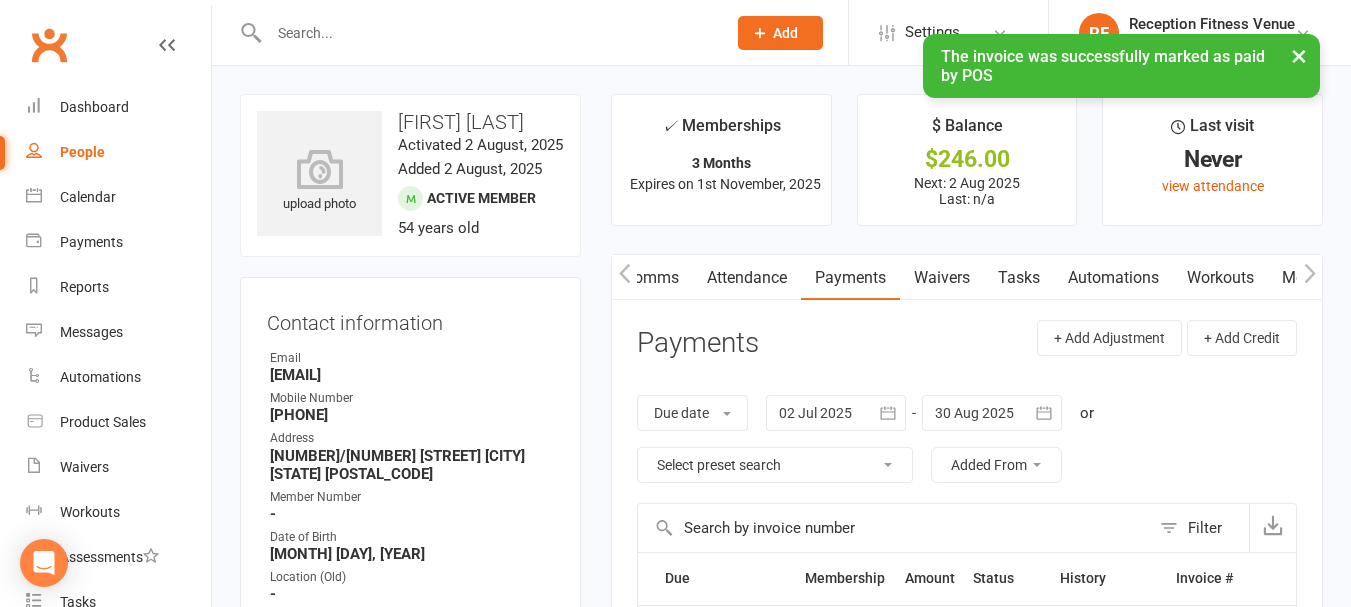 click on "Mobile App" at bounding box center (1322, 278) 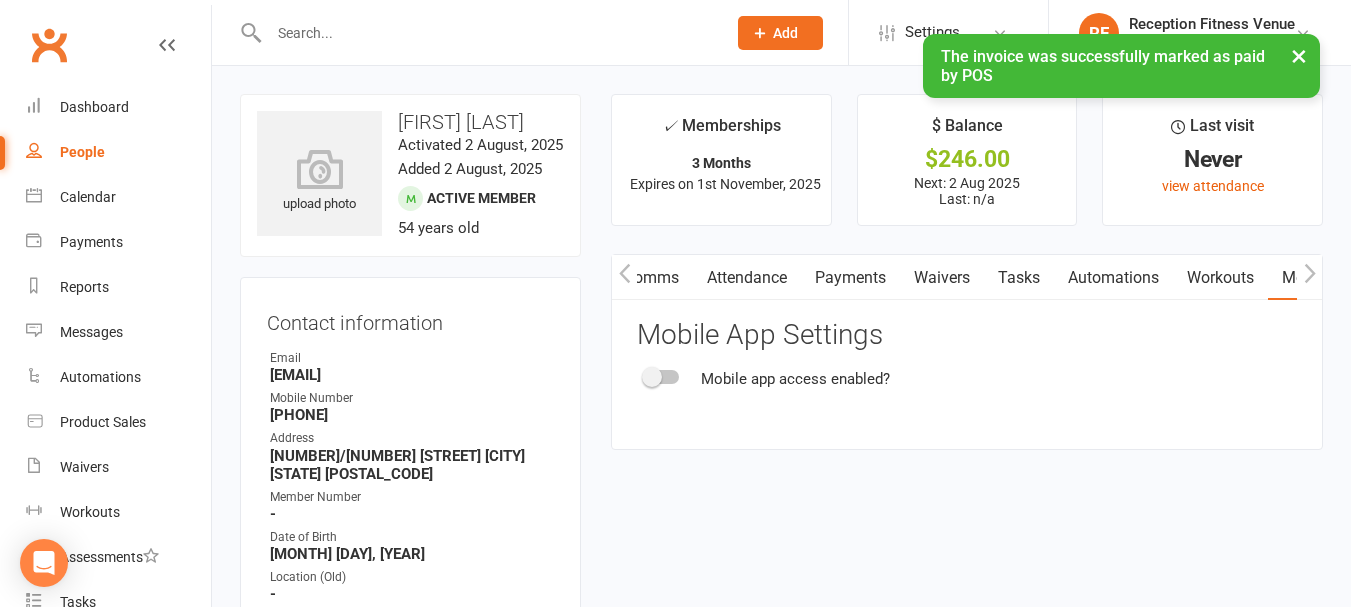 click at bounding box center (1309, 277) 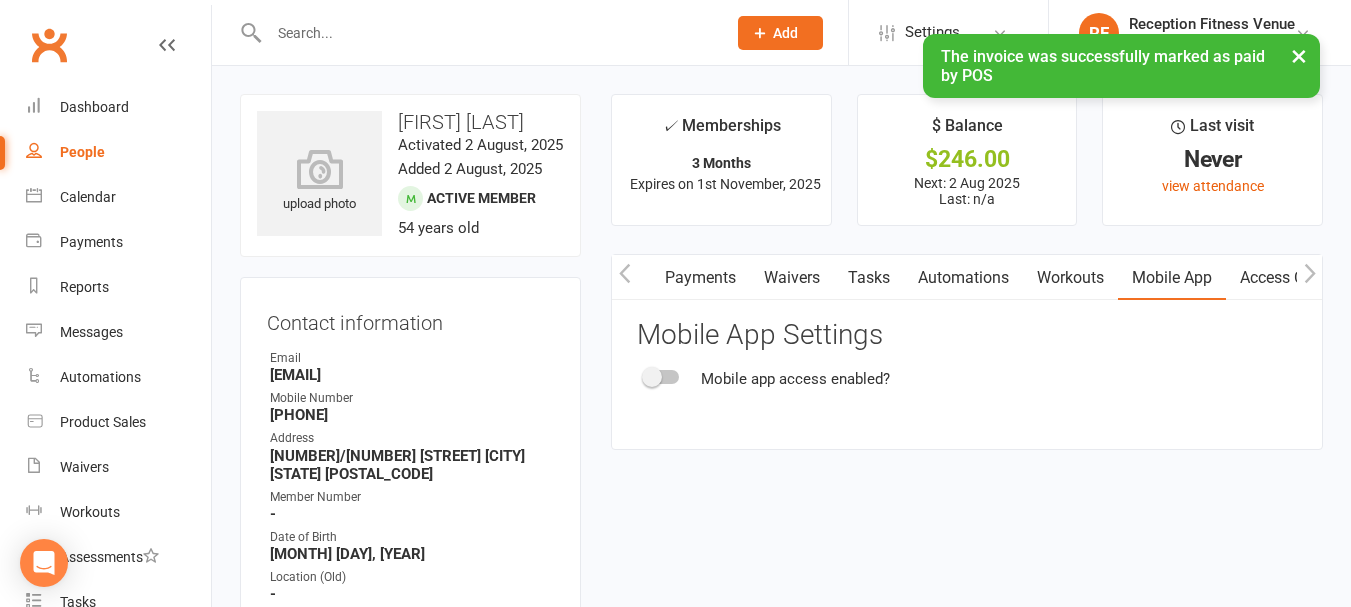 scroll, scrollTop: 0, scrollLeft: 301, axis: horizontal 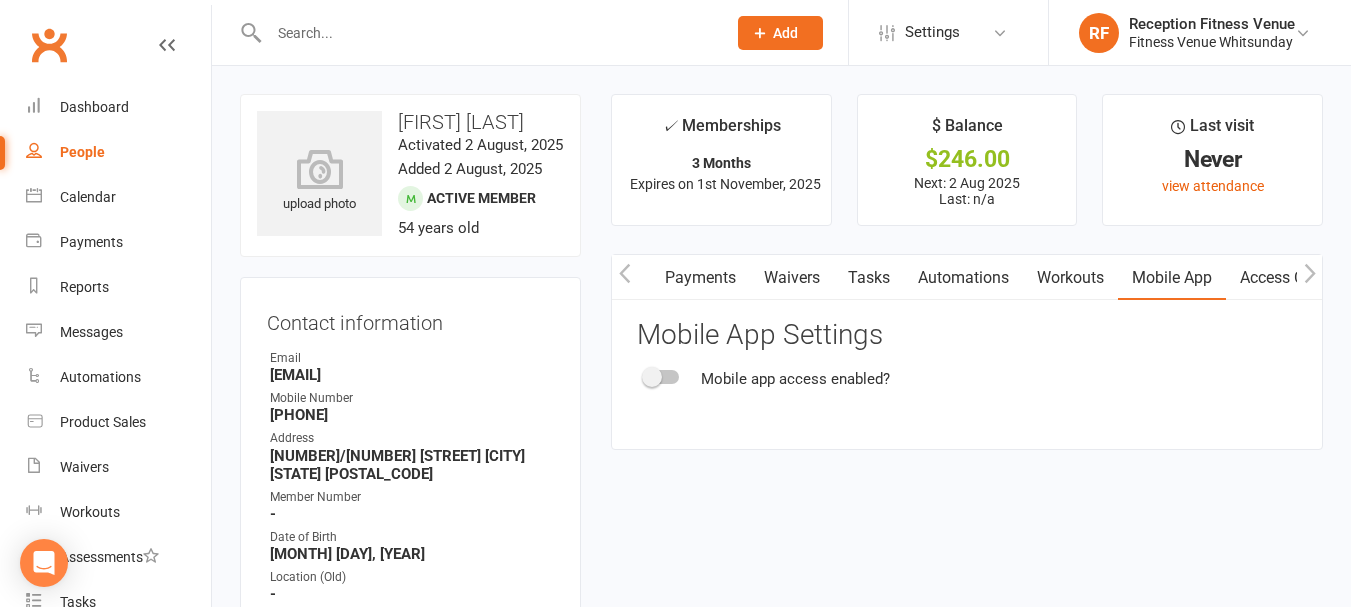 click 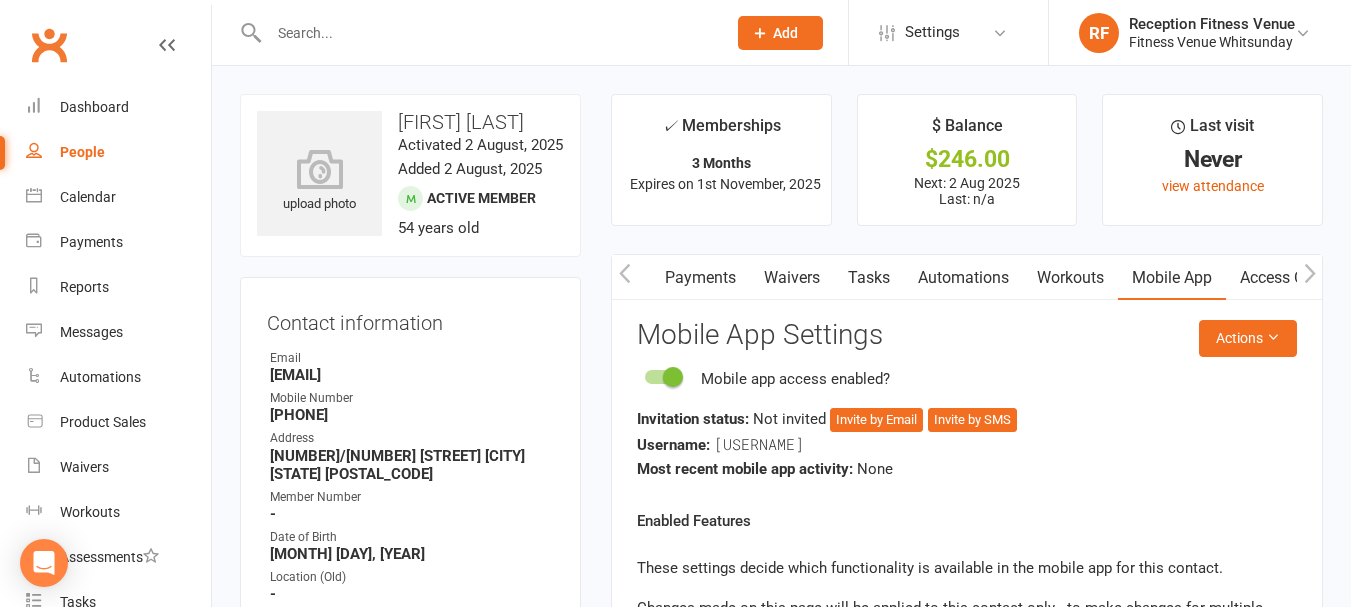 click on "Mobile app access enabled? Invitation status:   Not invited   Invite by Email Invite by SMS     Username:   [USERNAME]   Most recent mobile app activity:   None" 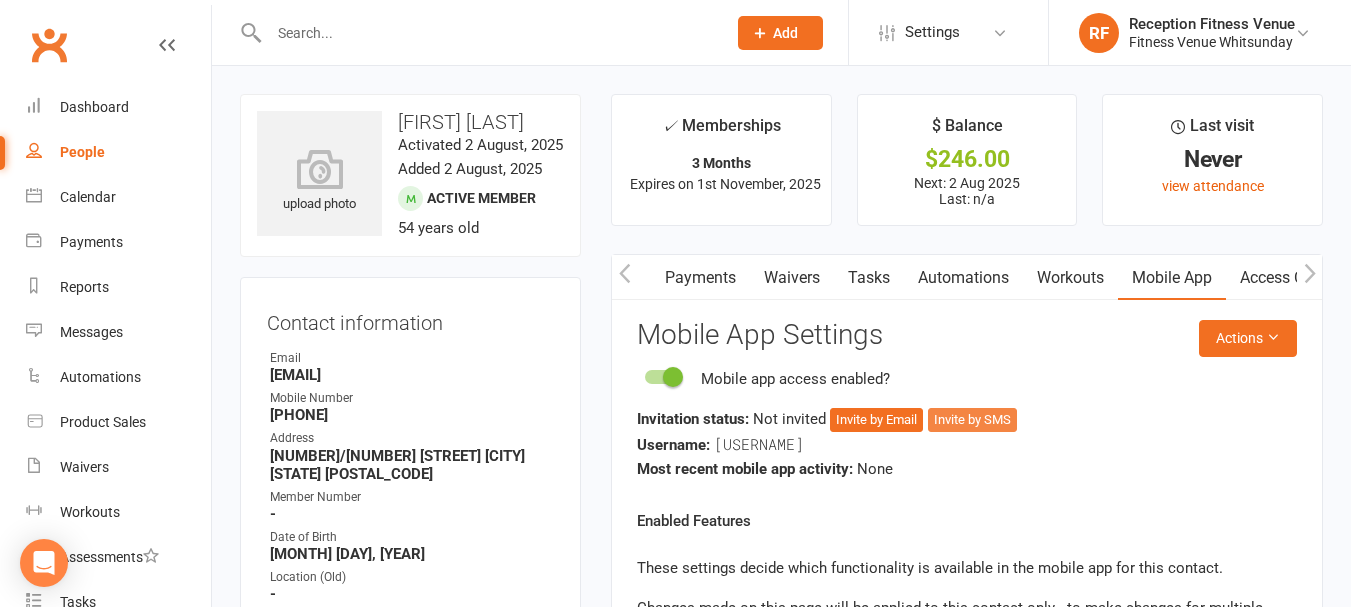 click on "Invite by SMS" 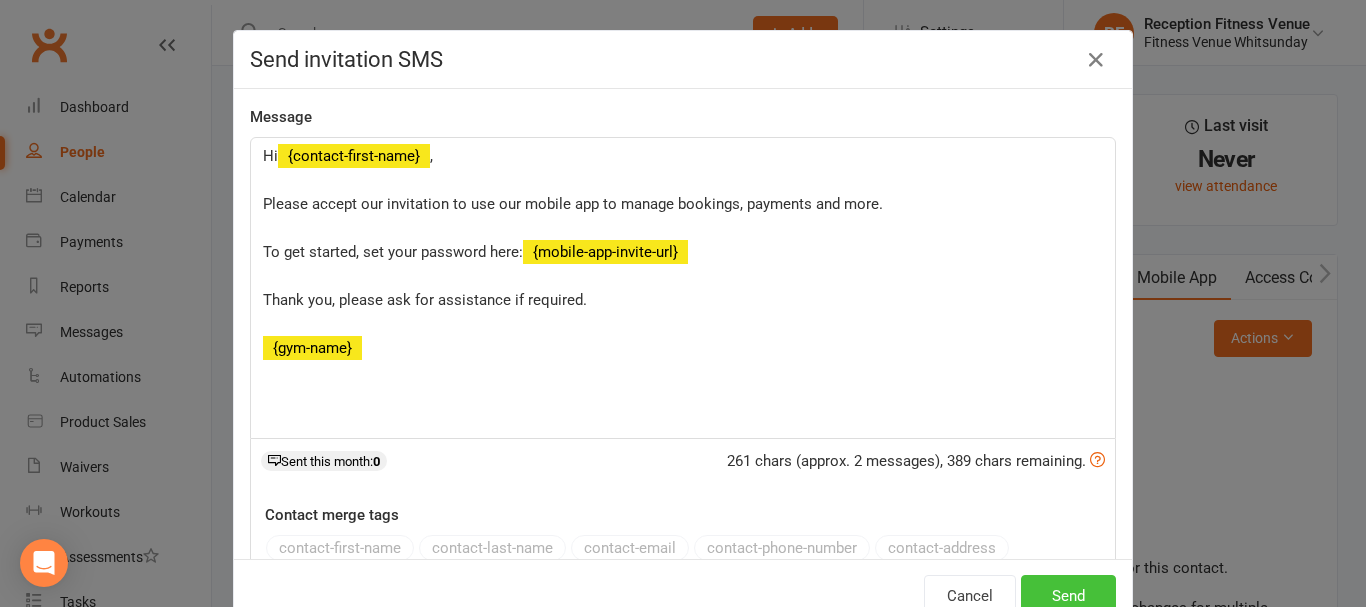 click on "Send" at bounding box center (1068, 596) 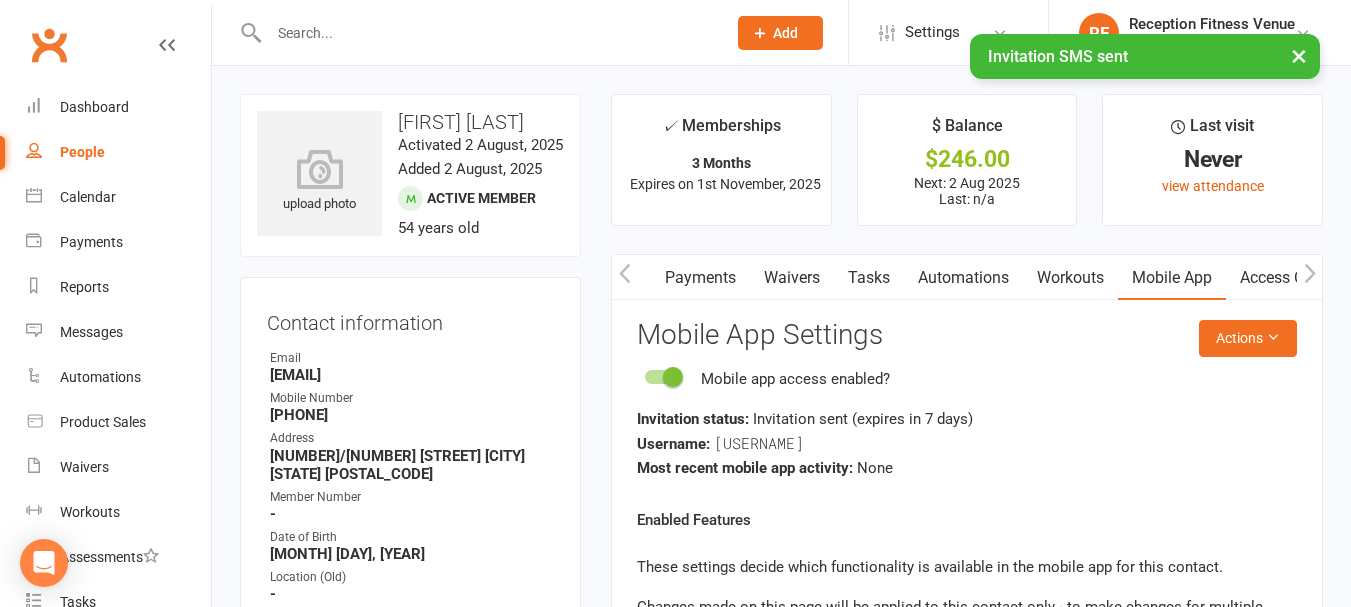 click on "Access Control" at bounding box center (1292, 278) 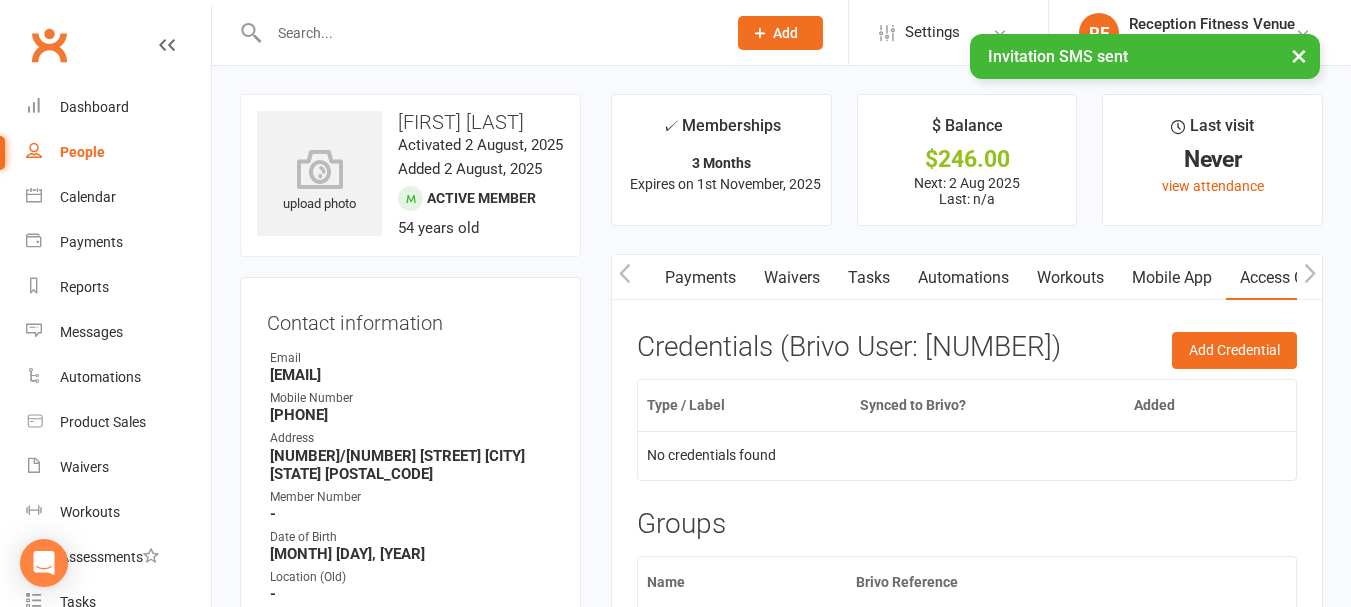 scroll, scrollTop: 200, scrollLeft: 0, axis: vertical 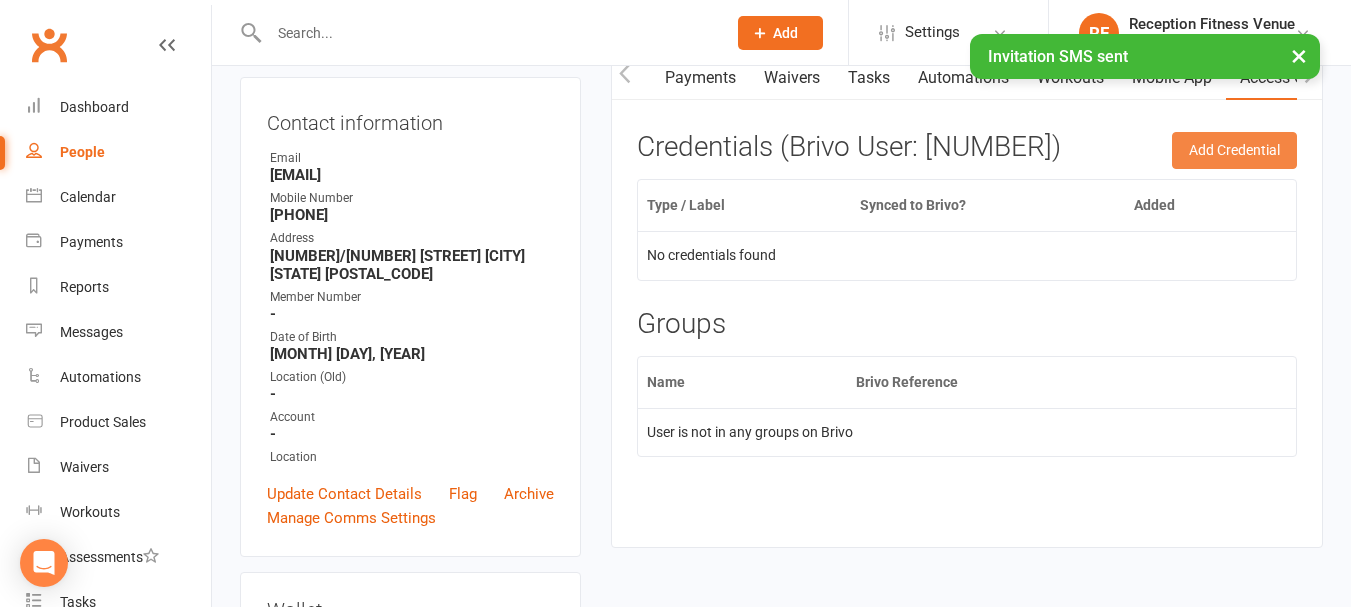 click on "Add Credential" at bounding box center (1234, 150) 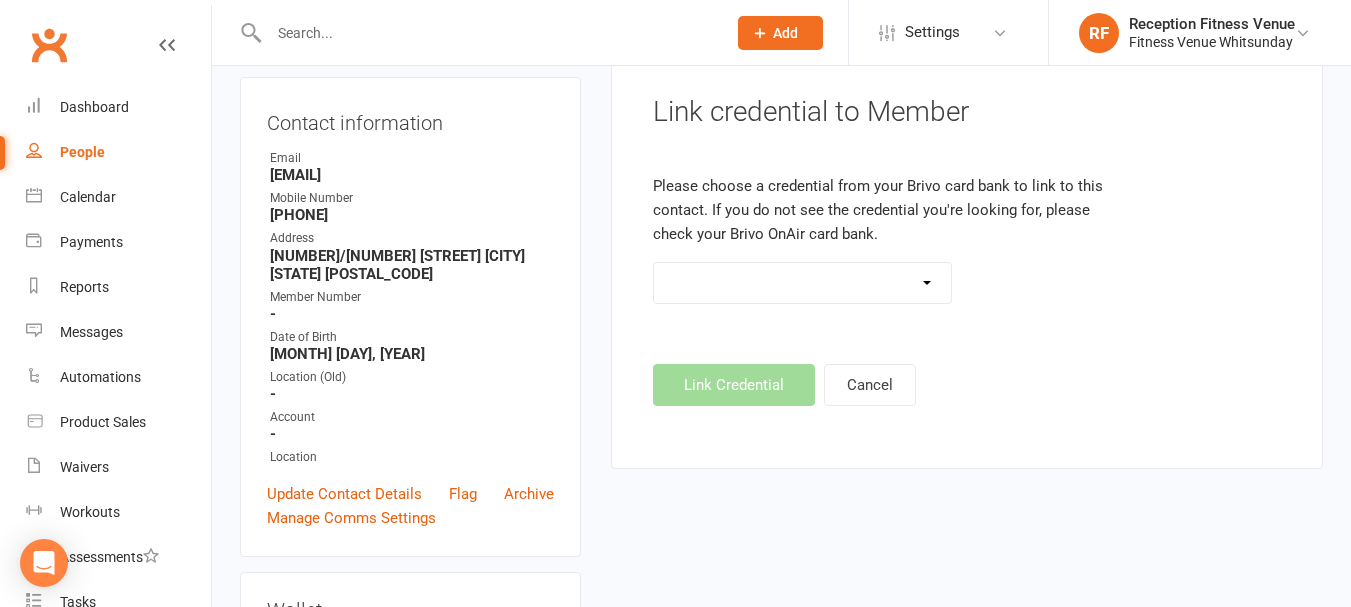 click on "Standard 26 Bit (1) Standard 26 Bit (10) Standard 26 Bit (100) Standard 26 Bit (101) Standard 26 Bit (101) Standard 26 Bit (102) Standard 26 Bit (102) Standard 26 Bit (103) Standard 26 Bit (103) Standard 26 Bit (104) Standard 26 Bit (104) Standard 26 Bit (105) Standard 26 Bit (105) Standard 26 Bit (106) Standard 26 Bit (106) Standard 26 Bit (107) Standard 26 Bit (108) Standard 26 Bit (108) Standard 26 Bit (109) Standard 26 Bit (109) Standard 26 Bit (11) Standard 26 Bit (110) Standard 26 Bit (110) Standard 26 Bit (111) Standard 26 Bit (111) Standard 26 Bit (112) Standard 26 Bit (112) Standard 26 Bit (113) Standard 26 Bit (113) Standard 26 Bit (114) Standard 26 Bit (114) Standard 26 Bit (115) Standard 26 Bit (115) Standard 26 Bit (116) Standard 26 Bit (116) Standard 26 Bit (117) Standard 26 Bit (117) Standard 26 Bit (118) Standard 26 Bit (118) Standard 26 Bit (119) Standard 26 Bit (119) Standard 26 Bit (12) Standard 26 Bit (120) Standard 26 Bit (120) Standard 26 Bit (121) Standard 26 Bit (121)" at bounding box center (802, 283) 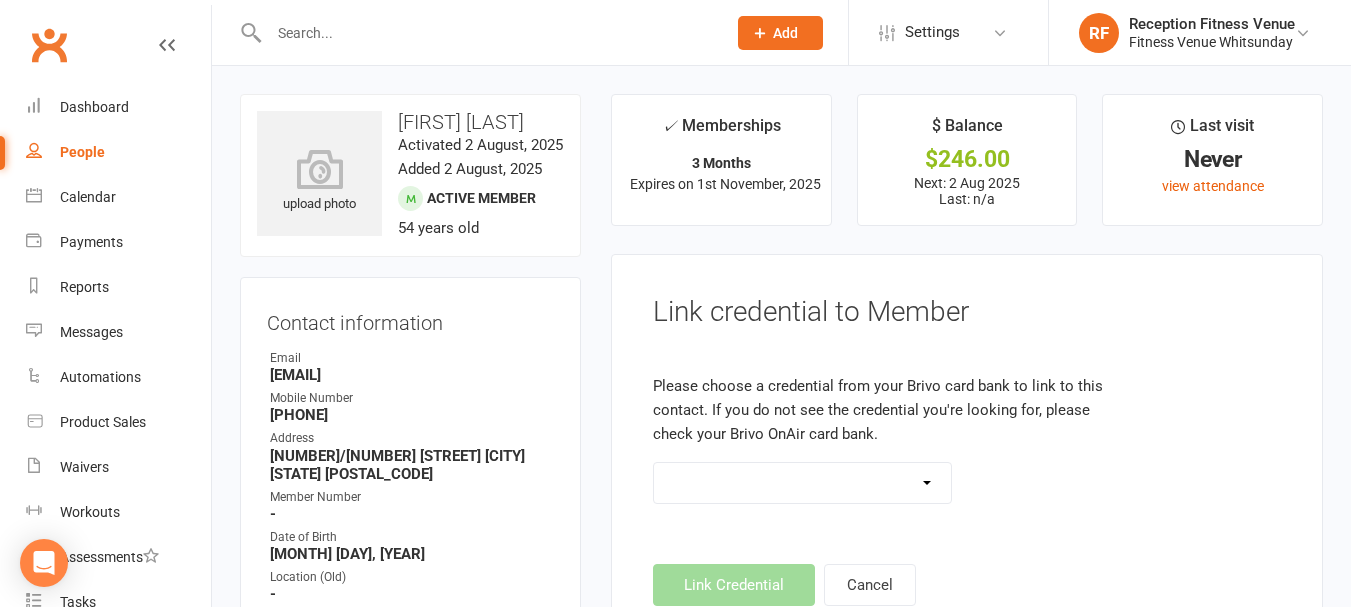 drag, startPoint x: 443, startPoint y: 359, endPoint x: 431, endPoint y: 375, distance: 20 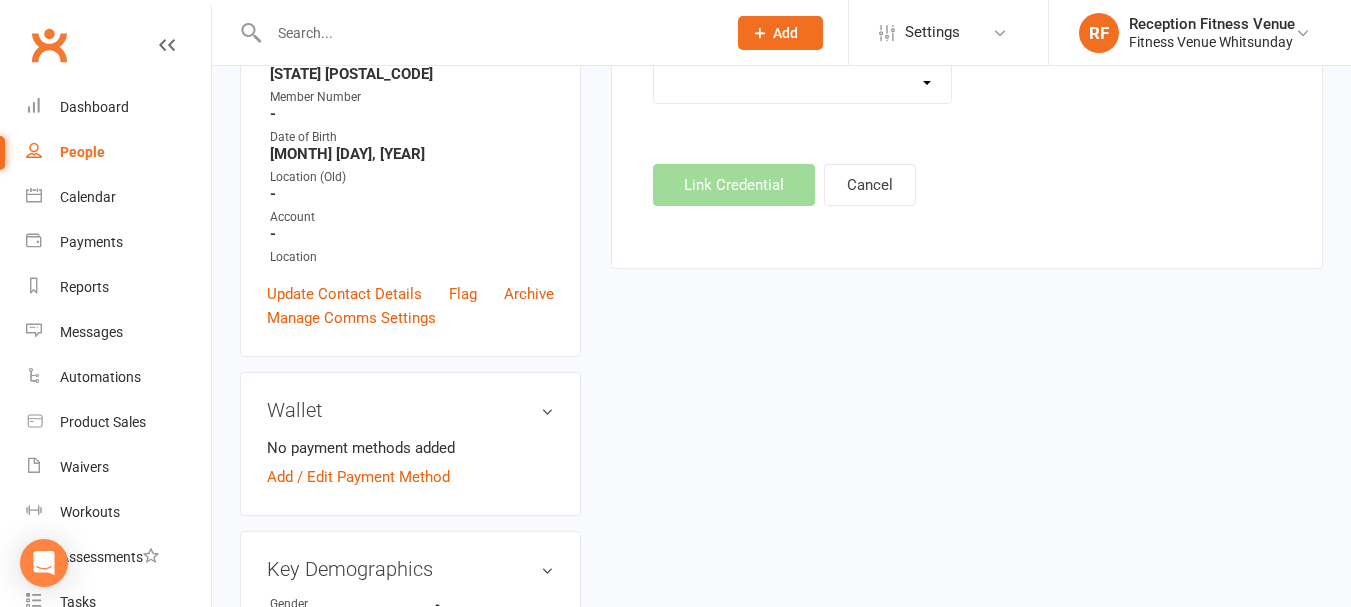 scroll, scrollTop: 0, scrollLeft: 0, axis: both 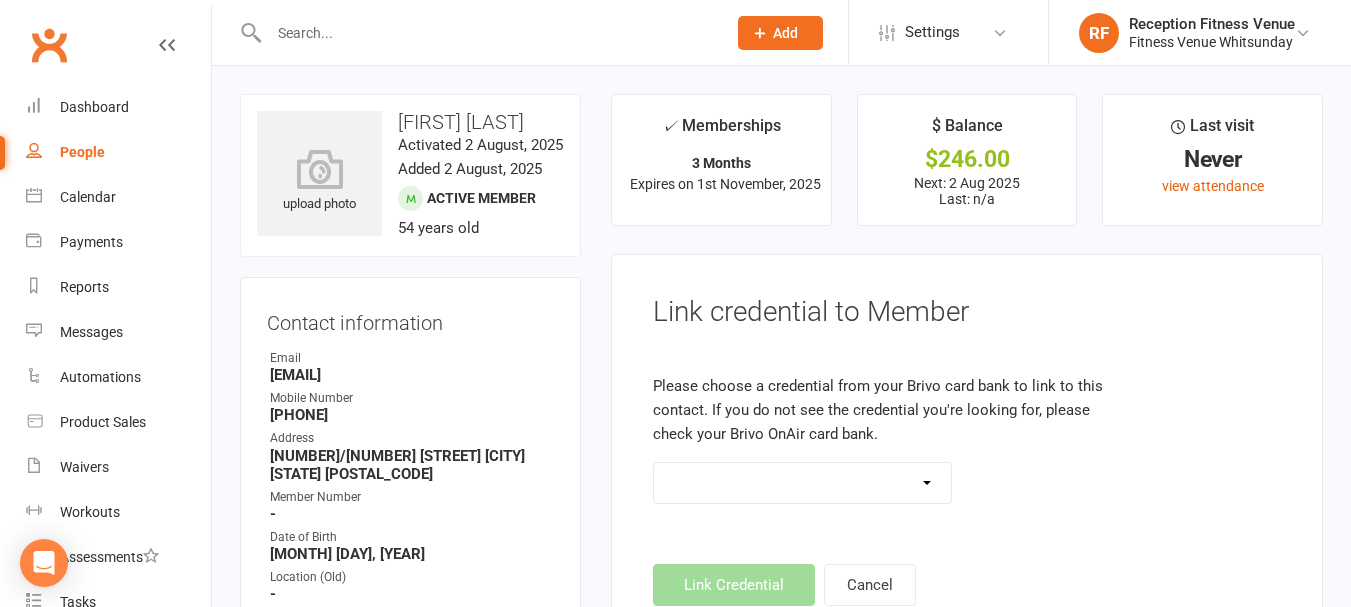 click on "Contact information Owner   Email  [USERNAME]@[EXAMPLE.COM]
Mobile Number  [PHONE]
Address  [NUMBER]/[NUMBER] [STREET] [CITY] [POSTAL_CODE]
Member Number  -
Date of Birth  [MONTH] [DAY], [YEAR]
Location (Old)  -
Account  -
Location
Update Contact Details Flag Archive Manage Comms Settings" at bounding box center [410, 517] 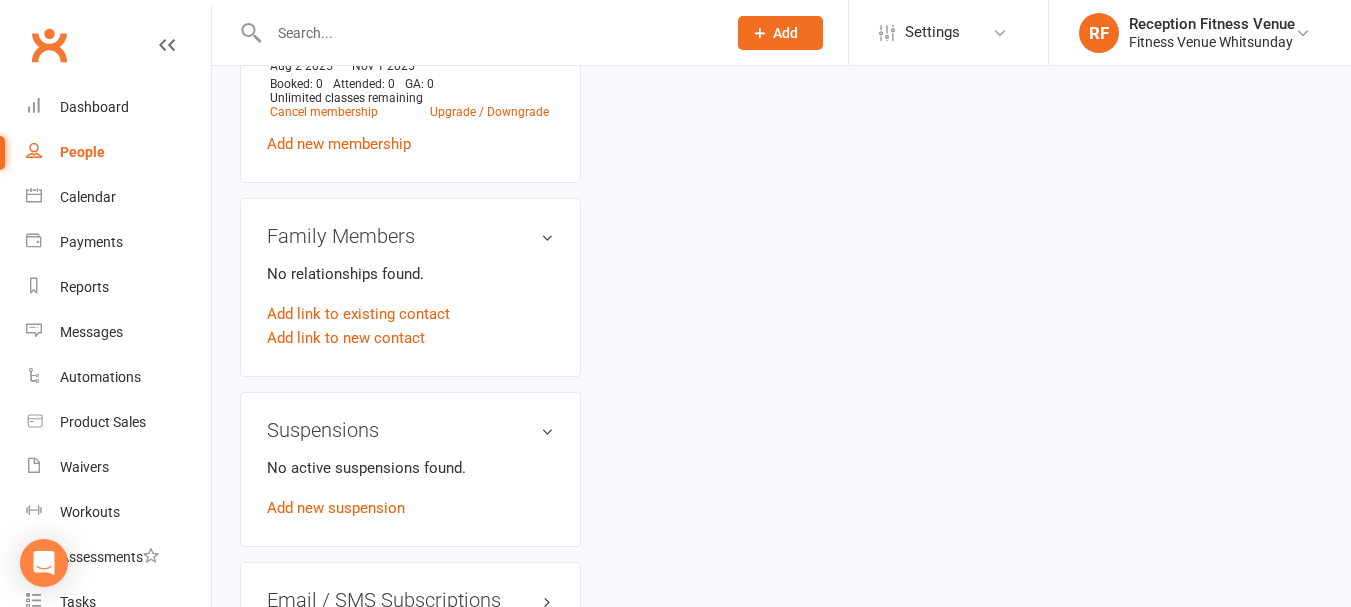 scroll, scrollTop: 0, scrollLeft: 0, axis: both 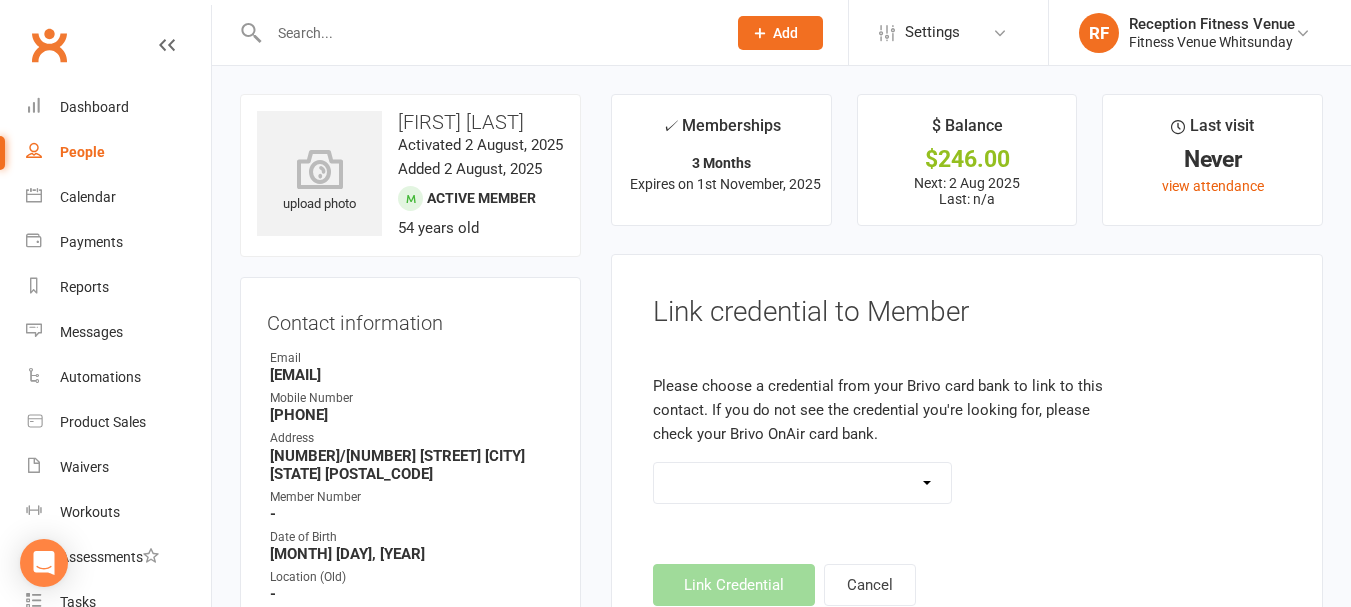 click on "[FIRST] [LAST]" at bounding box center [410, 122] 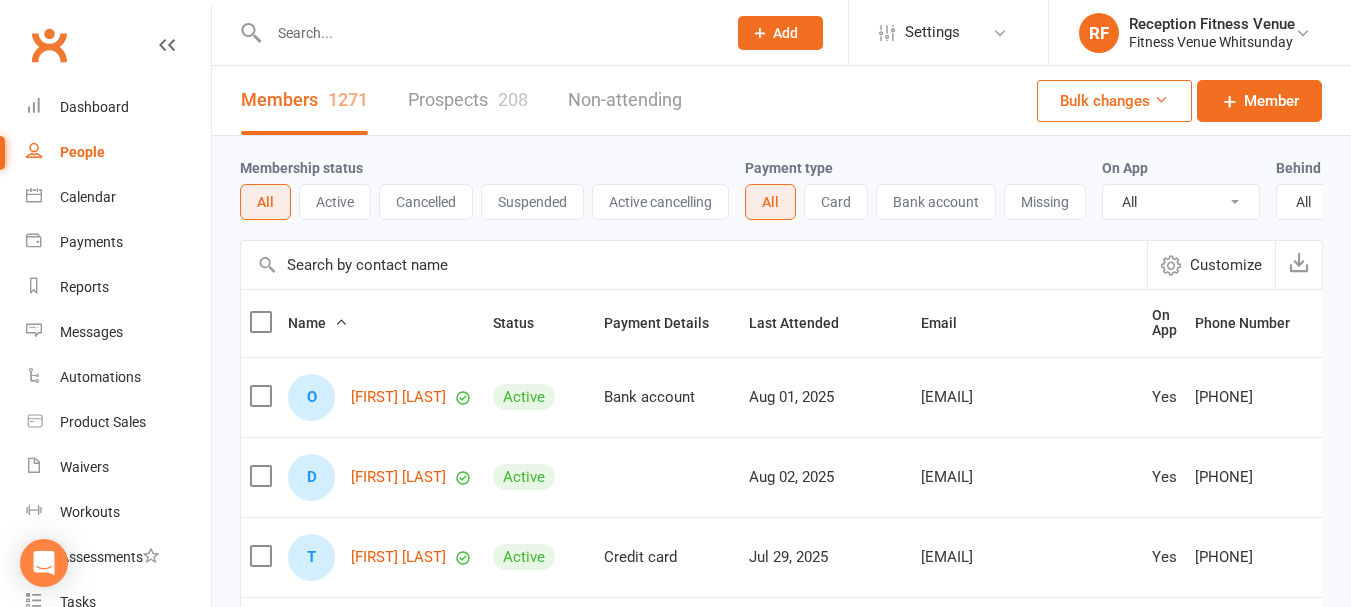 click at bounding box center (694, 265) 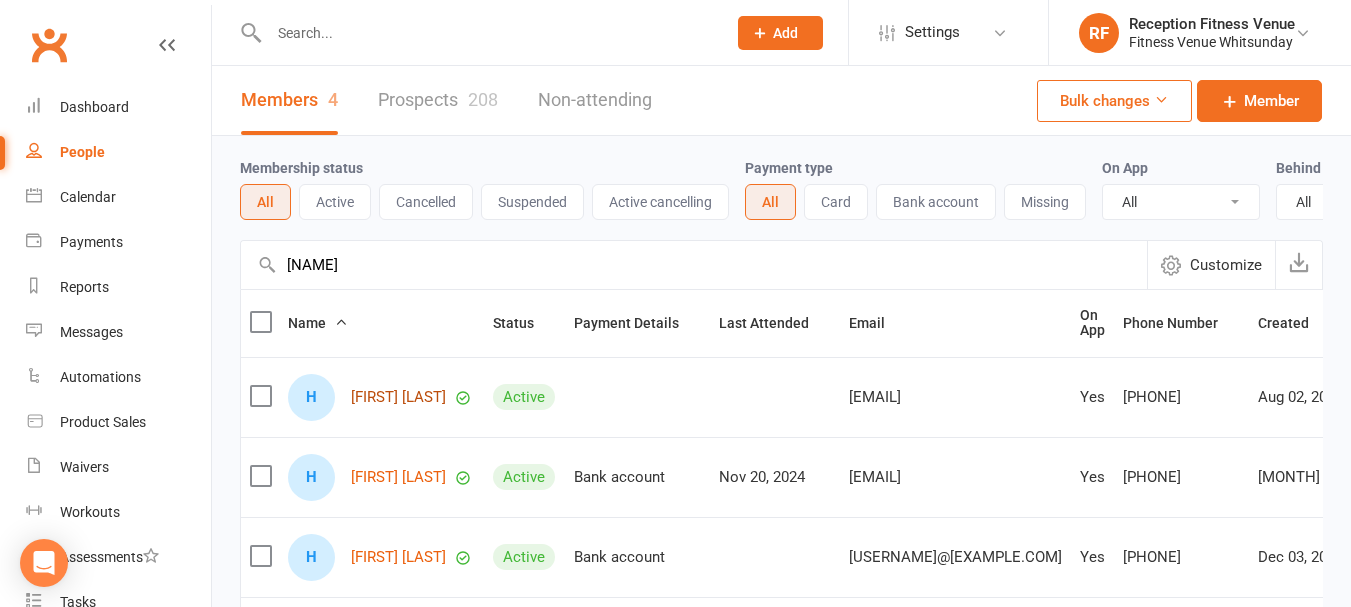 type on "[NAME]" 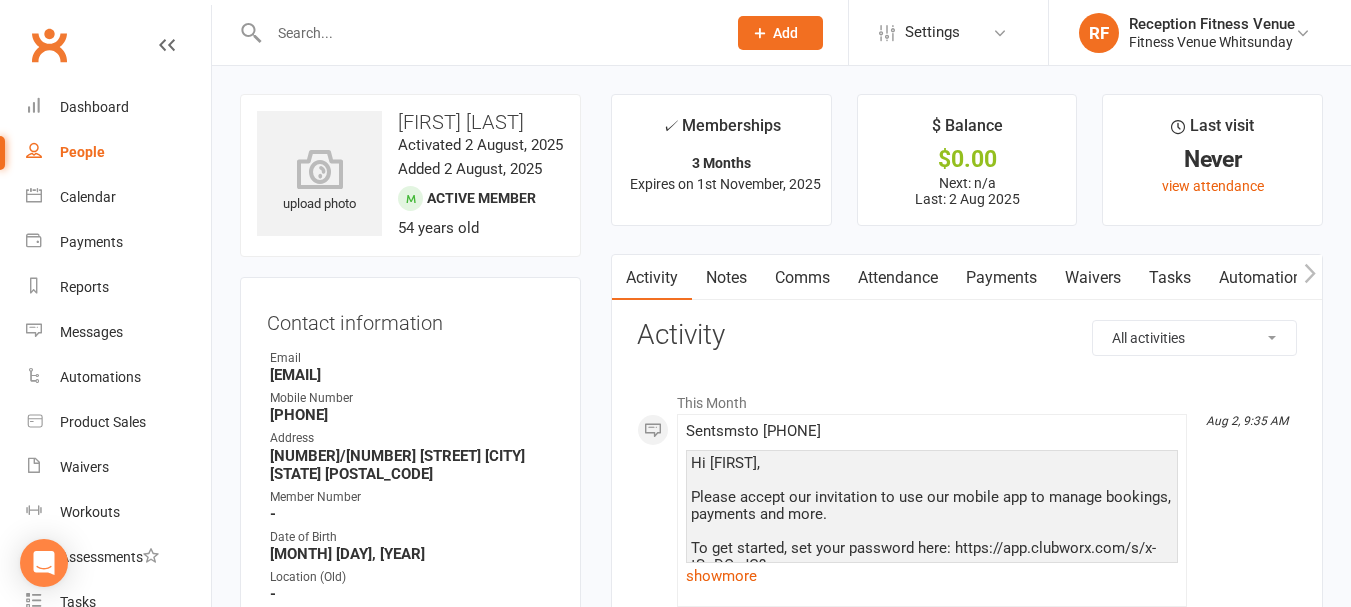 click on "Payments" at bounding box center [1001, 278] 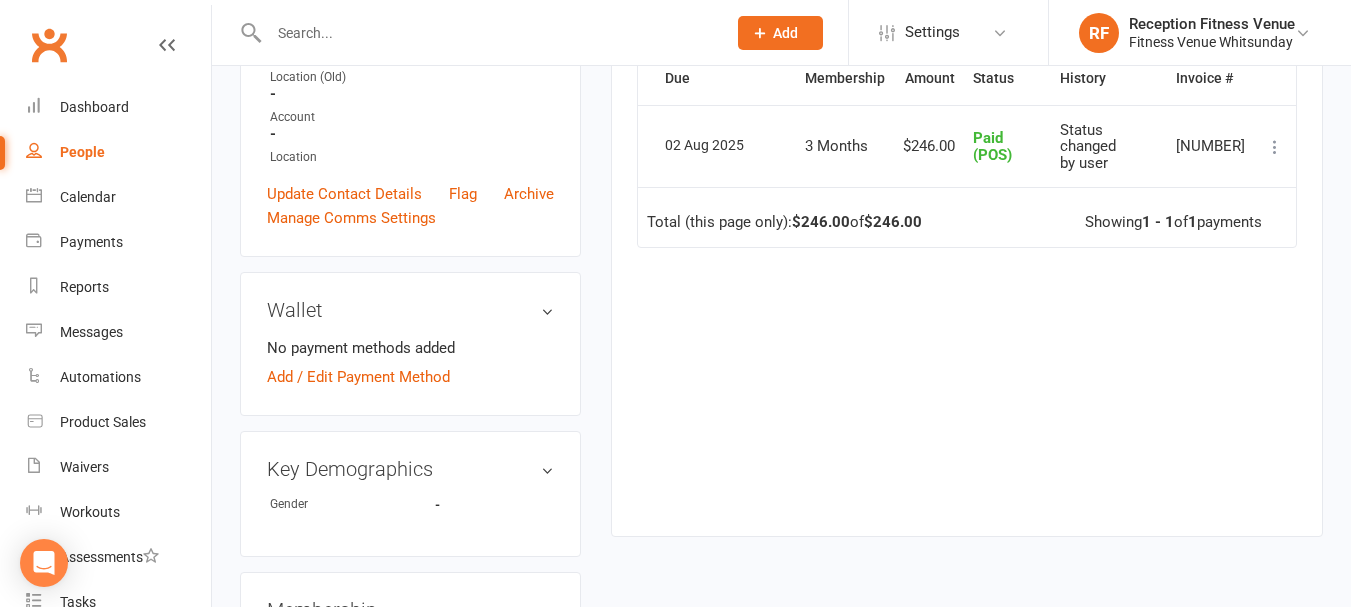 scroll, scrollTop: 0, scrollLeft: 0, axis: both 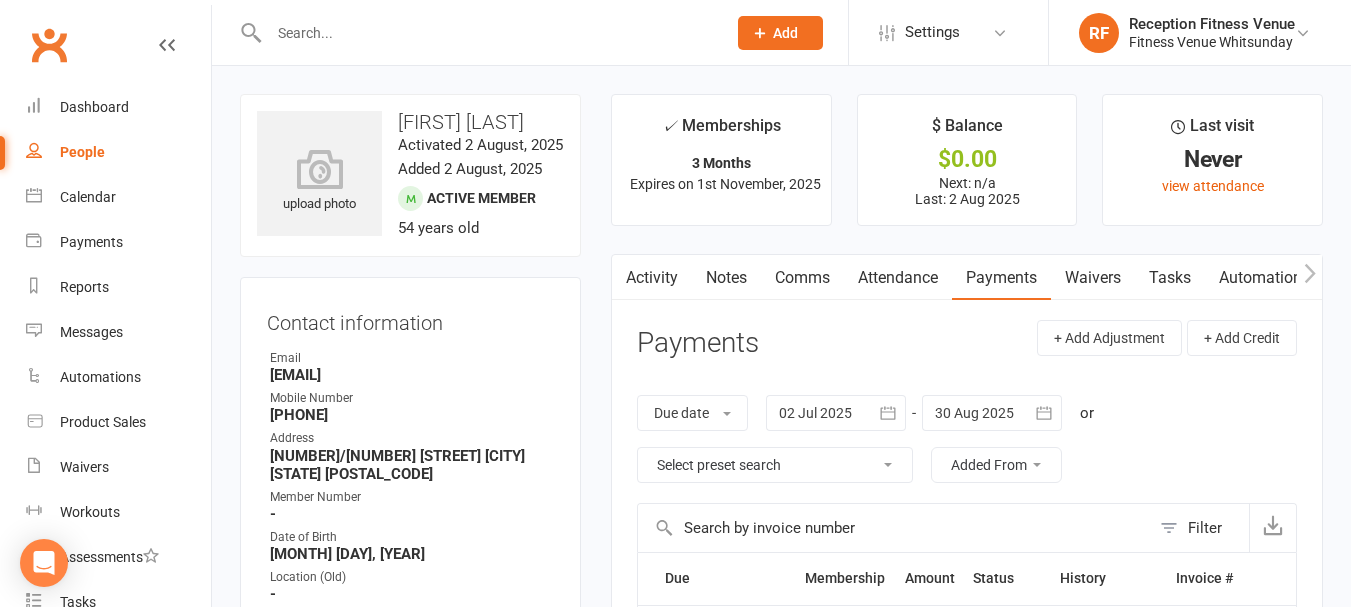 click 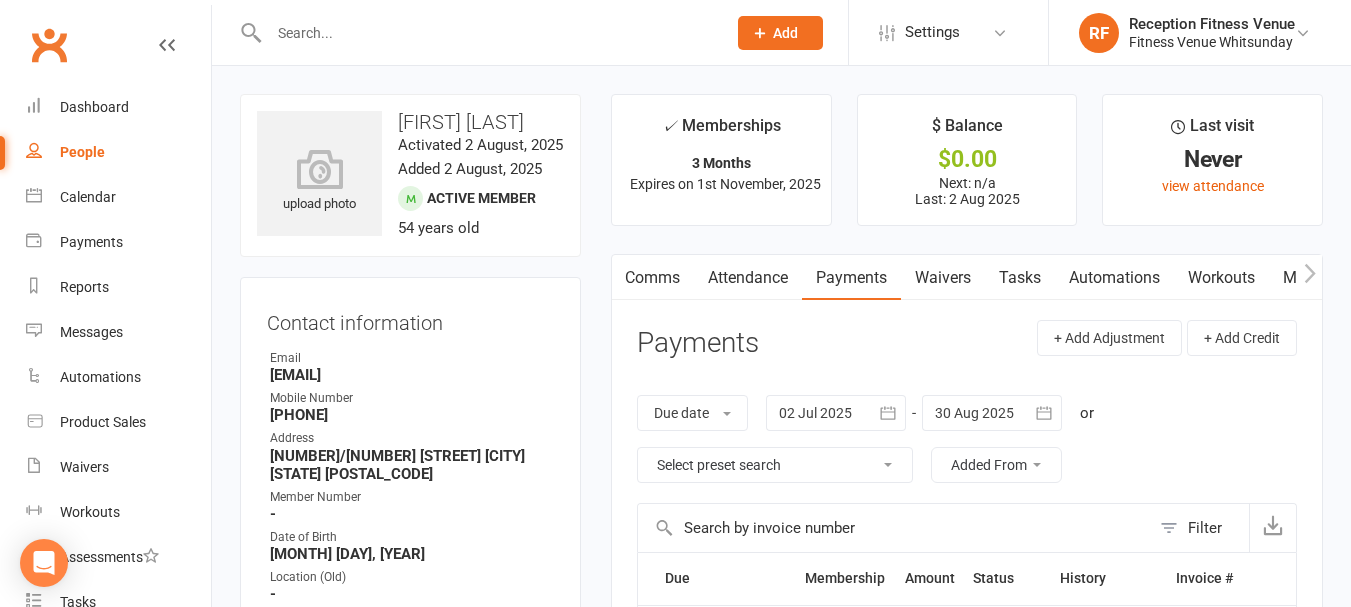 scroll, scrollTop: 0, scrollLeft: 150, axis: horizontal 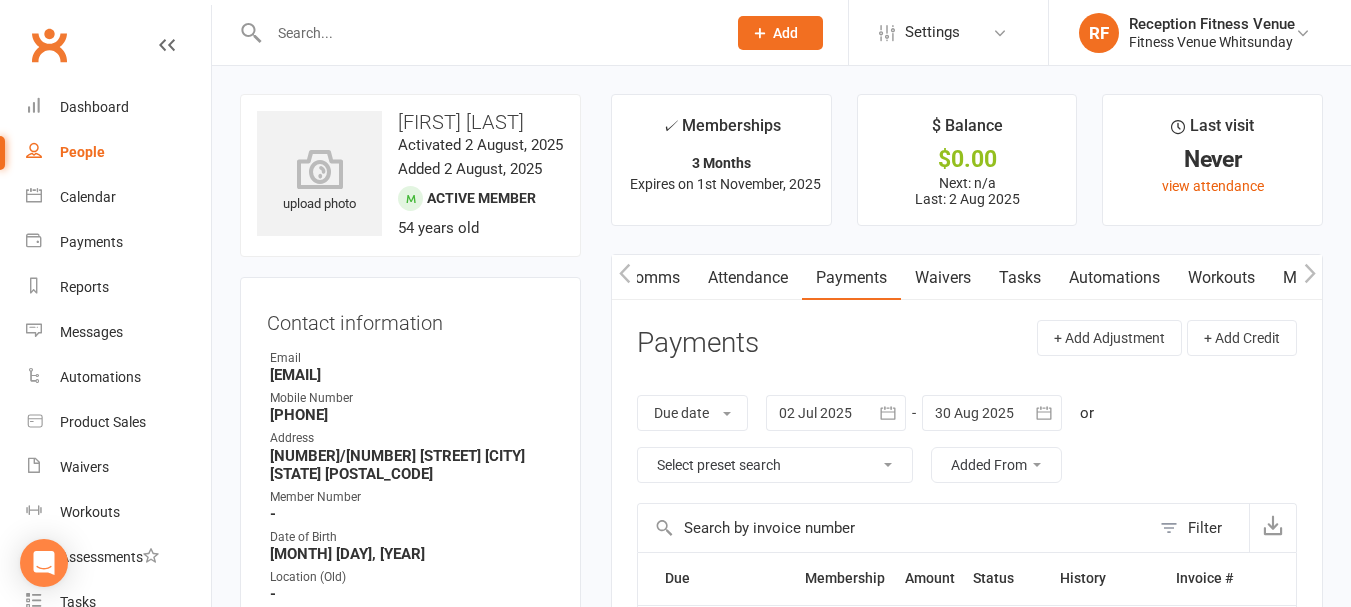 click 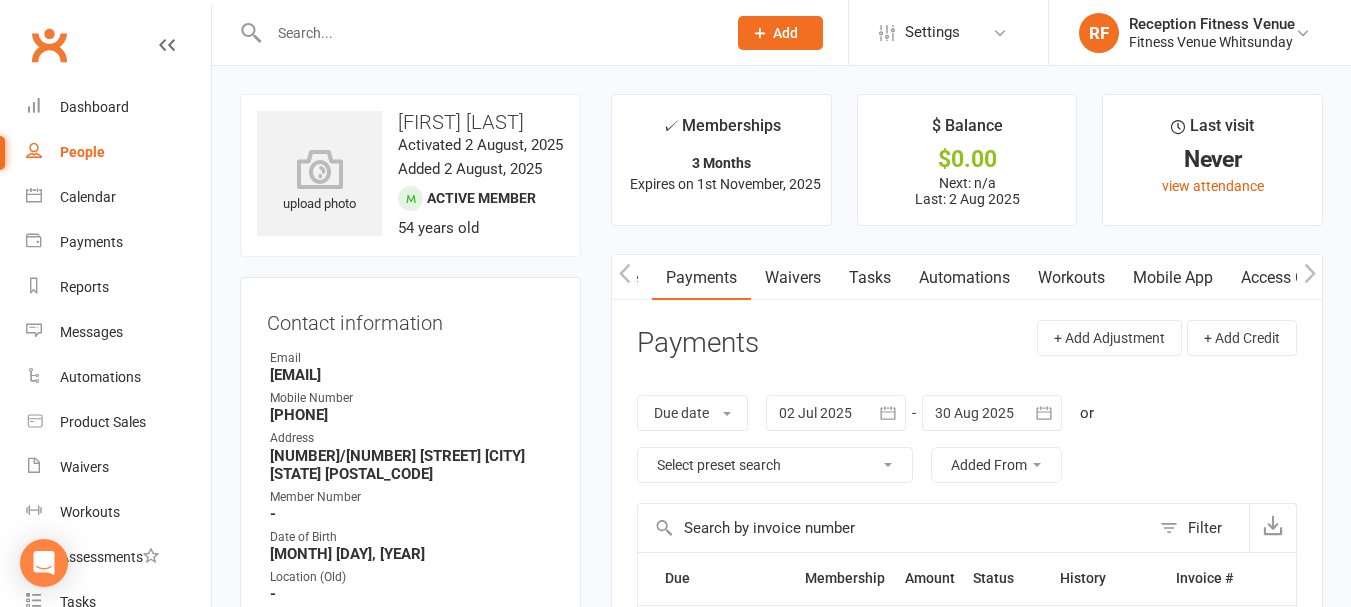 drag, startPoint x: 1311, startPoint y: 268, endPoint x: 1302, endPoint y: 278, distance: 13.453624 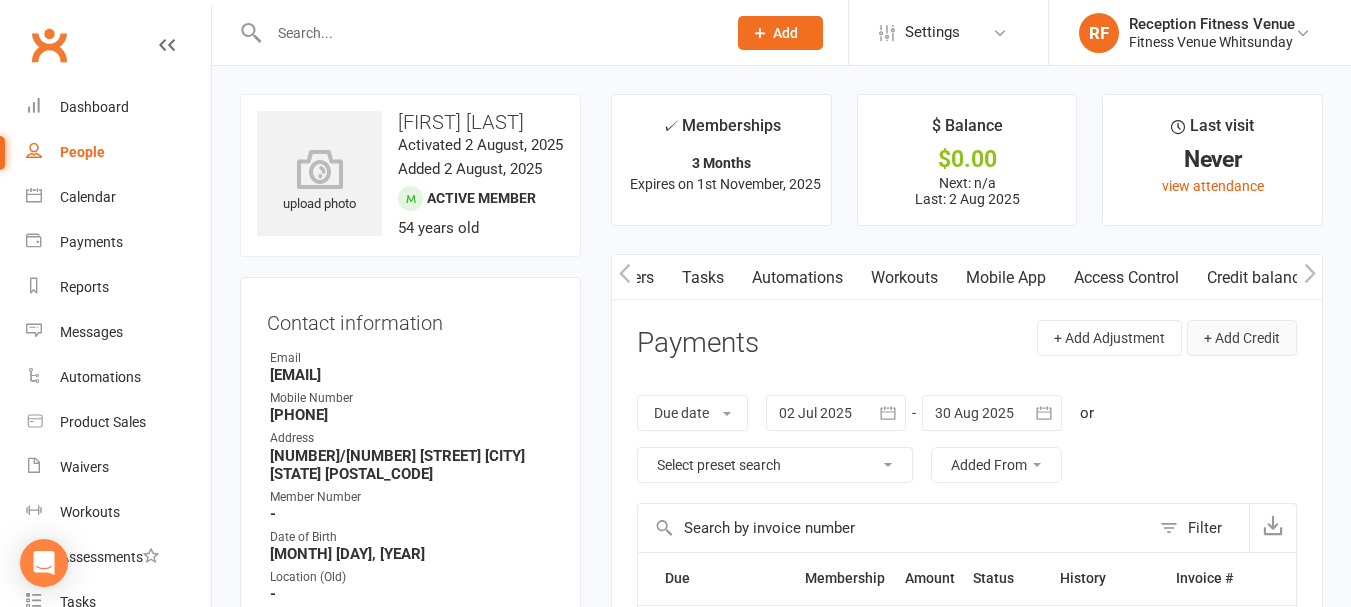 scroll, scrollTop: 0, scrollLeft: 467, axis: horizontal 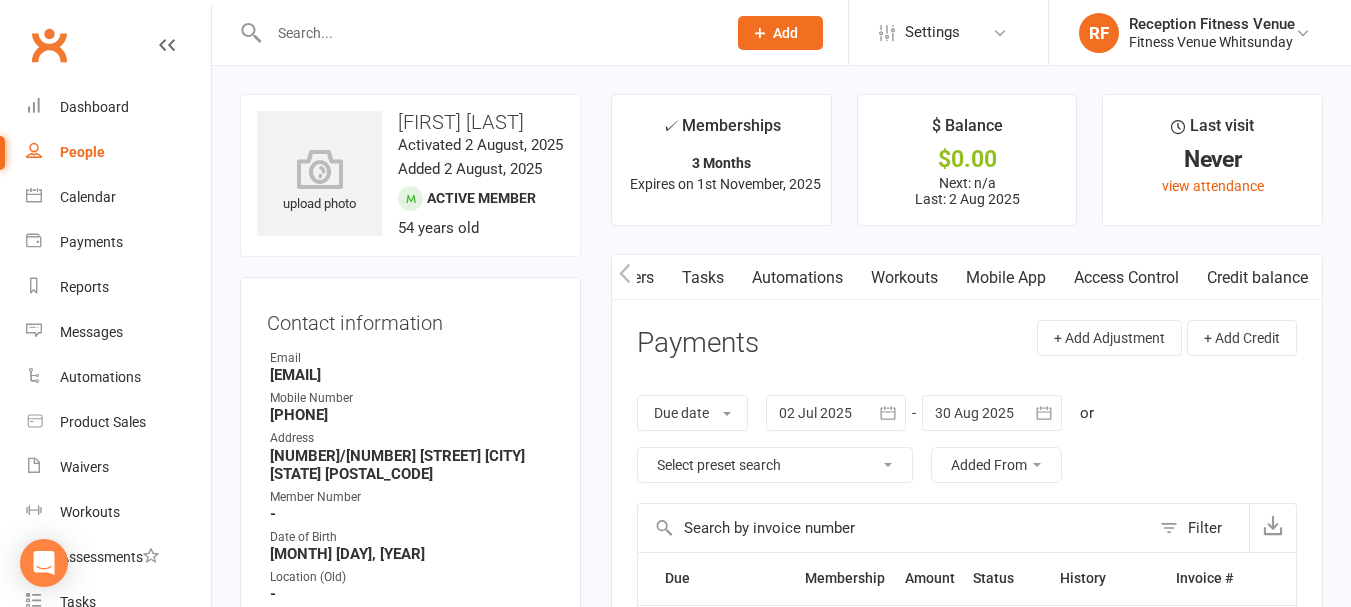 click on "Access Control" at bounding box center (1126, 278) 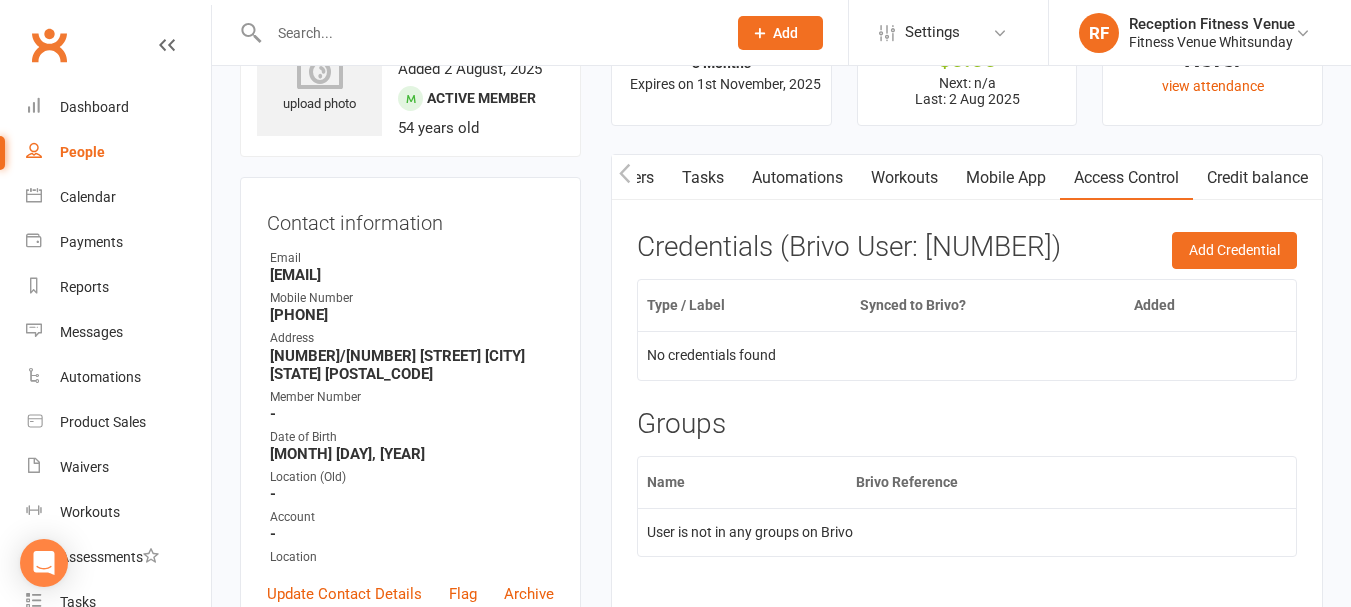 scroll, scrollTop: 200, scrollLeft: 0, axis: vertical 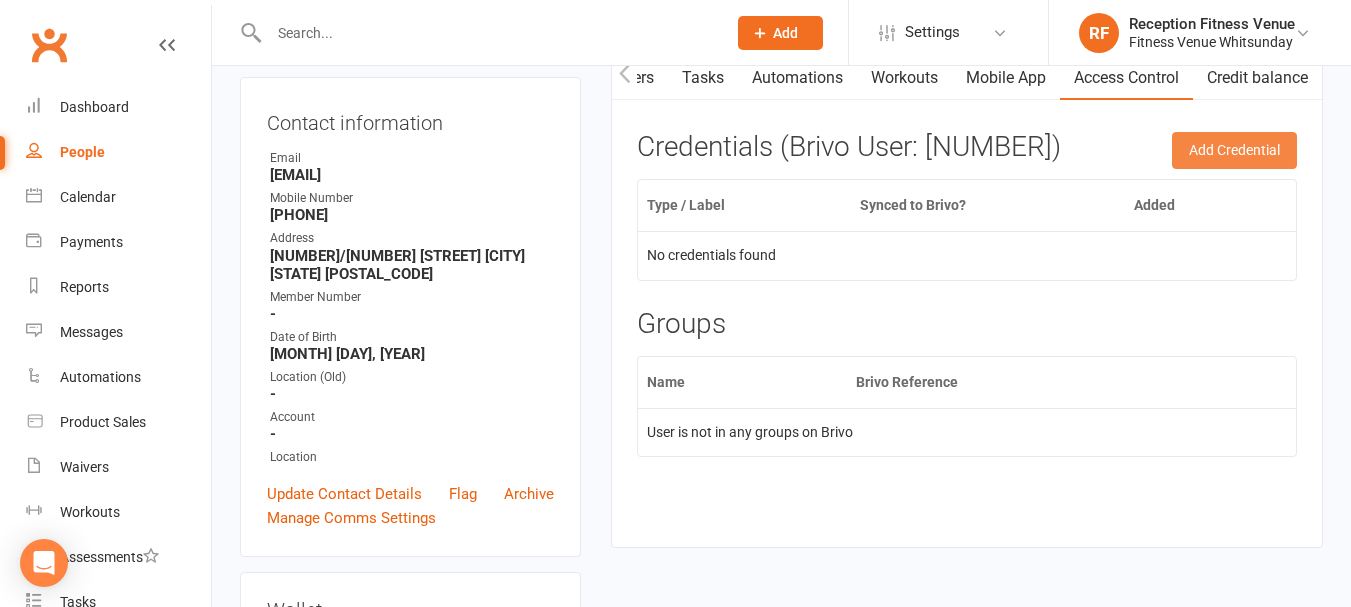 click on "Add Credential" at bounding box center (1234, 150) 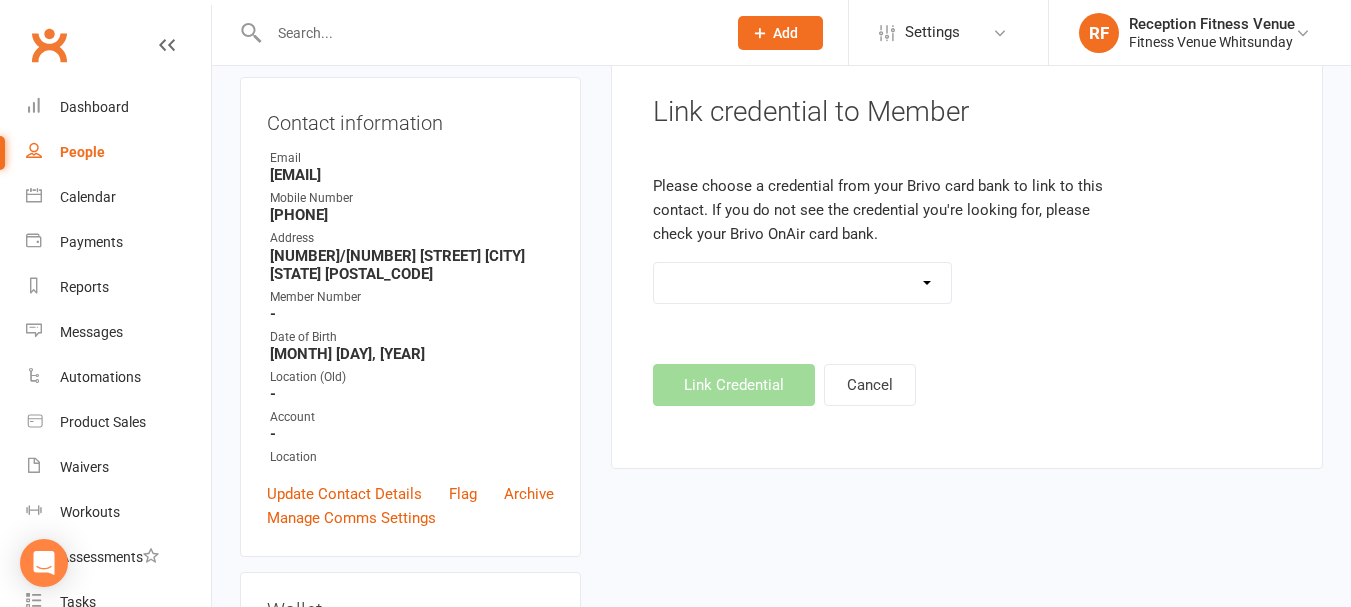 click on "Standard 26 Bit (1) Standard 26 Bit (10) Standard 26 Bit (100) Standard 26 Bit (101) Standard 26 Bit (101) Standard 26 Bit (102) Standard 26 Bit (102) Standard 26 Bit (103) Standard 26 Bit (103) Standard 26 Bit (104) Standard 26 Bit (104) Standard 26 Bit (105) Standard 26 Bit (105) Standard 26 Bit (106) Standard 26 Bit (106) Standard 26 Bit (107) Standard 26 Bit (108) Standard 26 Bit (108) Standard 26 Bit (109) Standard 26 Bit (109) Standard 26 Bit (11) Standard 26 Bit (110) Standard 26 Bit (110) Standard 26 Bit (111) Standard 26 Bit (111) Standard 26 Bit (112) Standard 26 Bit (112) Standard 26 Bit (113) Standard 26 Bit (113) Standard 26 Bit (114) Standard 26 Bit (114) Standard 26 Bit (115) Standard 26 Bit (115) Standard 26 Bit (116) Standard 26 Bit (116) Standard 26 Bit (117) Standard 26 Bit (117) Standard 26 Bit (118) Standard 26 Bit (118) Standard 26 Bit (119) Standard 26 Bit (119) Standard 26 Bit (12) Standard 26 Bit (120) Standard 26 Bit (120) Standard 26 Bit (121) Standard 26 Bit (121)" at bounding box center [802, 283] 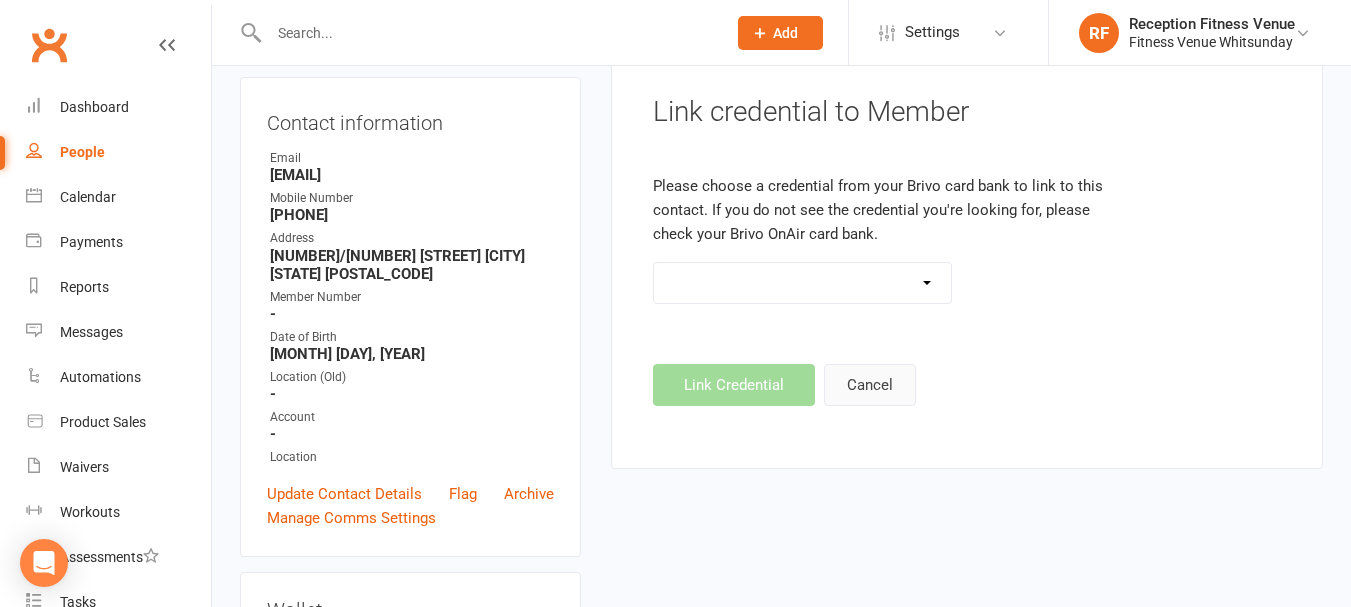 click on "Cancel" at bounding box center [870, 385] 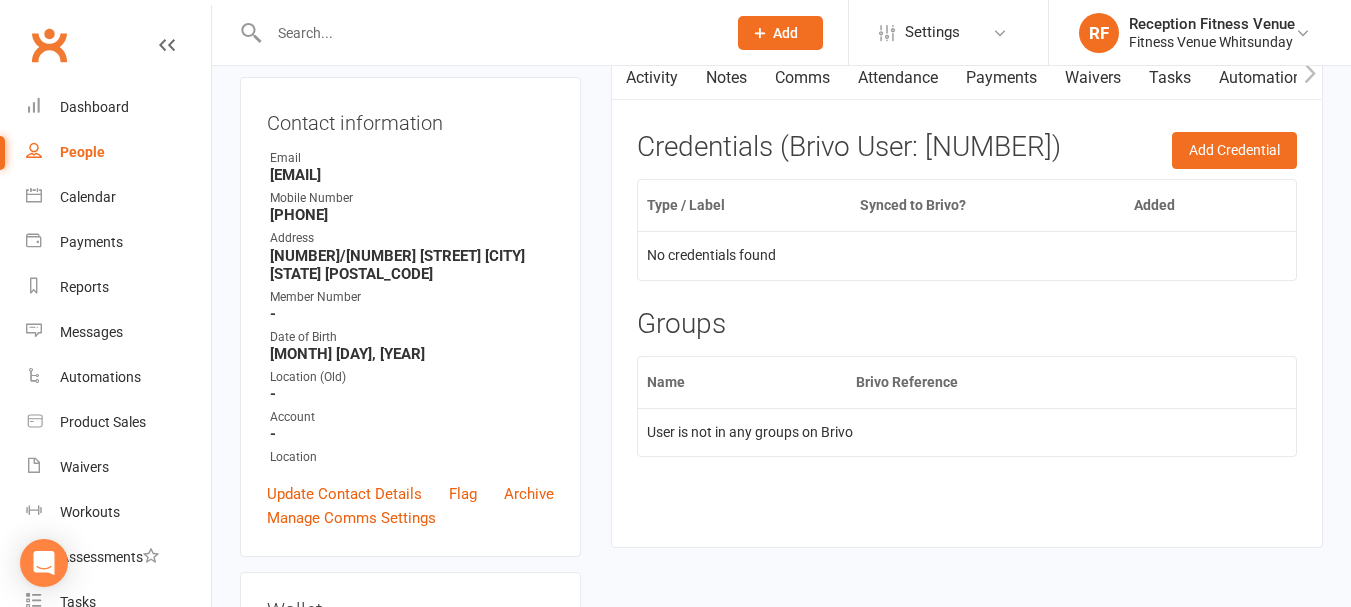 scroll, scrollTop: 0, scrollLeft: 0, axis: both 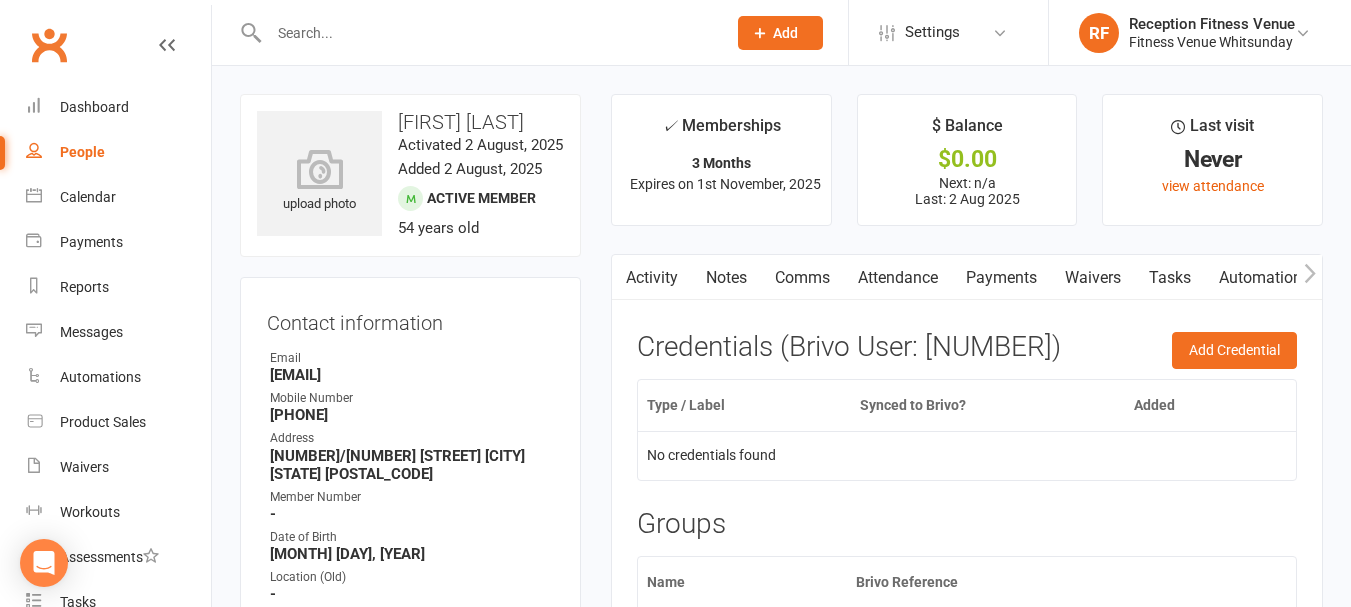 click 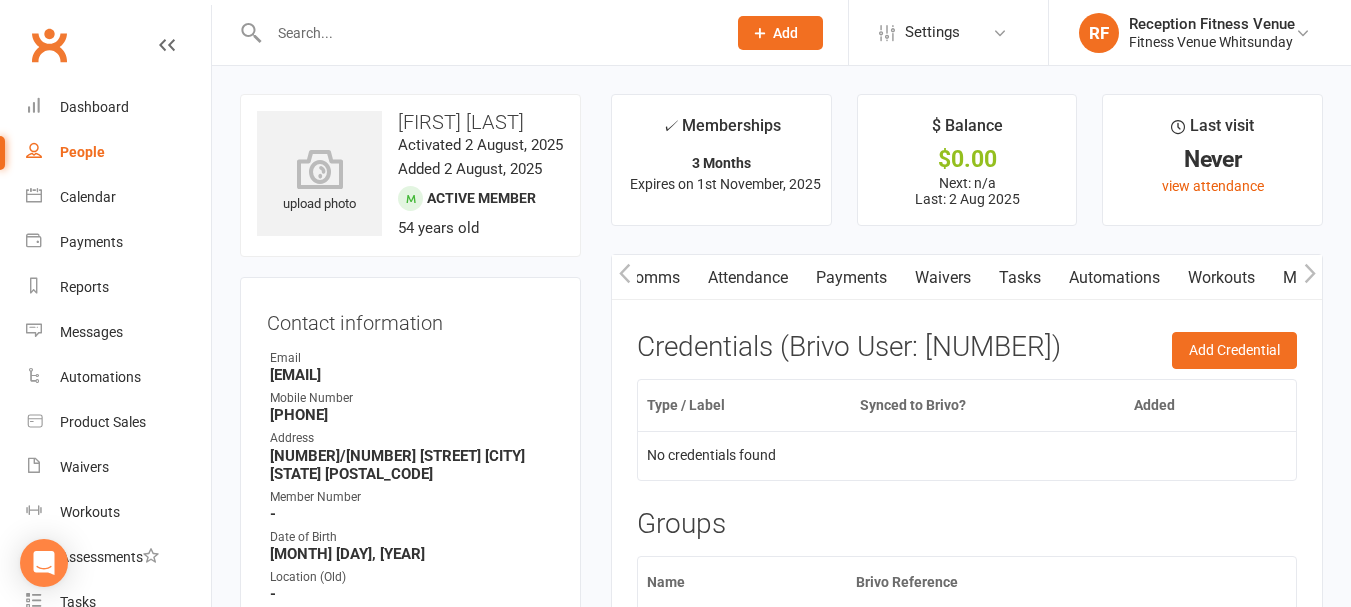 click 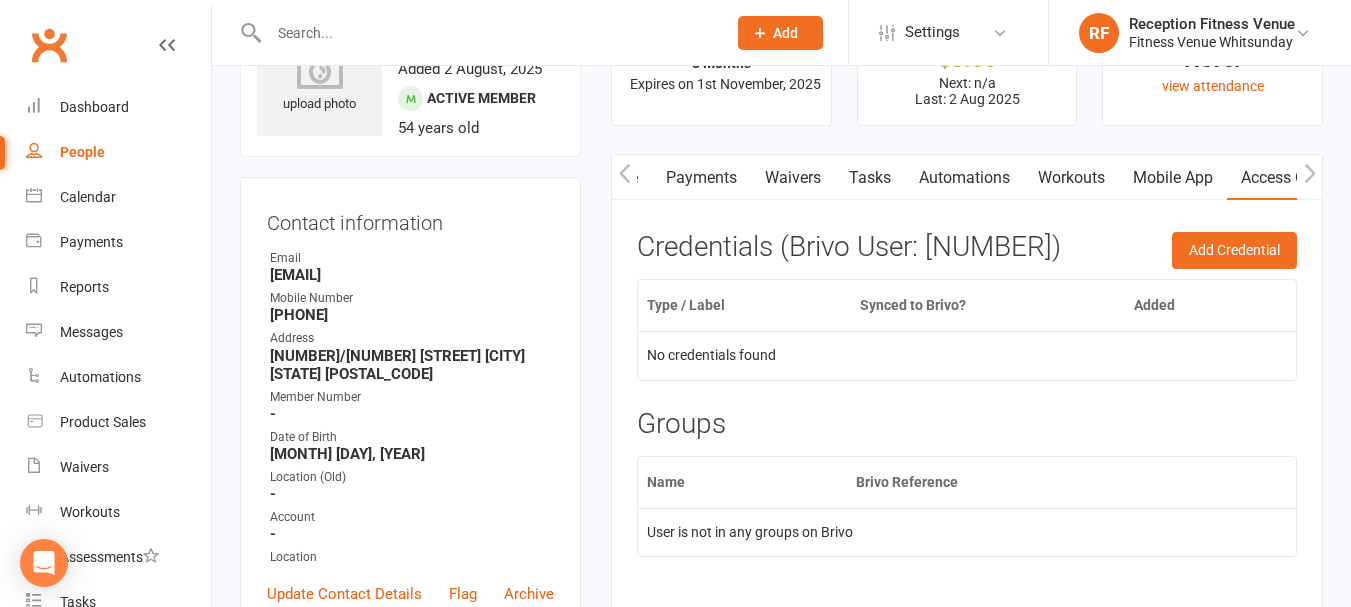scroll, scrollTop: 200, scrollLeft: 0, axis: vertical 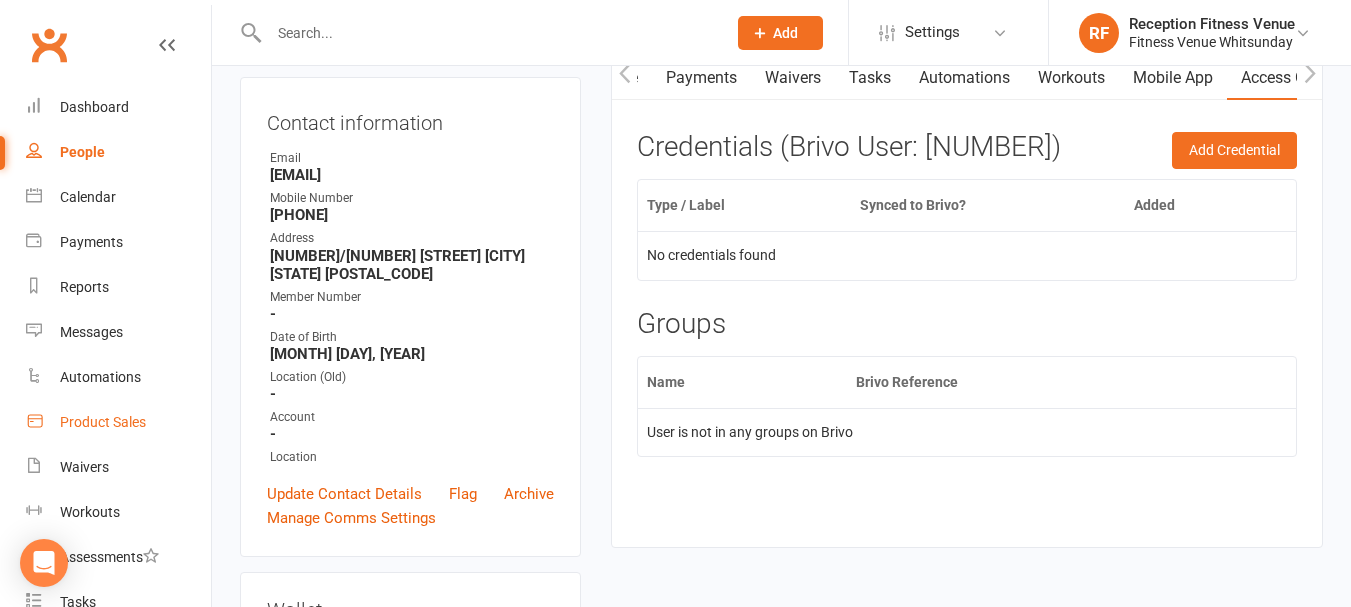 click on "Product Sales" at bounding box center (103, 422) 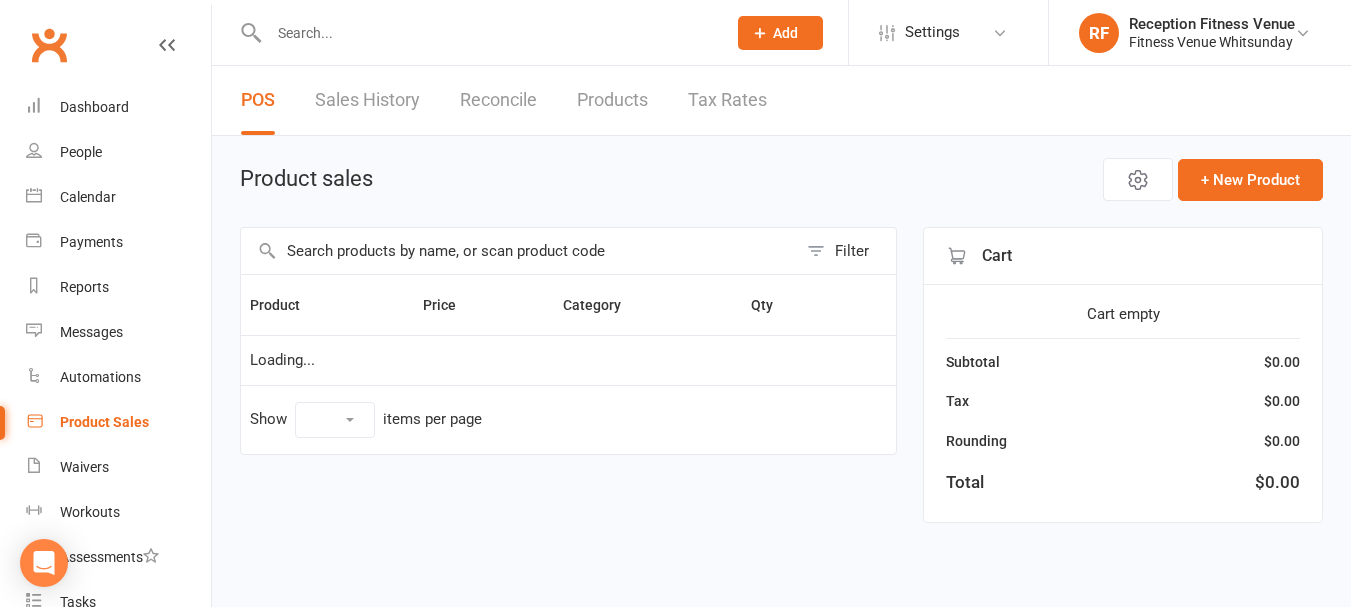 scroll, scrollTop: 0, scrollLeft: 0, axis: both 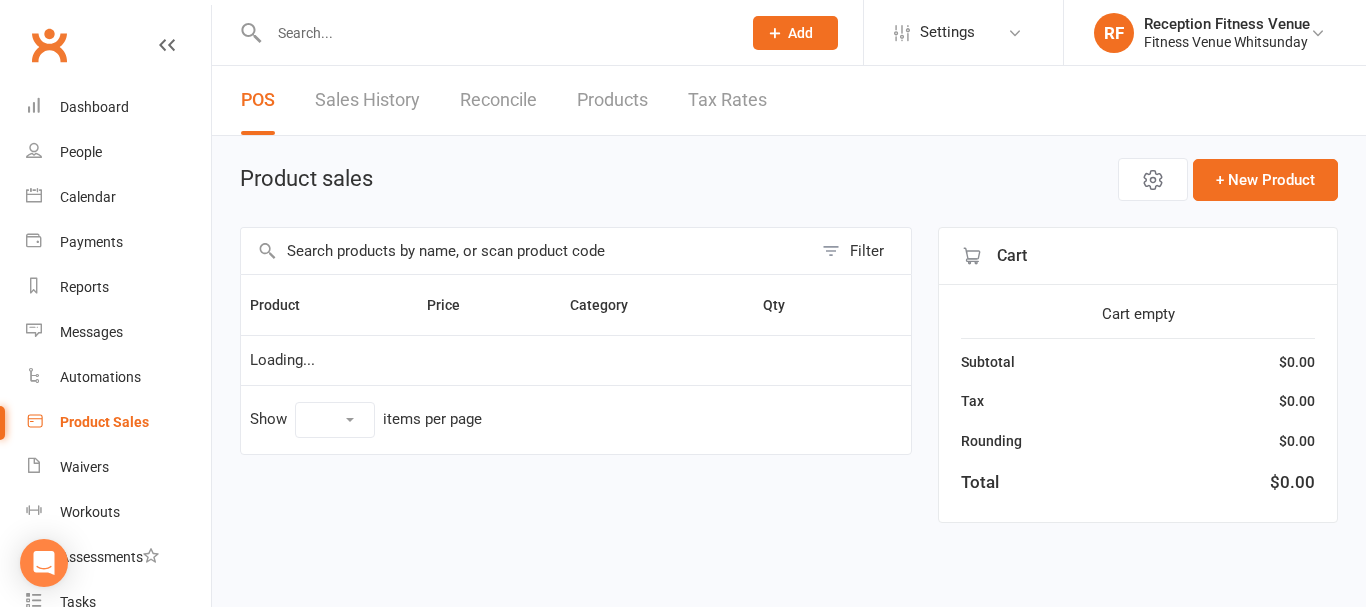 select on "100" 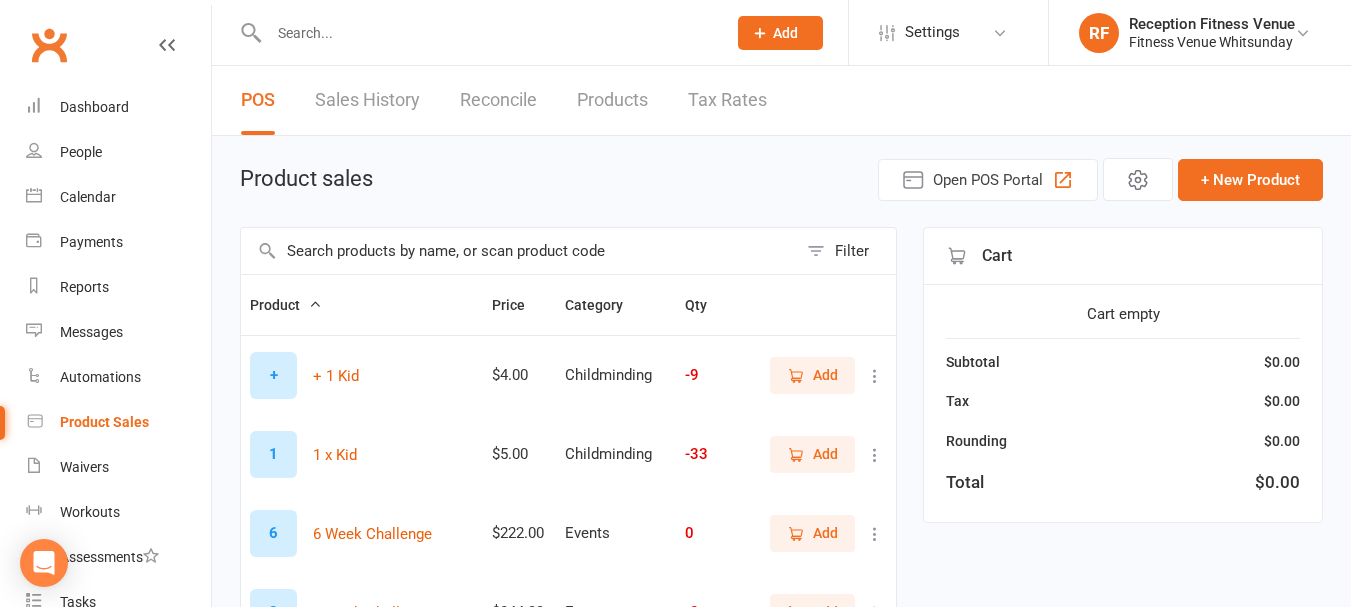 click at bounding box center (519, 251) 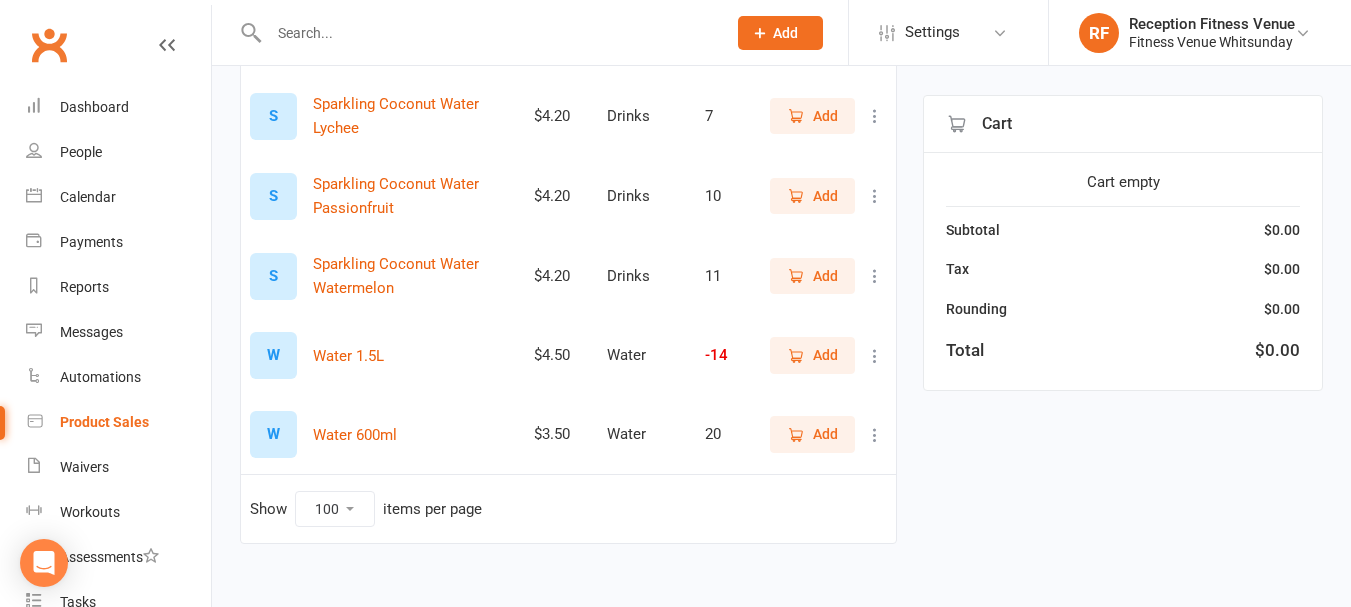 scroll, scrollTop: 522, scrollLeft: 0, axis: vertical 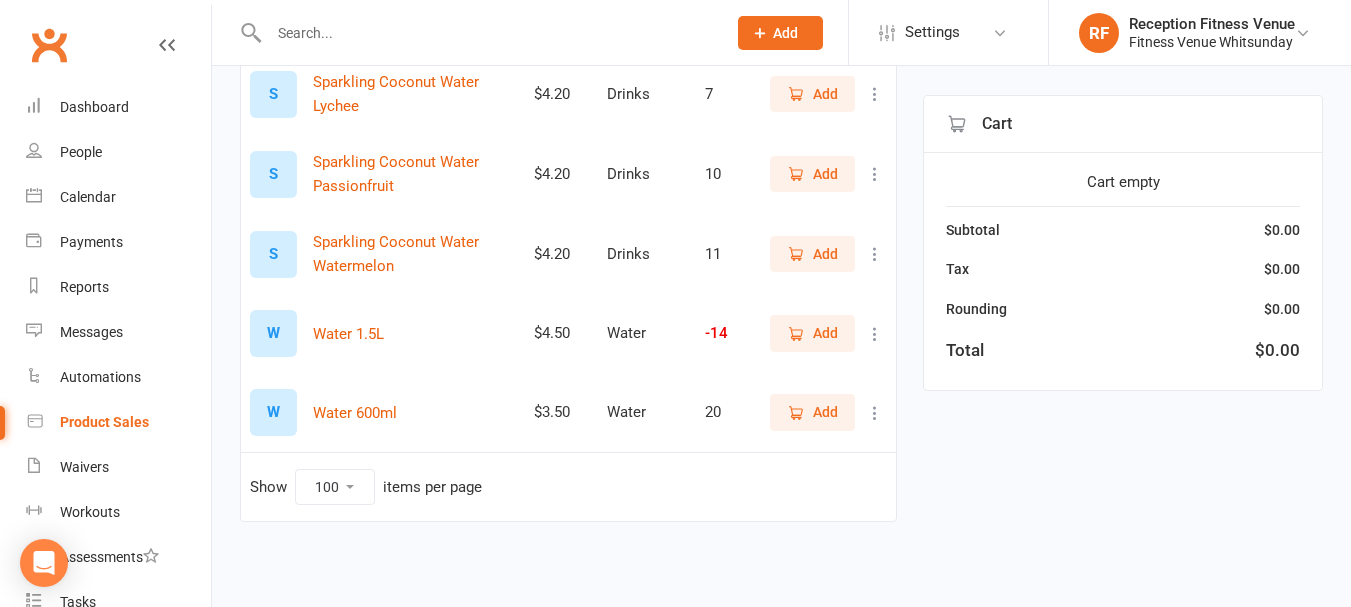 type on "water" 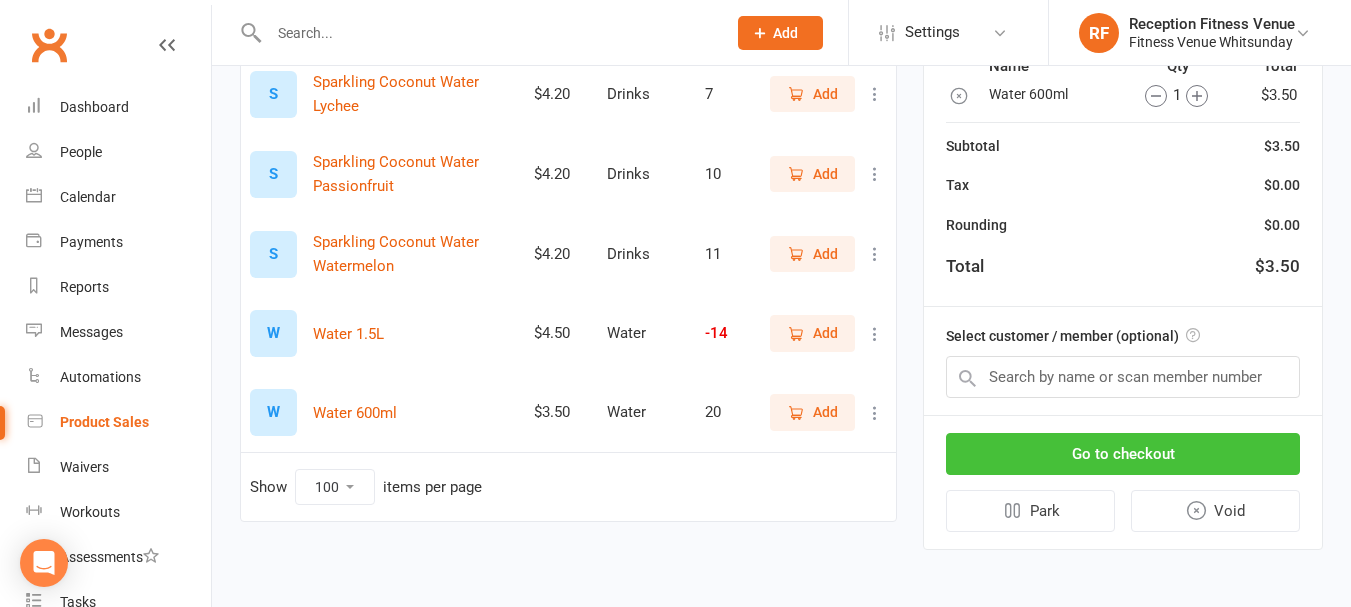 click on "Go to checkout" at bounding box center (1123, 454) 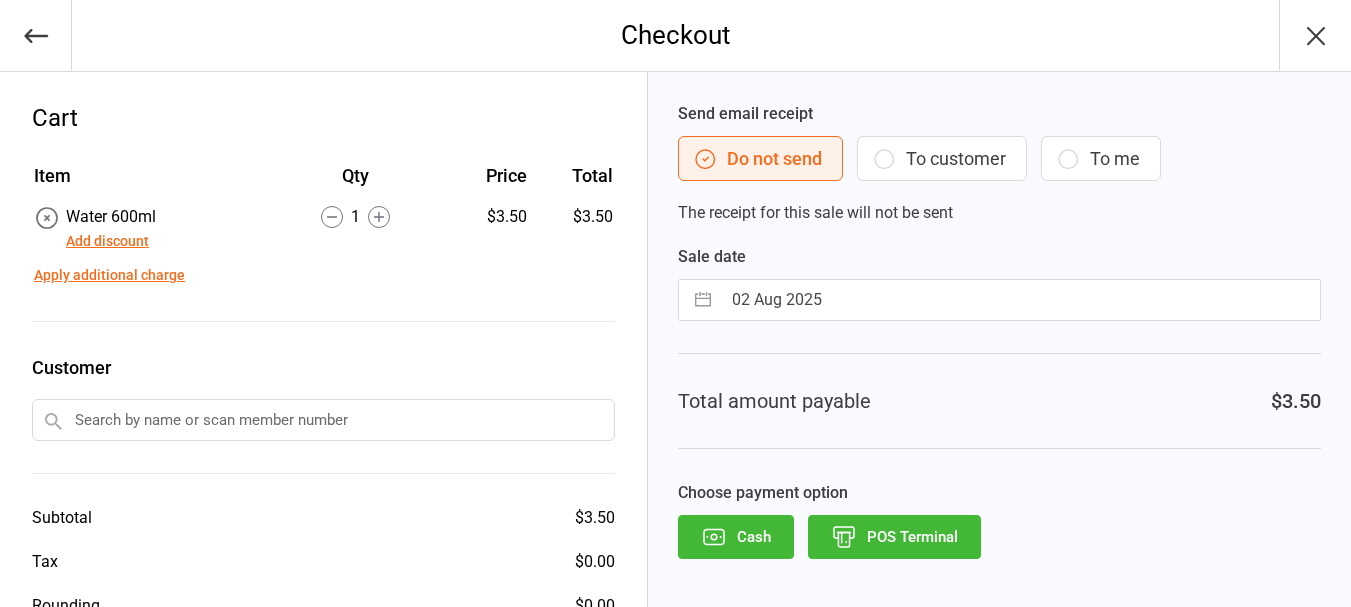 scroll, scrollTop: 0, scrollLeft: 0, axis: both 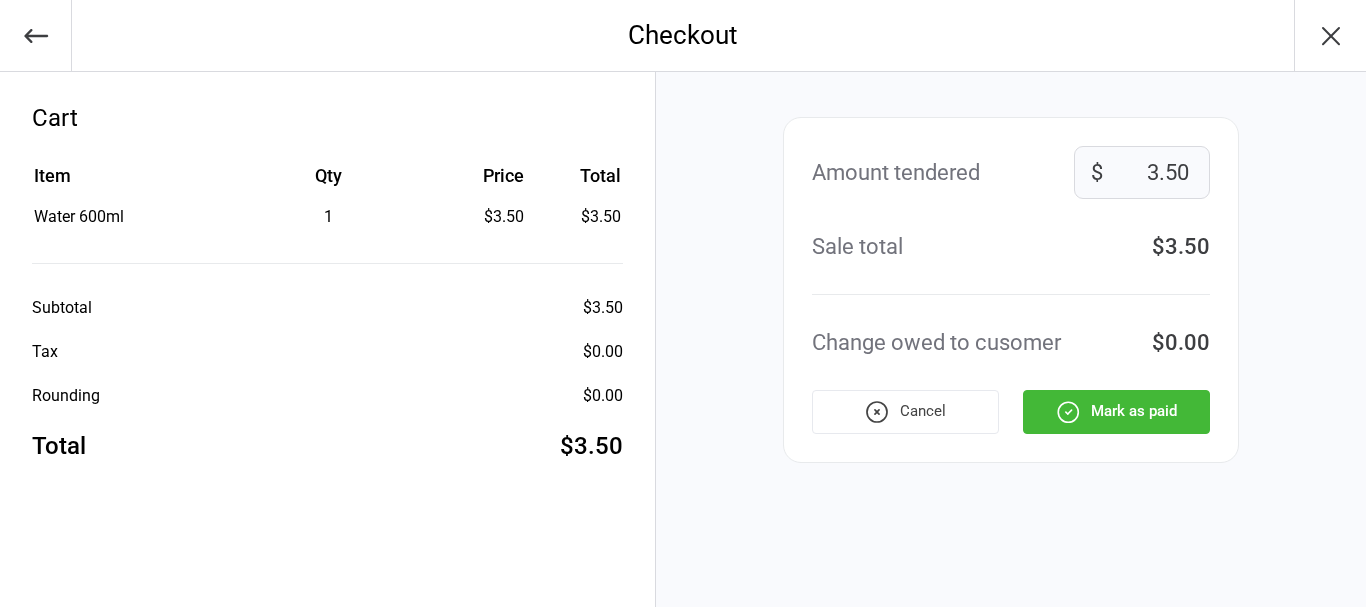 click on "Mark as paid" at bounding box center [1116, 412] 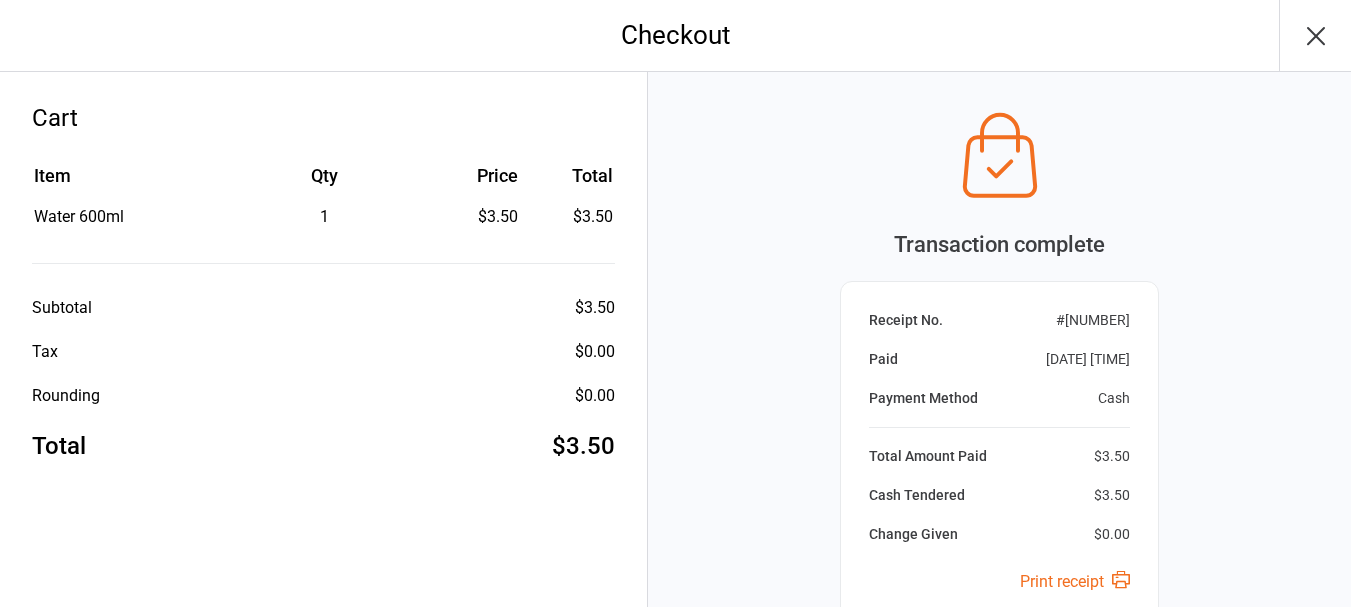 click at bounding box center (1315, 35) 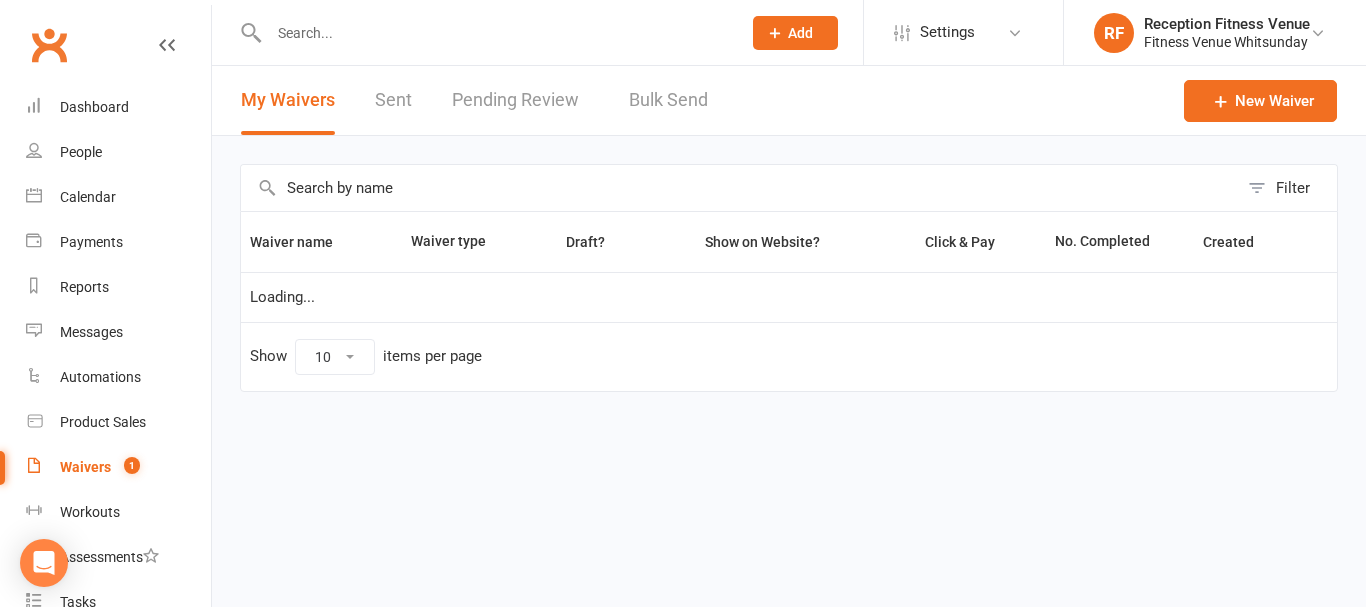 scroll, scrollTop: 0, scrollLeft: 0, axis: both 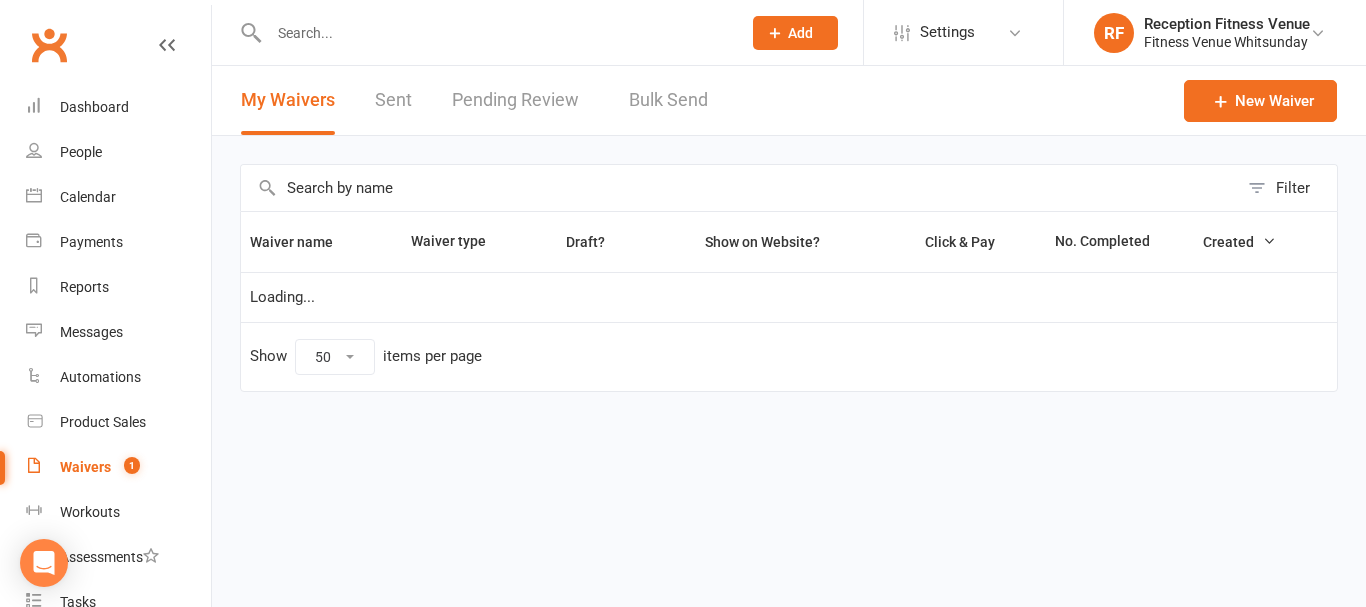 click on "Pending Review" at bounding box center (520, 100) 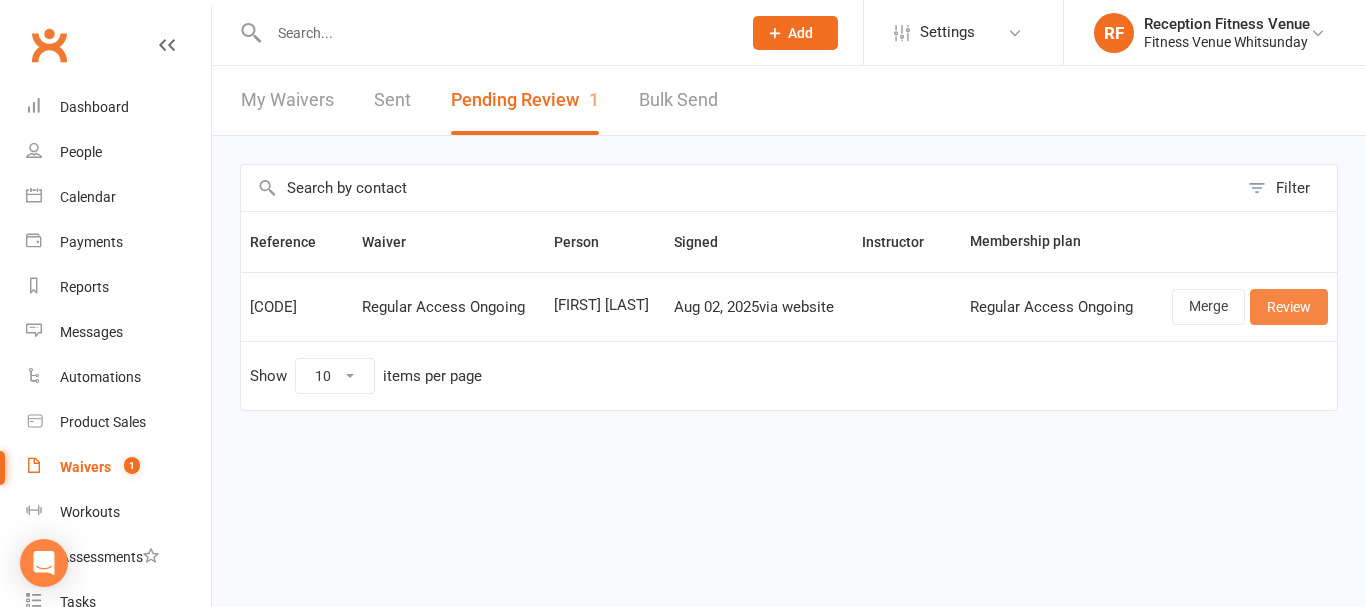 click on "Review" at bounding box center [1289, 307] 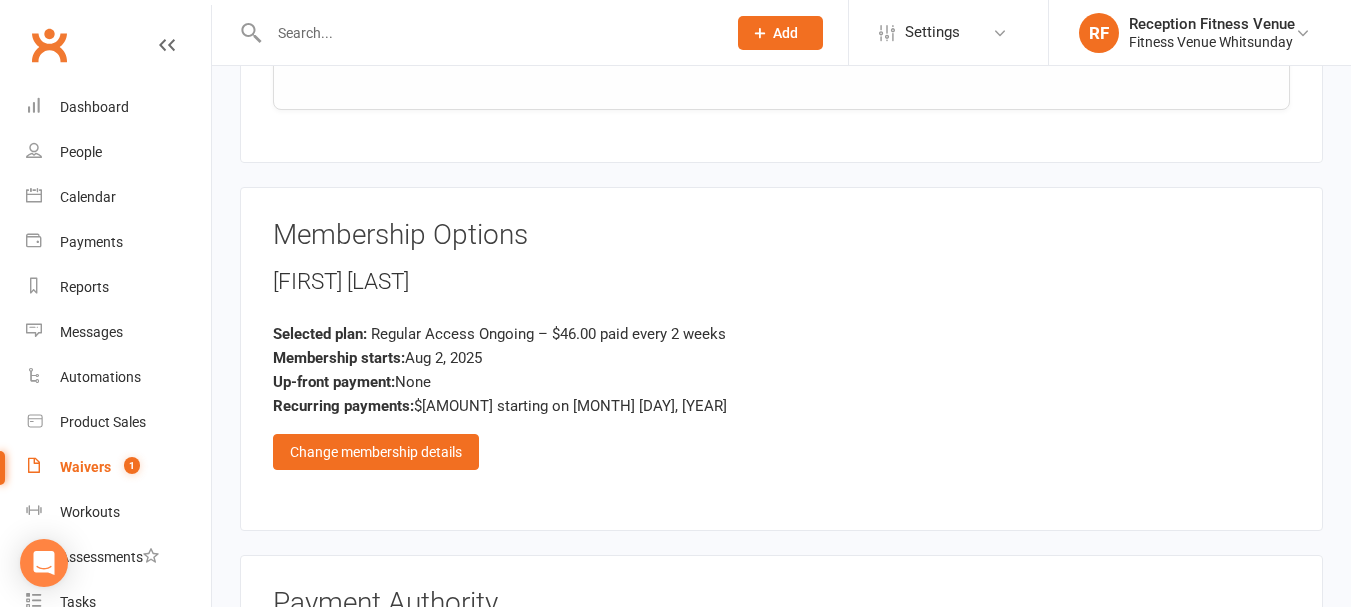 scroll, scrollTop: 2400, scrollLeft: 0, axis: vertical 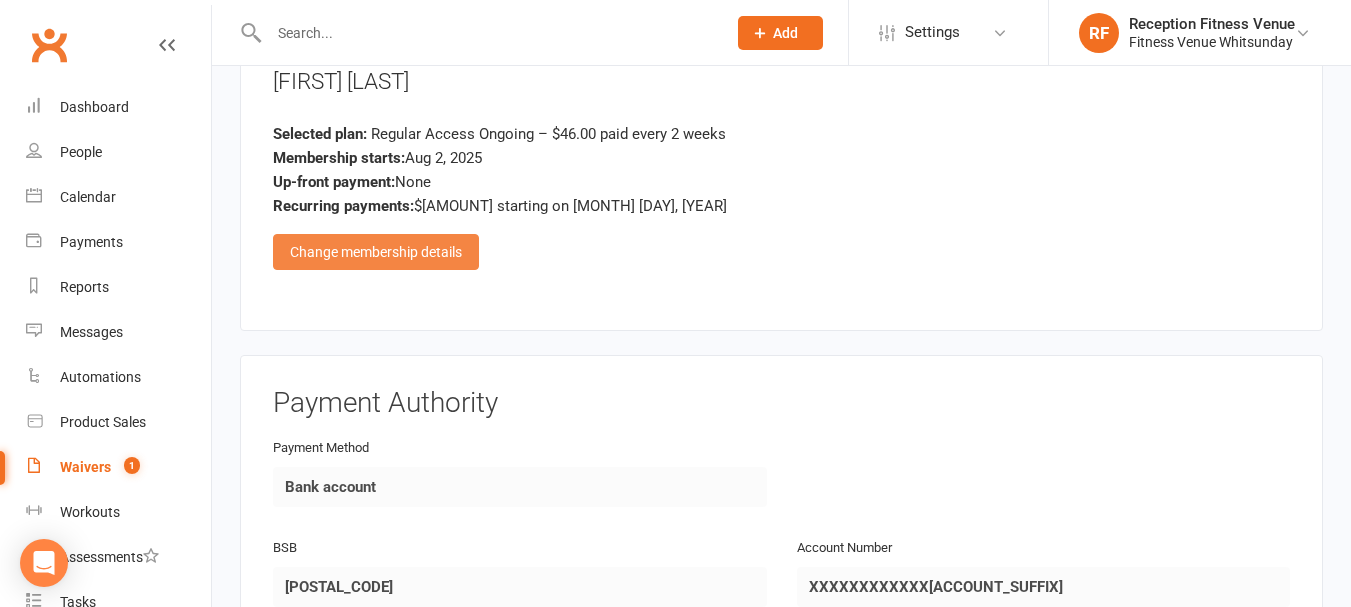 click on "Change membership details" at bounding box center (376, 252) 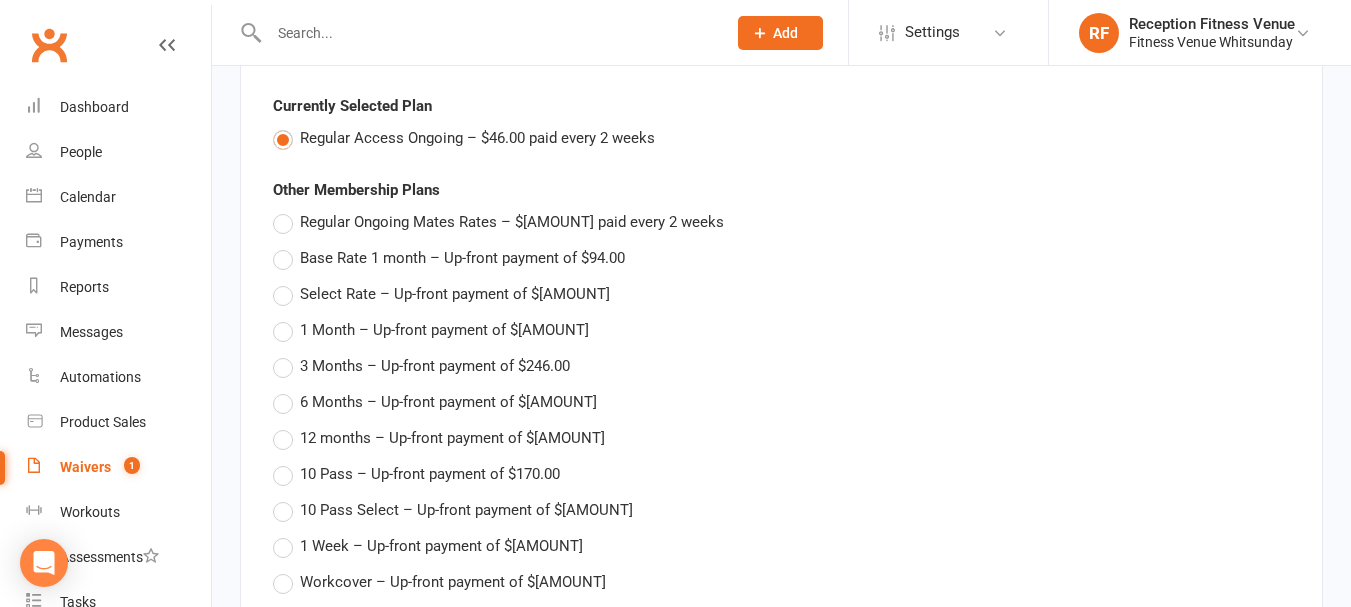 click on "Regular Ongoing Mates Rates – $40.00 paid every 2 weeks" at bounding box center (512, 220) 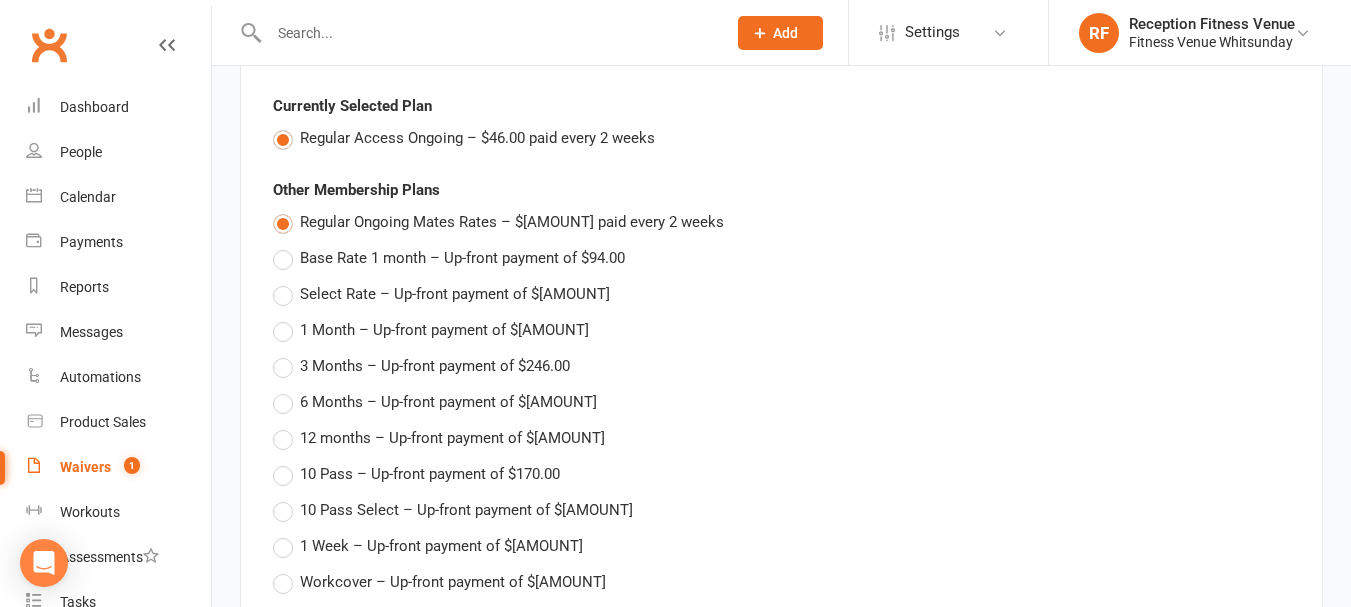 type on "Regular Ongoing Mates Rates" 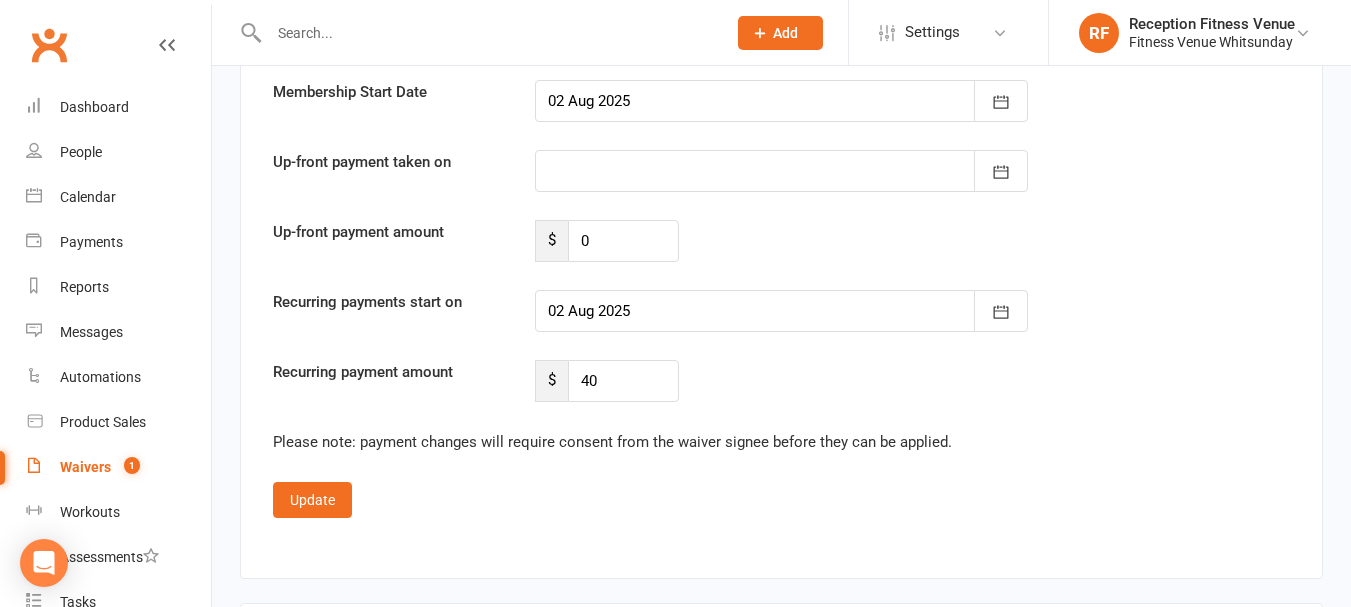 scroll, scrollTop: 3600, scrollLeft: 0, axis: vertical 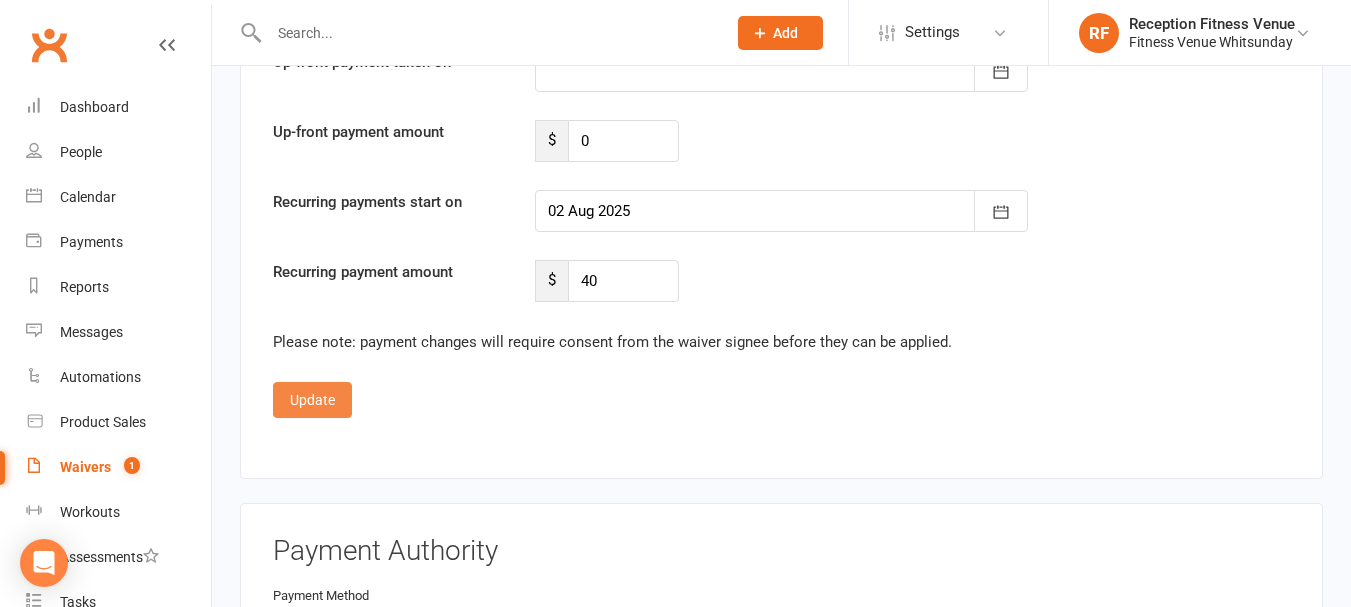 click on "Update" at bounding box center (312, 400) 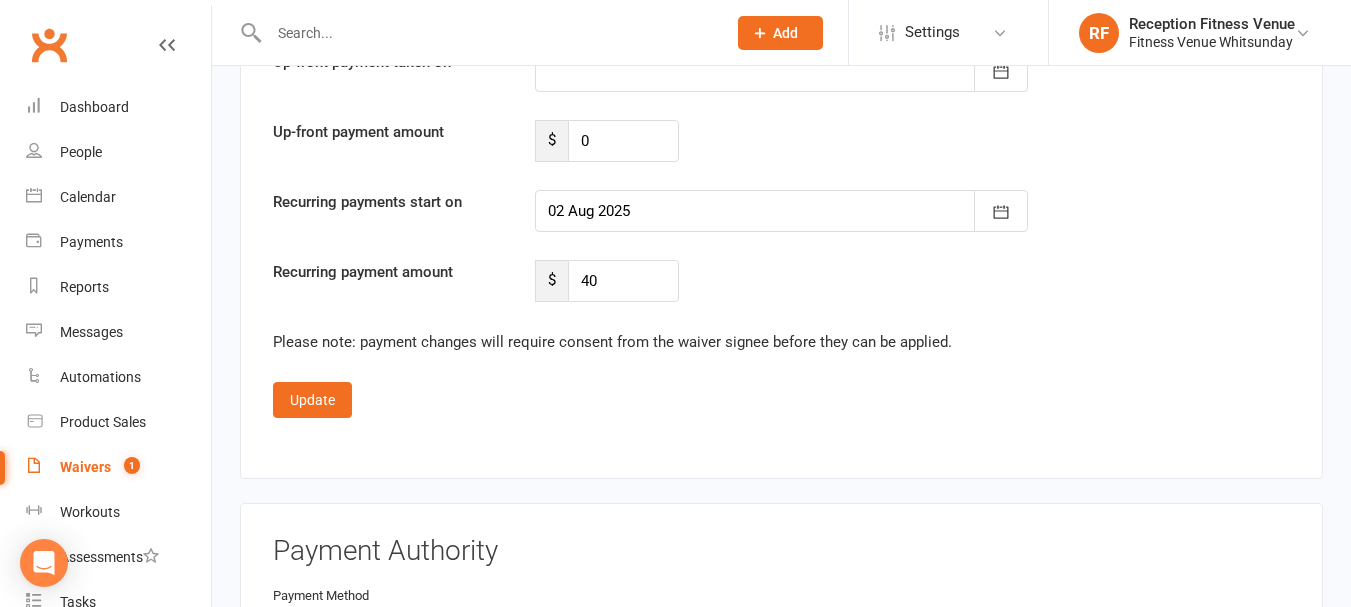 scroll, scrollTop: 2963, scrollLeft: 0, axis: vertical 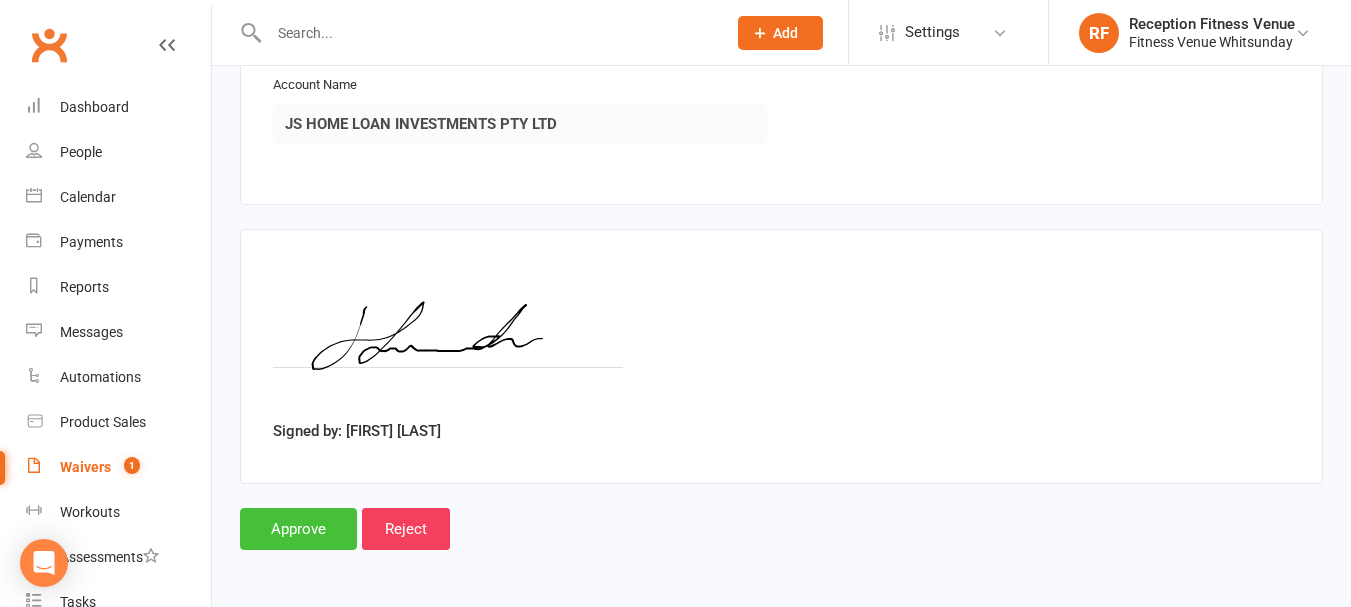 click on "Approve" at bounding box center [298, 529] 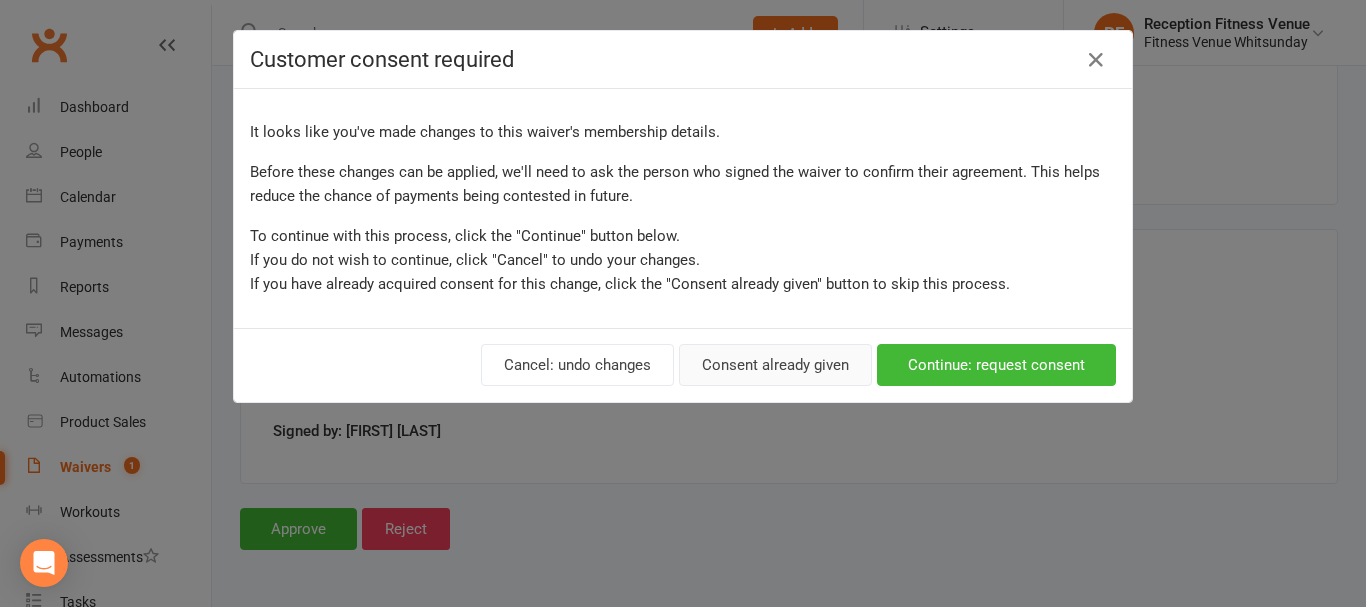 click on "Consent already given" at bounding box center (775, 365) 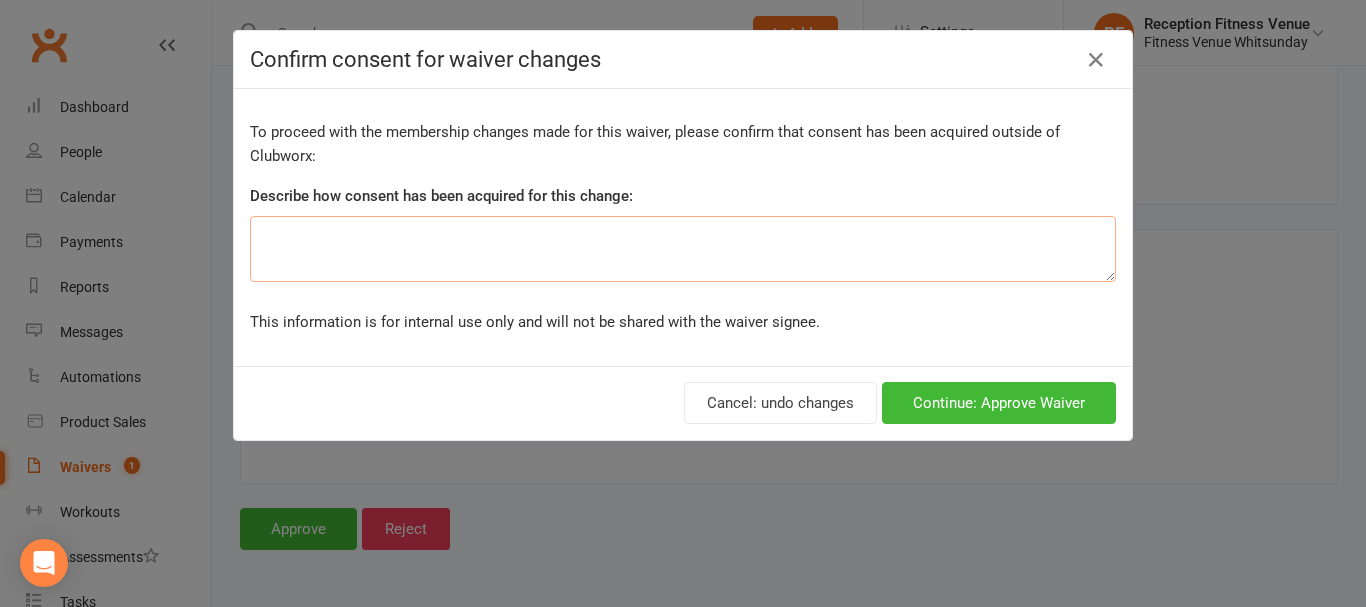 click at bounding box center (683, 249) 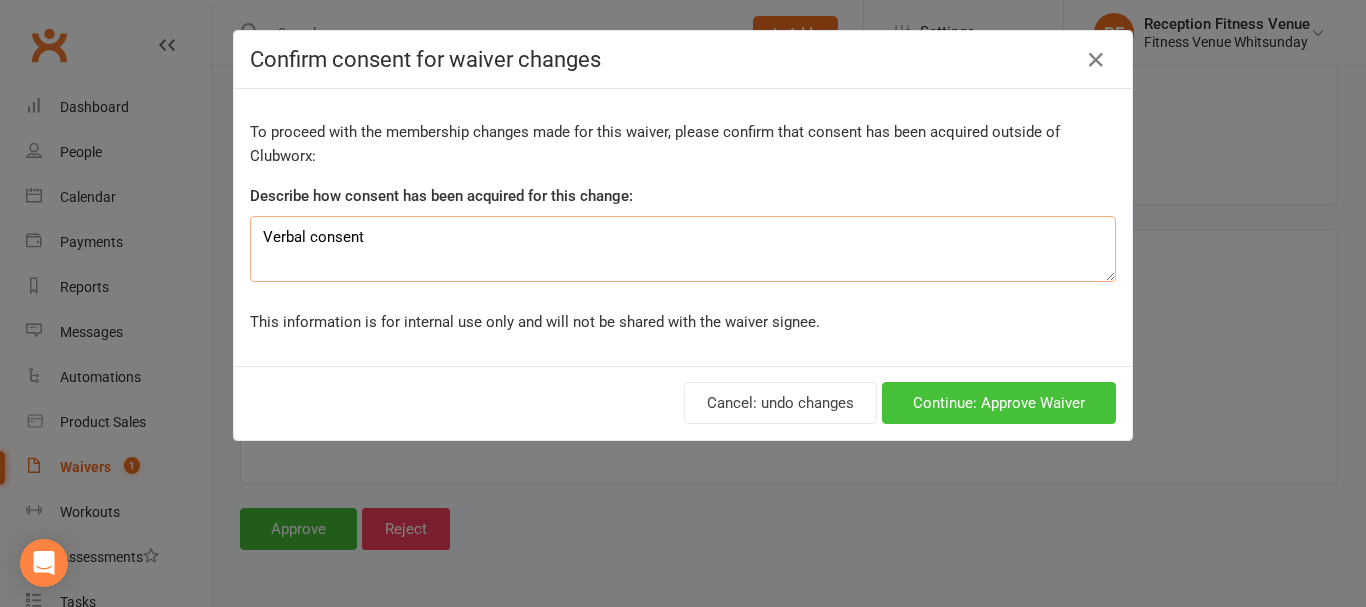 type on "Verbal consent" 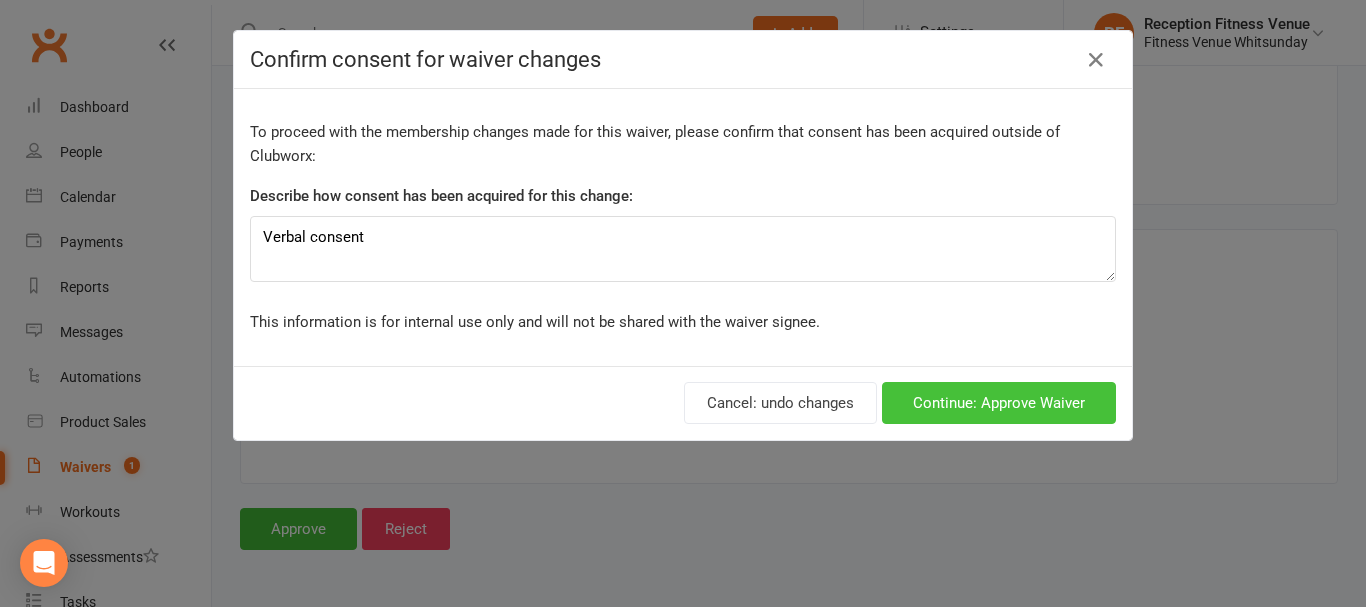 click on "Continue: Approve Waiver" at bounding box center (999, 403) 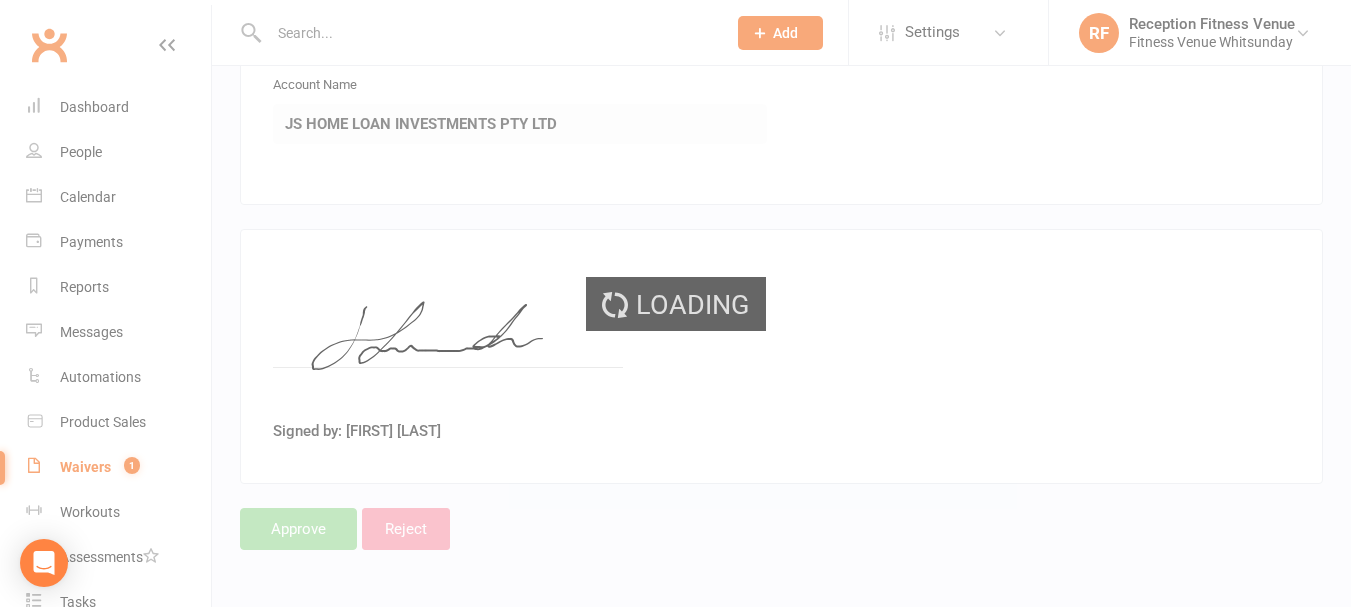 scroll, scrollTop: 0, scrollLeft: 0, axis: both 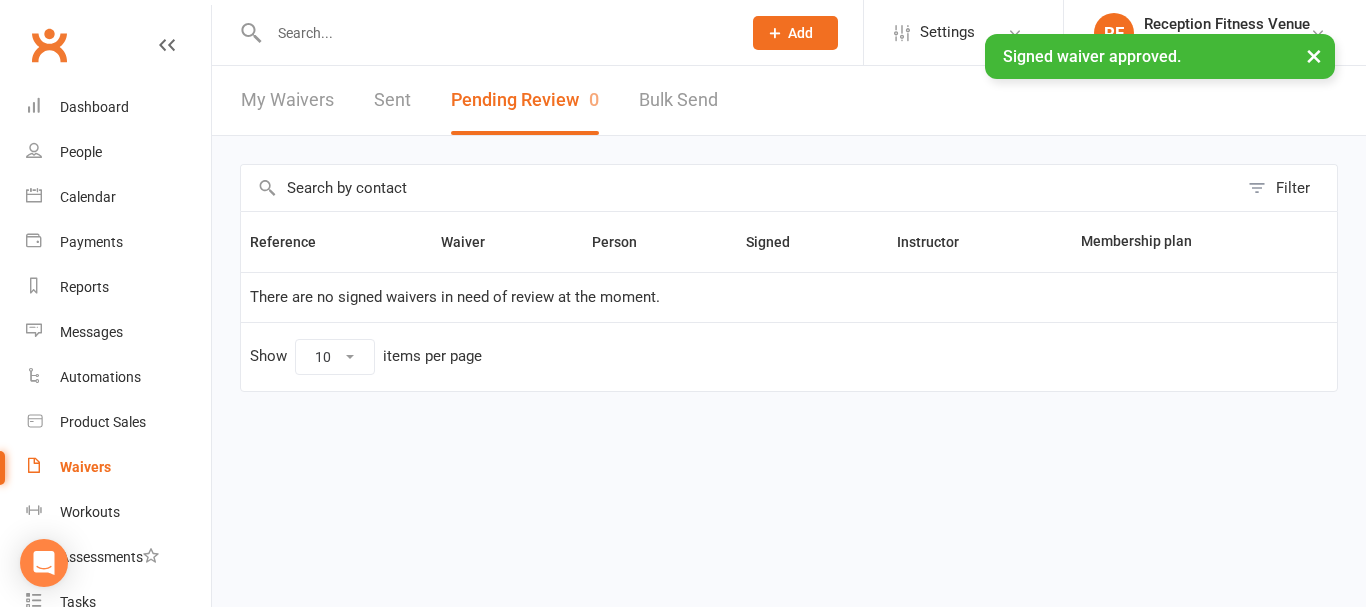 click on "Sent" at bounding box center [392, 100] 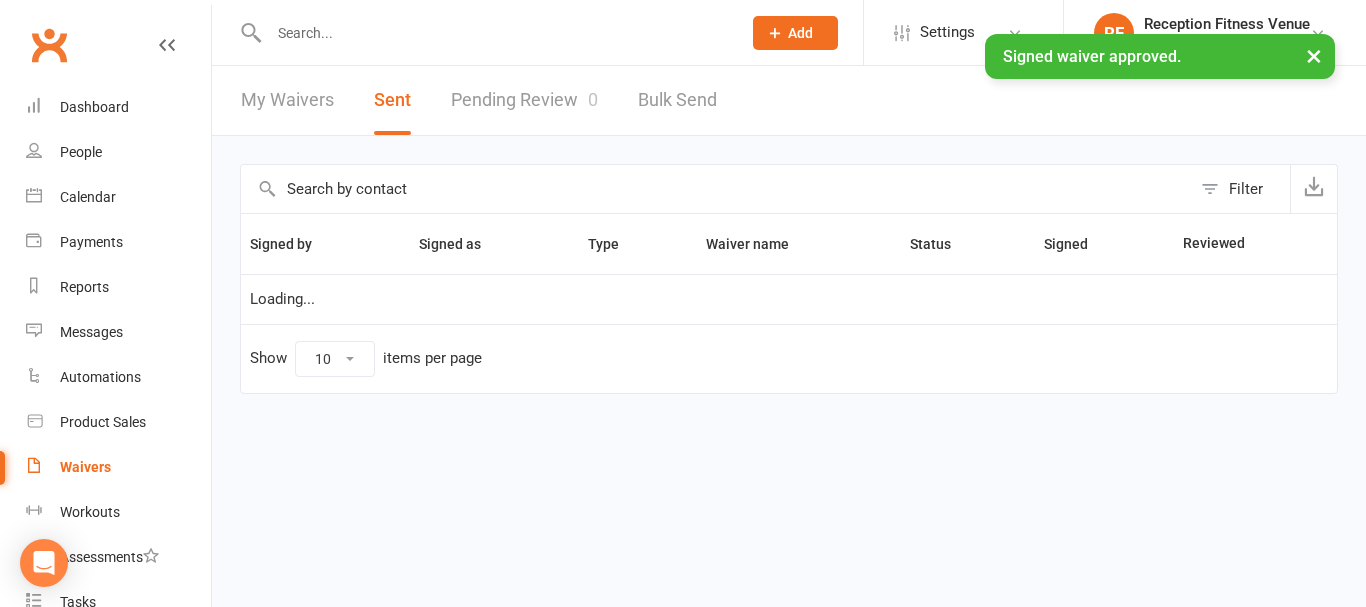 select on "100" 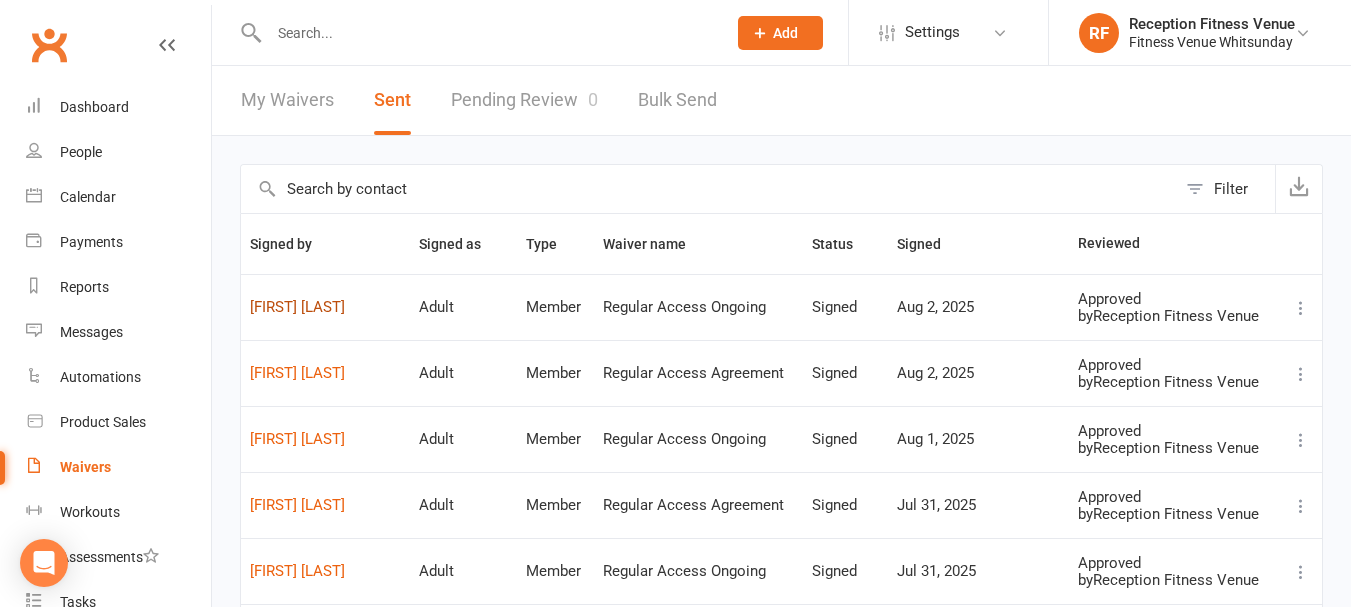 click on "Josh Saunders" at bounding box center (325, 307) 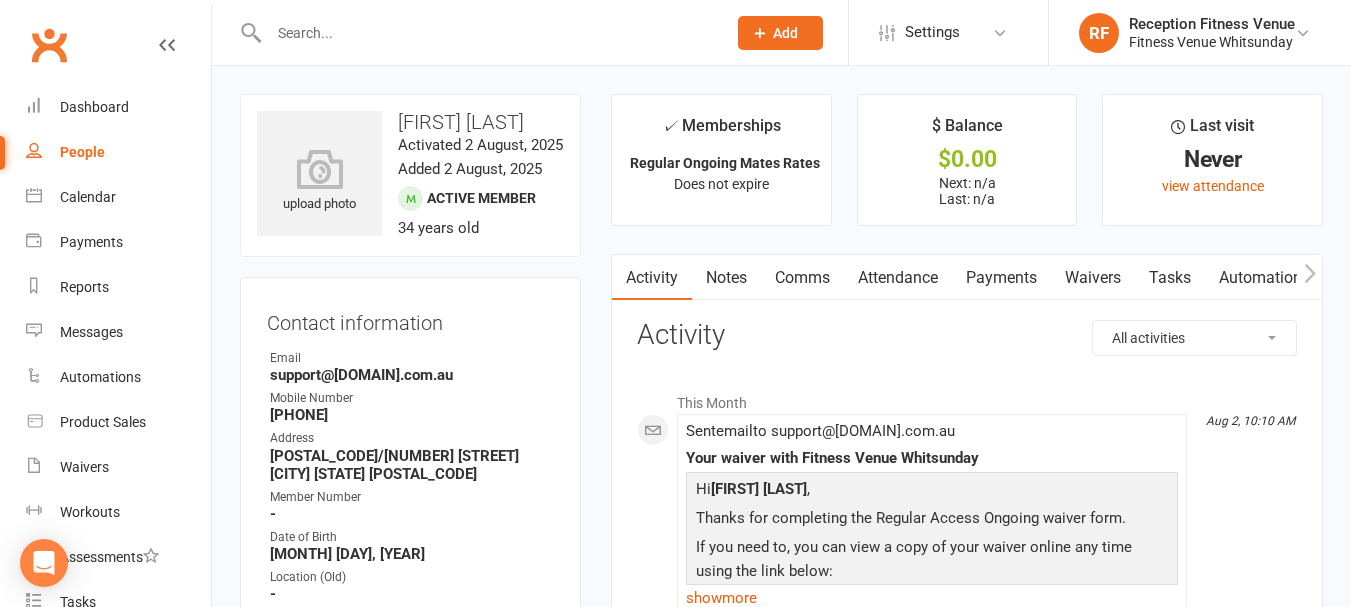 click at bounding box center [1309, 277] 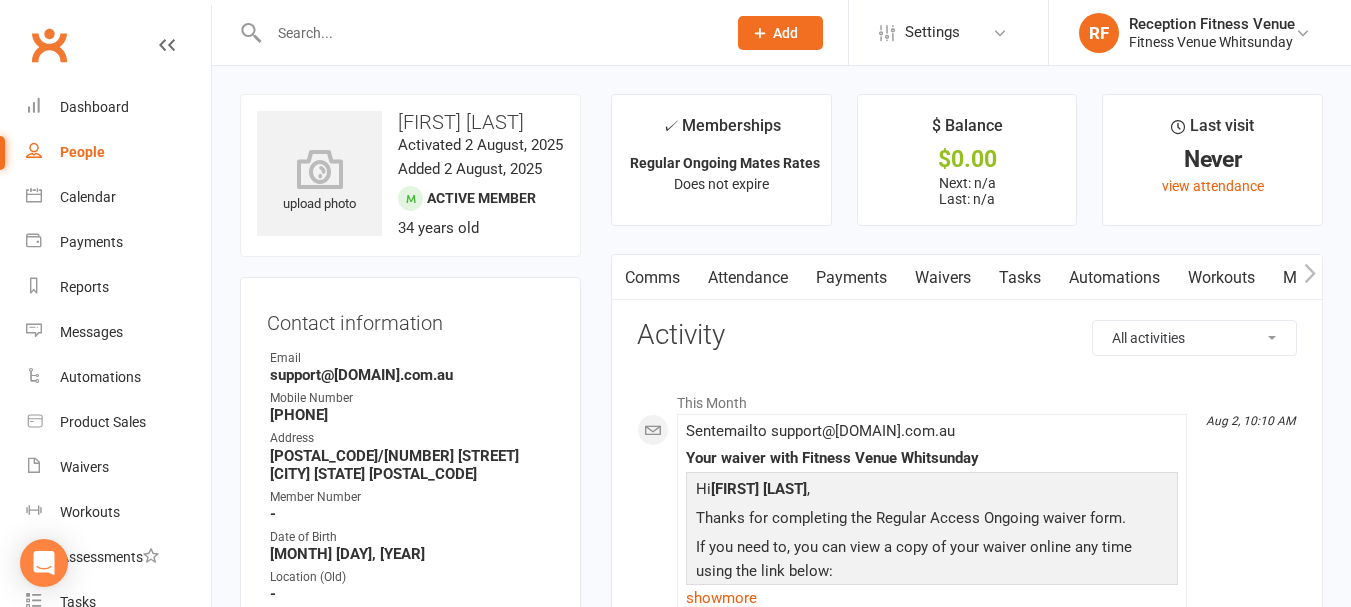 click at bounding box center [1309, 277] 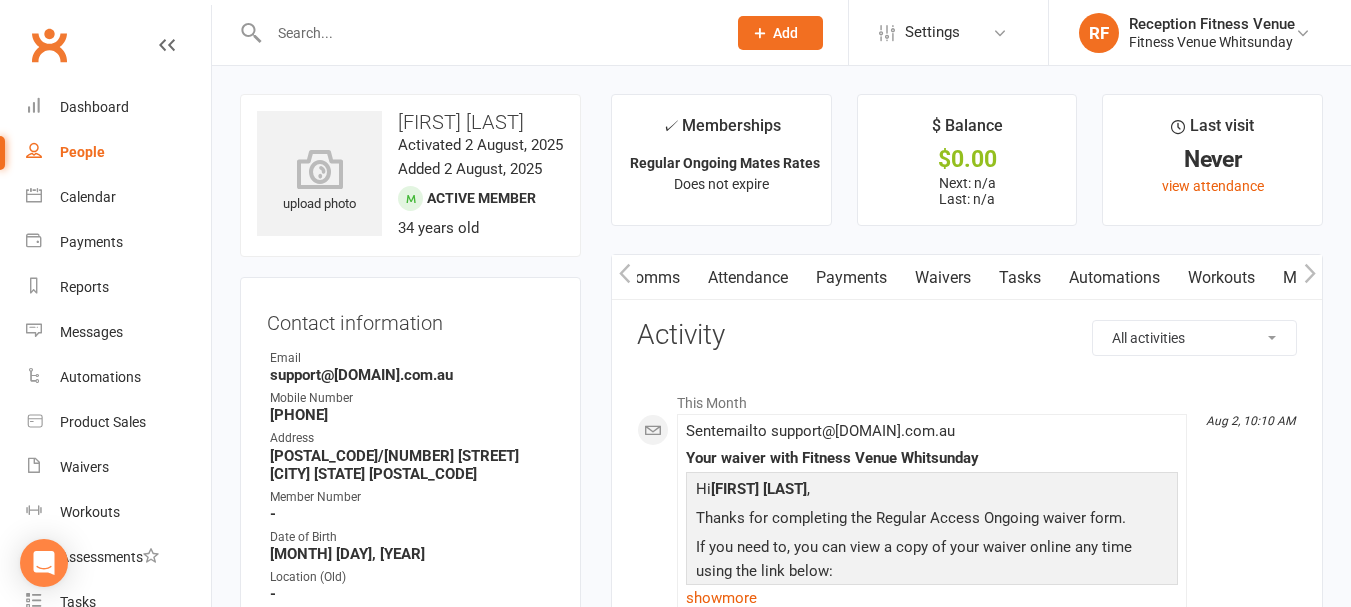 click at bounding box center [1309, 277] 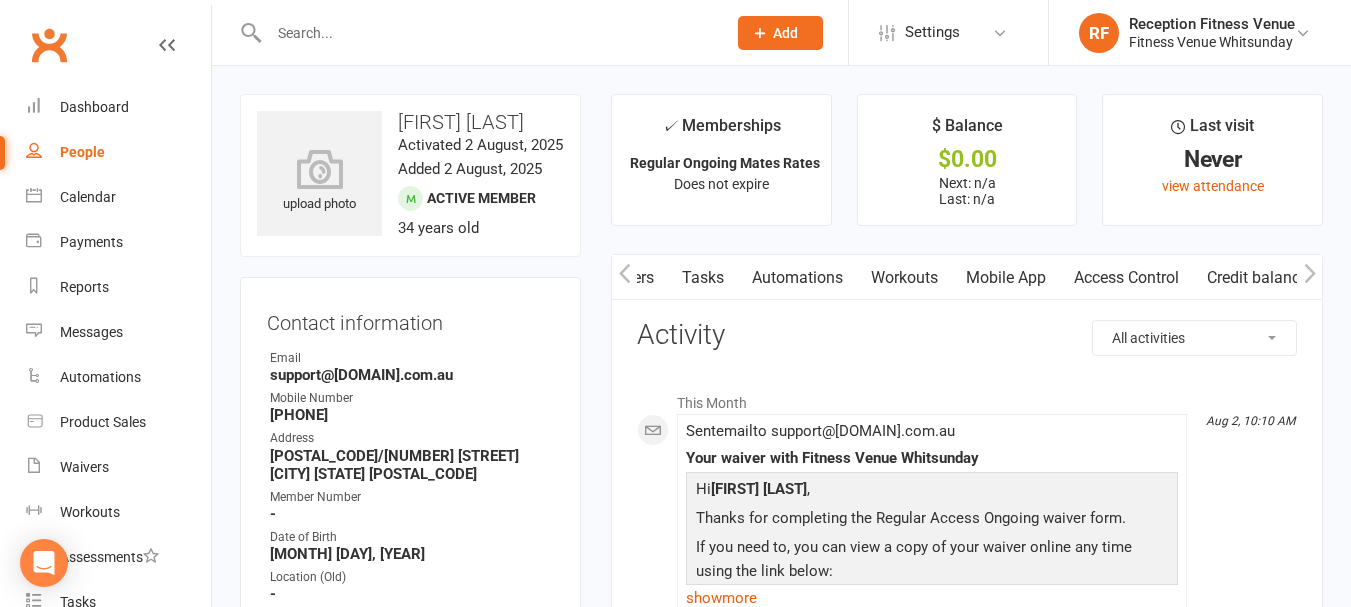 scroll, scrollTop: 0, scrollLeft: 467, axis: horizontal 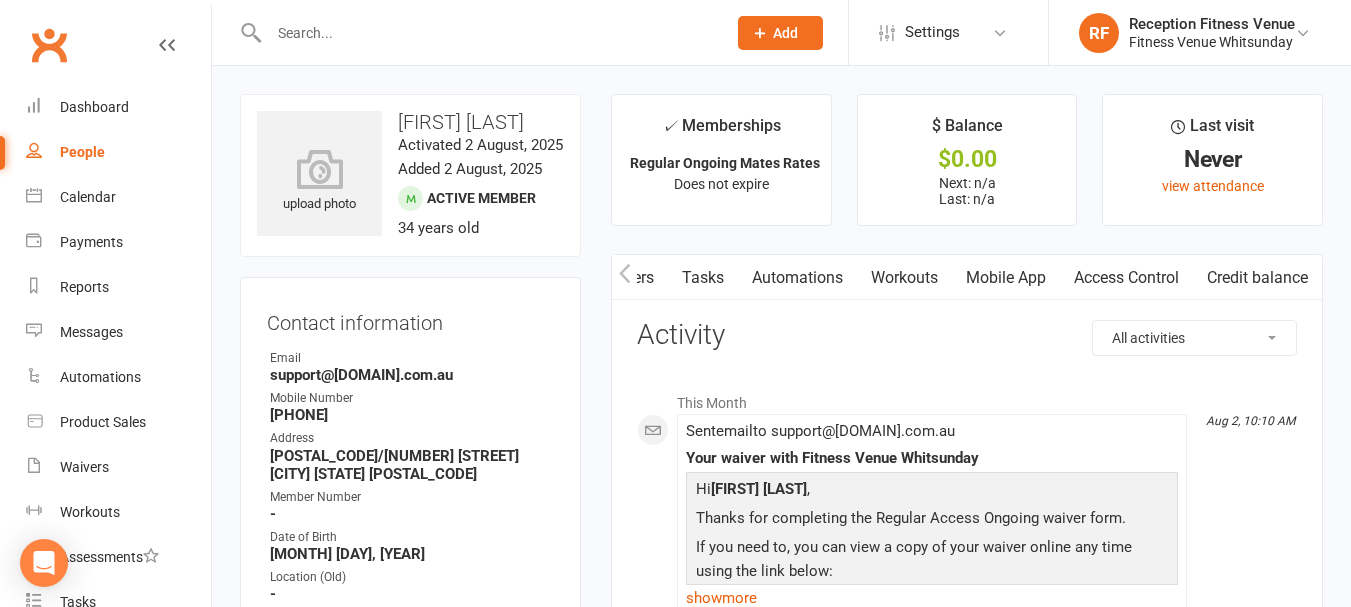 click on "Access Control" at bounding box center [1126, 278] 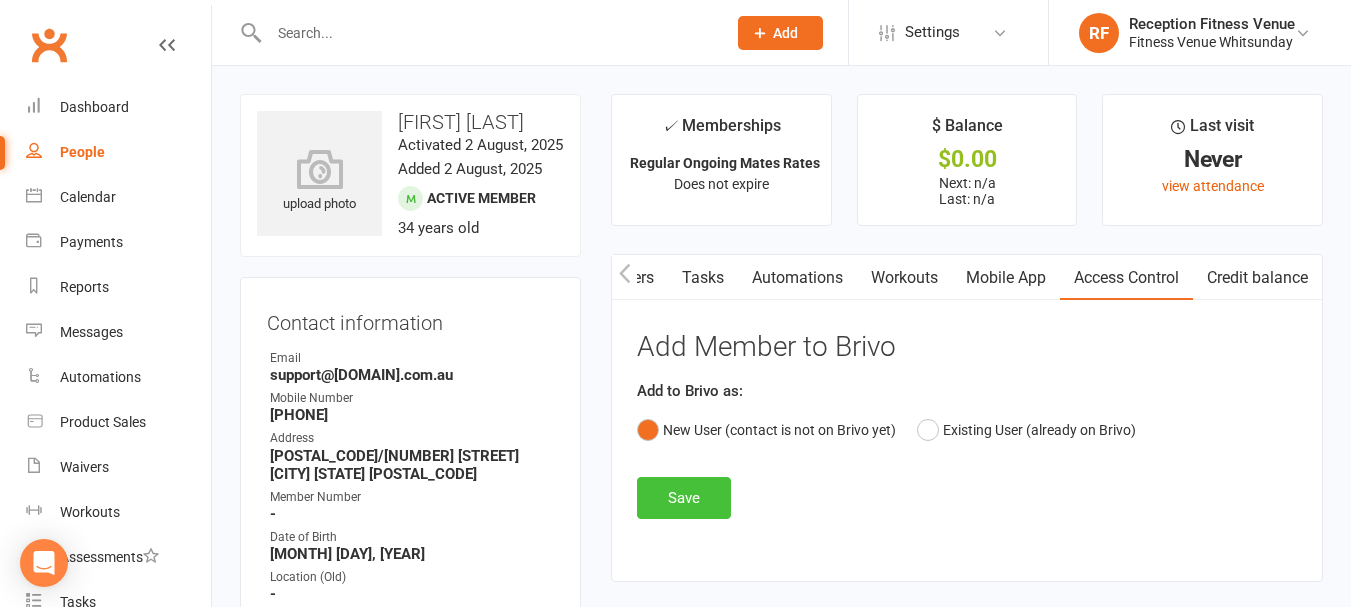 click on "Save" at bounding box center [684, 498] 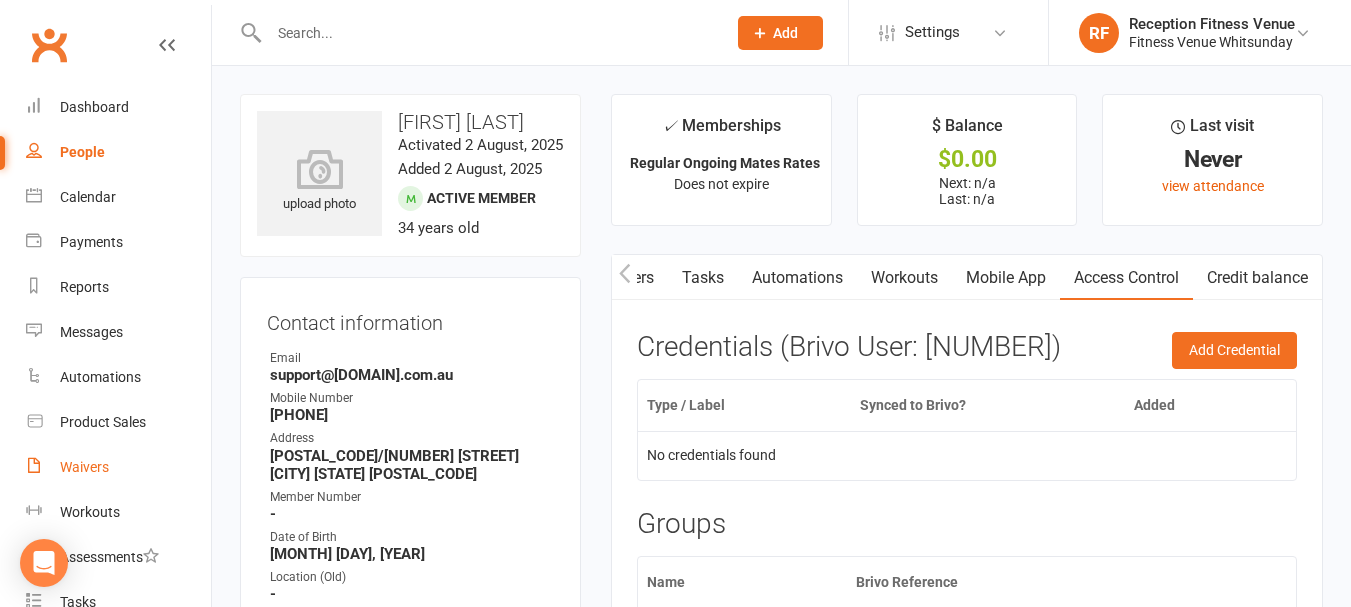 click on "Waivers" at bounding box center [84, 467] 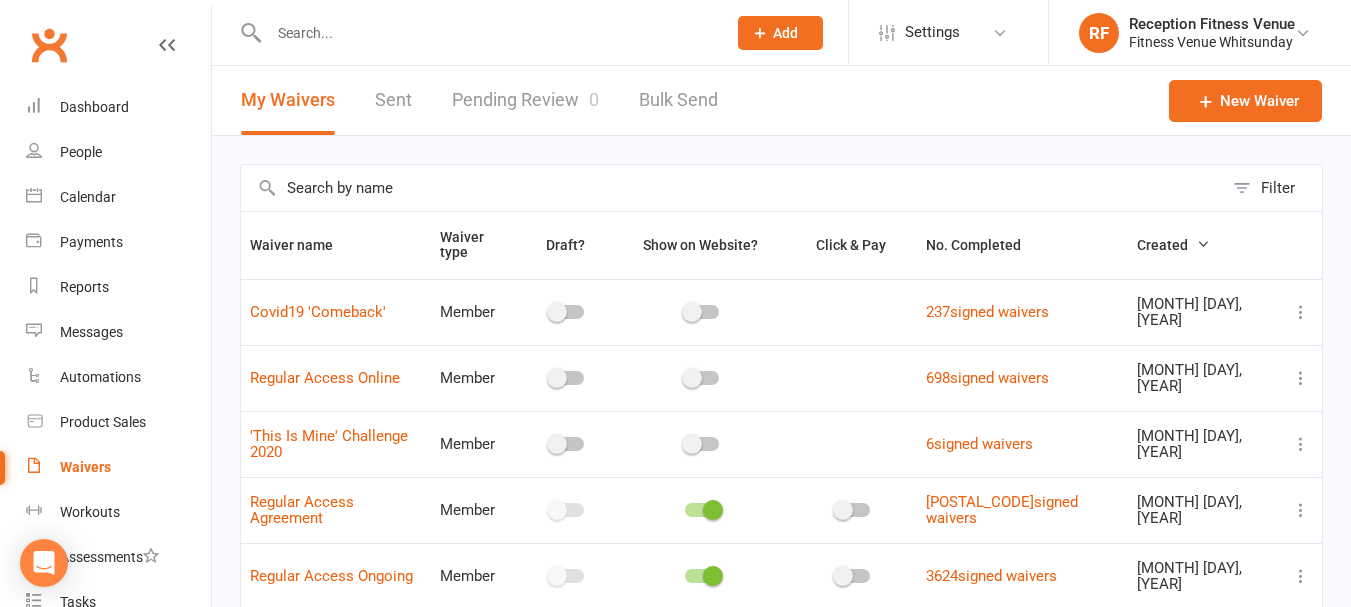 click on "Pending Review 0" at bounding box center (525, 100) 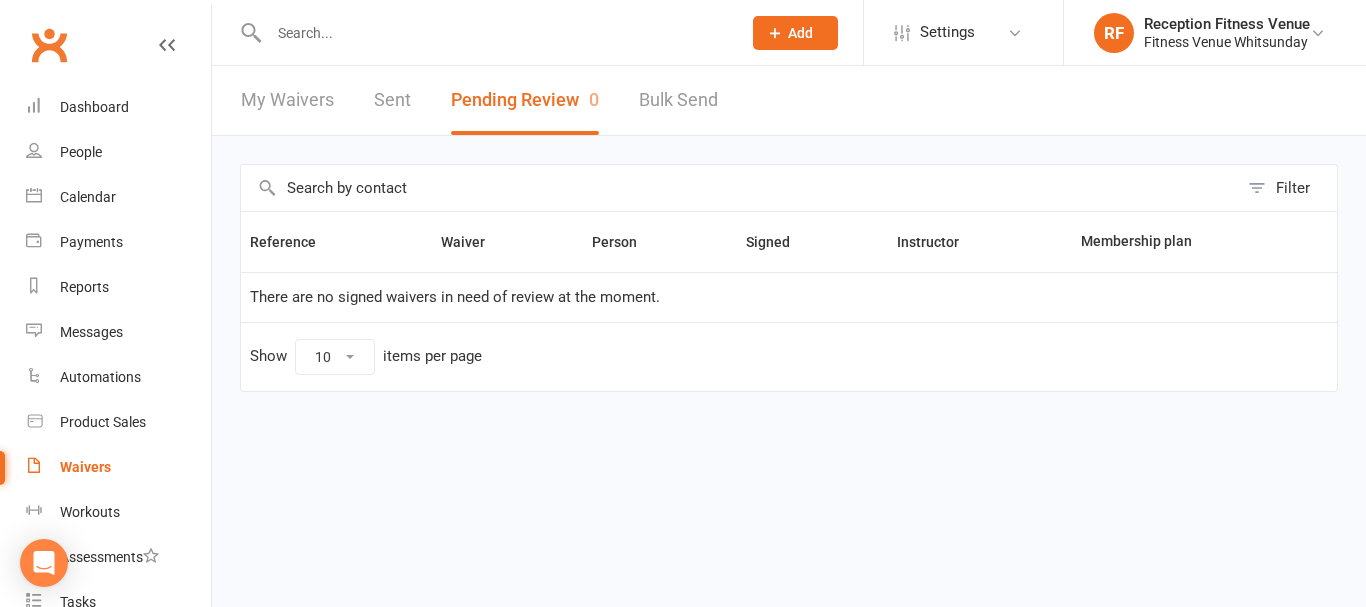 click on "Sent" at bounding box center (392, 100) 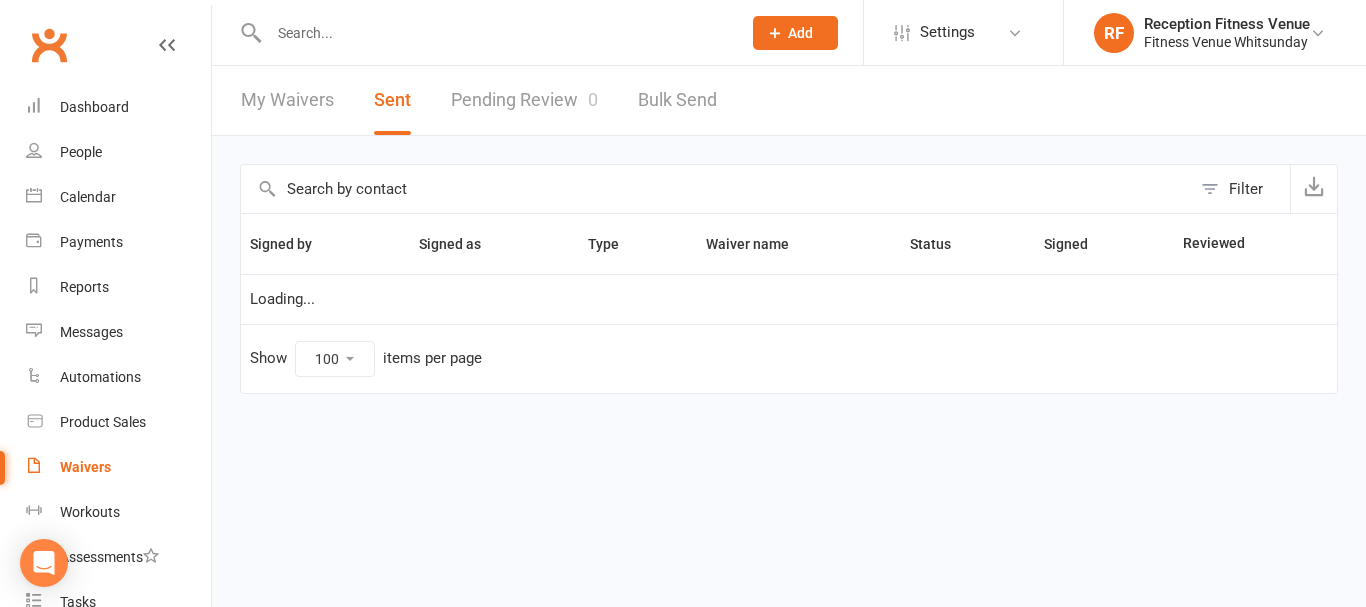 click on "Pending Review 0" at bounding box center (524, 100) 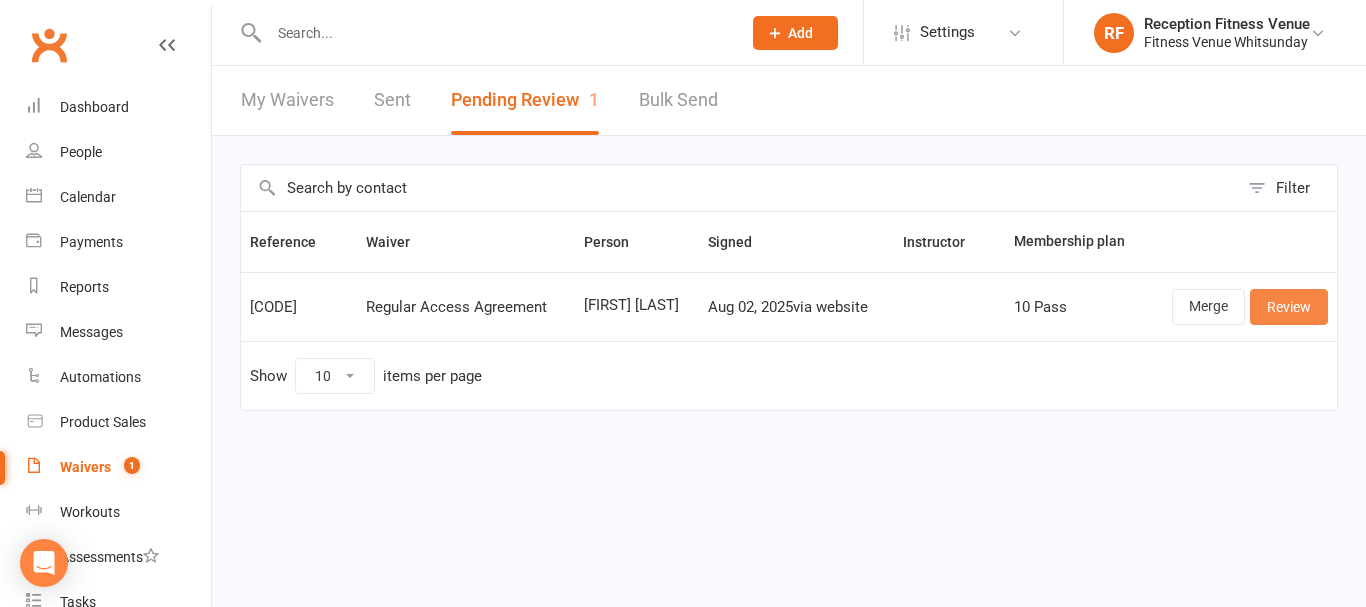 click on "Review" at bounding box center [1289, 307] 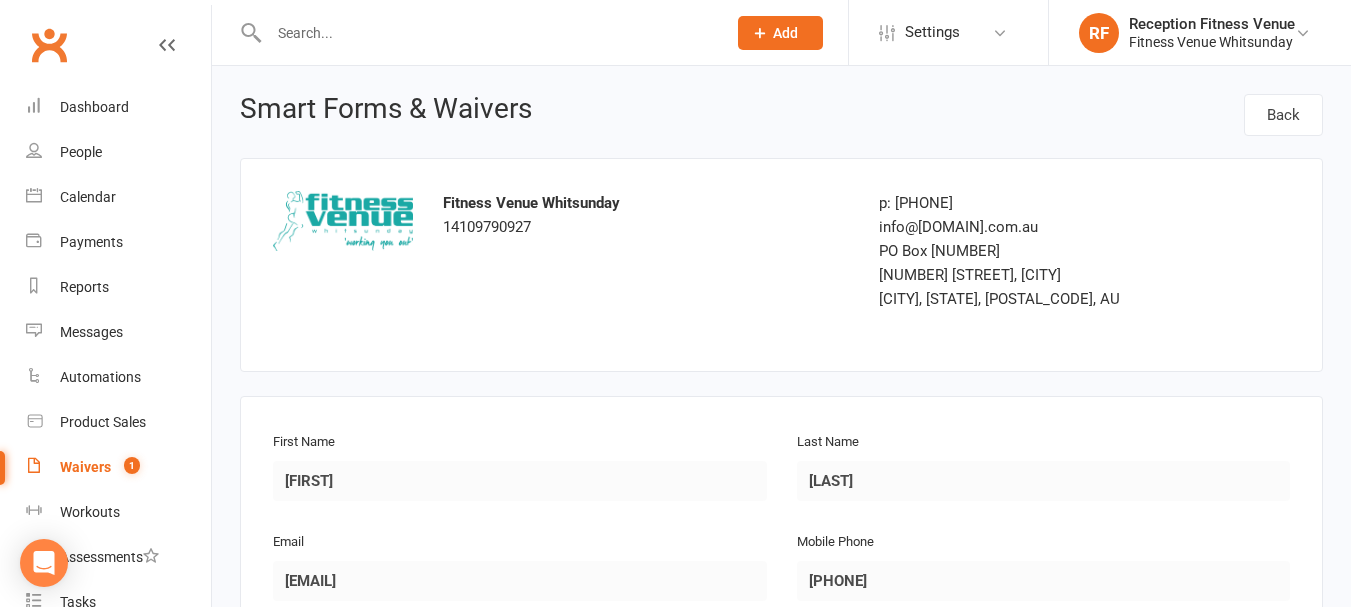 scroll, scrollTop: 100, scrollLeft: 0, axis: vertical 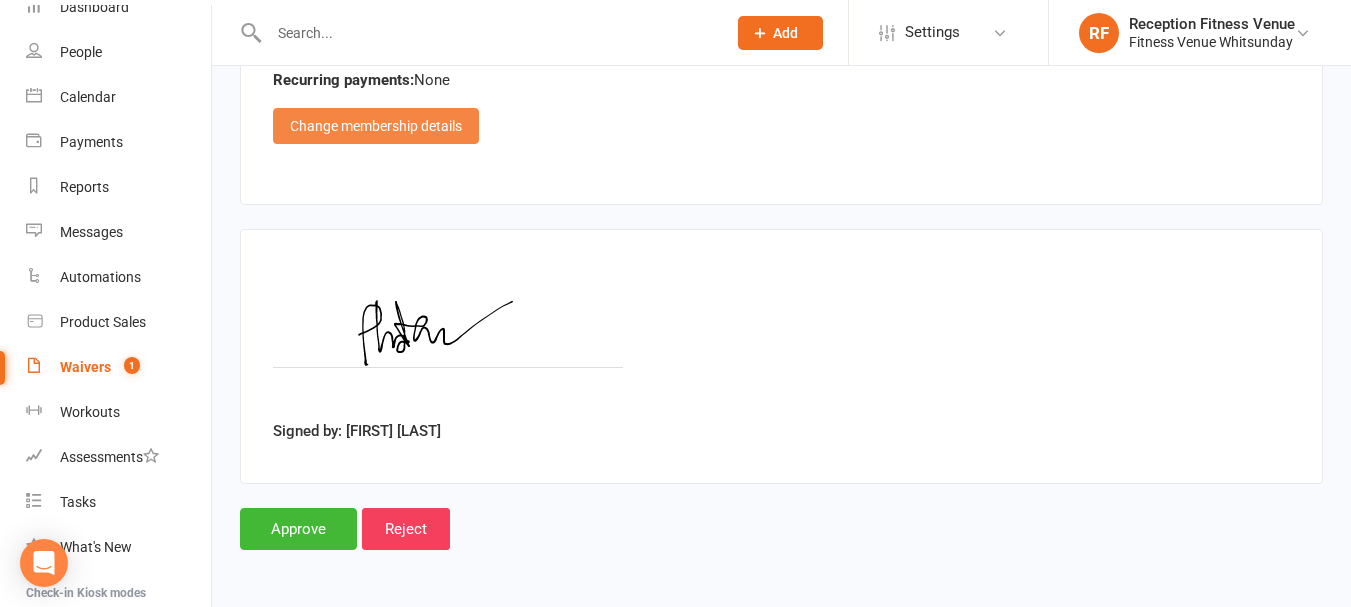 click on "Change membership details" at bounding box center (376, 126) 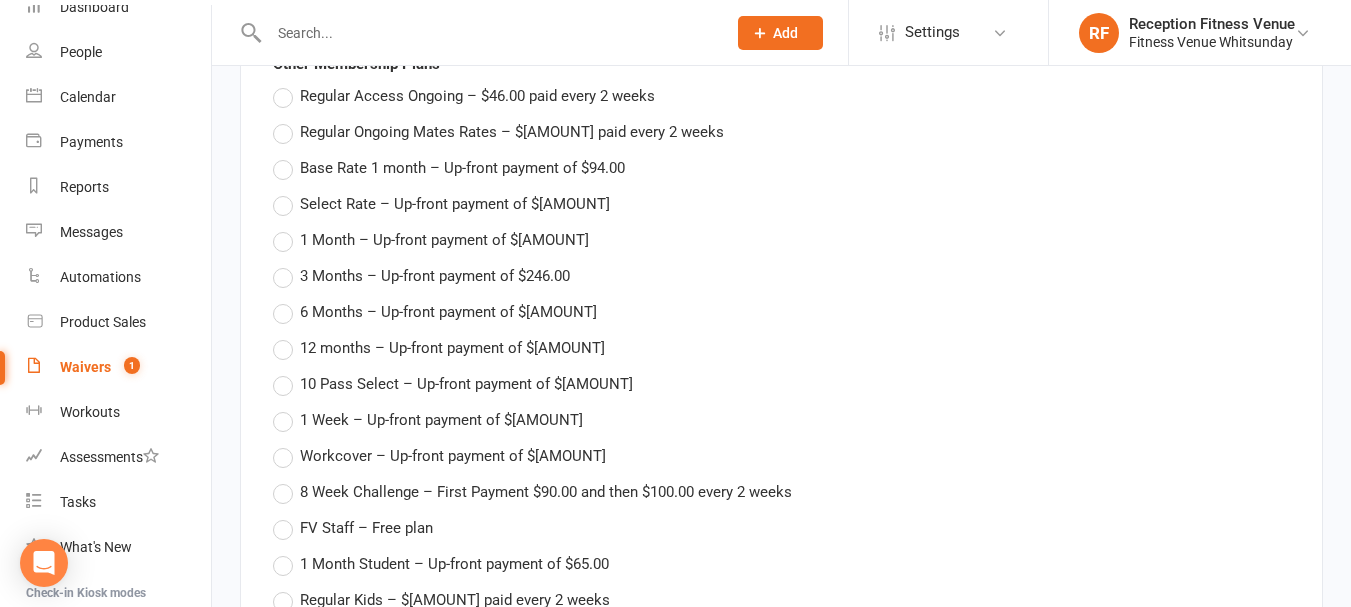 click on "Regular Ongoing Mates Rates – $40.00 paid every 2 weeks" at bounding box center [512, 130] 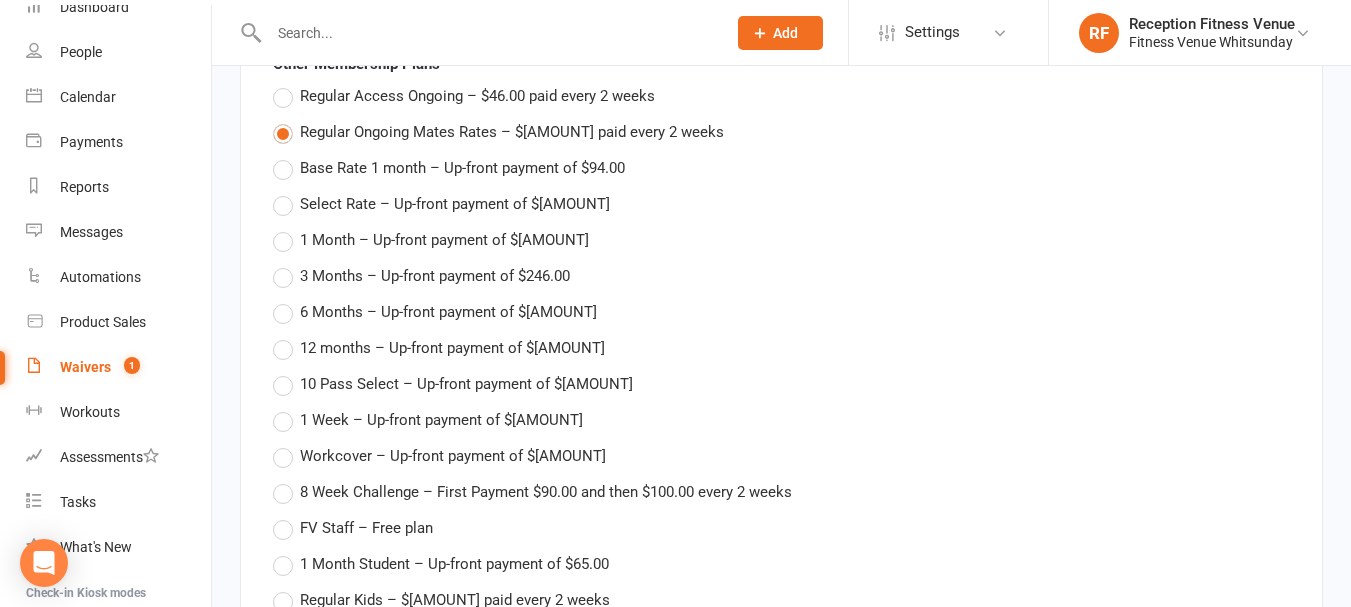 type on "Regular Ongoing Mates Rates" 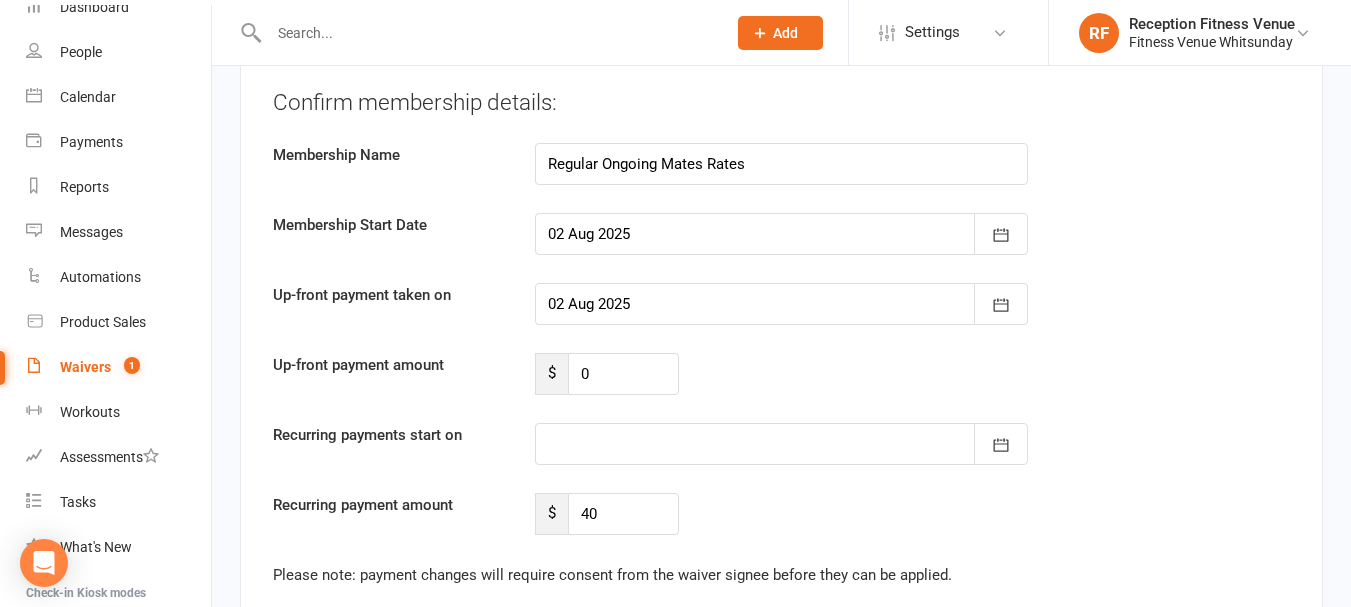 type 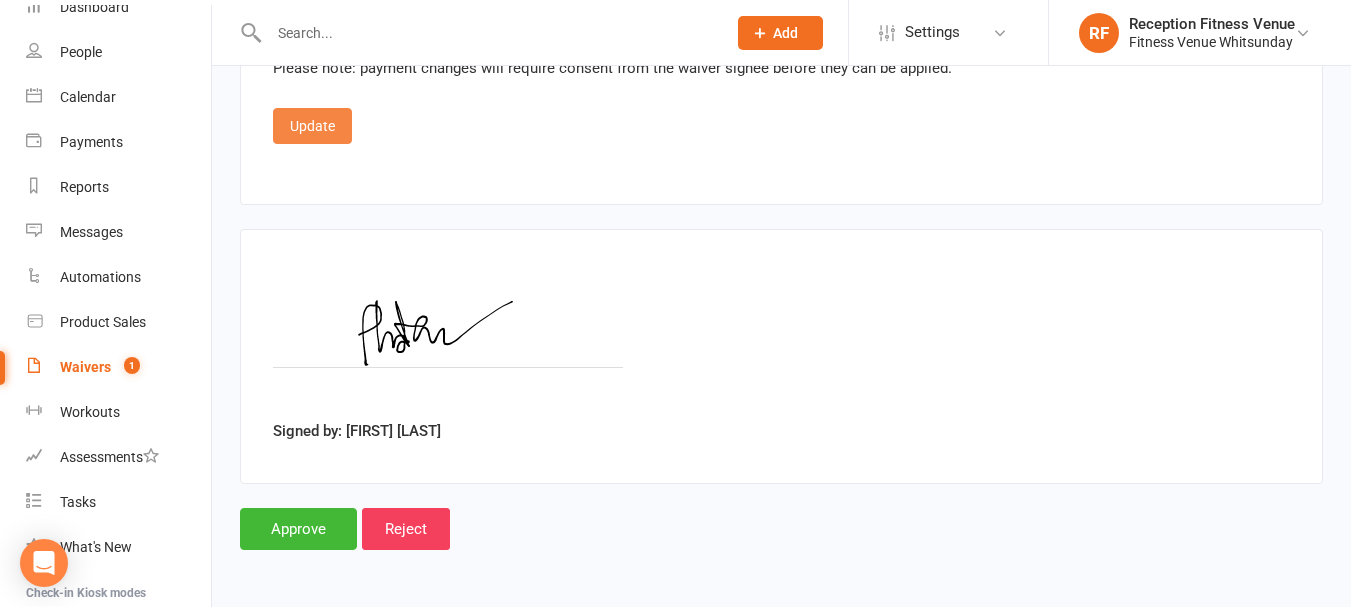 drag, startPoint x: 314, startPoint y: 125, endPoint x: 328, endPoint y: 200, distance: 76.29548 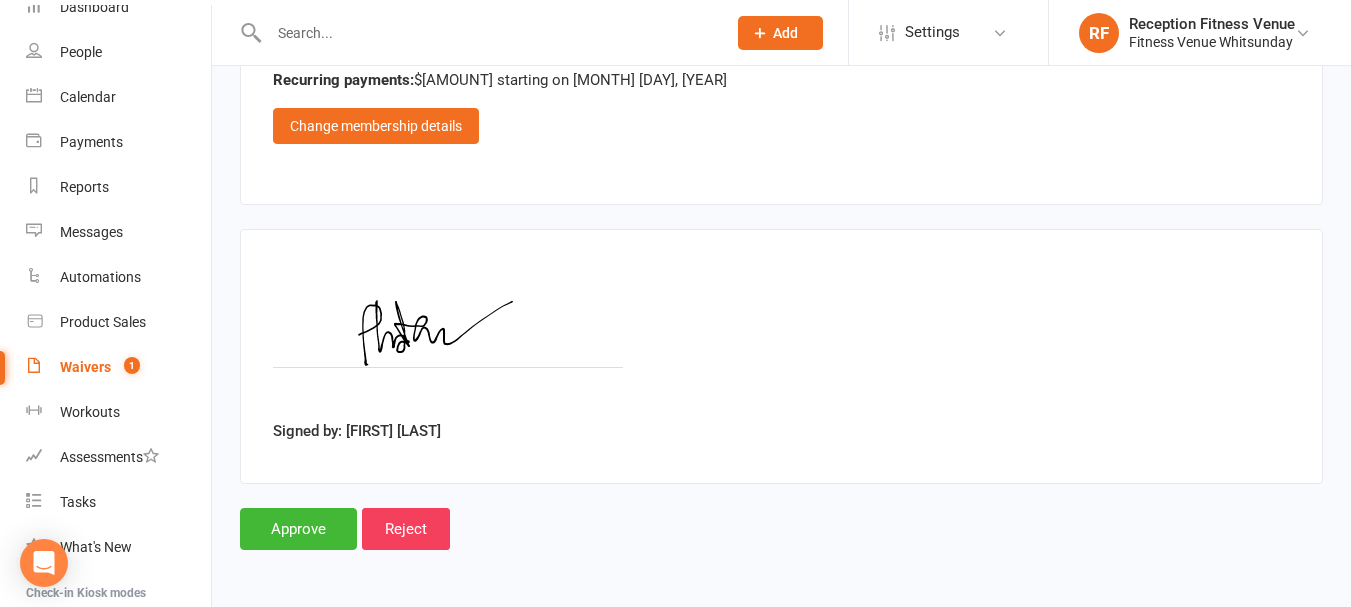 scroll, scrollTop: 2526, scrollLeft: 0, axis: vertical 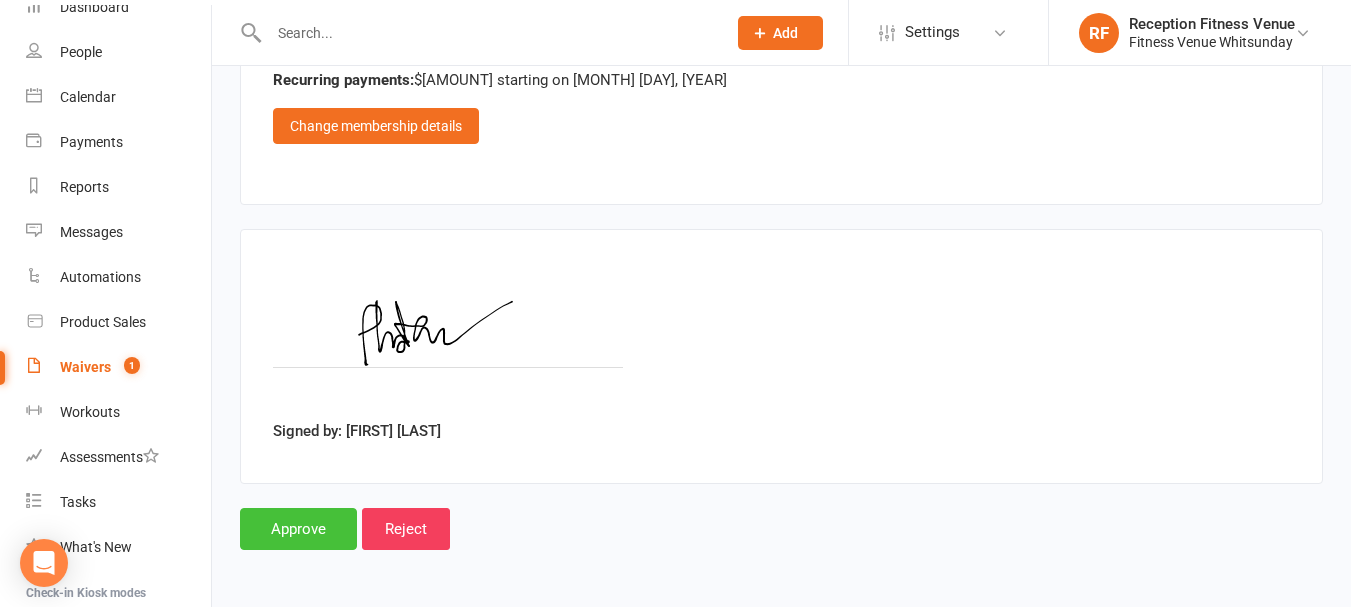 click on "Approve" at bounding box center (298, 529) 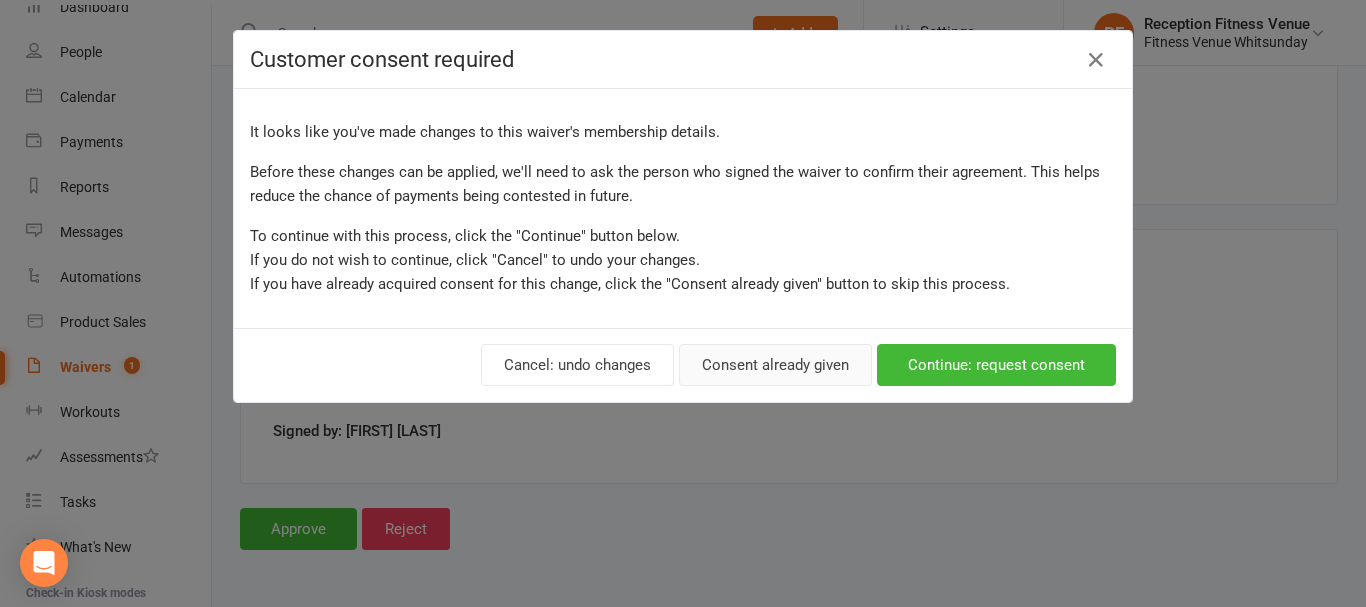 click on "Consent already given" at bounding box center (775, 365) 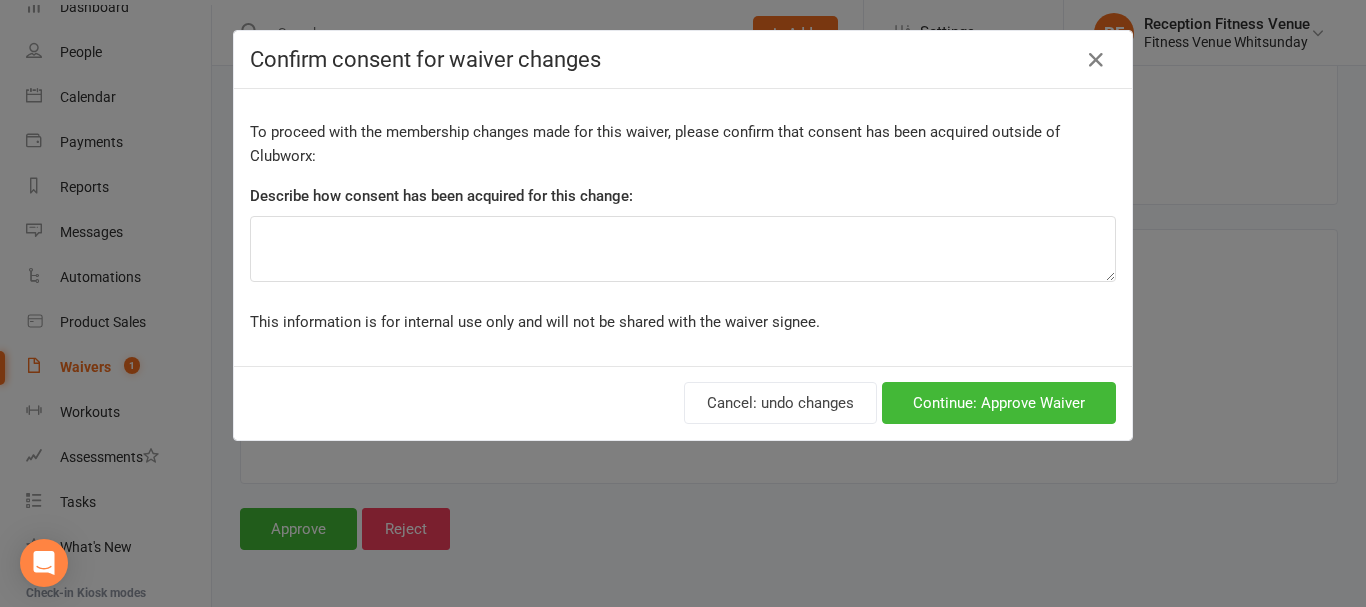 click on "Describe how consent has been acquired for this change:" at bounding box center (683, 200) 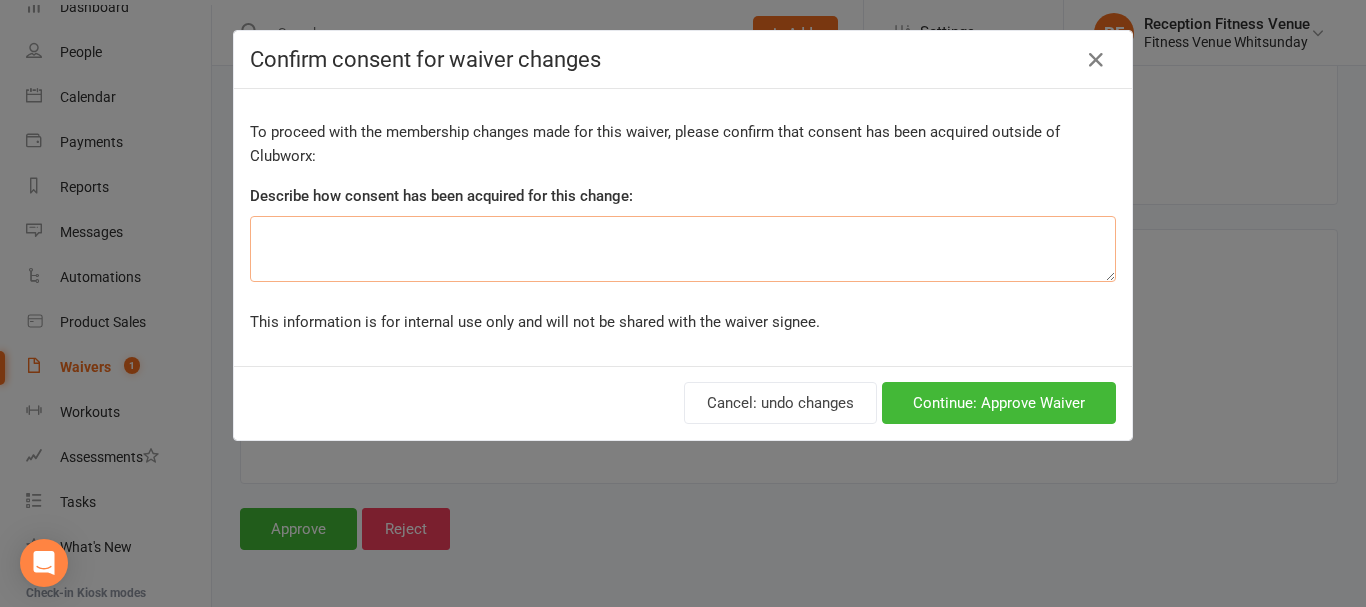 click at bounding box center [683, 249] 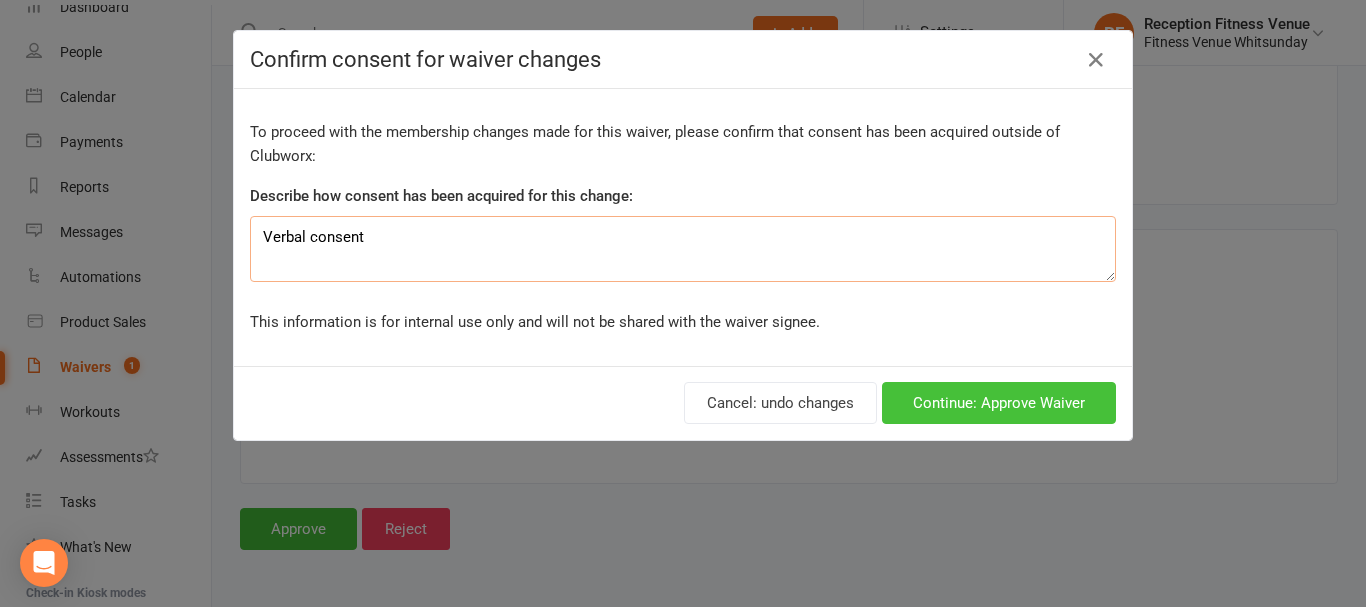 type on "Verbal consent" 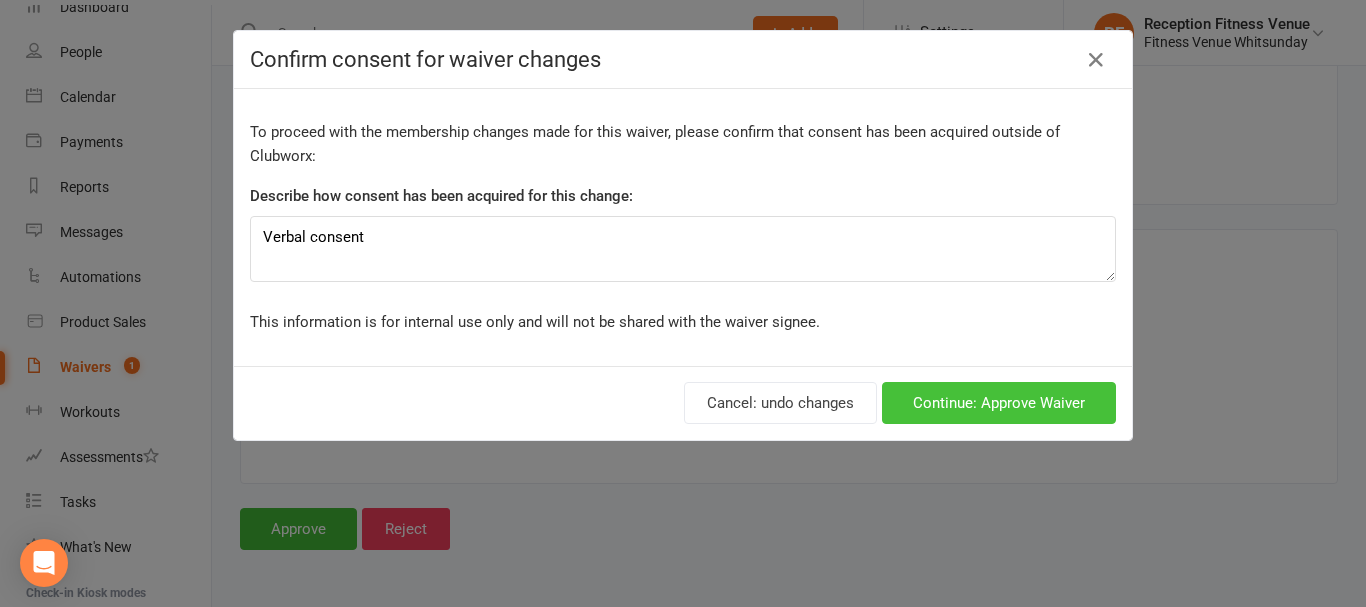 click on "Continue: Approve Waiver" at bounding box center (999, 403) 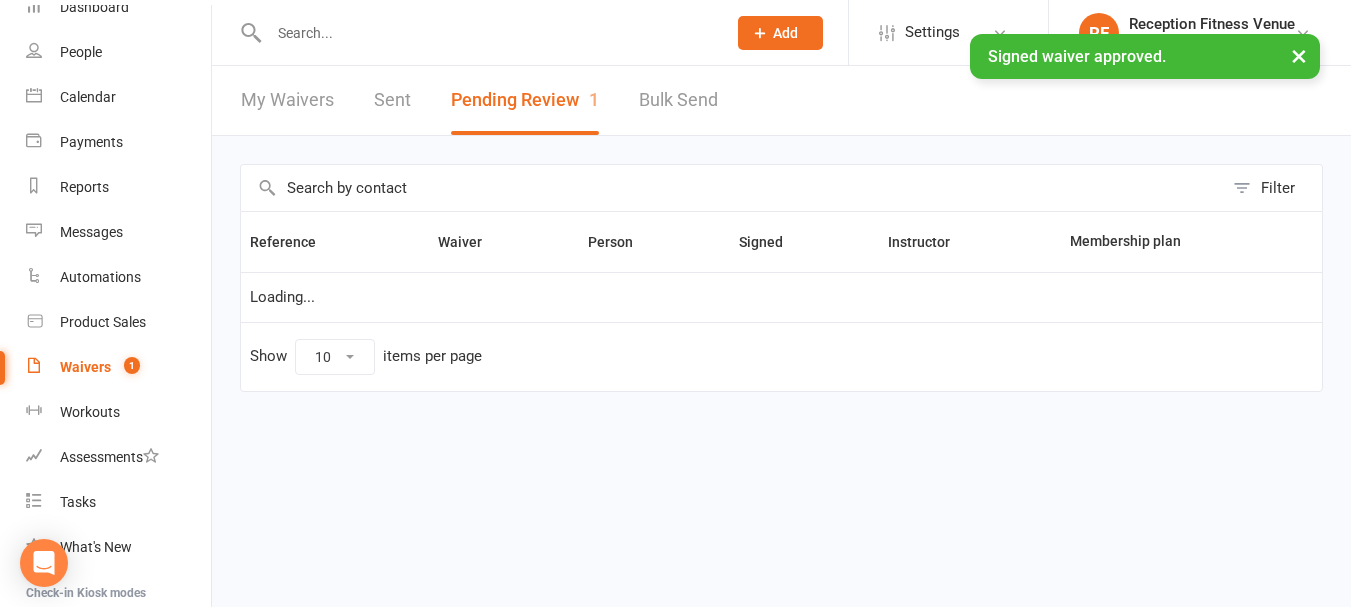 scroll, scrollTop: 0, scrollLeft: 0, axis: both 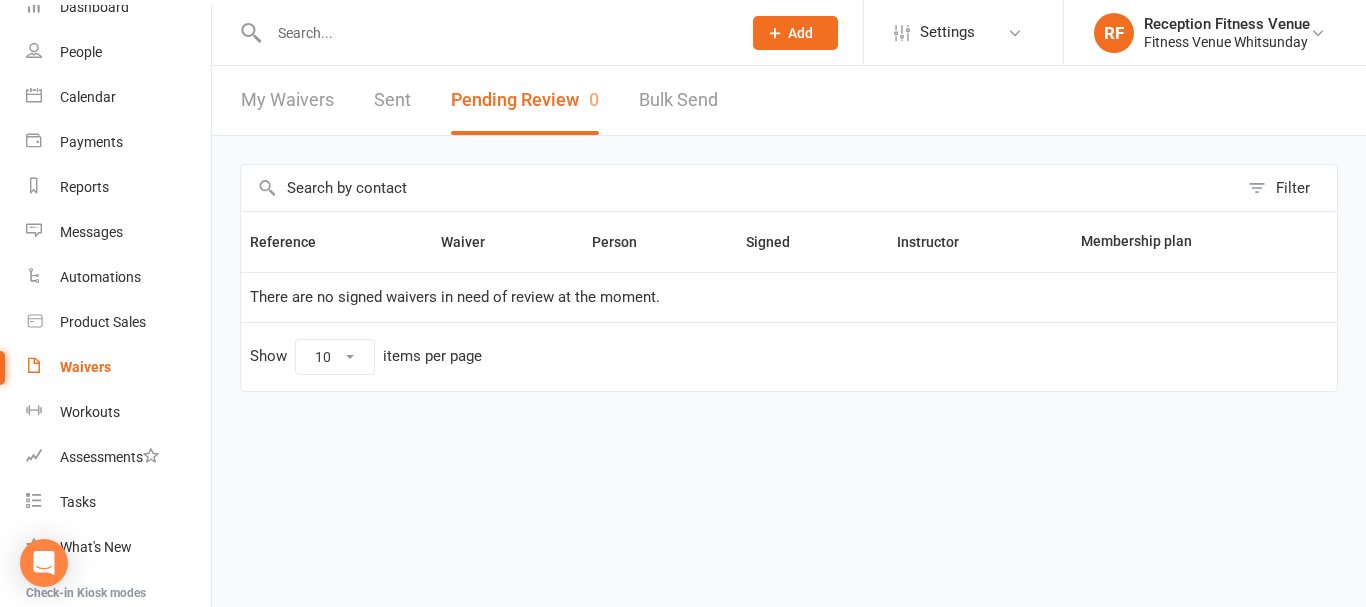 click on "Sent" at bounding box center [392, 100] 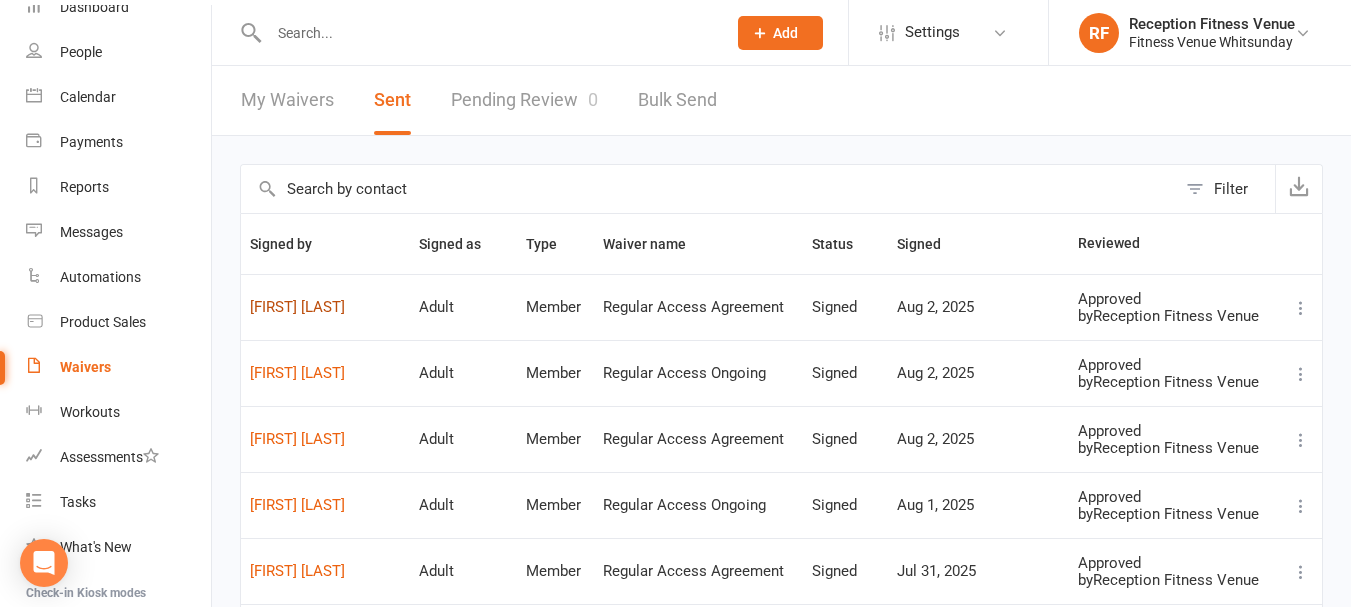click on "Phatcha Mangmee" at bounding box center (325, 307) 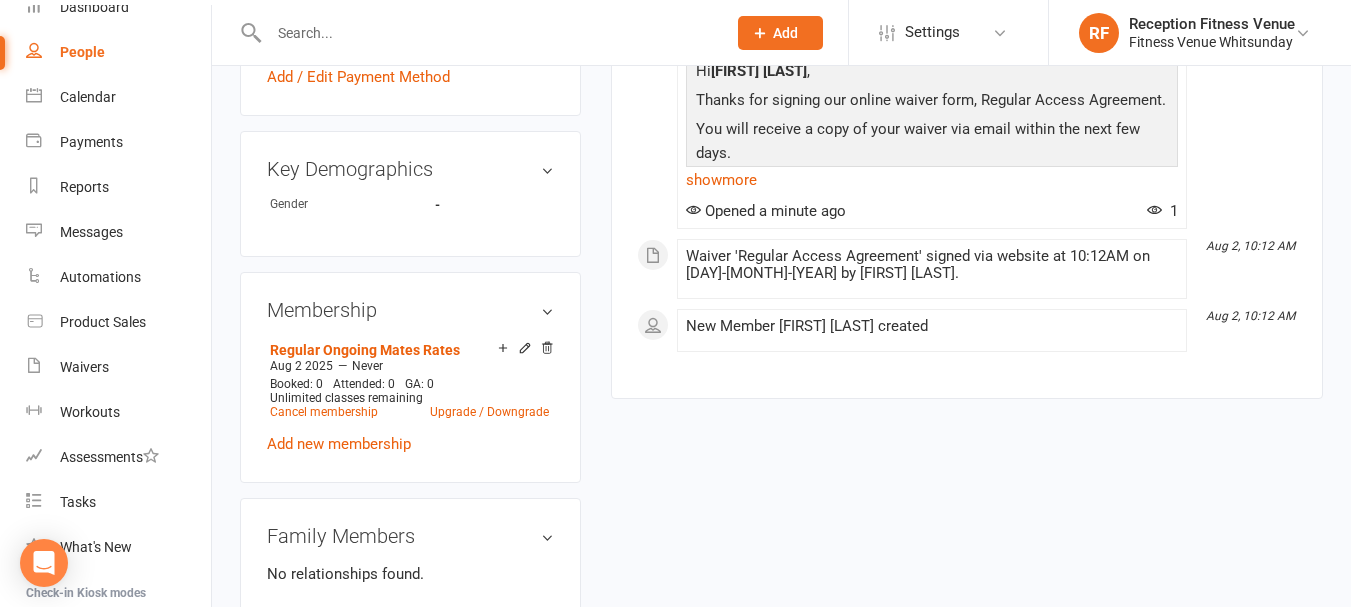 scroll, scrollTop: 1000, scrollLeft: 0, axis: vertical 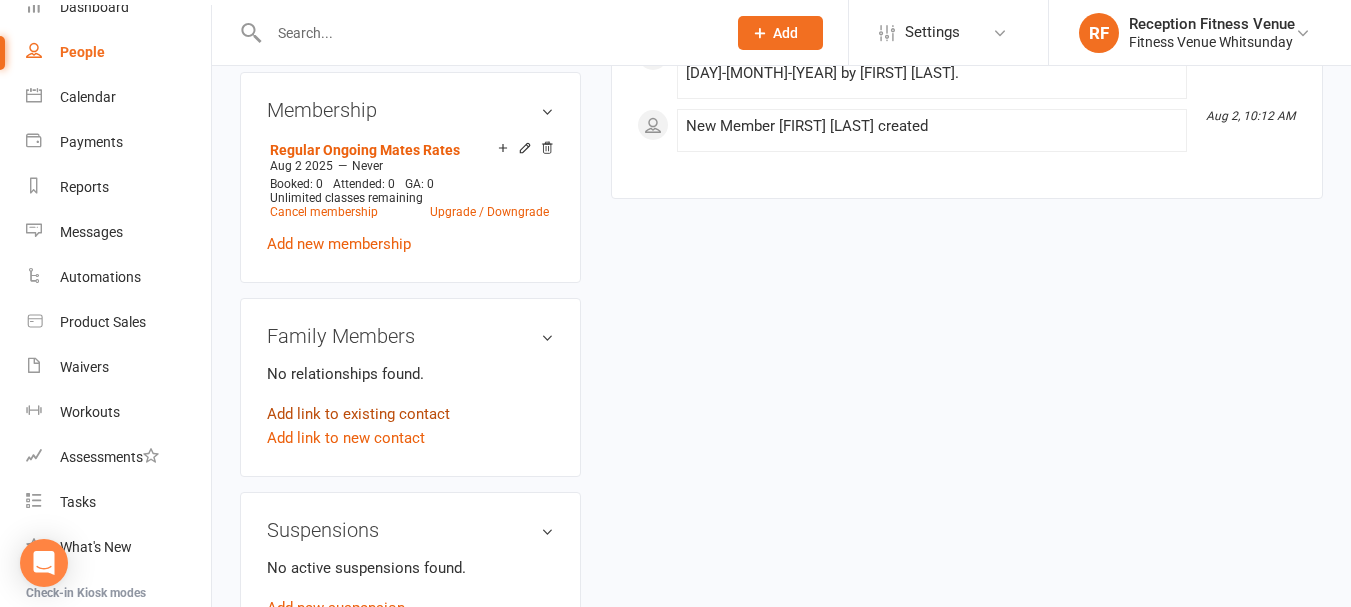click on "Add link to existing contact" at bounding box center [358, 414] 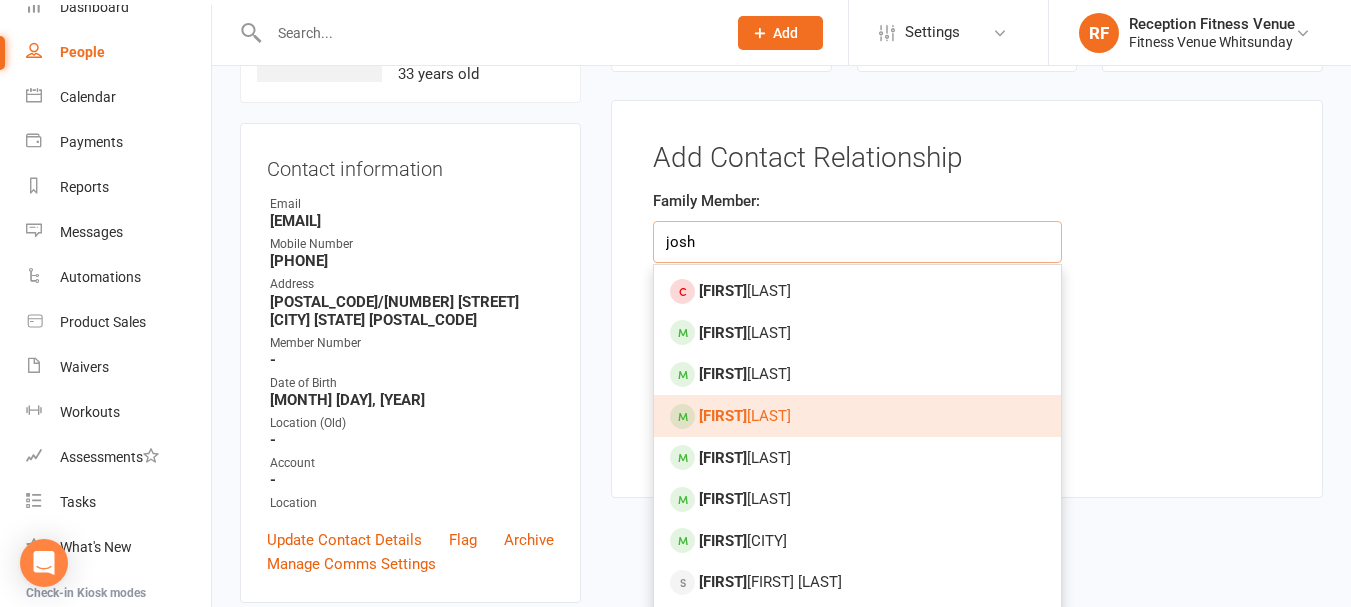 scroll, scrollTop: 354, scrollLeft: 0, axis: vertical 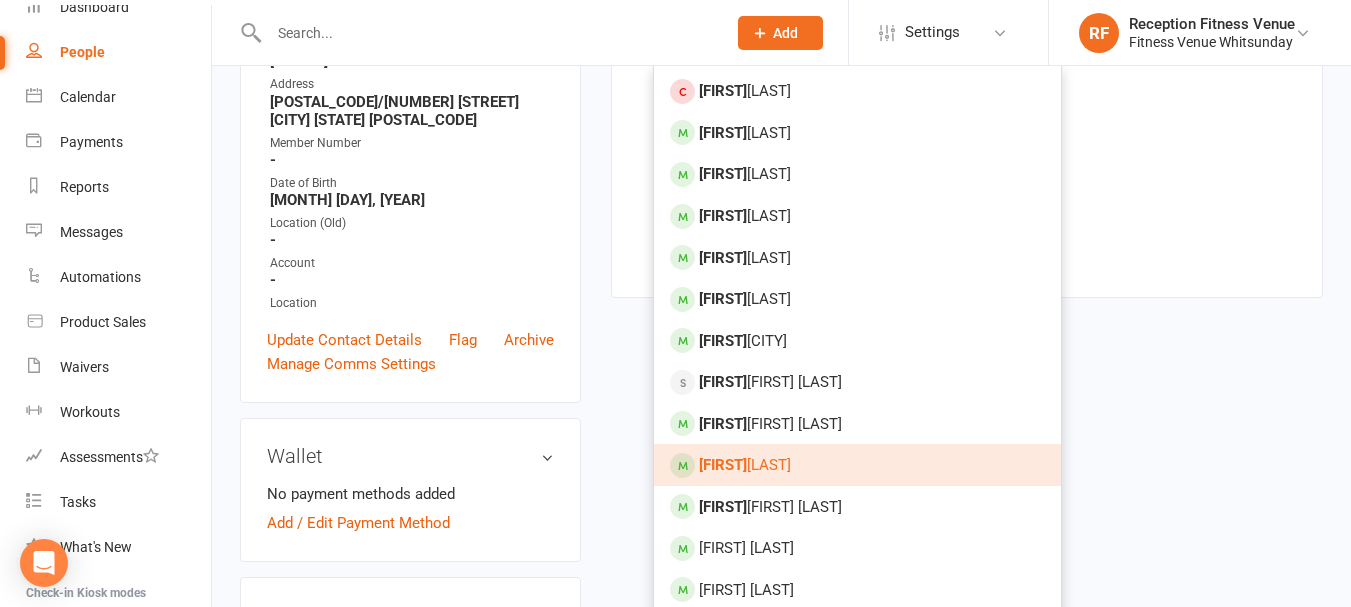 type on "josh" 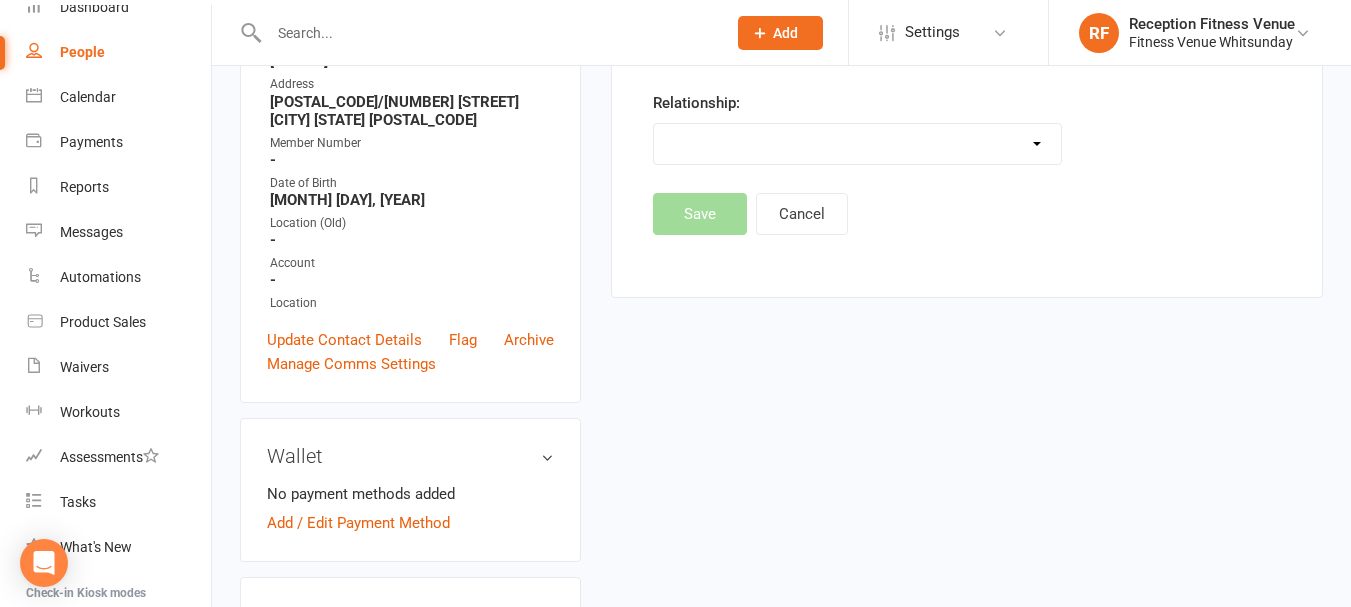 click on "Parent / Guardian Child Sibling (parent not in system) Spouse / Partner Cousin / Other Family Friend Other" at bounding box center (857, 144) 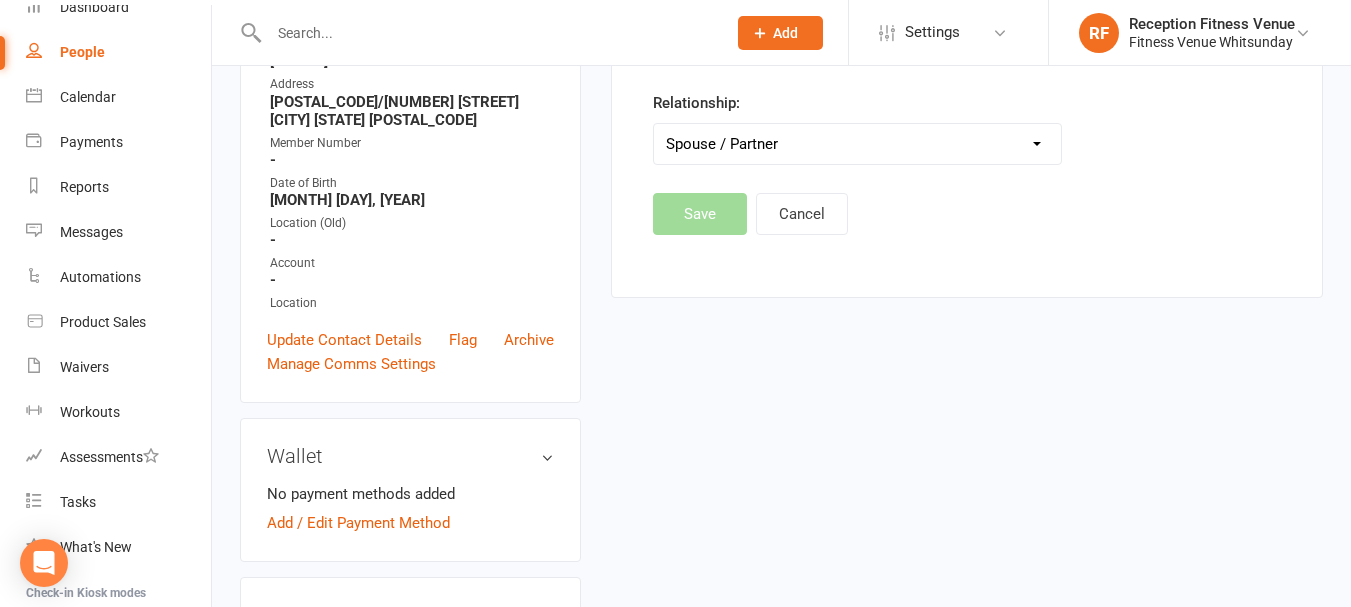 click on "Parent / Guardian Child Sibling (parent not in system) Spouse / Partner Cousin / Other Family Friend Other" at bounding box center [857, 144] 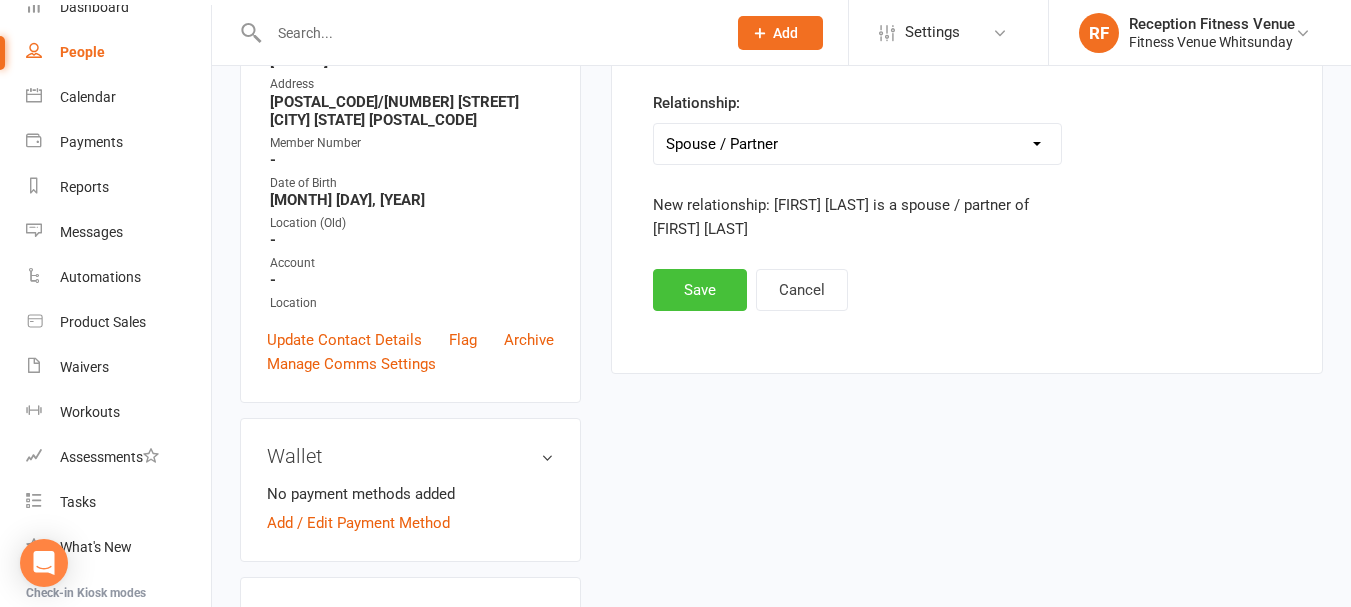 click on "Save" at bounding box center (700, 290) 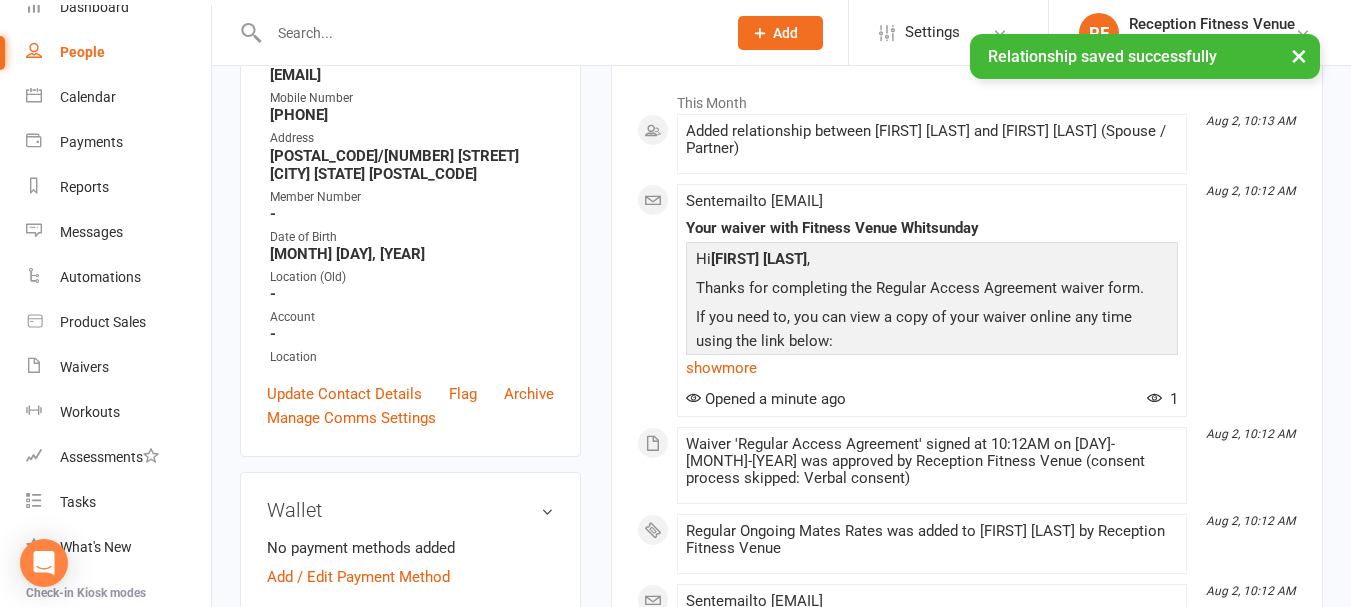 scroll, scrollTop: 500, scrollLeft: 0, axis: vertical 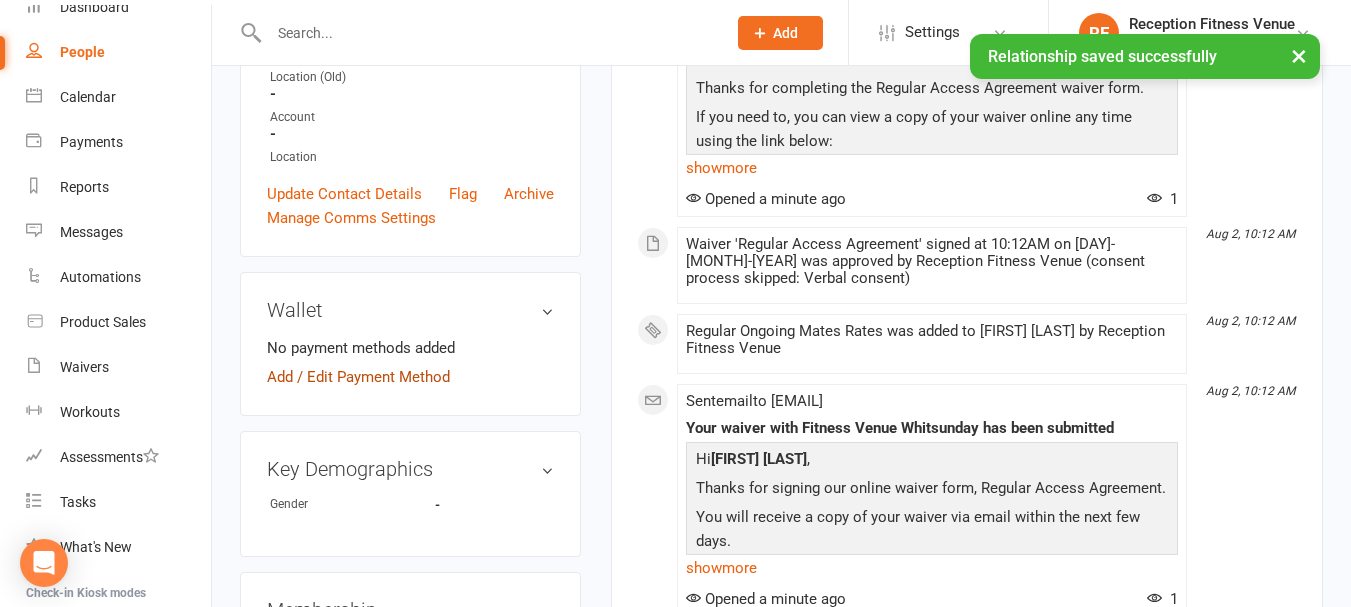 click on "Add / Edit Payment Method" at bounding box center (358, 377) 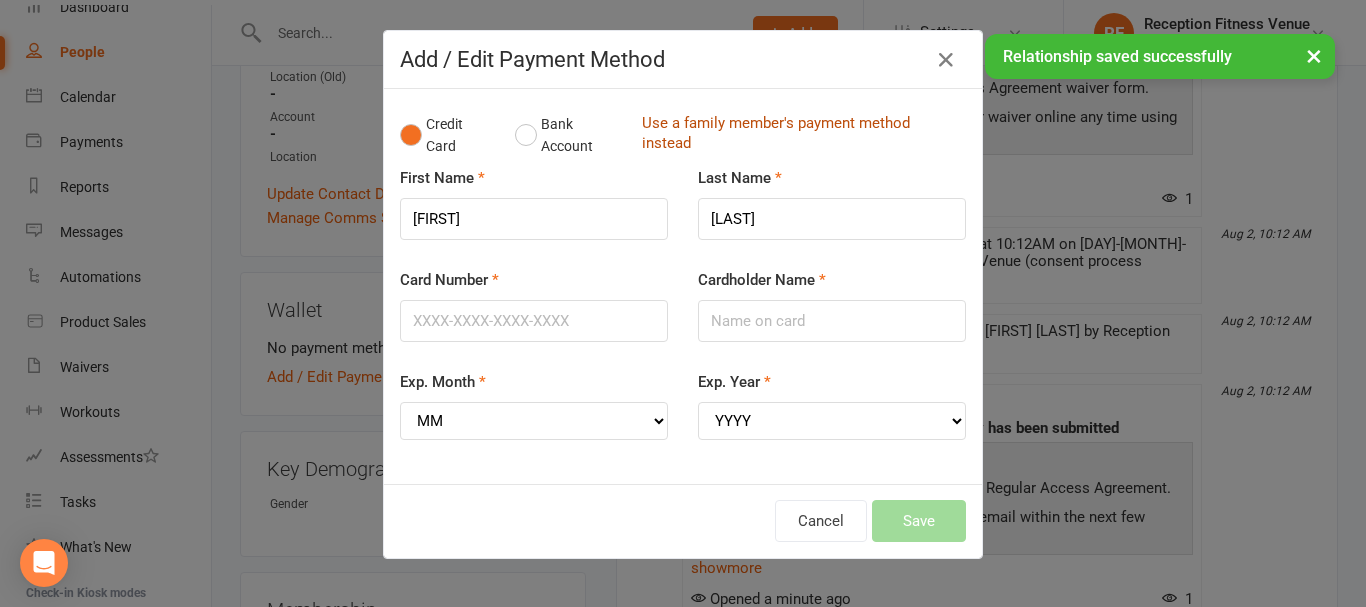 click on "Use a family member's payment method instead" at bounding box center [799, 135] 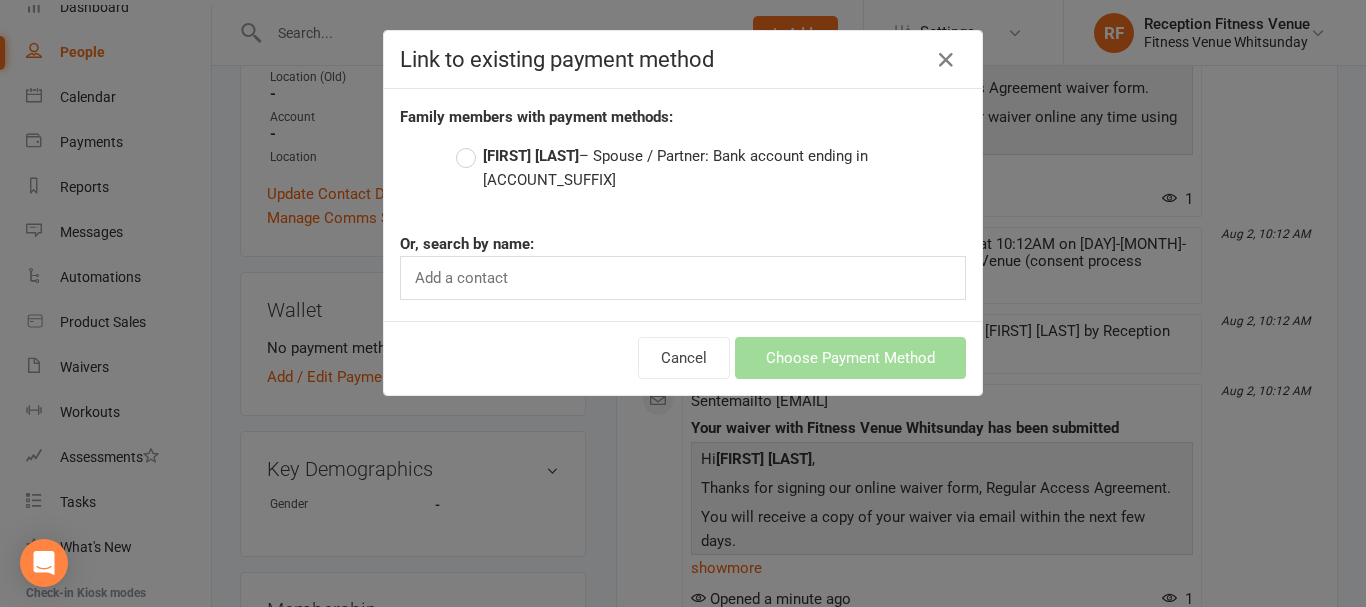 click on "Josh Saunders" at bounding box center (531, 156) 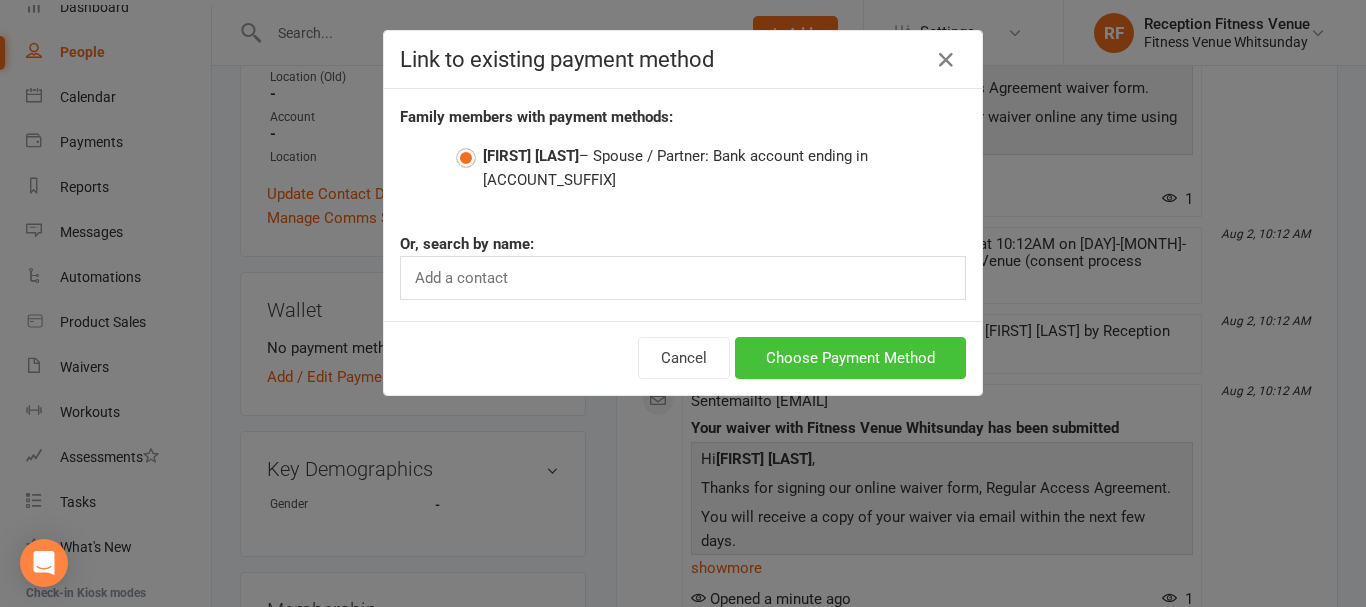 click on "Choose Payment Method" at bounding box center (850, 358) 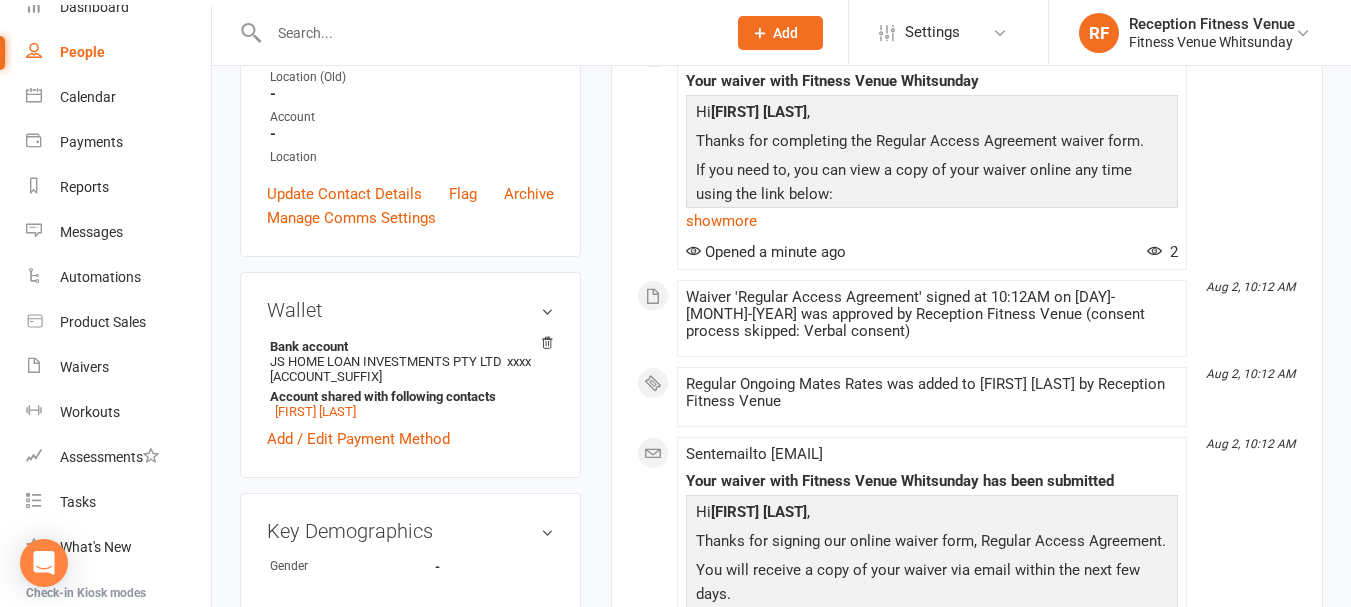 scroll, scrollTop: 0, scrollLeft: 0, axis: both 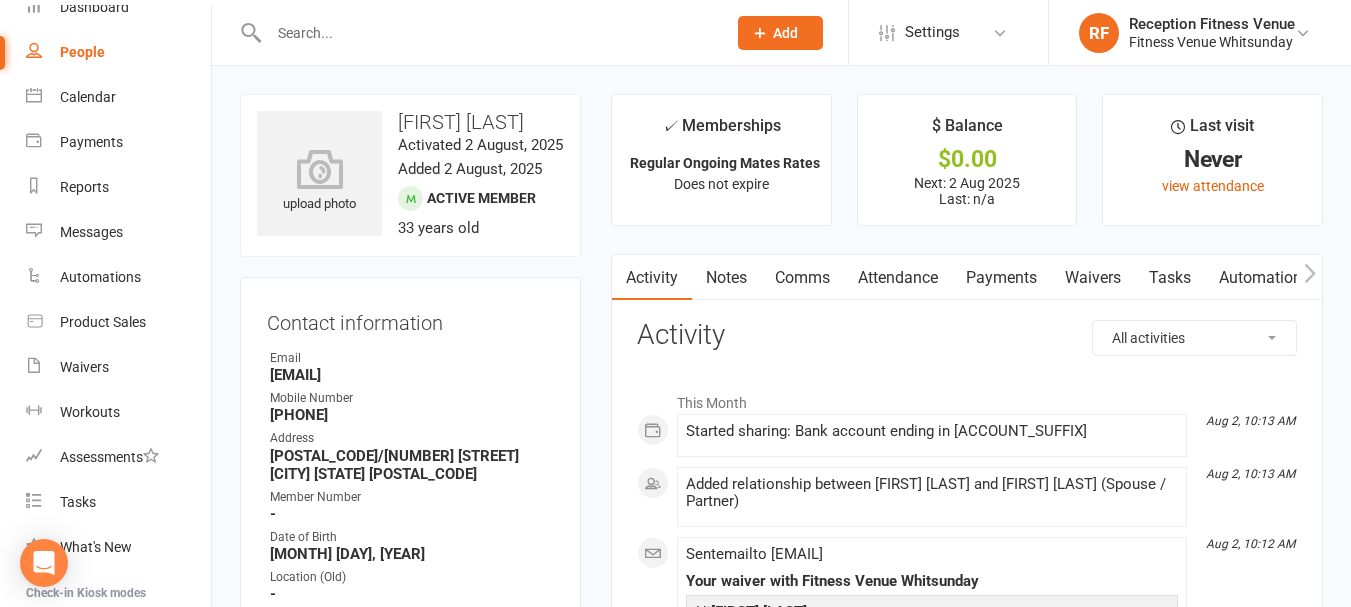 click 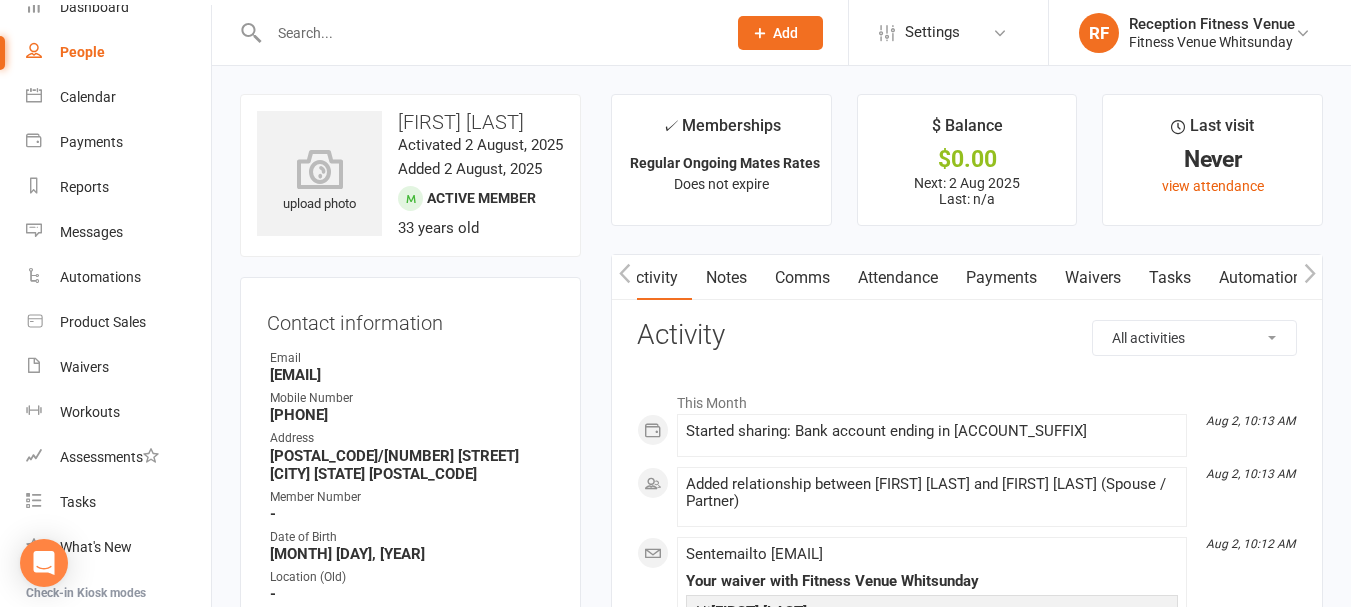 click 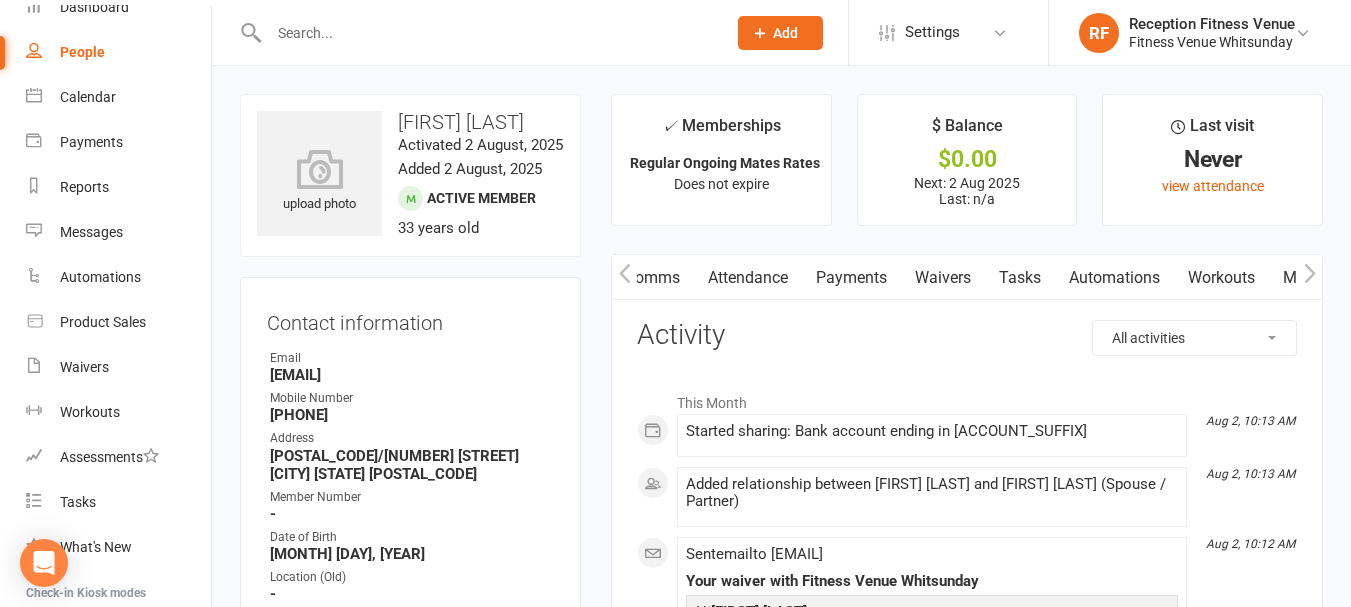 click 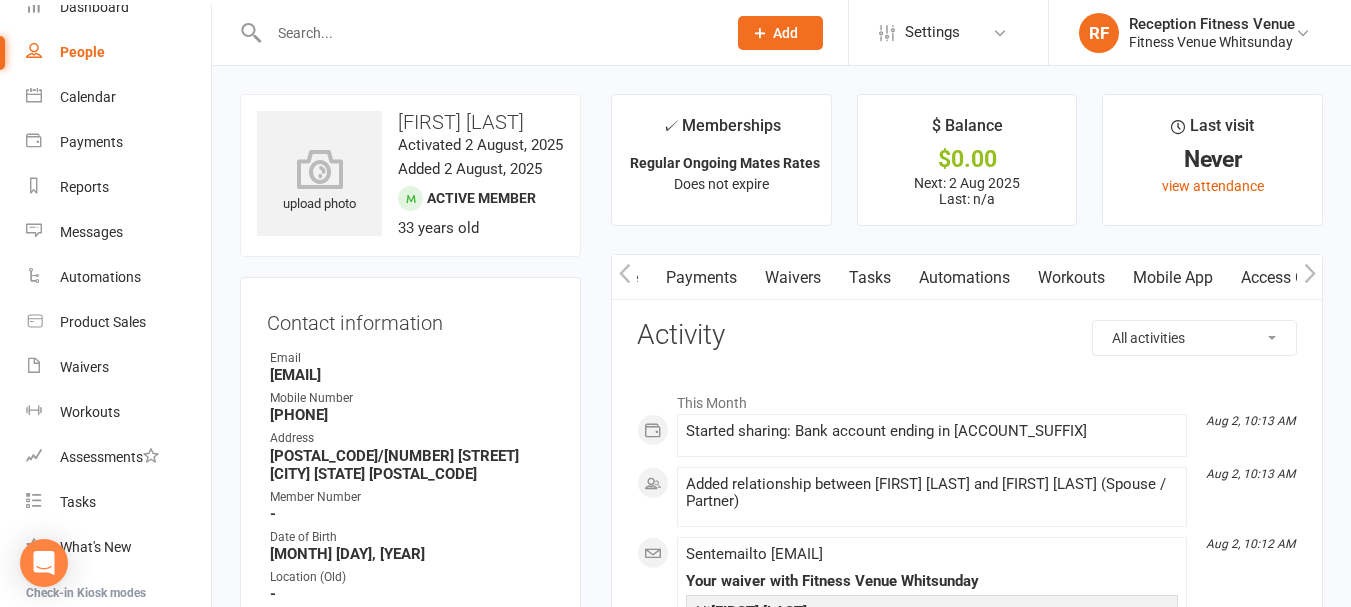 click 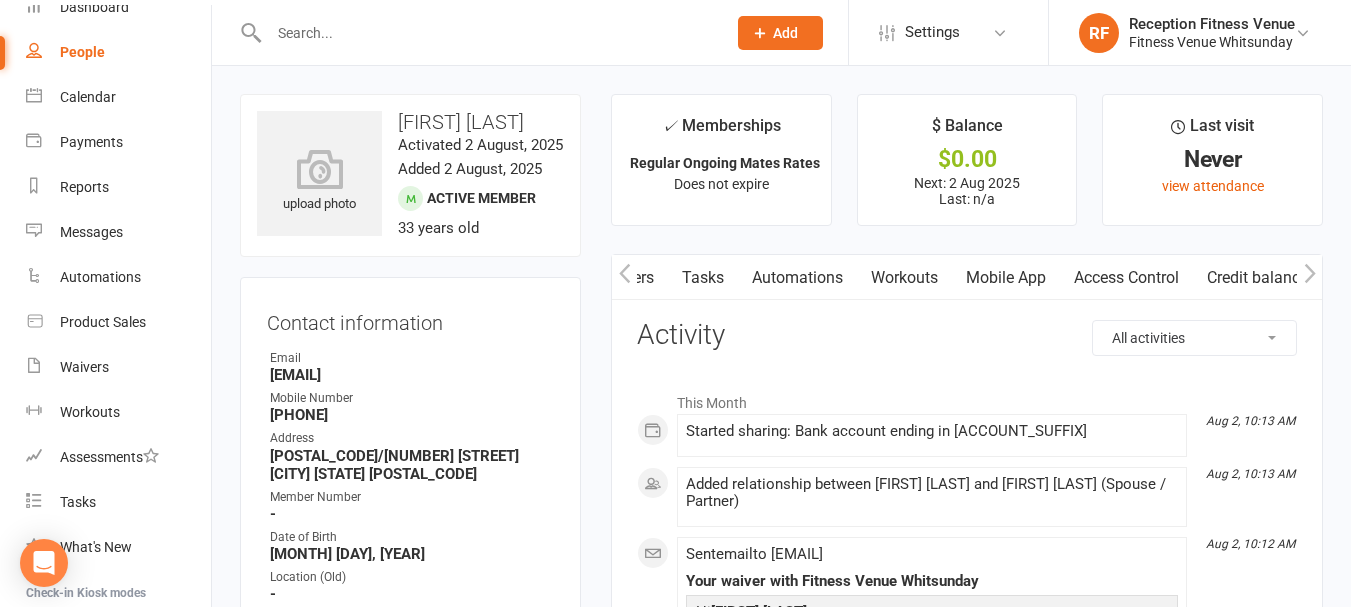 scroll, scrollTop: 0, scrollLeft: 467, axis: horizontal 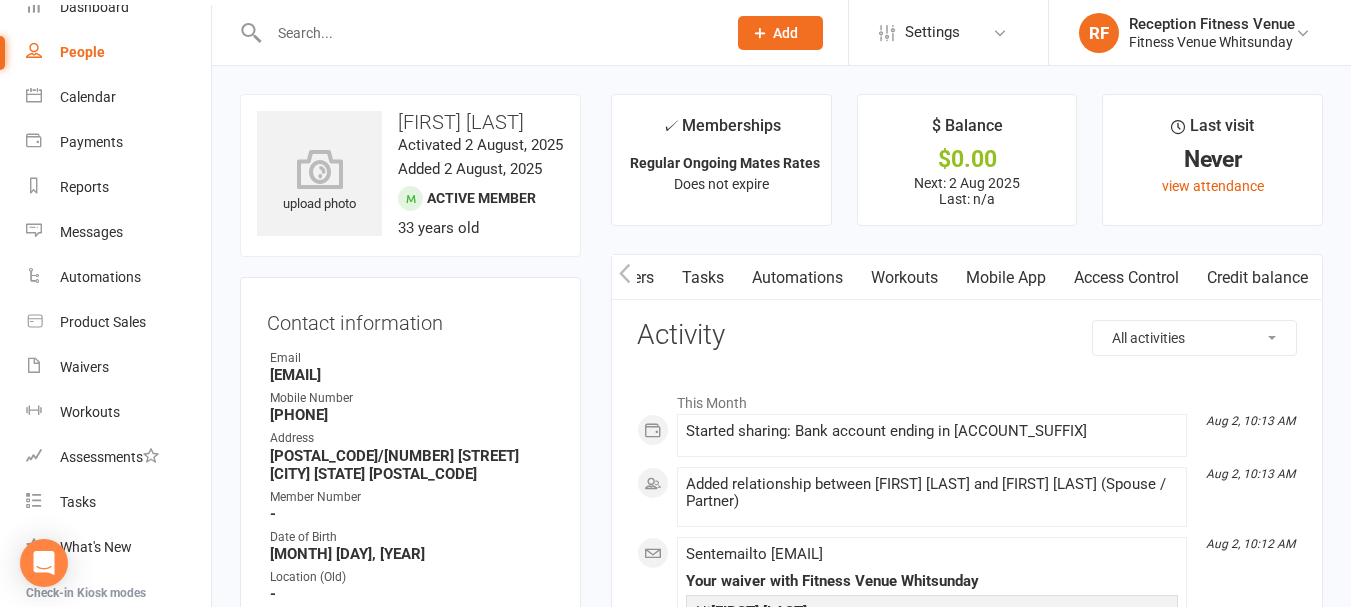 click on "Access Control" at bounding box center [1126, 278] 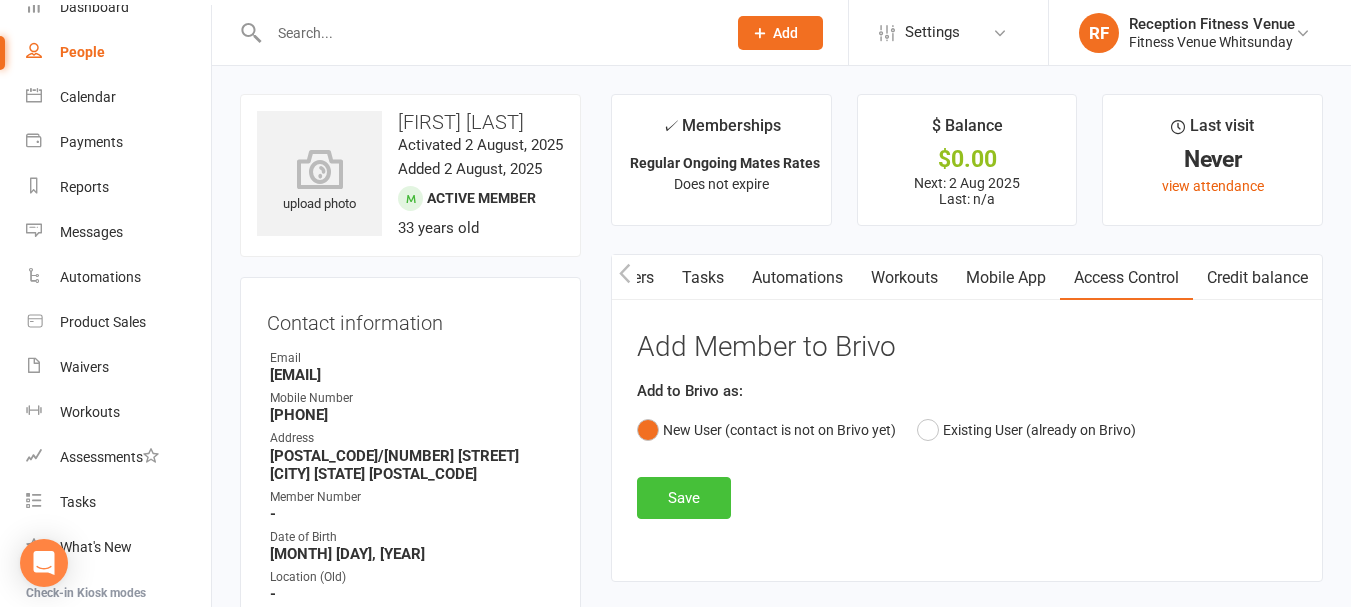 click on "Save" at bounding box center (684, 498) 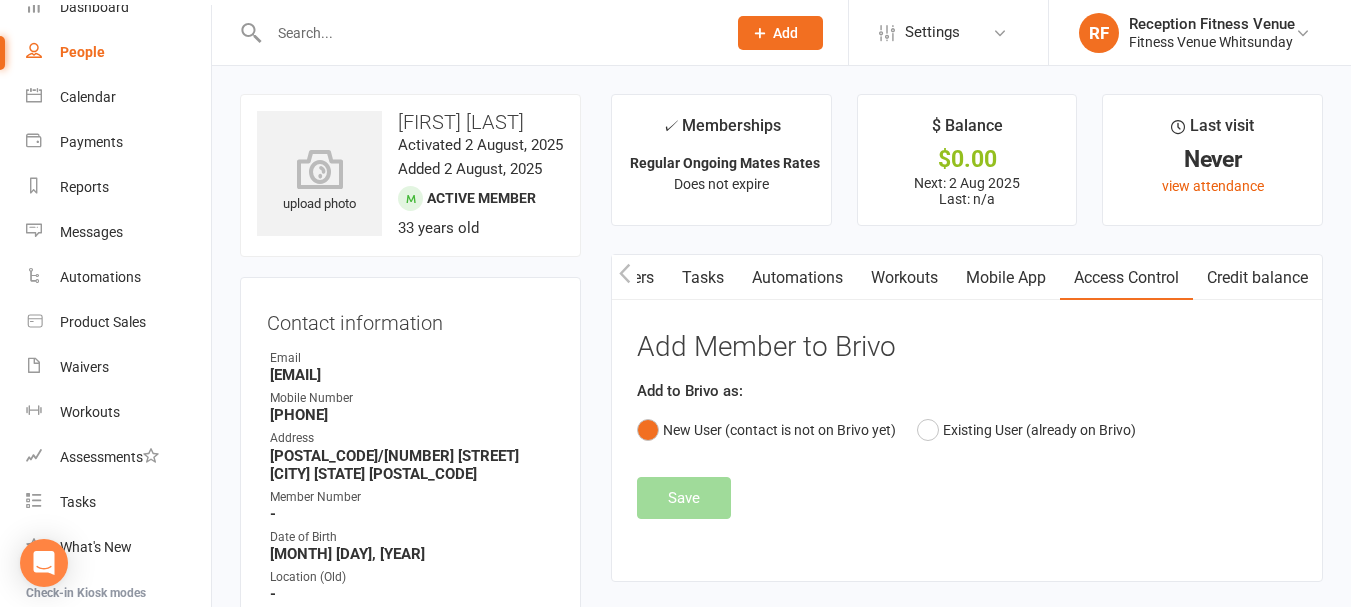 click on "M.phatchacha@gmail.com" at bounding box center (412, 375) 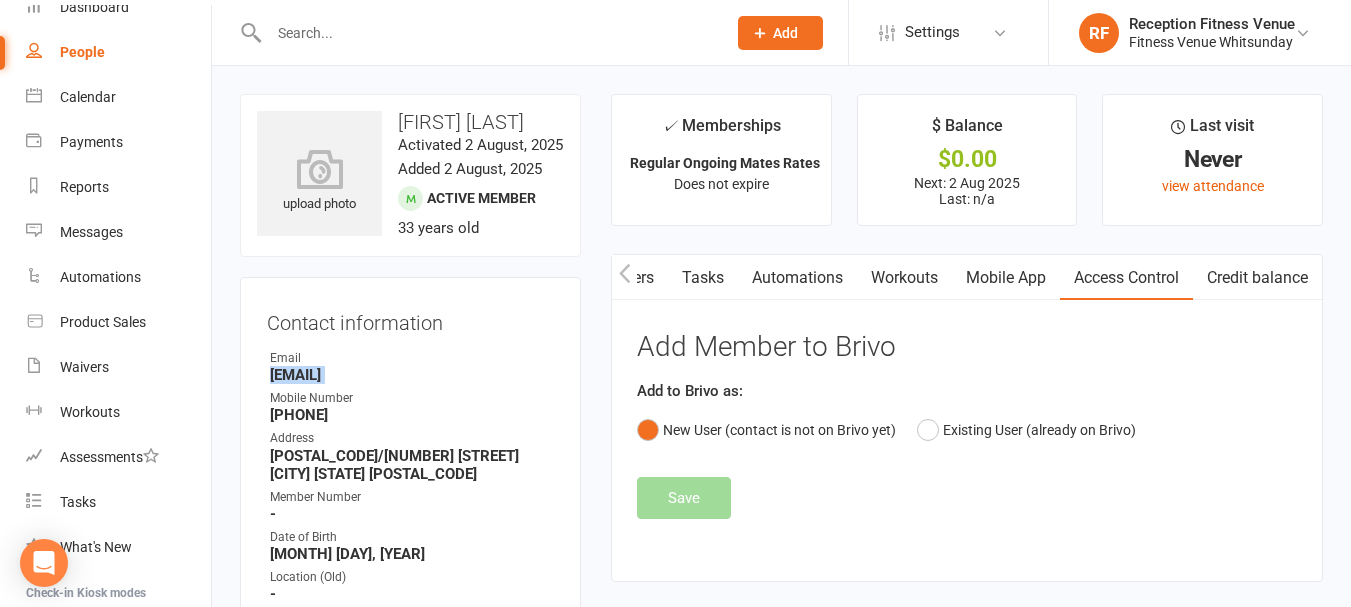 click on "M.phatchacha@gmail.com" at bounding box center (412, 375) 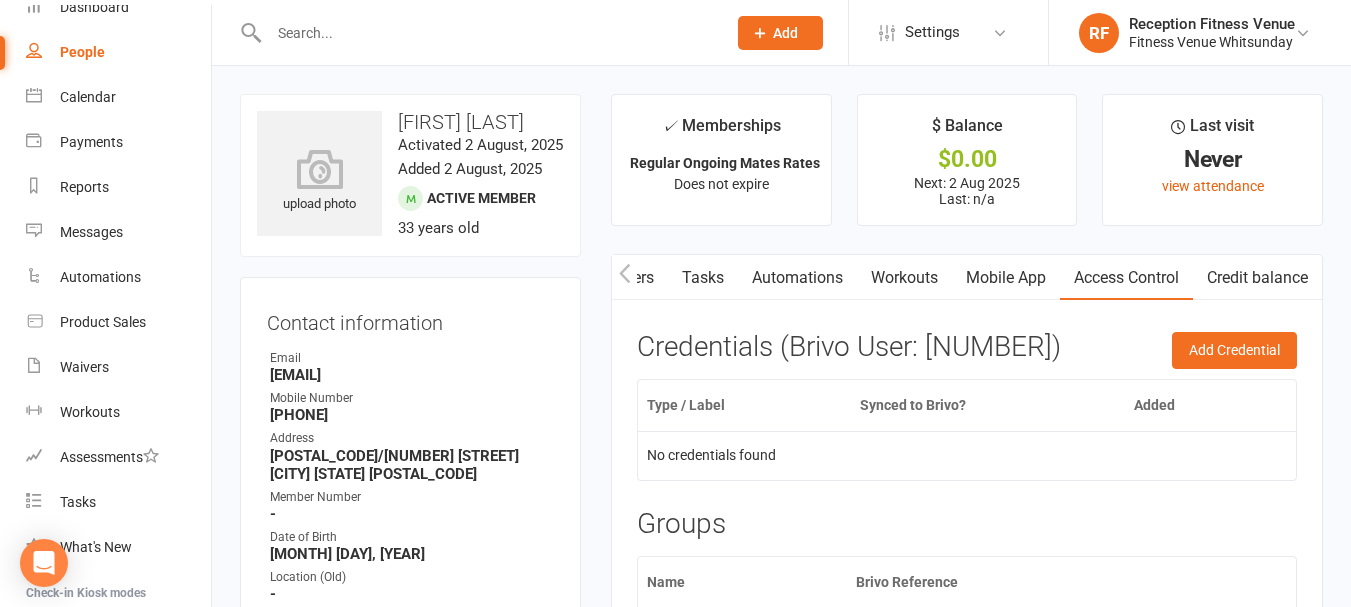 click on "Contact information" at bounding box center [410, 319] 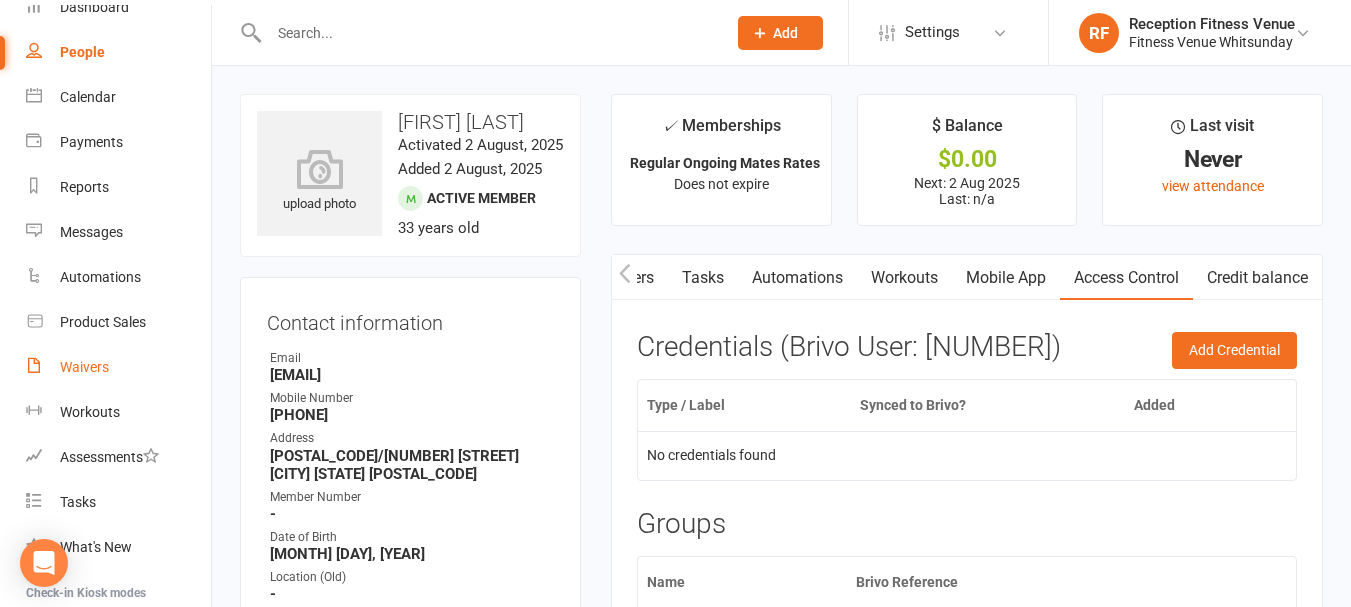 drag, startPoint x: 86, startPoint y: 360, endPoint x: 211, endPoint y: 344, distance: 126.01984 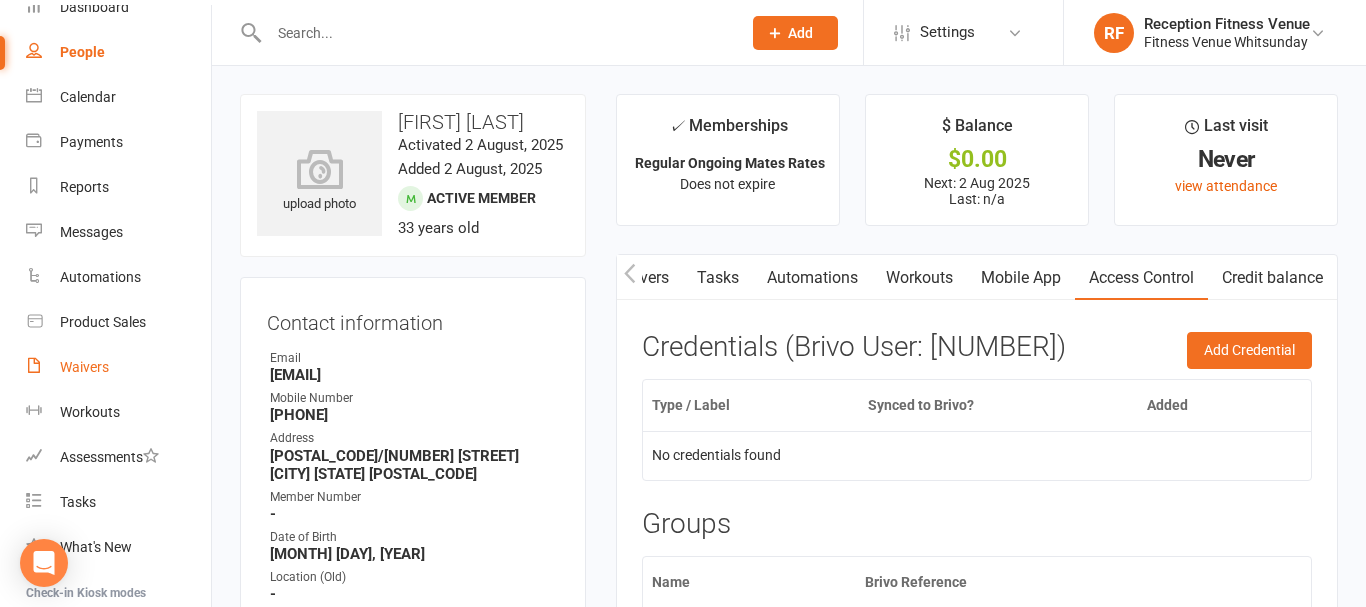 select on "50" 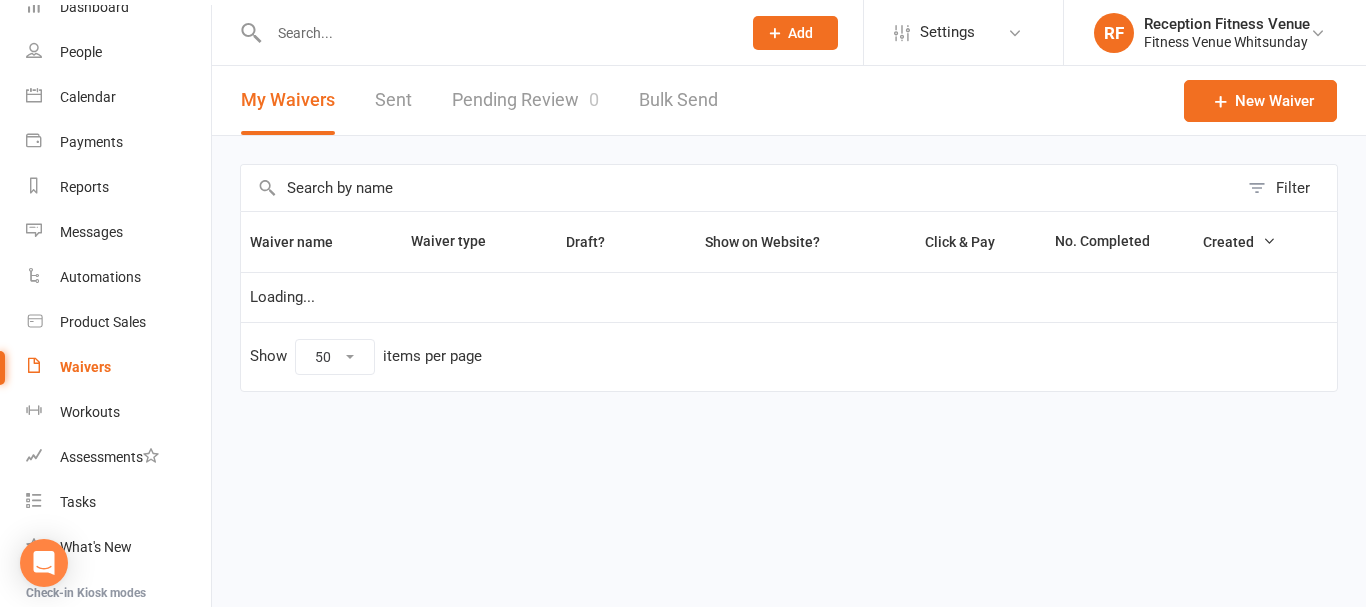 click on "Sent" at bounding box center (393, 100) 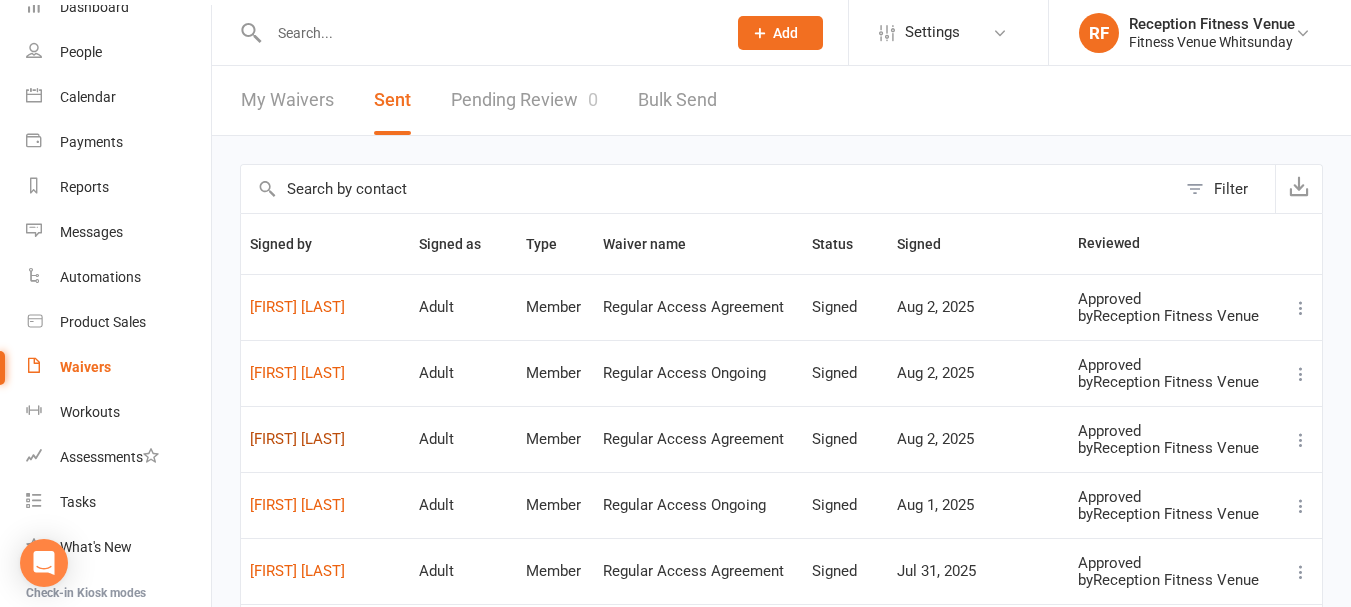 click on "[FIRST] [LAST]" at bounding box center (325, 439) 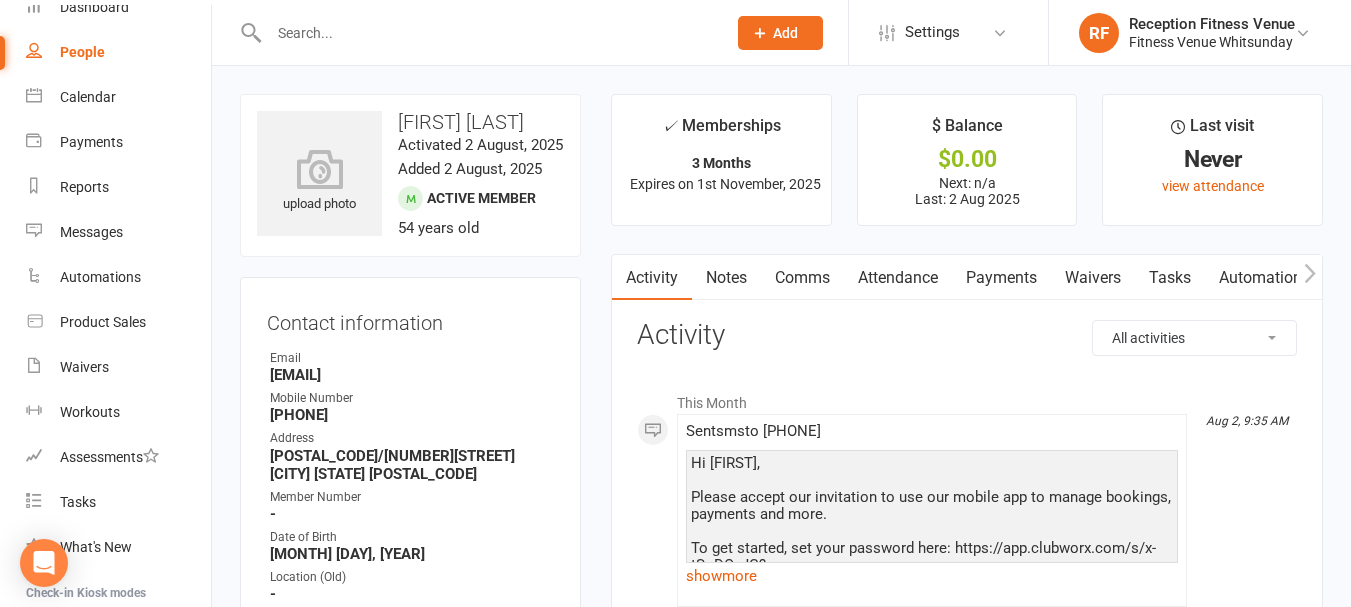 click on "Payments" at bounding box center (1001, 278) 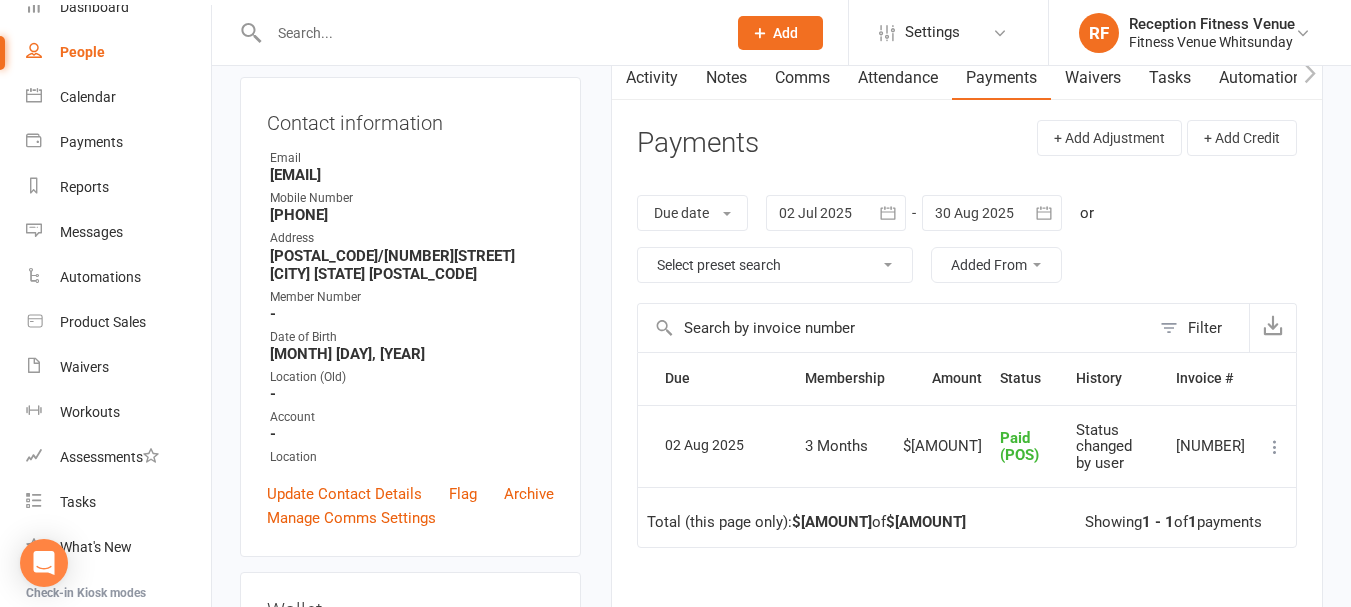 scroll, scrollTop: 0, scrollLeft: 0, axis: both 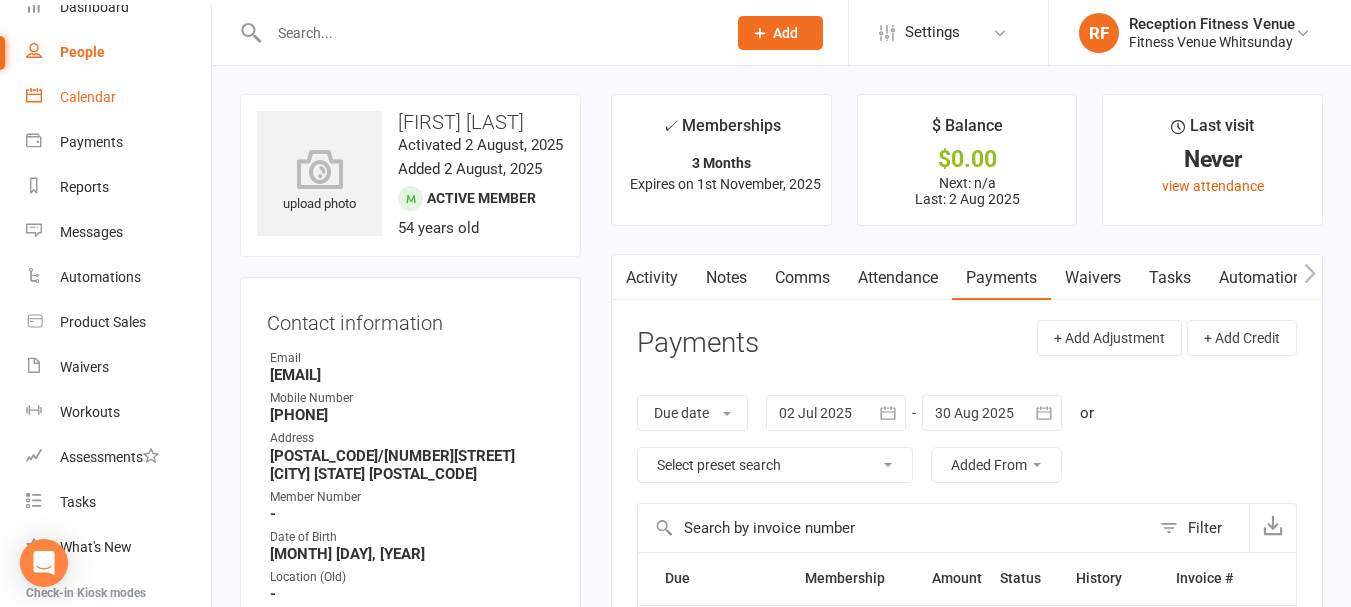 click on "Calendar" at bounding box center [88, 97] 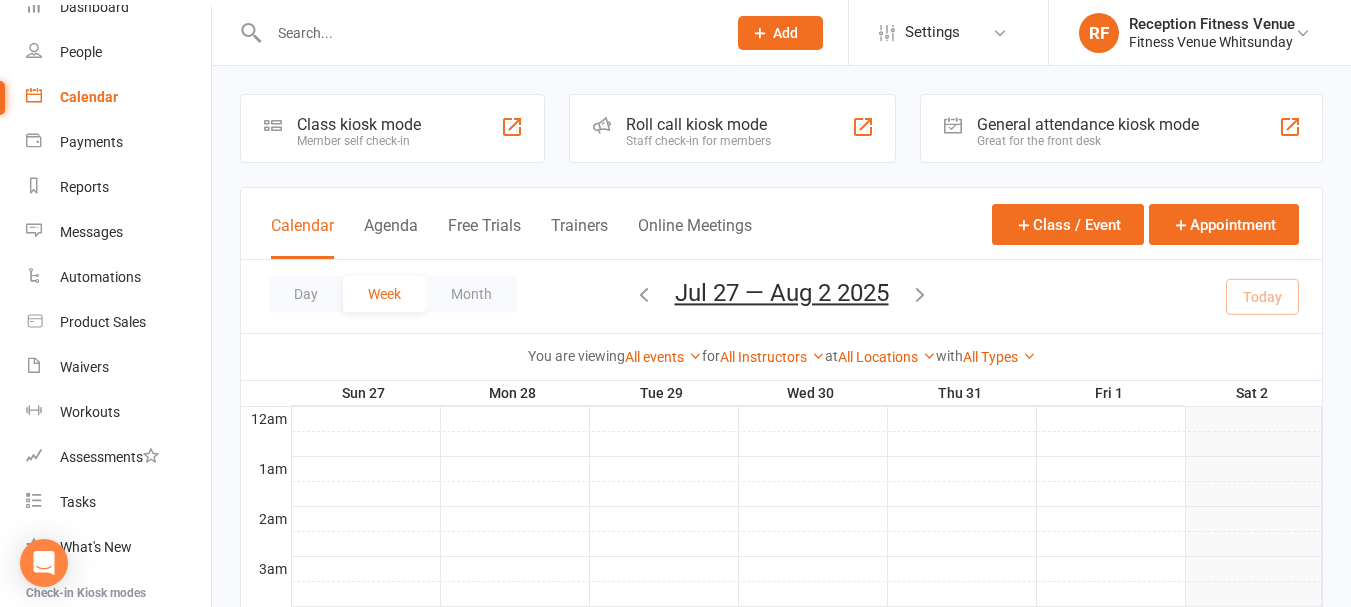 click on "General attendance kiosk mode" at bounding box center (1088, 124) 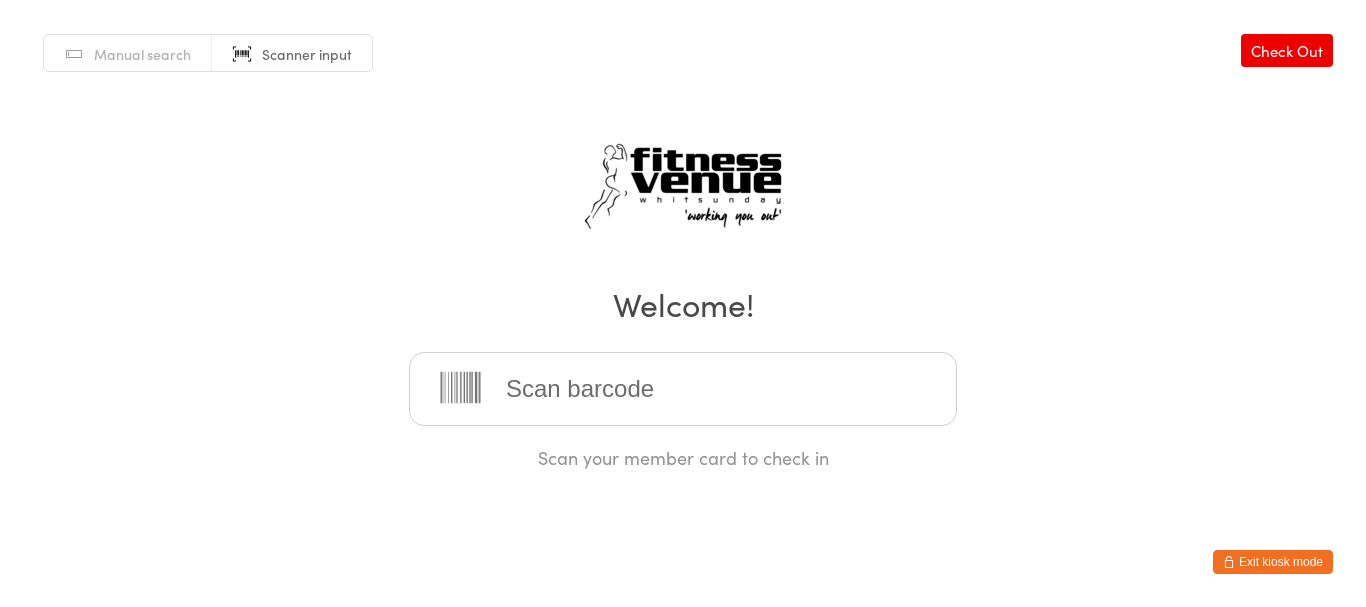 scroll, scrollTop: 0, scrollLeft: 0, axis: both 